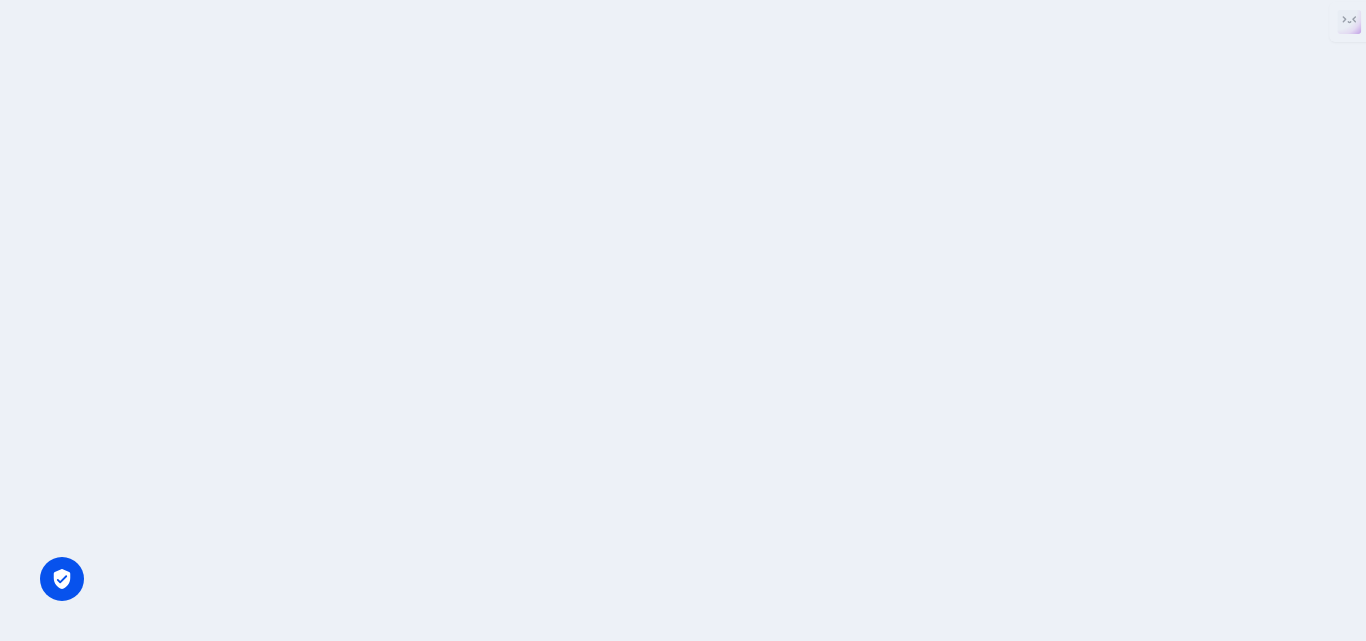 scroll, scrollTop: 0, scrollLeft: 0, axis: both 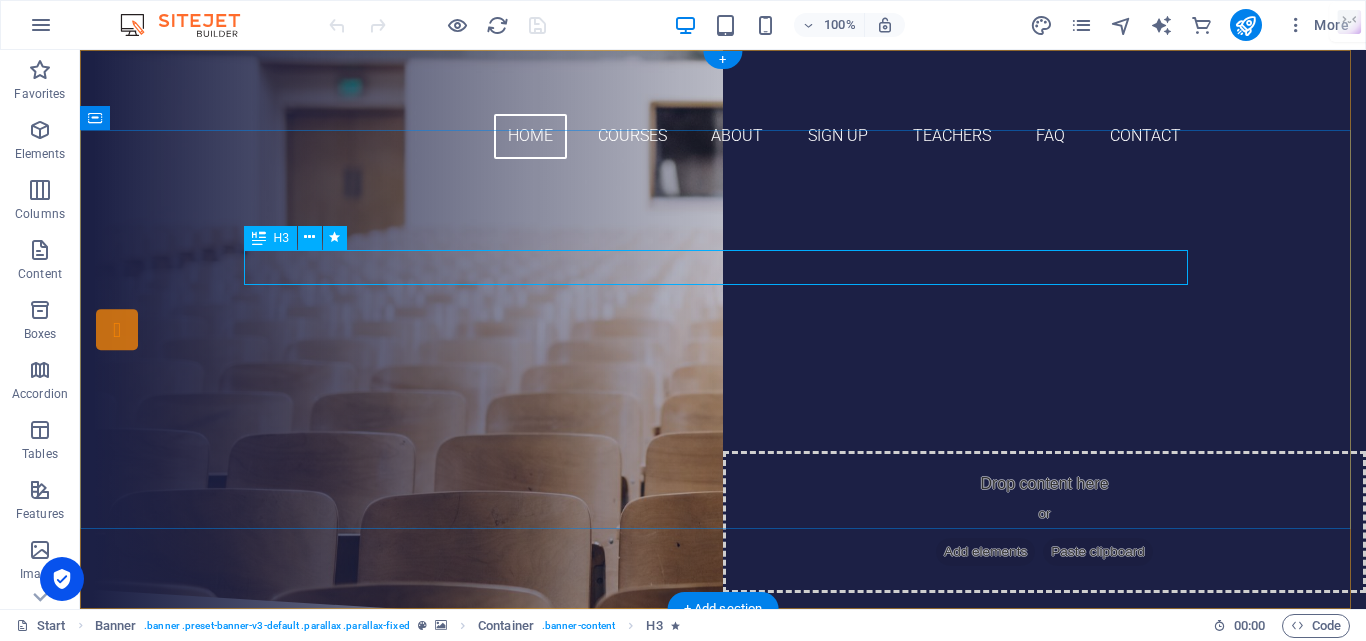 click on "Are you ready to learn new languages?" at bounding box center (723, 288) 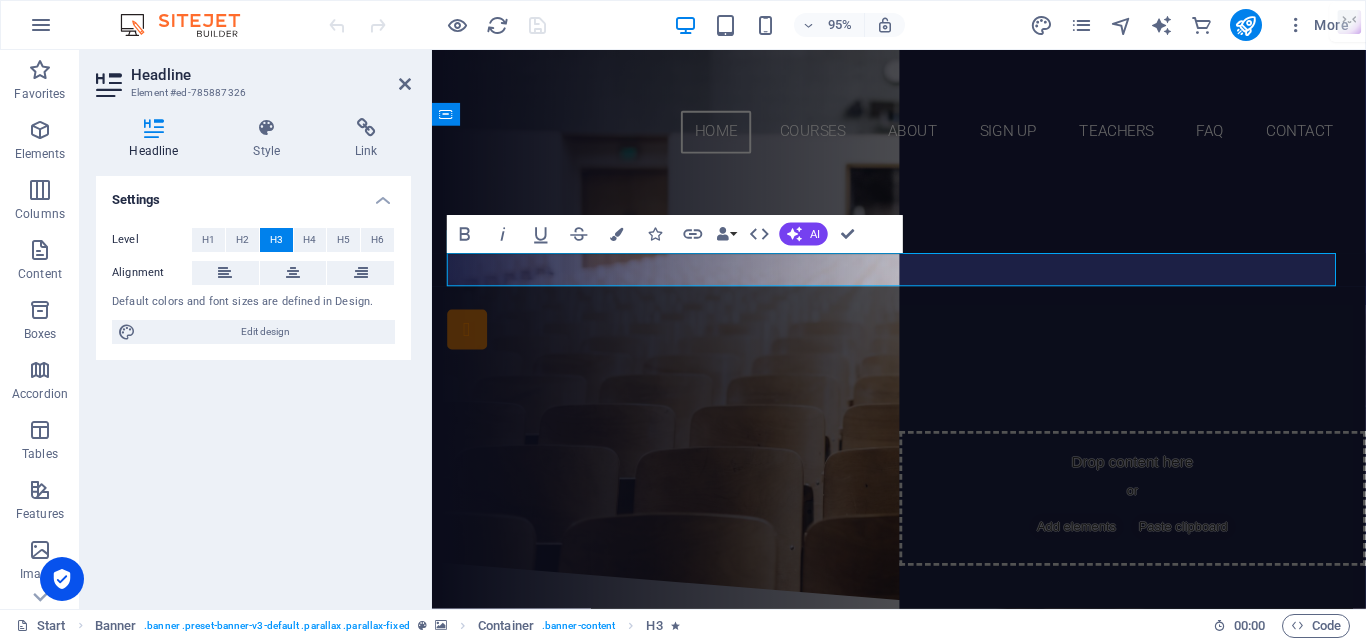click on "Are you ready to learn new languages?" at bounding box center [924, 288] 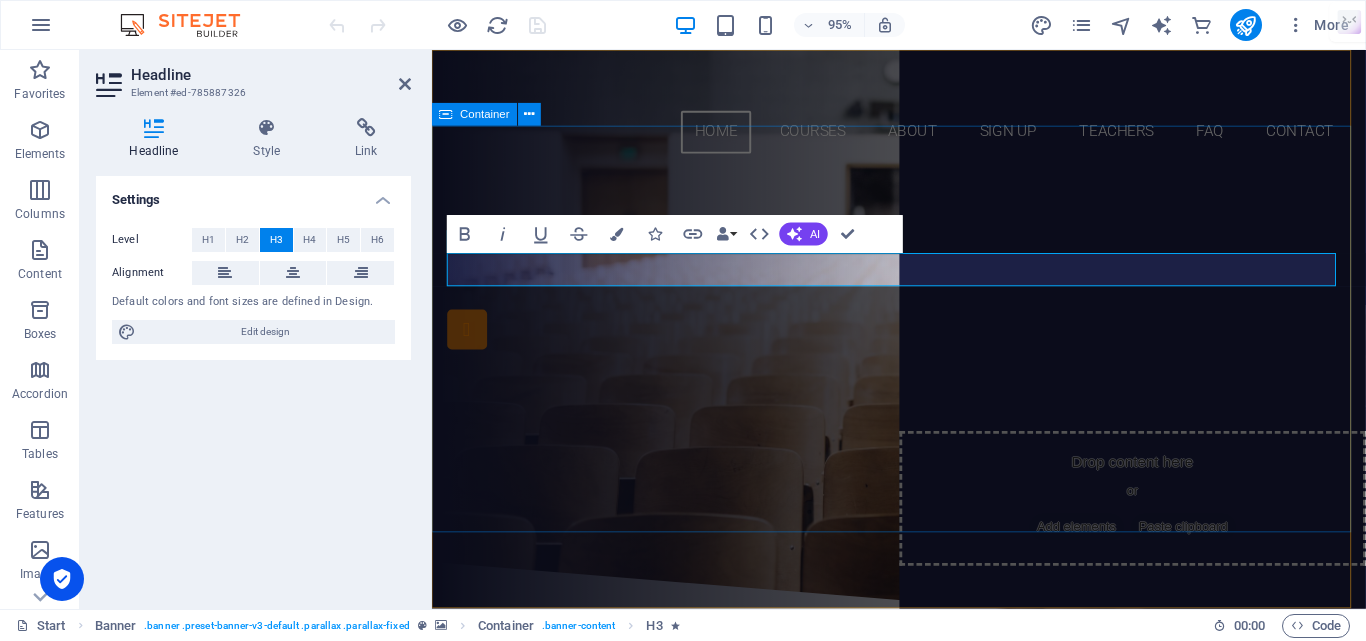 click on "Are you ready to learn new languages? Join our Language School Our Courses Sign up now" at bounding box center (923, 382) 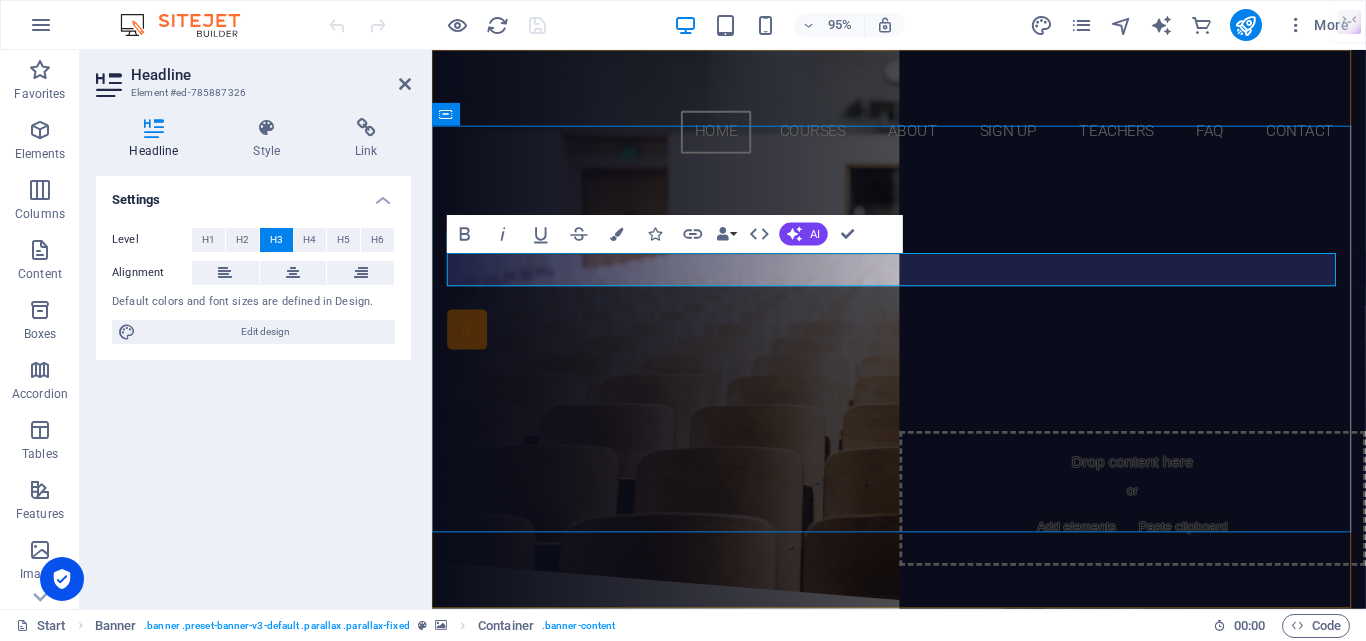 click on "Are you ready to learn new languages?" at bounding box center [924, 288] 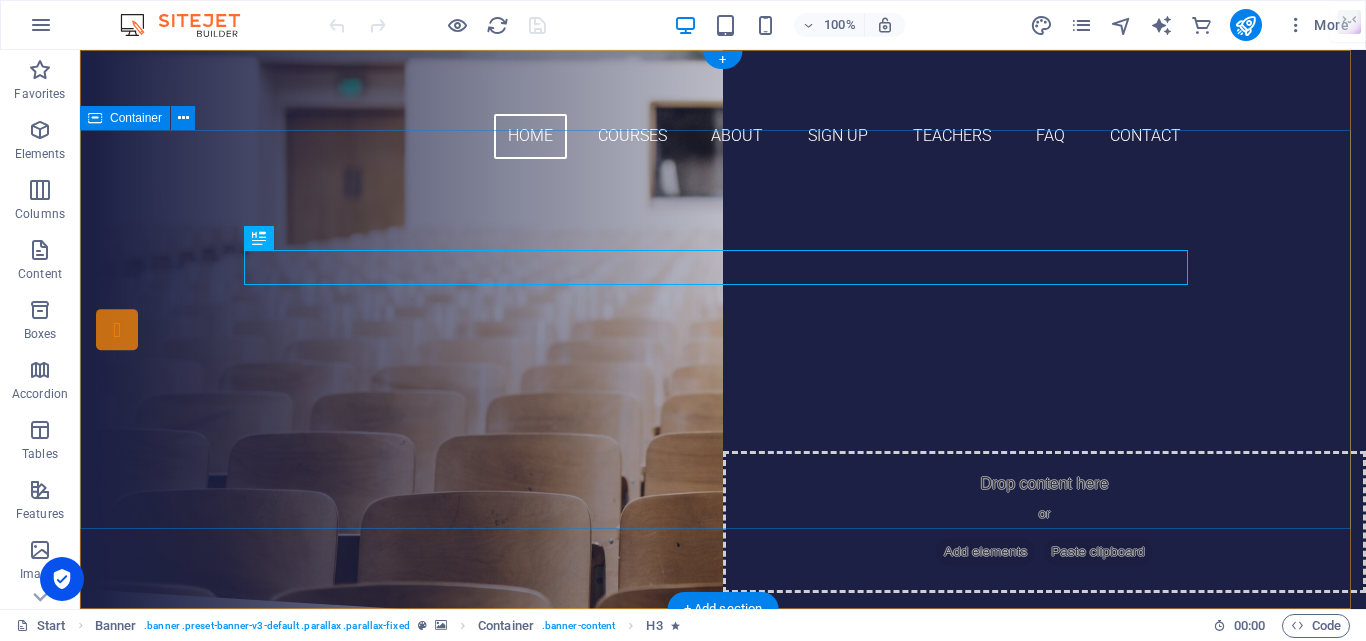 click on "Are you ready to learn new languages? Join our Language School Our Courses Sign up now" at bounding box center (723, 382) 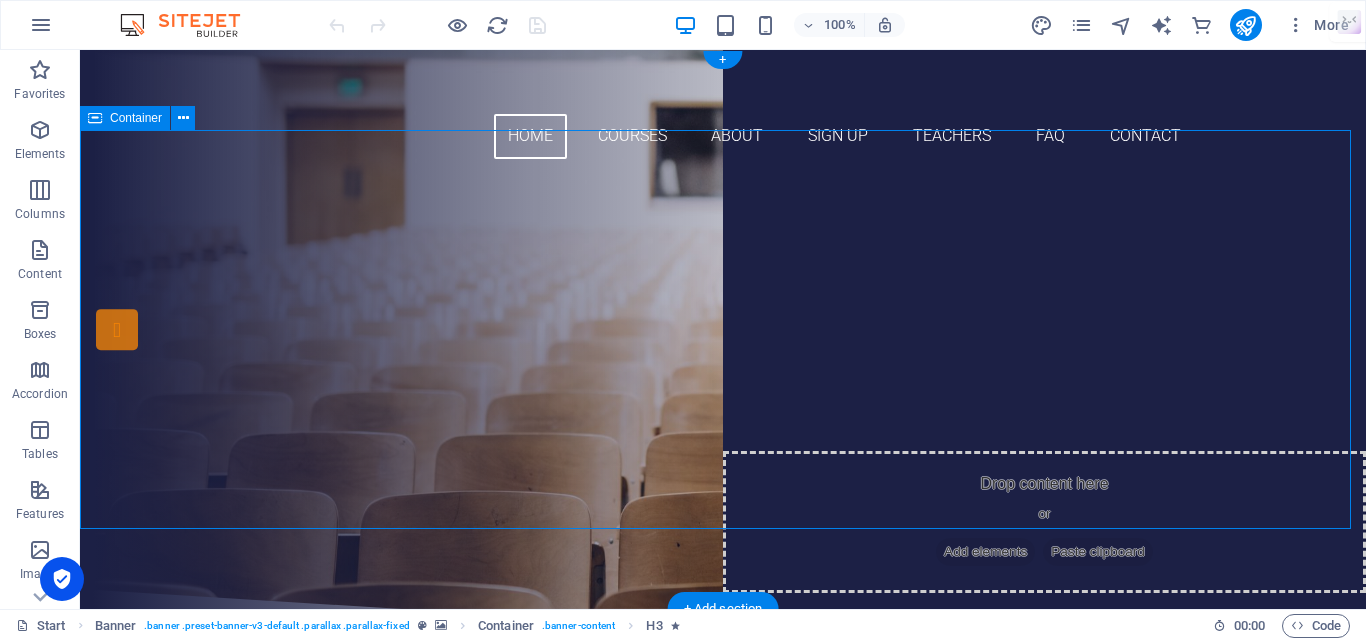 click on "Are you ready to learn new languages? Join our Language School Our Courses Sign up now" at bounding box center [723, 382] 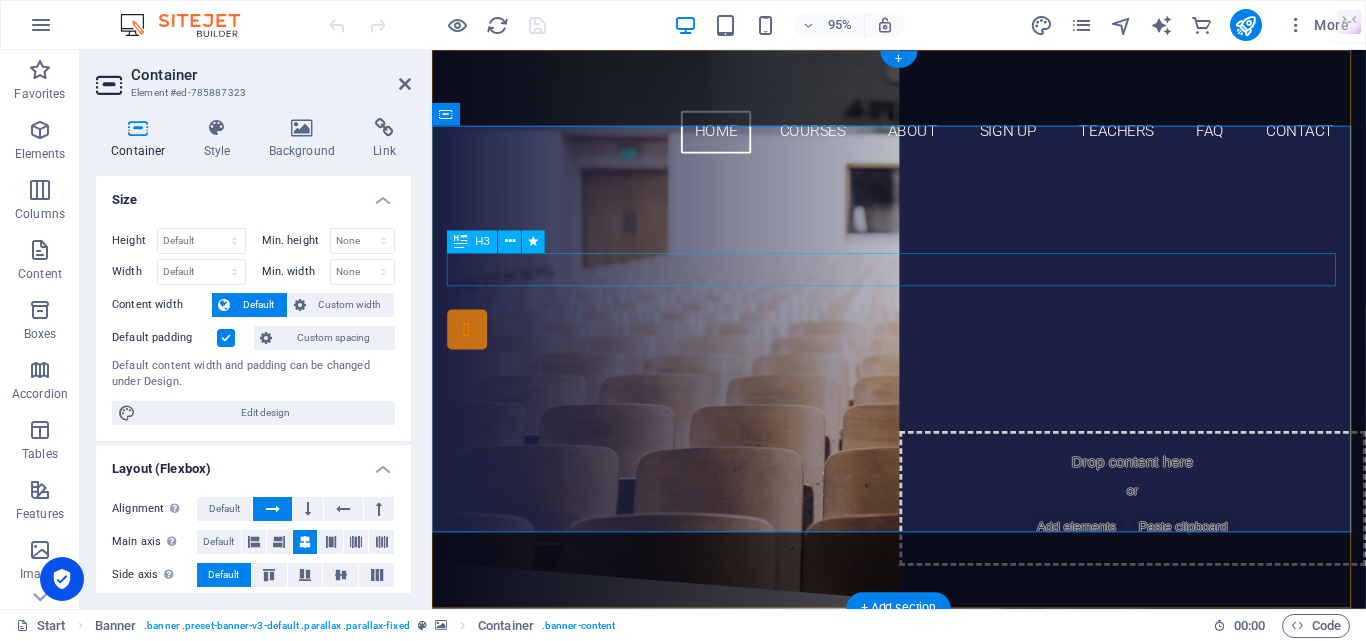 click on "Are you ready to learn new languages?" at bounding box center (924, 288) 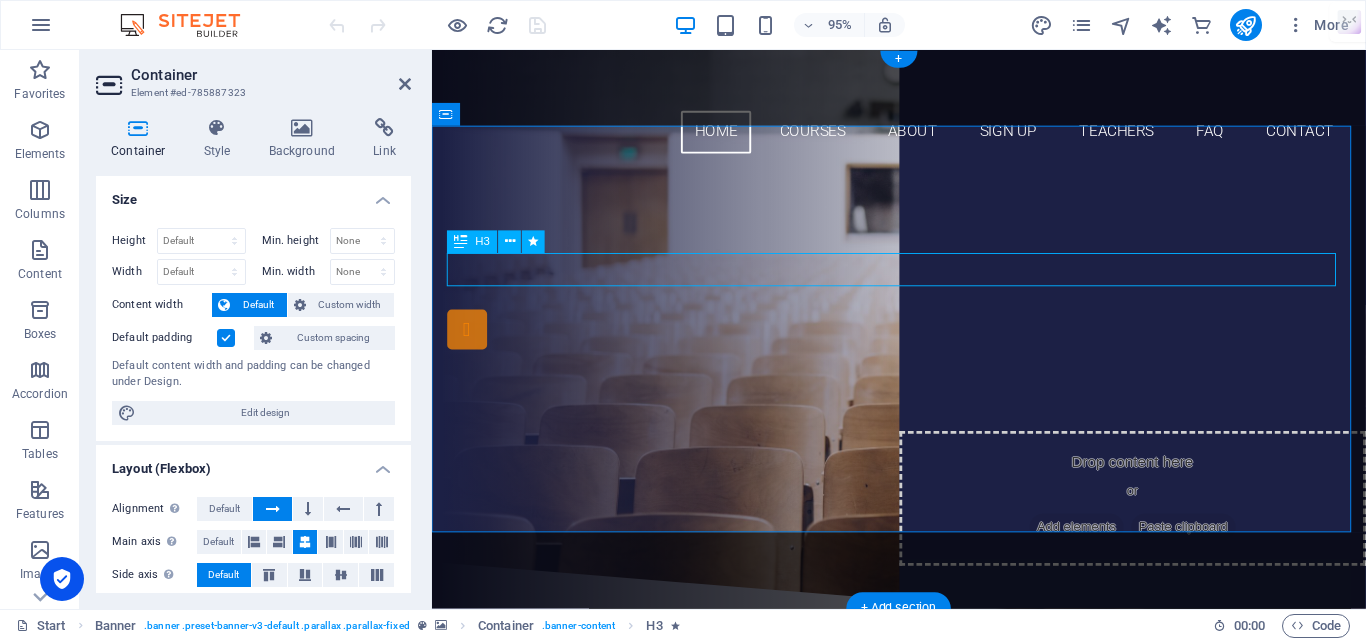 click on "Are you ready to learn new languages?" at bounding box center (924, 288) 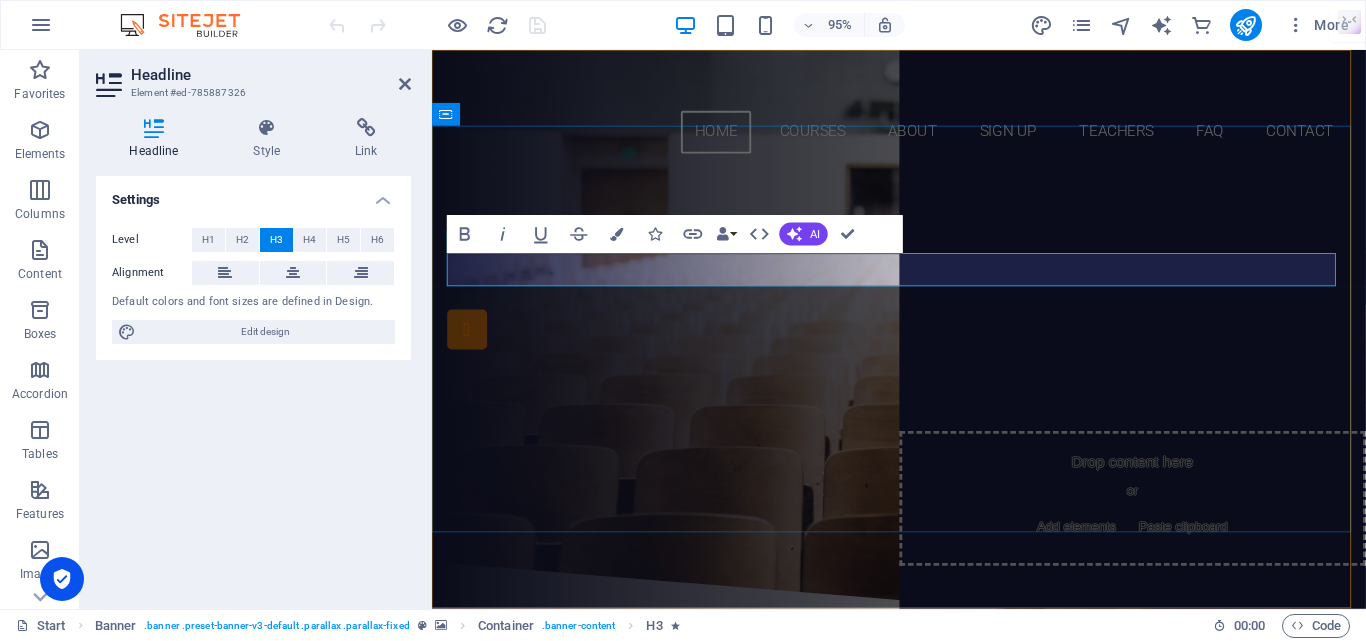 click on "Are you ready to learn new languages?" at bounding box center [924, 288] 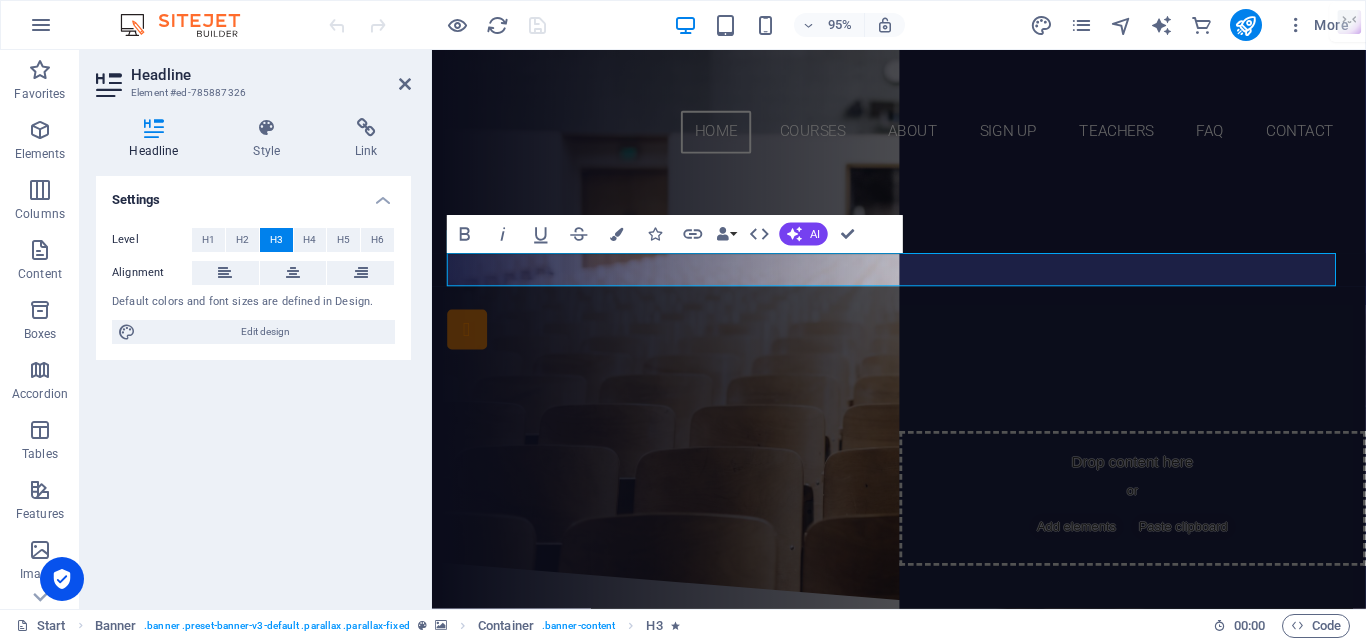 type 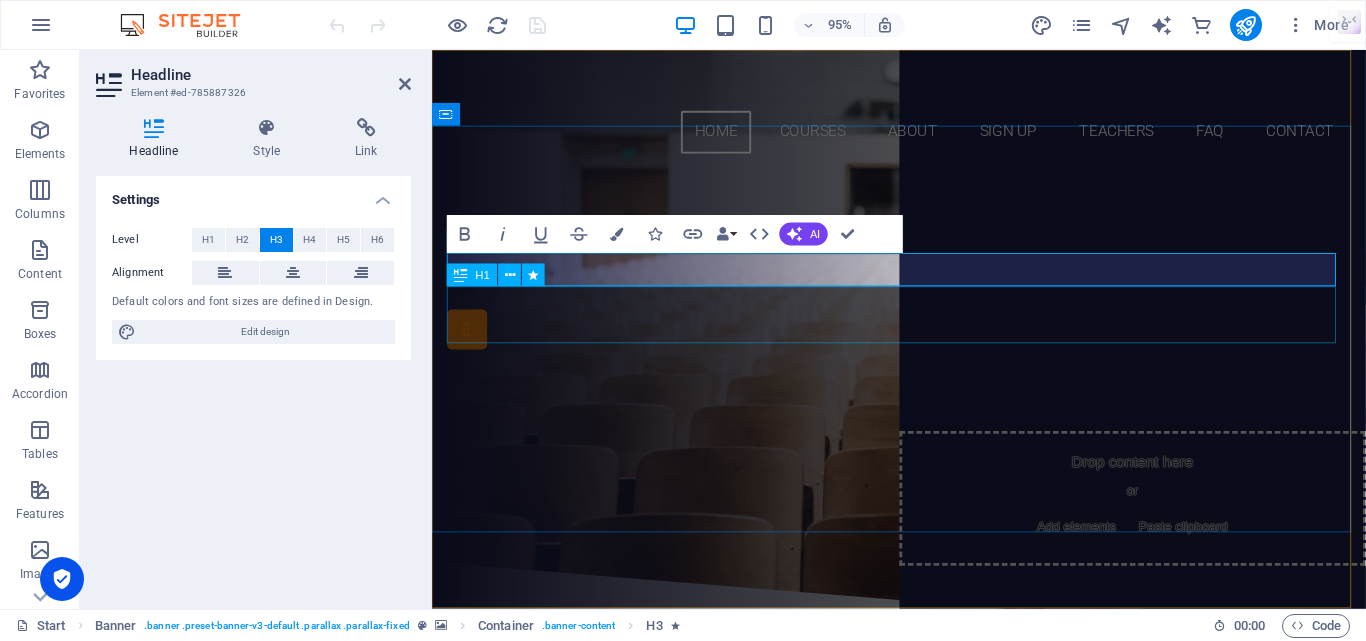 click on "Join our Language School" at bounding box center [924, 336] 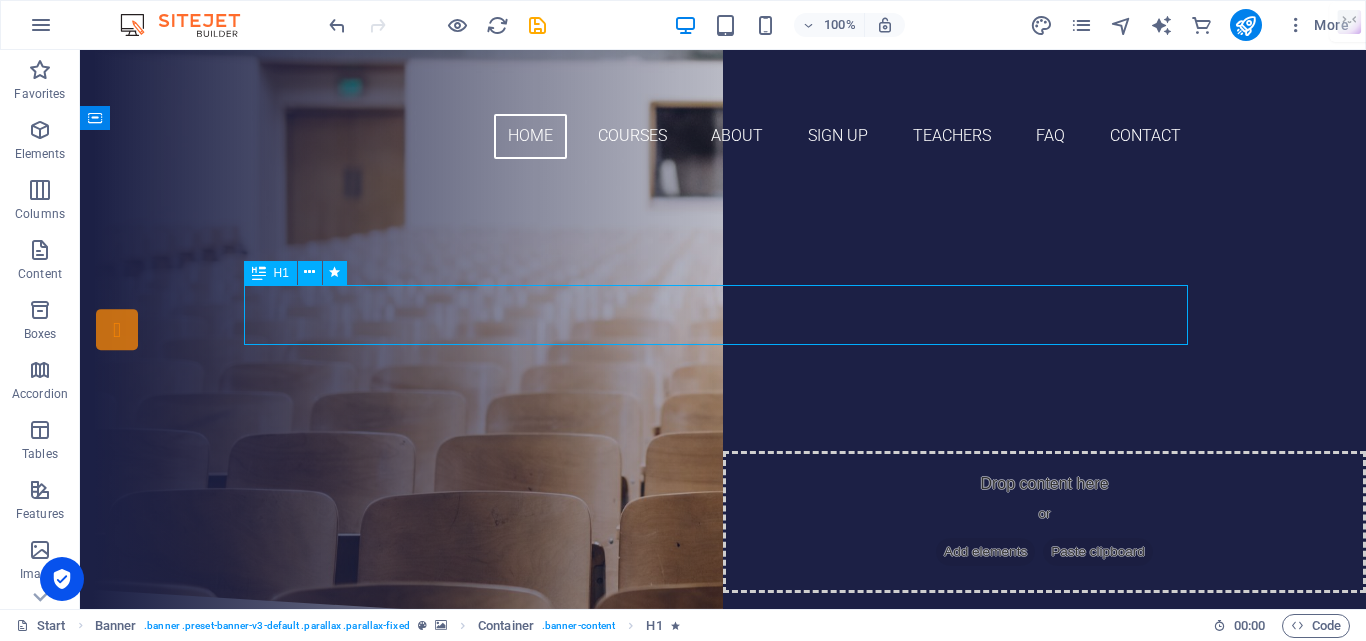 click on "Join our Language School" at bounding box center (723, 336) 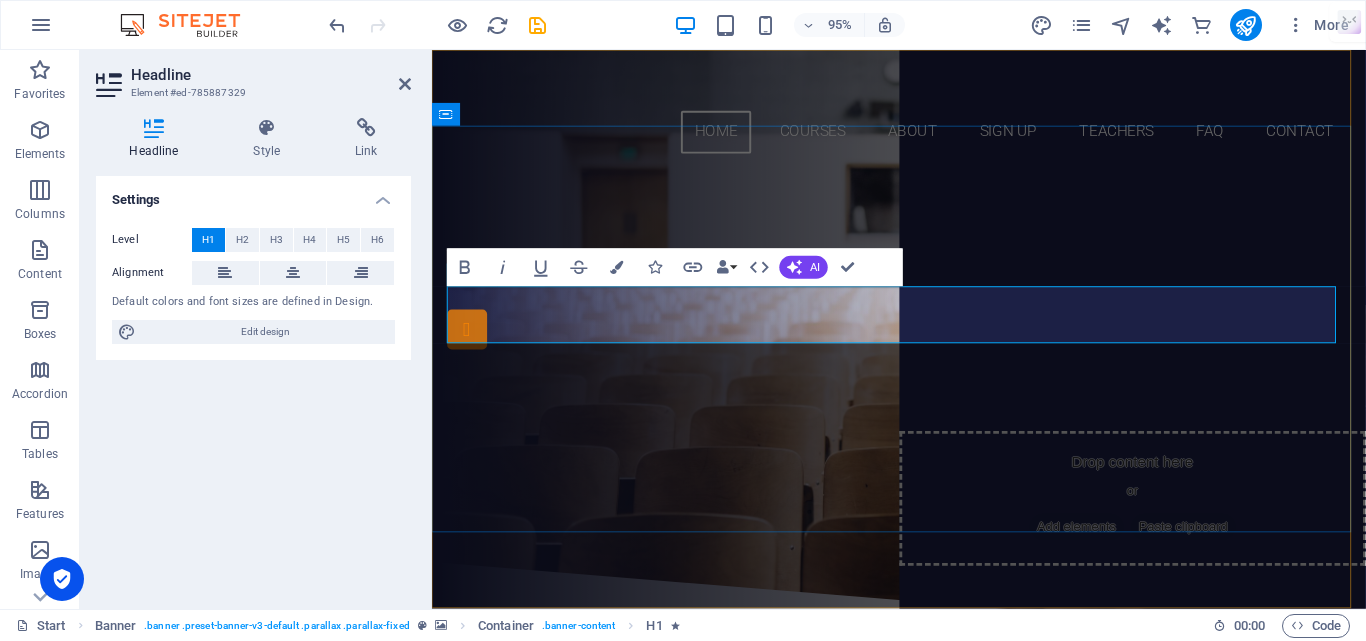 click on "Join our Language School" at bounding box center (924, 335) 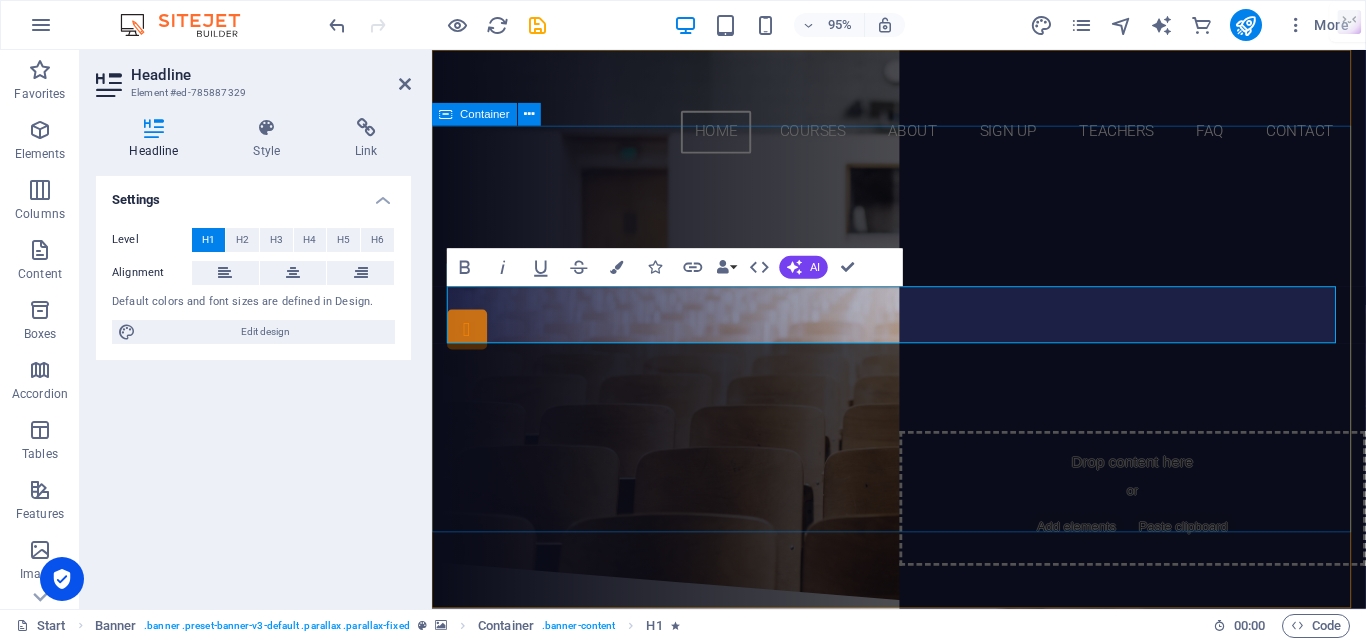 click on "Are you ready to grab a new job? Get your ATS resume [DATE] Our Courses Sign up now" at bounding box center (923, 382) 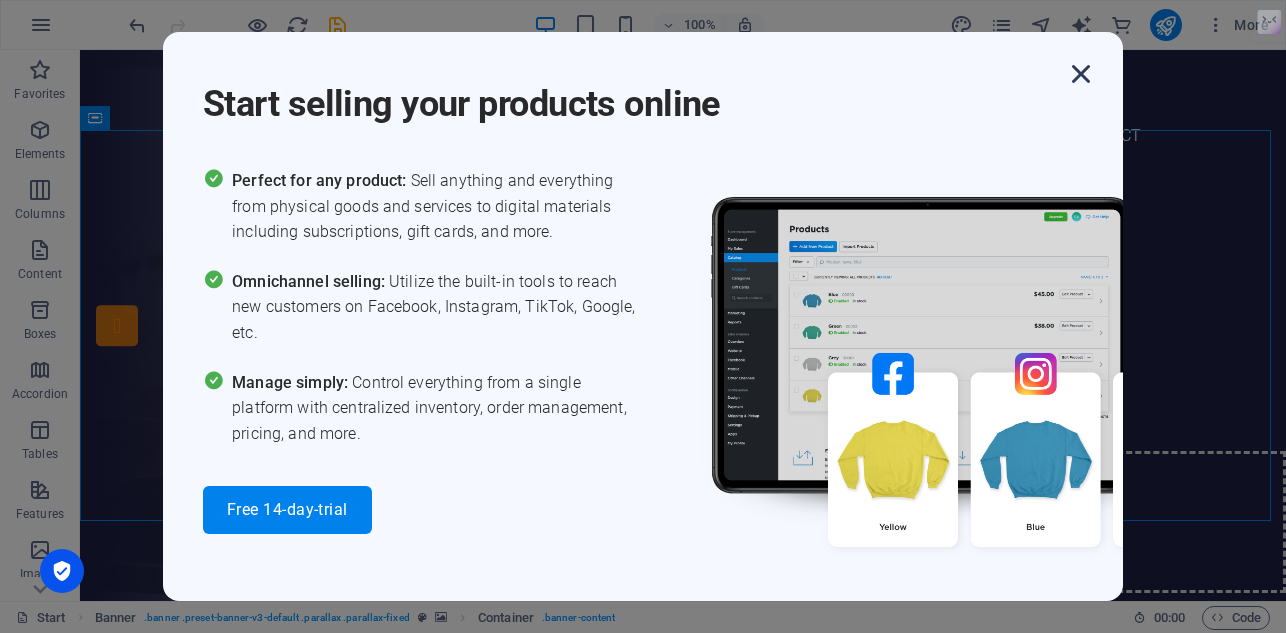 click at bounding box center (1081, 74) 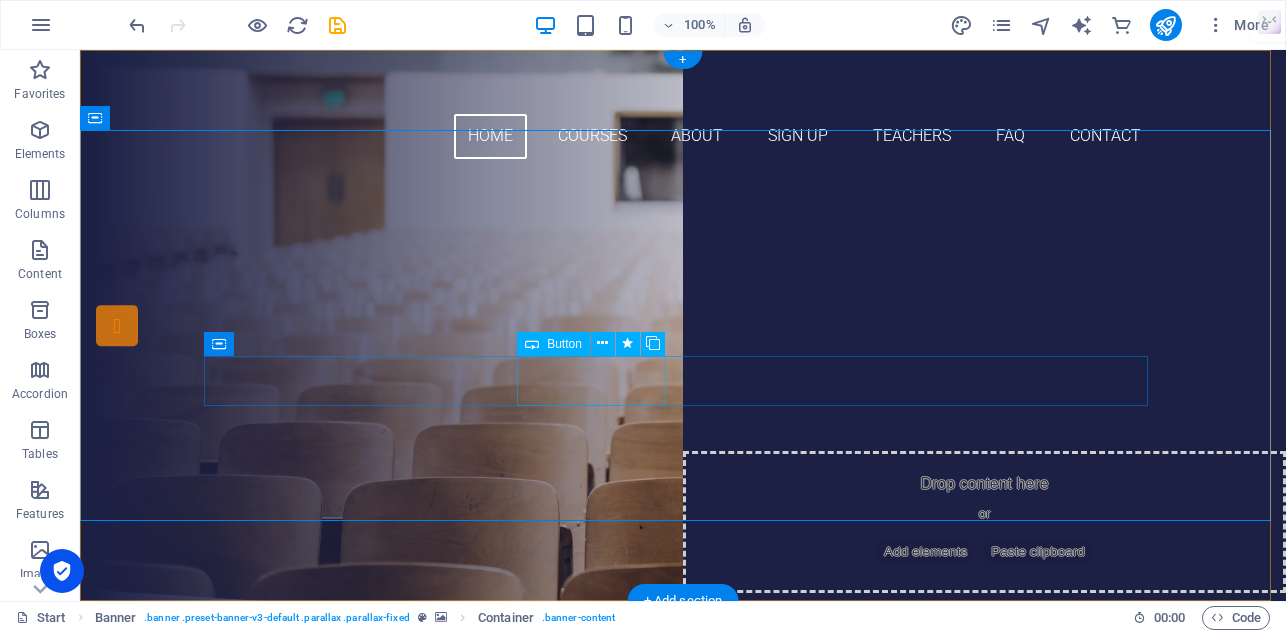 click on "Our Courses" at bounding box center (683, 406) 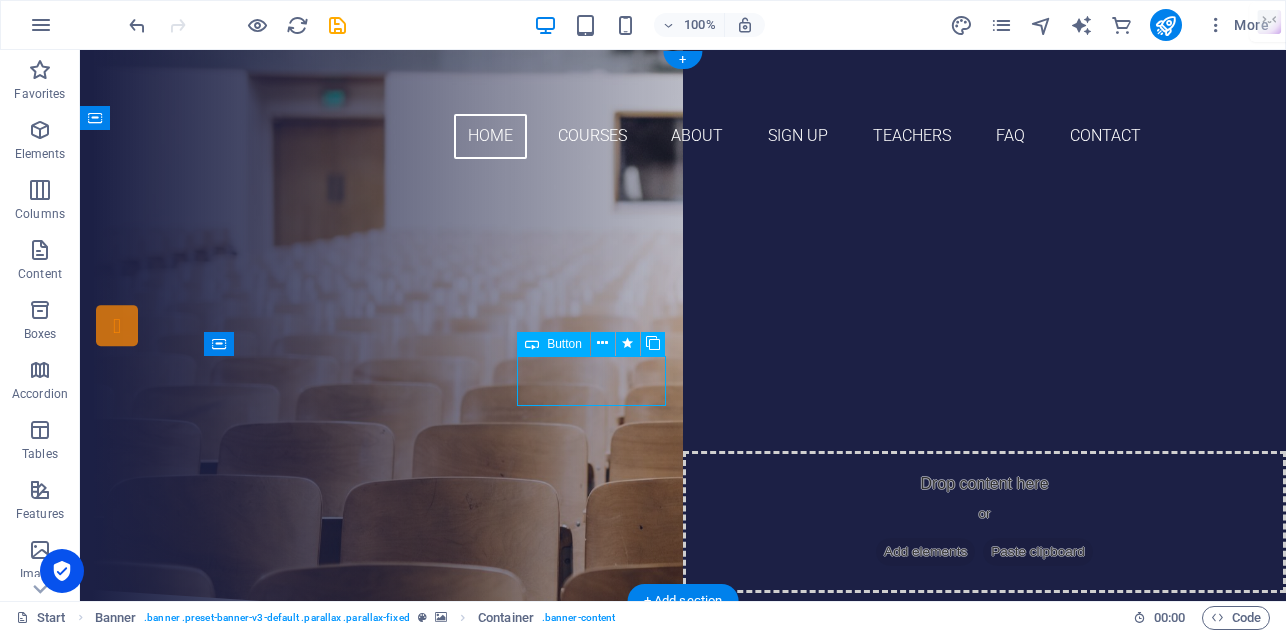 click on "Our Courses" at bounding box center (683, 406) 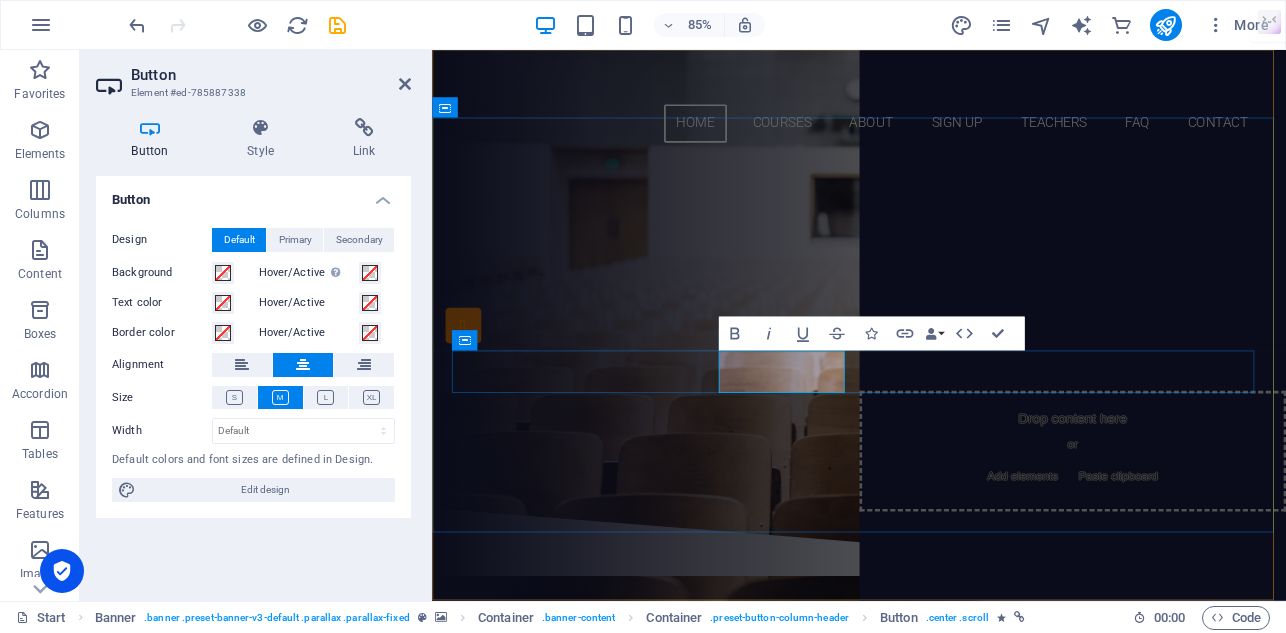 drag, startPoint x: 836, startPoint y: 425, endPoint x: 1356, endPoint y: 388, distance: 521.3147 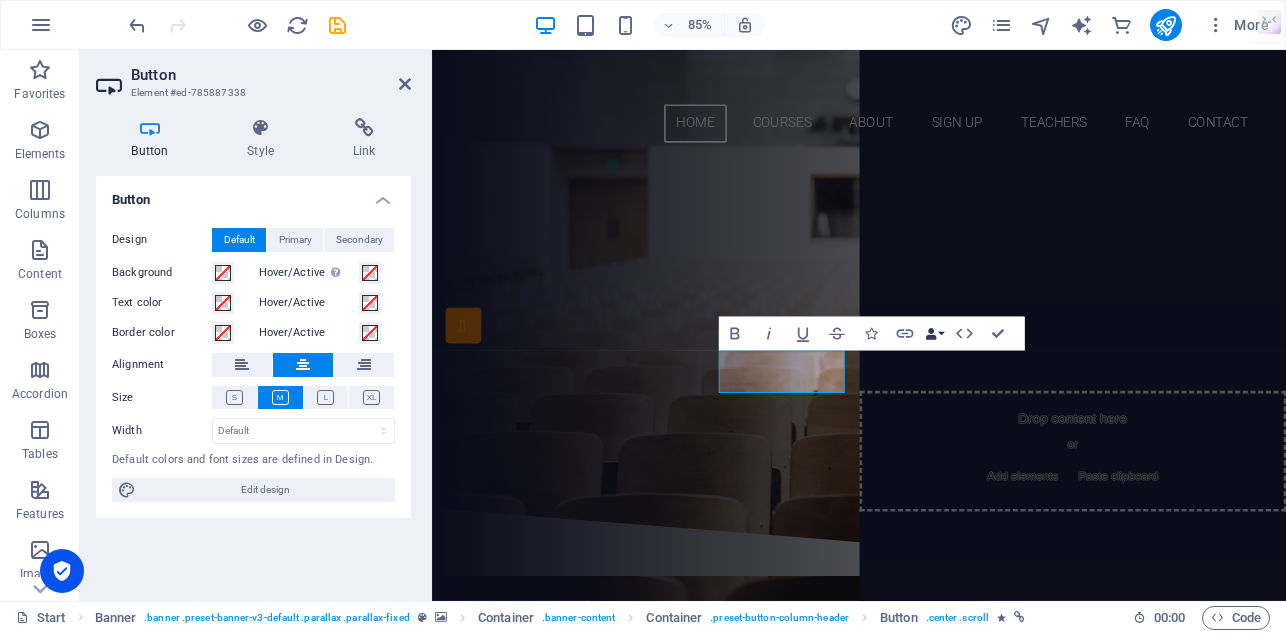 type 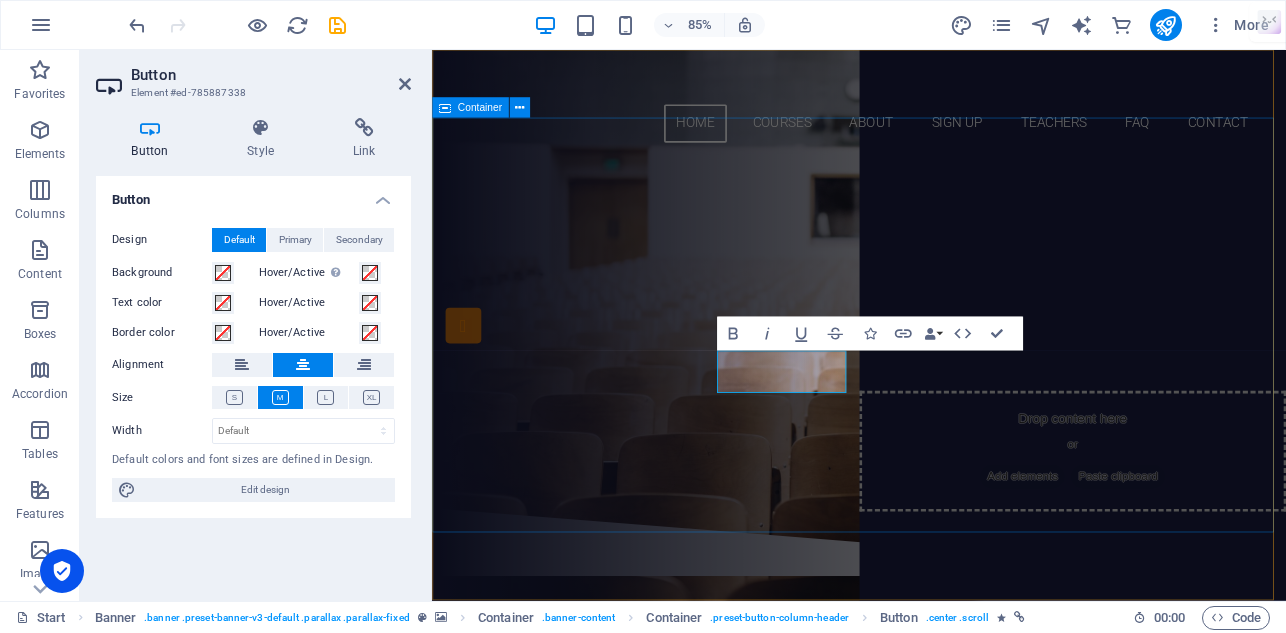 click on "Are you ready to grab a new job? Get your ATS resume [DATE] Our Services Sign up now" at bounding box center [934, 382] 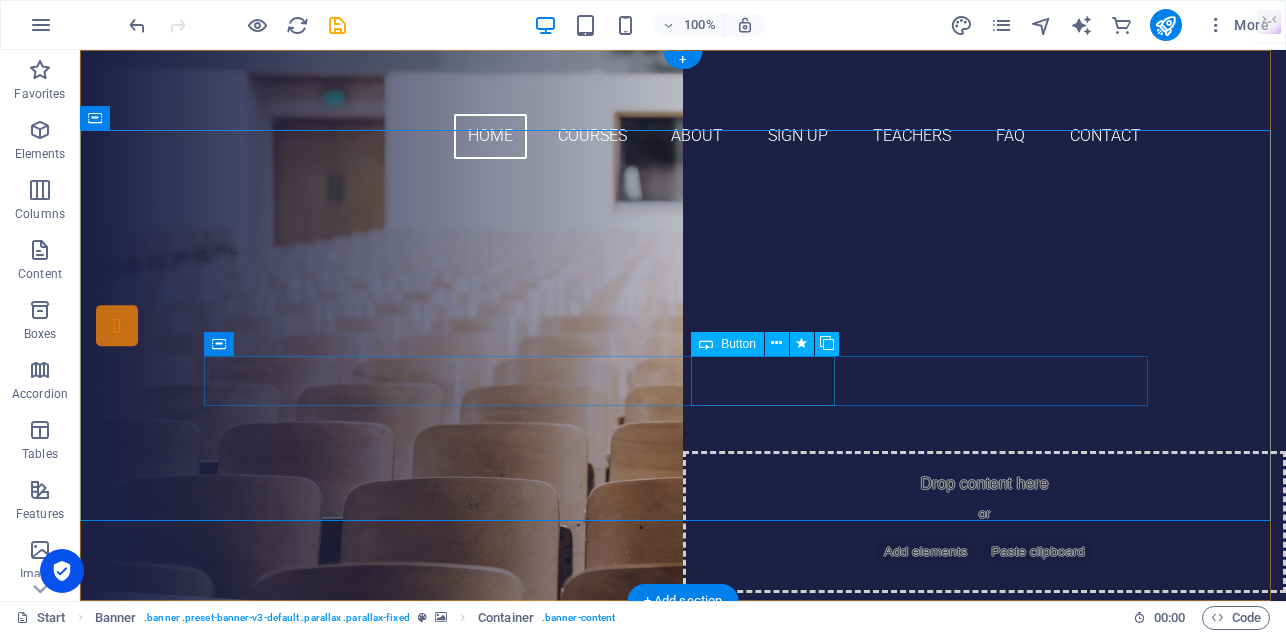 click on "Sign up now" at bounding box center (683, 468) 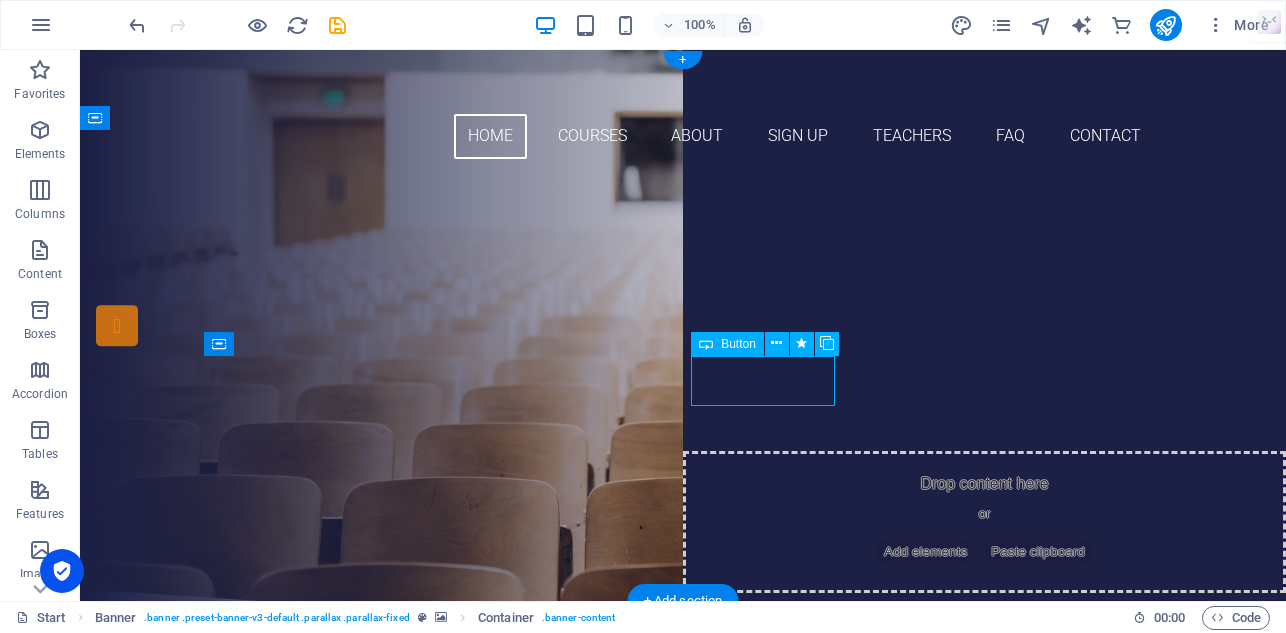 click on "Sign up now" at bounding box center (683, 468) 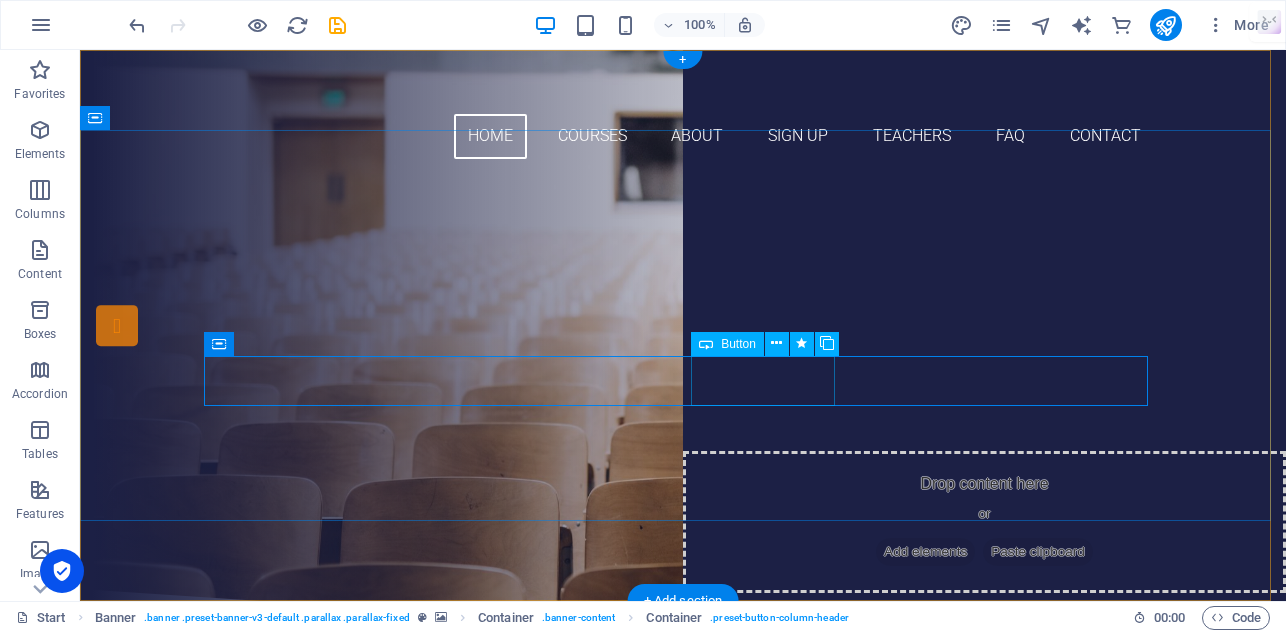 click on "Sign up now" at bounding box center [683, 468] 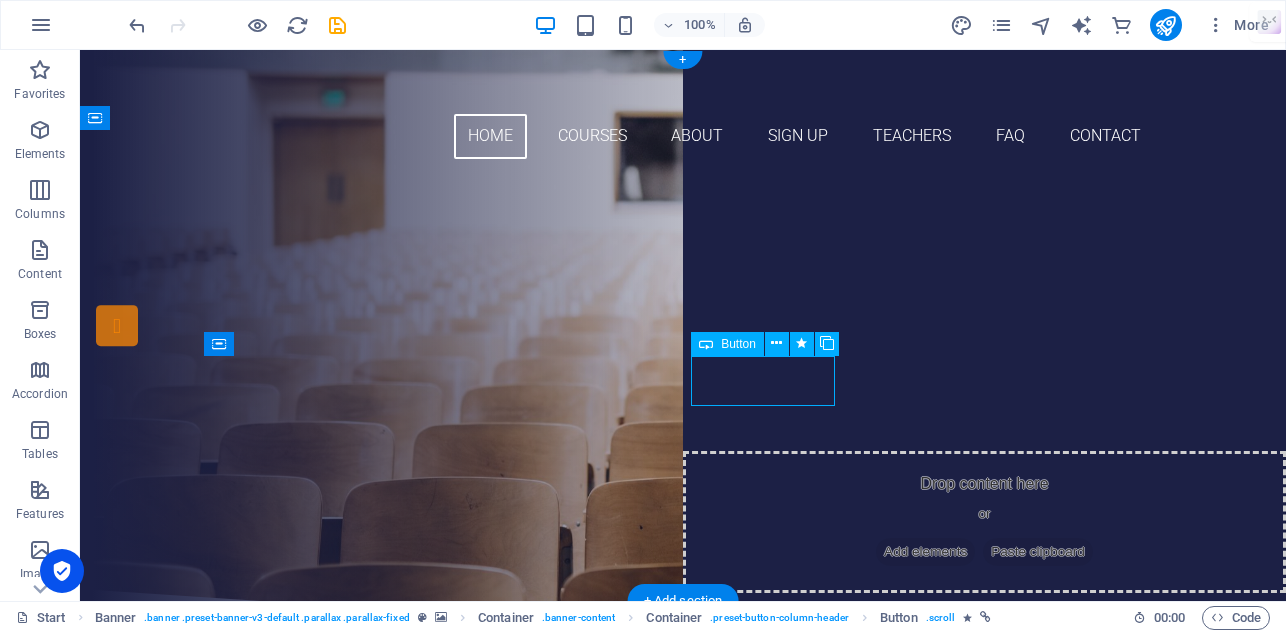 click on "Sign up now" at bounding box center [683, 468] 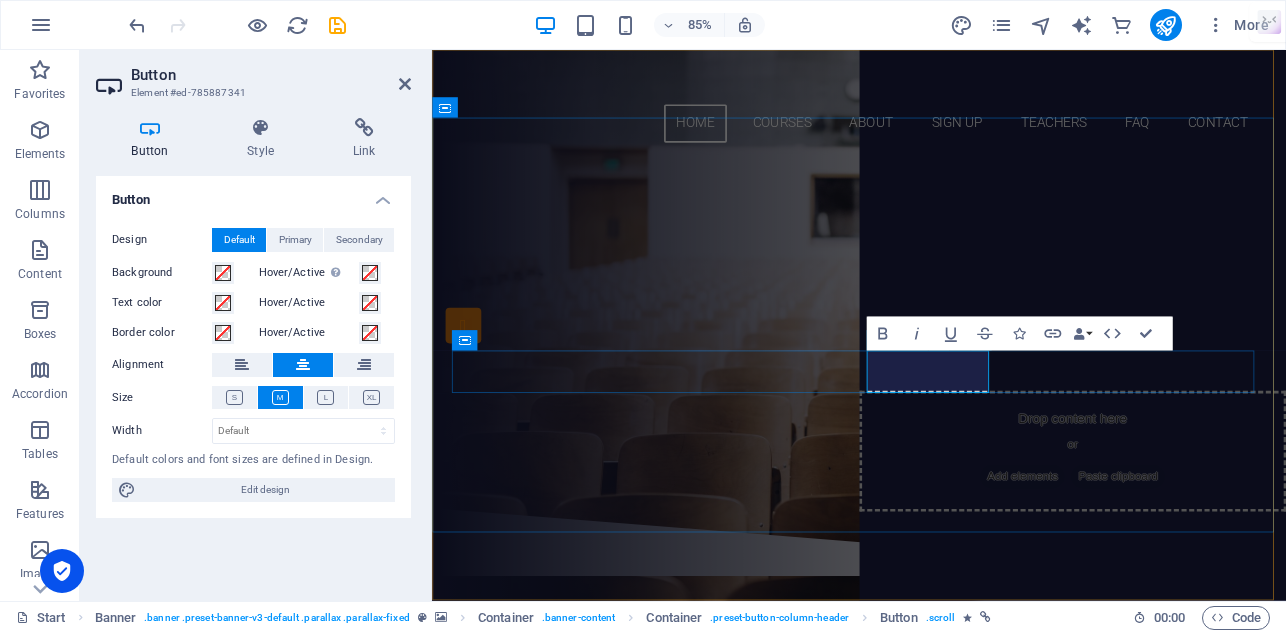 click on "Sign up now" at bounding box center [935, 468] 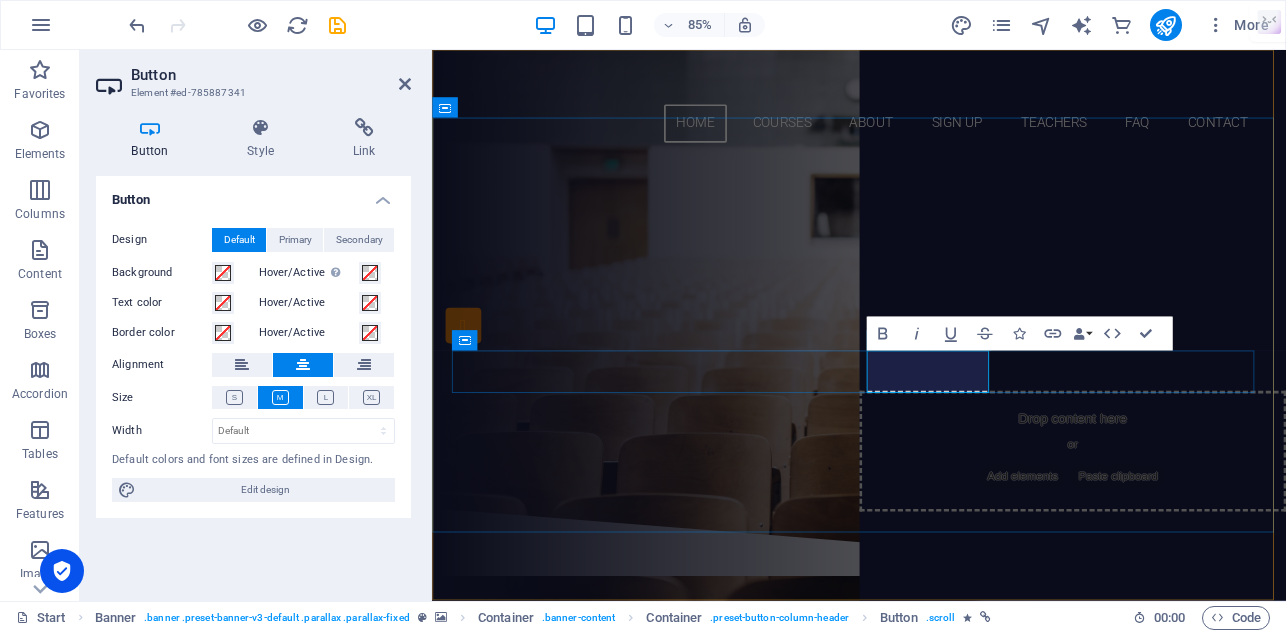 type 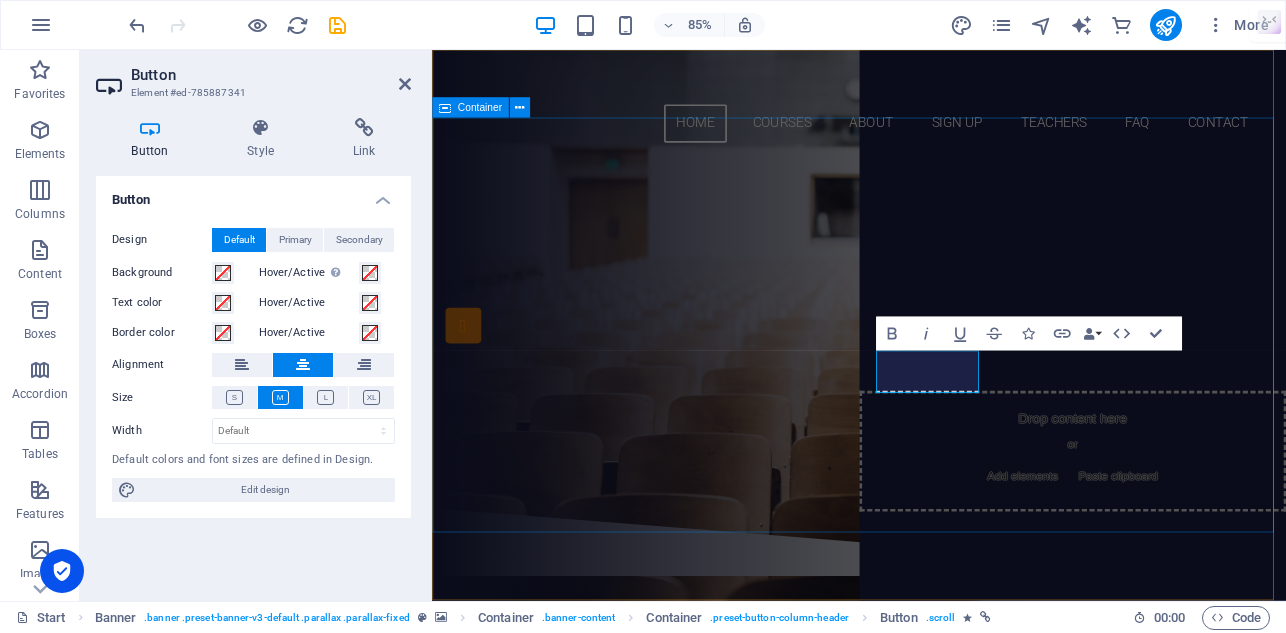 click on "Are you ready to grab a new job? Get your ATS resume [DATE] Our Services Call now" at bounding box center (934, 382) 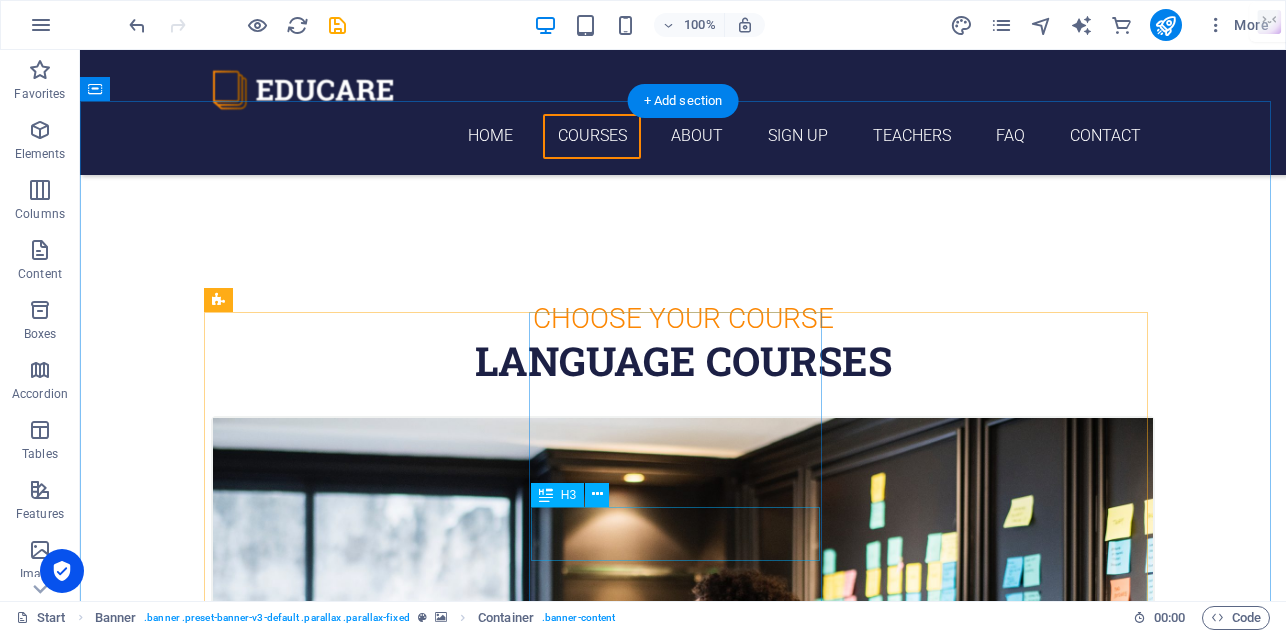 scroll, scrollTop: 500, scrollLeft: 0, axis: vertical 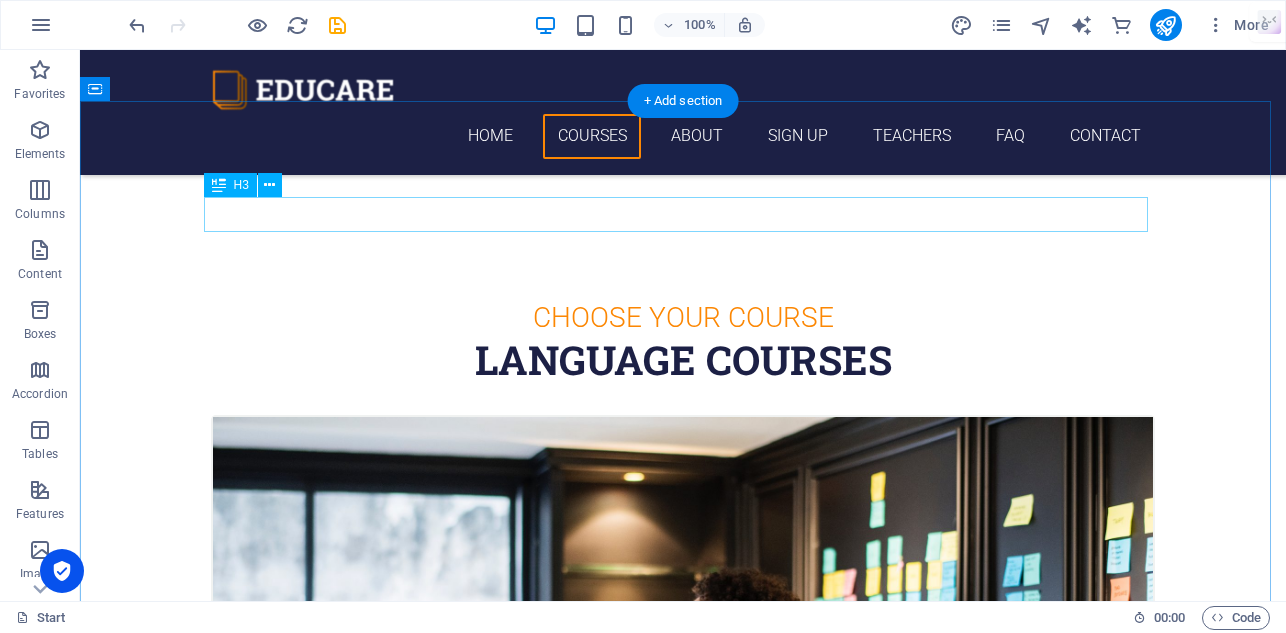 click on "Choose Your Course" at bounding box center (683, 317) 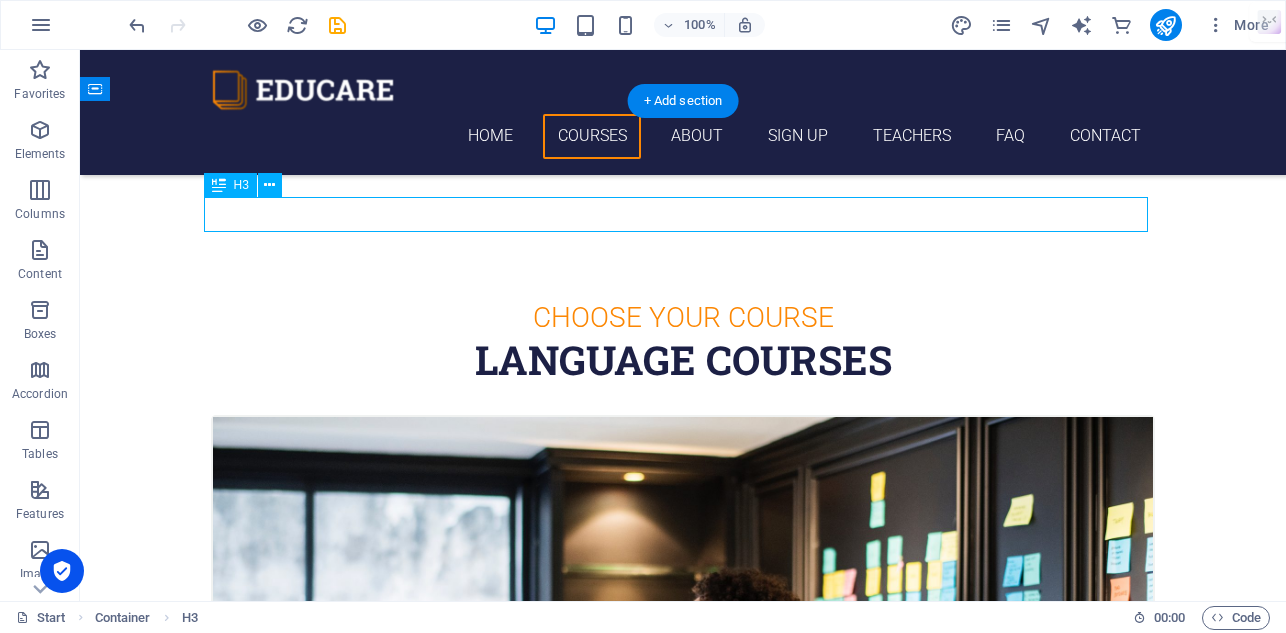 click on "Choose Your Course" at bounding box center (683, 317) 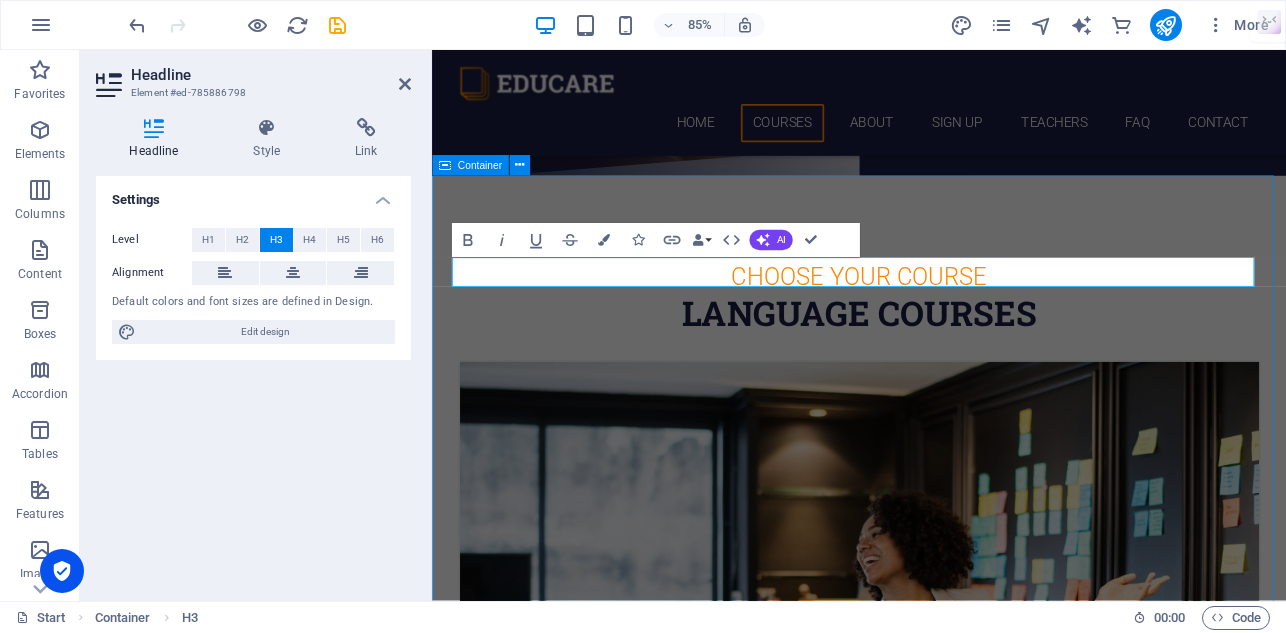 scroll, scrollTop: 403, scrollLeft: 0, axis: vertical 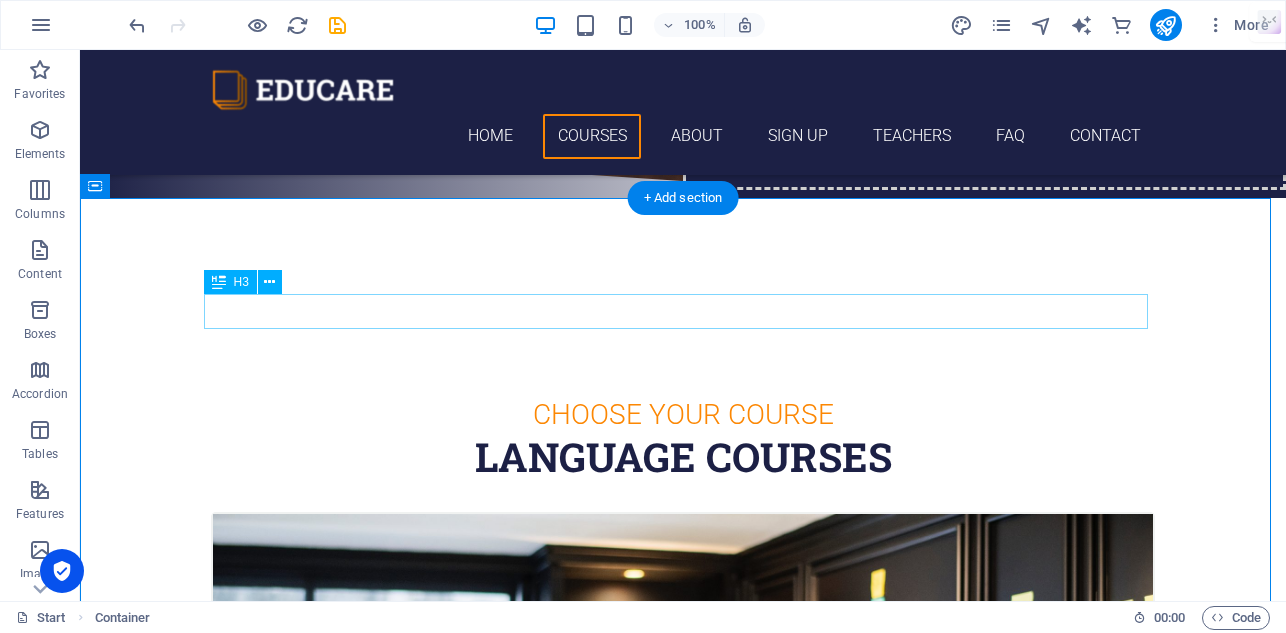 click on "Choose Your Course" at bounding box center (683, 414) 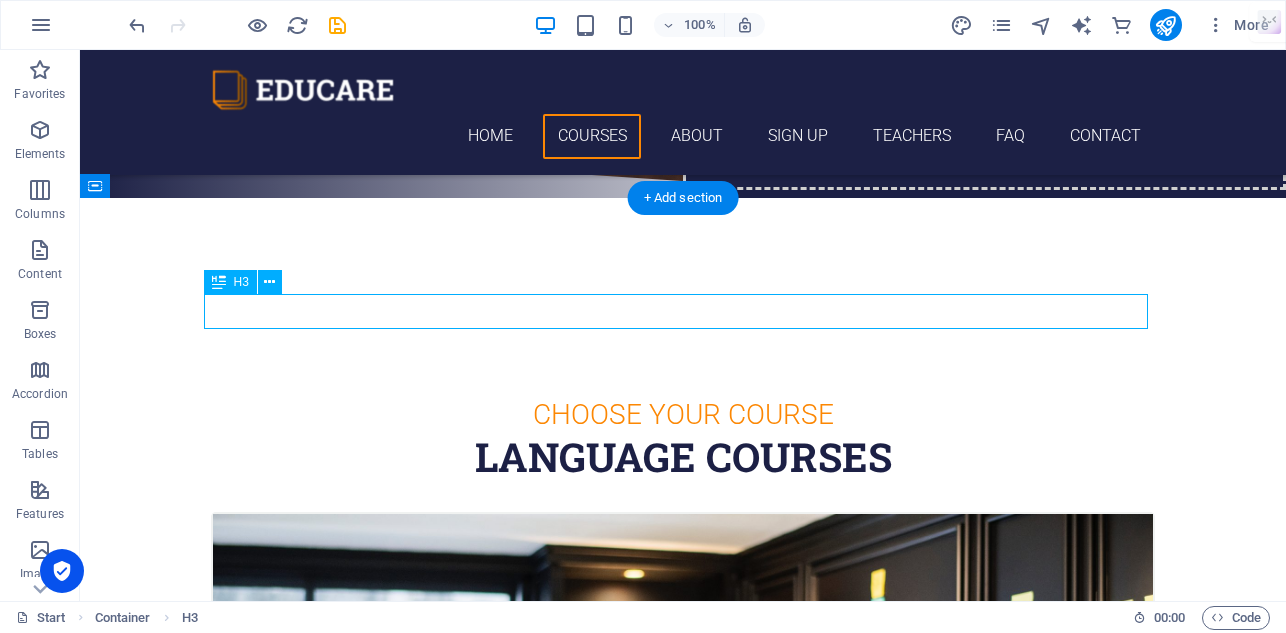 click on "Choose Your Course" at bounding box center (683, 414) 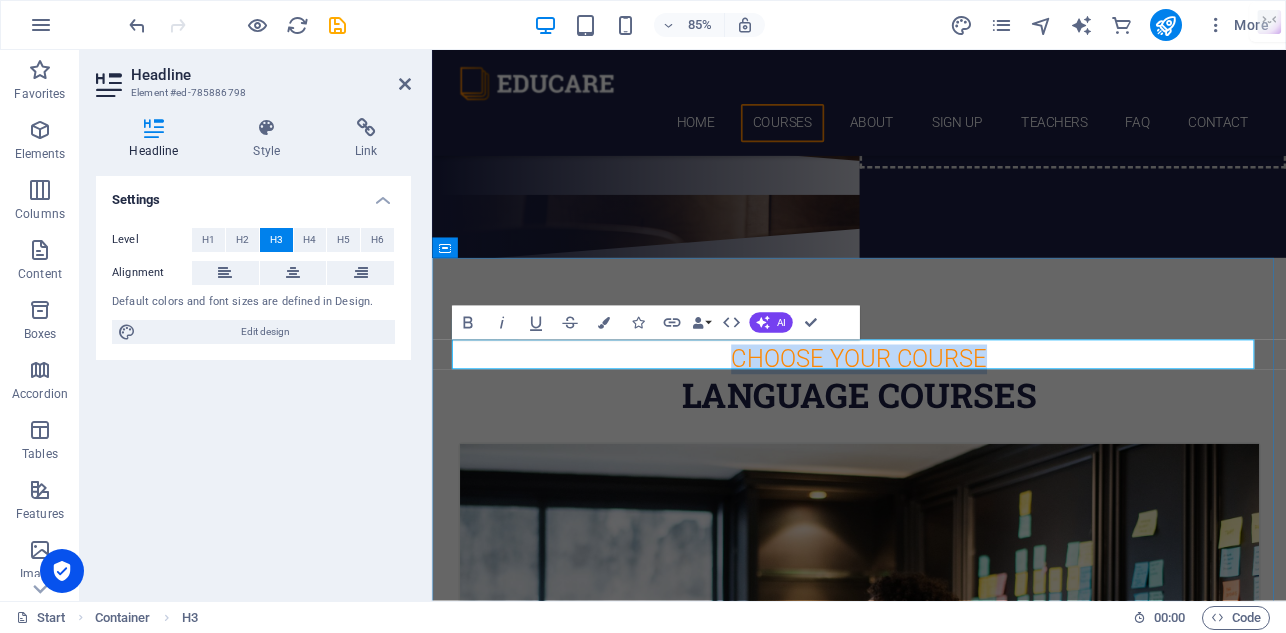 click on "Choose Your Course" at bounding box center [935, 414] 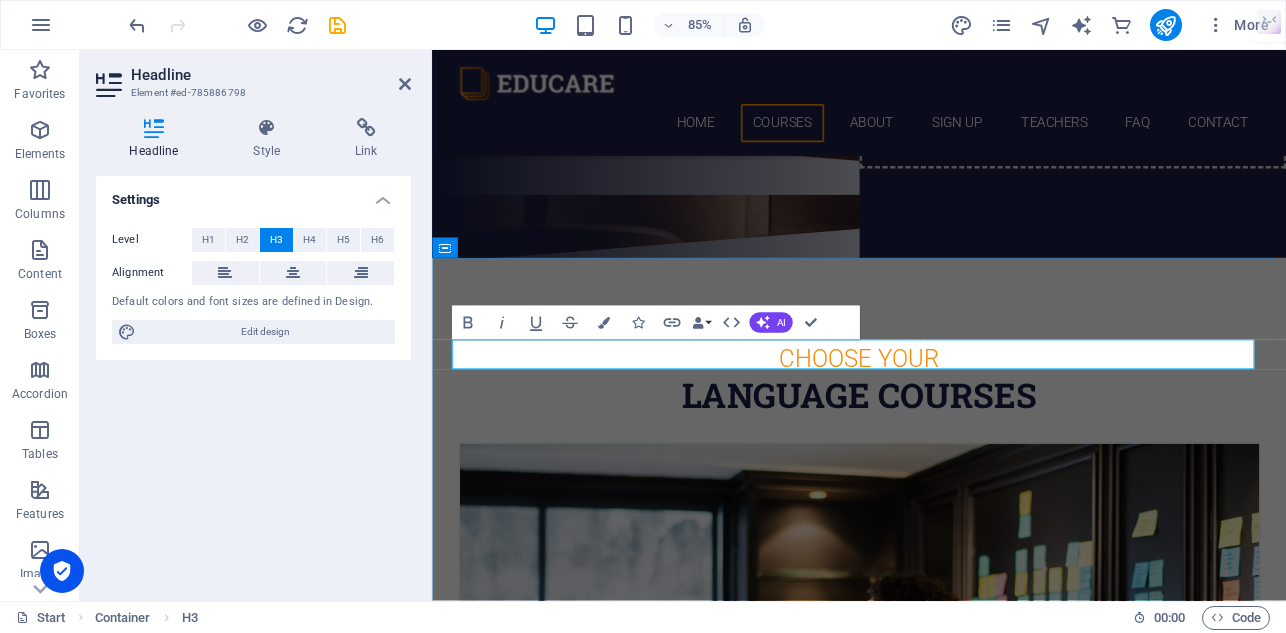 type 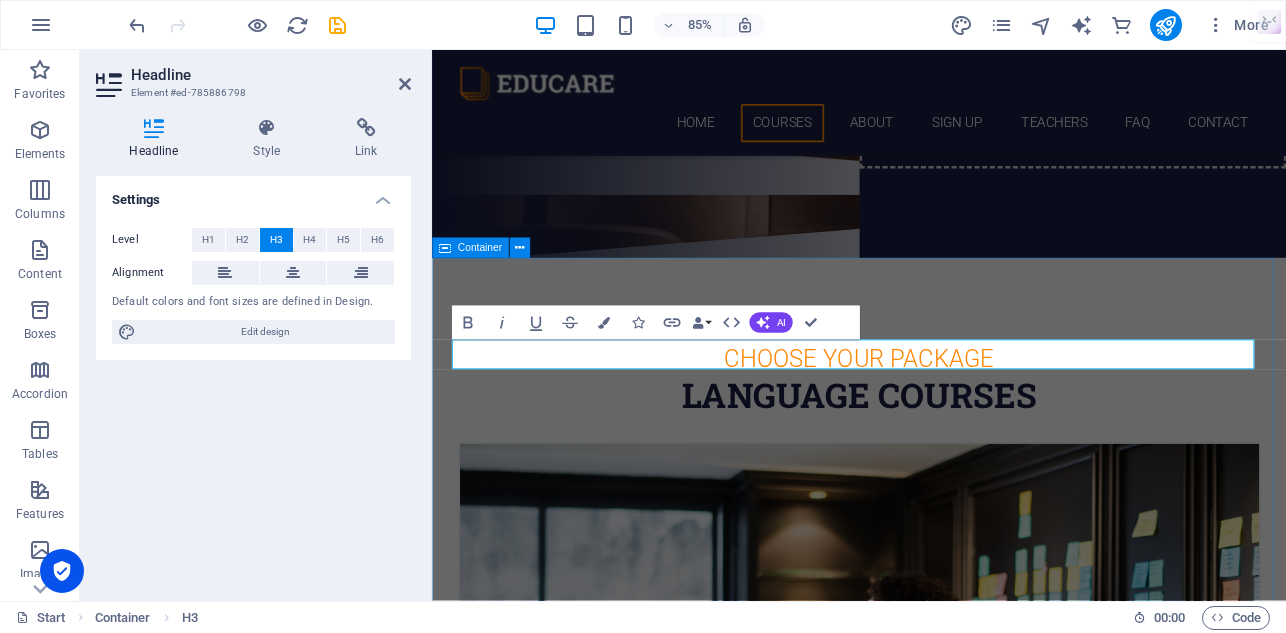 click on "Choose Your Package Language Courses Spanish  [DATE]  08:00 am - 04:00 pm Lorem ipsum dolor sit amet, consectetur adipisicing elit. Veritatis, dolorem! Swedish  [DATE]  08:00 am - 04:00 pm Lorem ipsum dolor sit amet, consectetur adipisicing elit. Veritatis, dolorem! German  [DATE]  08:00 am - 04:00 pm Lorem ipsum dolor sit amet, consectetur adipisicing elit. Veritatis, dolorem! Italian  [DATE]  08:00 am - 04:00 pm Lorem ipsum dolor sit amet, consectetur adipisicing elit. Veritatis, dolorem! French  [DATE]  08:00 am - 04:00 pm Lorem ipsum dolor sit amet, consectetur adipisicing elit. Veritatis, dolorem! Danish  [DATE]  08:00 am - 04:00 pm Lorem ipsum dolor sit amet, consectetur adipisicing elit. Veritatis, dolorem!" at bounding box center (934, 2903) 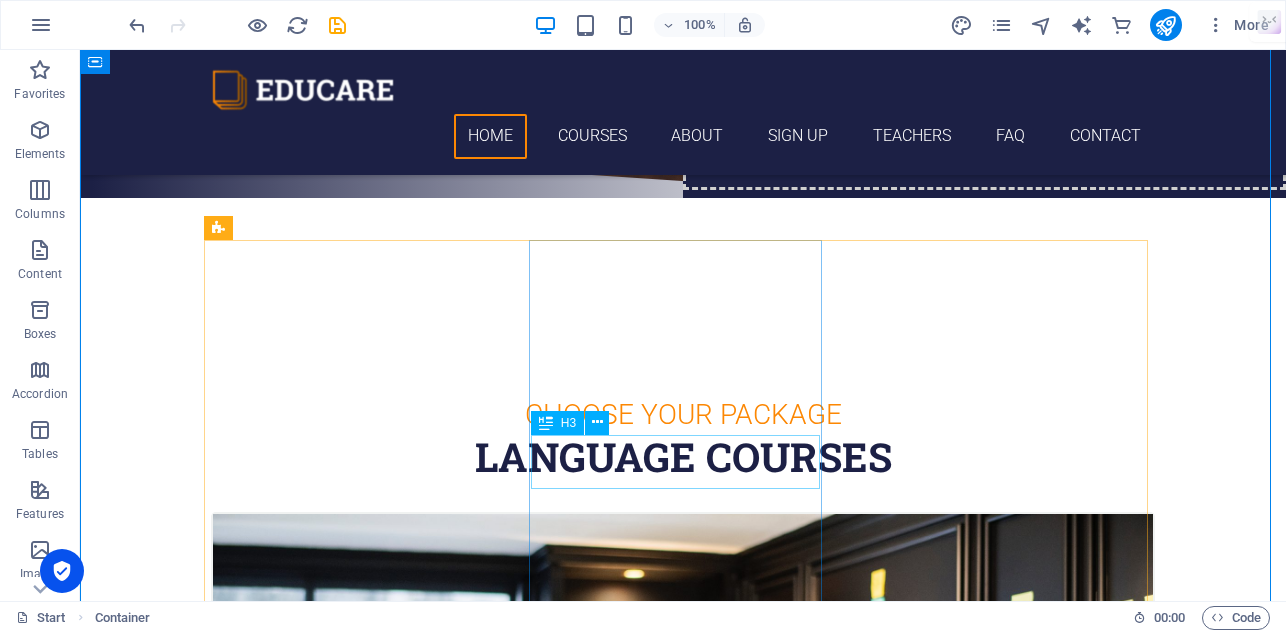 scroll, scrollTop: 603, scrollLeft: 0, axis: vertical 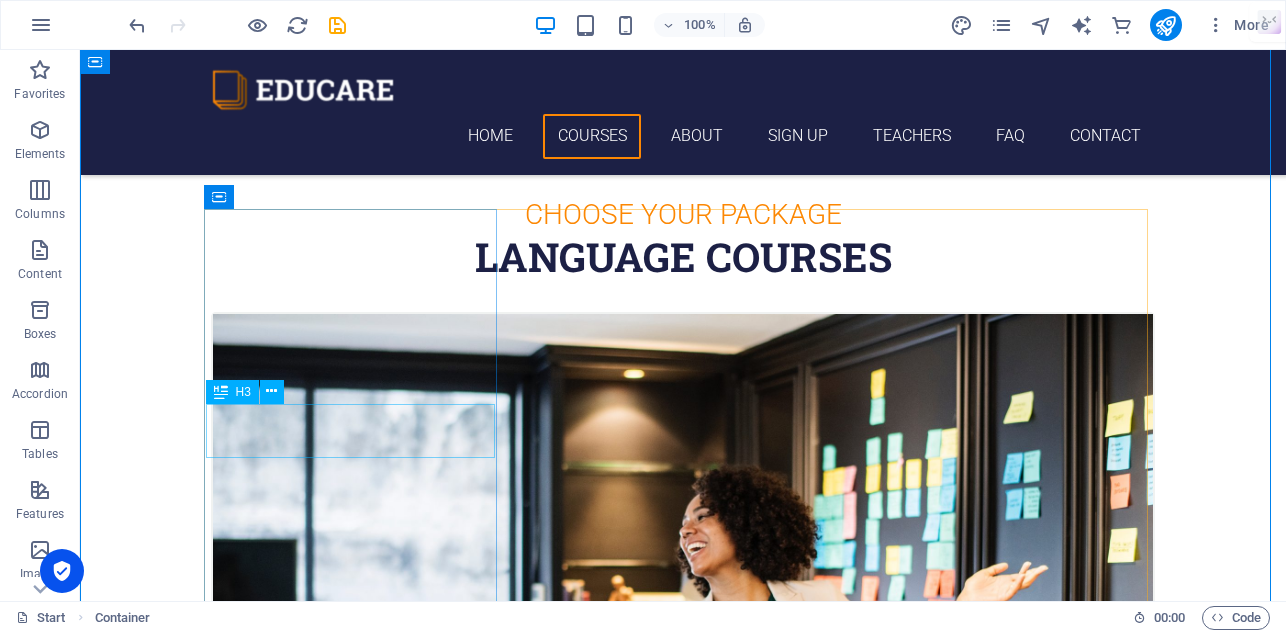 click on "Spanish" at bounding box center [683, 968] 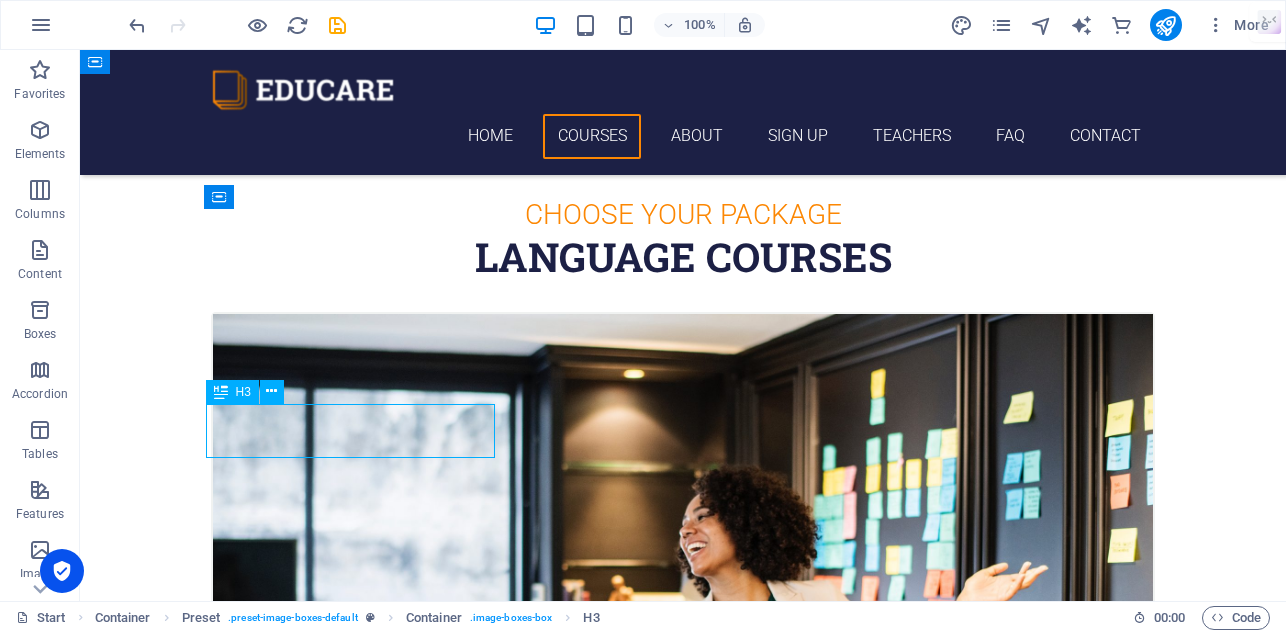 click on "Spanish" at bounding box center [683, 968] 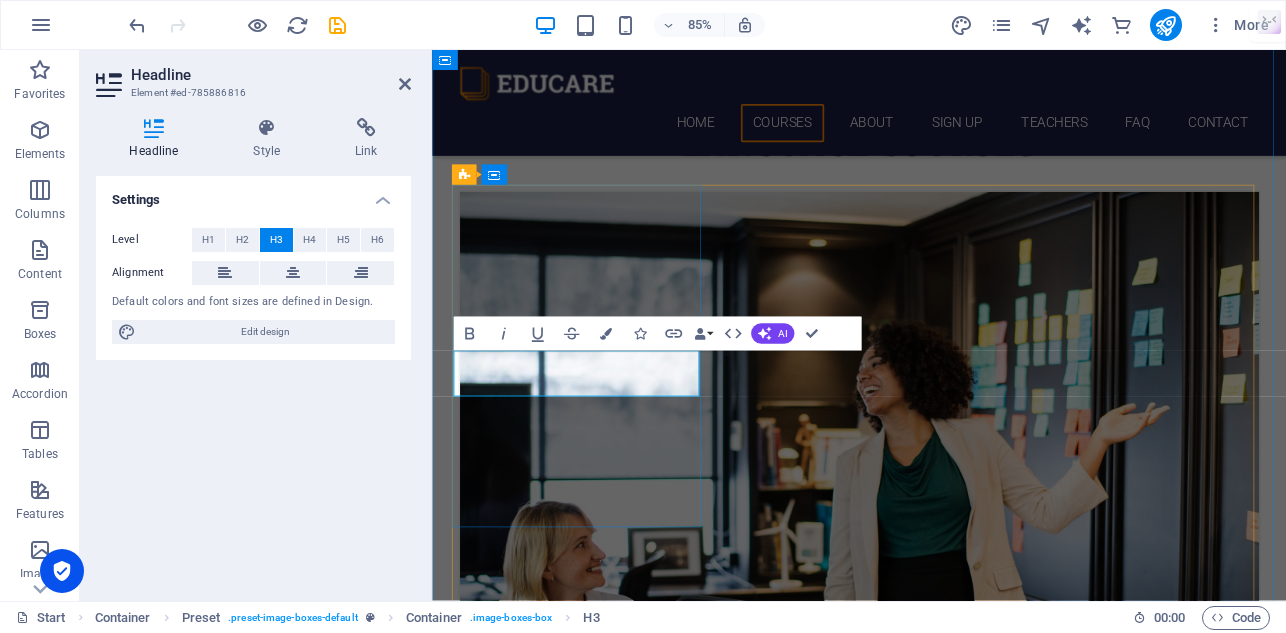 click on "Spanish" at bounding box center (935, 883) 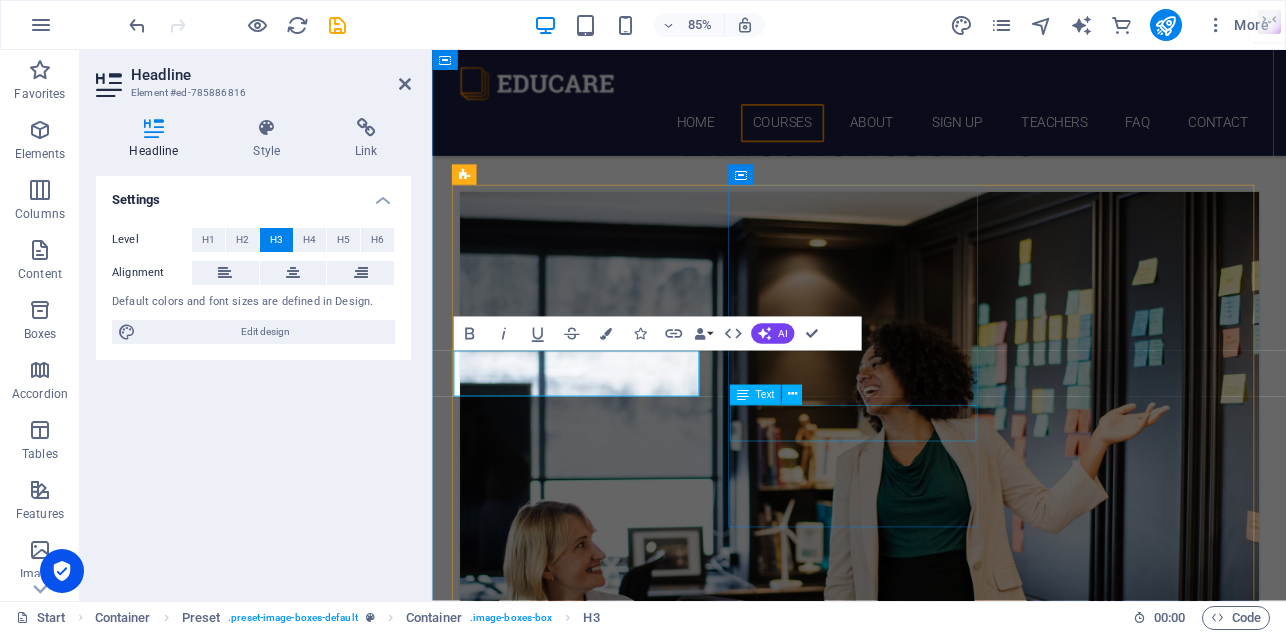click on "[DATE]  08:00 am - 04:00 pm" at bounding box center (935, 1739) 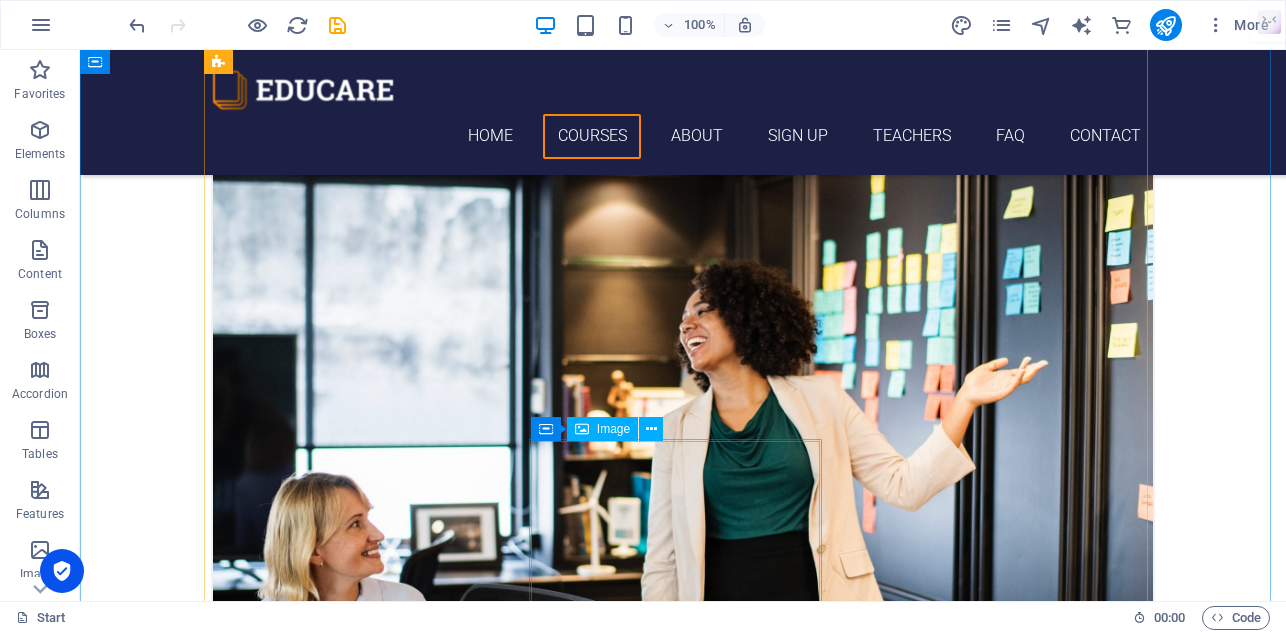scroll, scrollTop: 603, scrollLeft: 0, axis: vertical 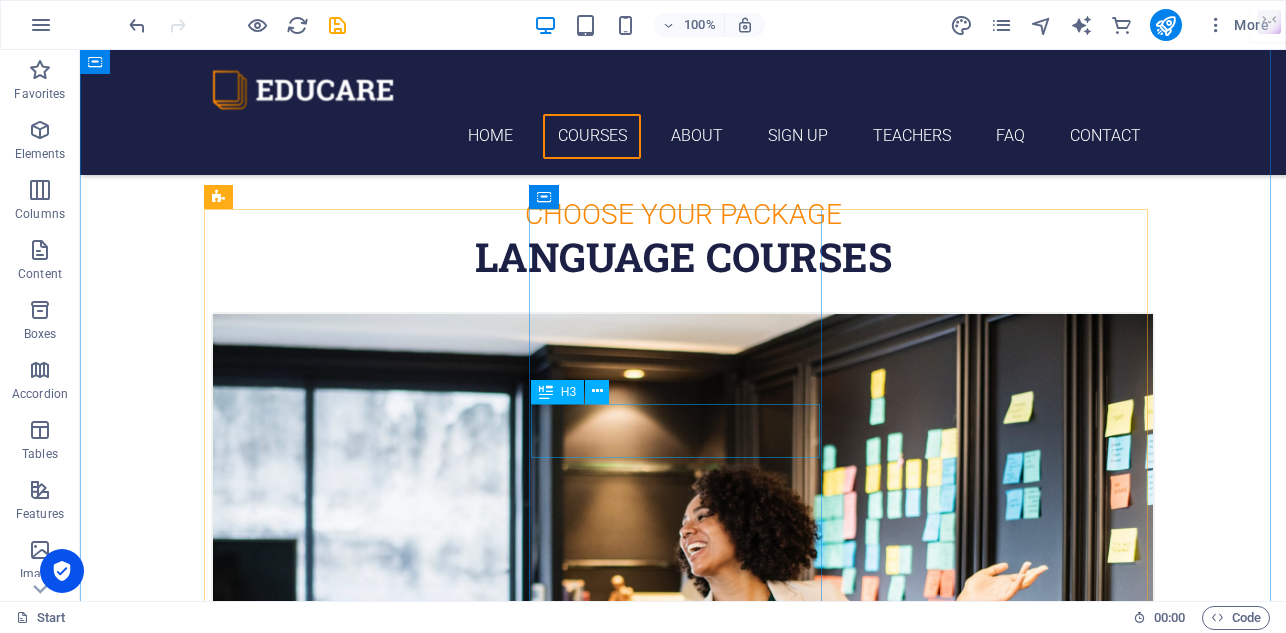 click on "Swedish" at bounding box center [683, 1778] 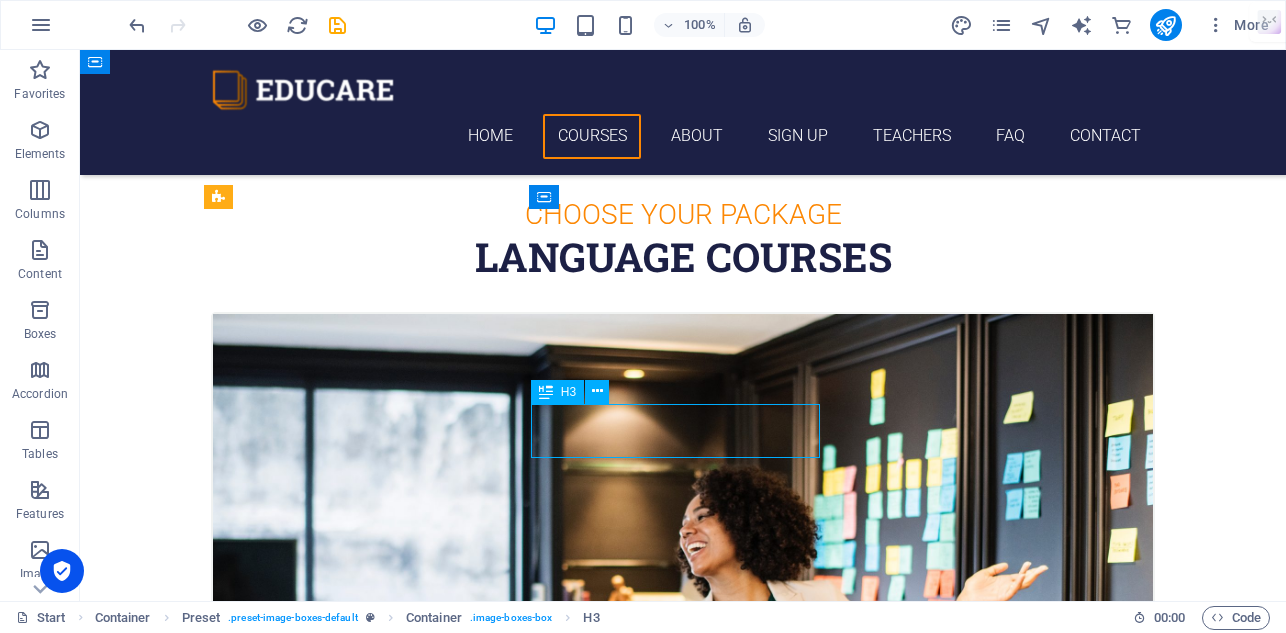 click on "Swedish" at bounding box center (683, 1778) 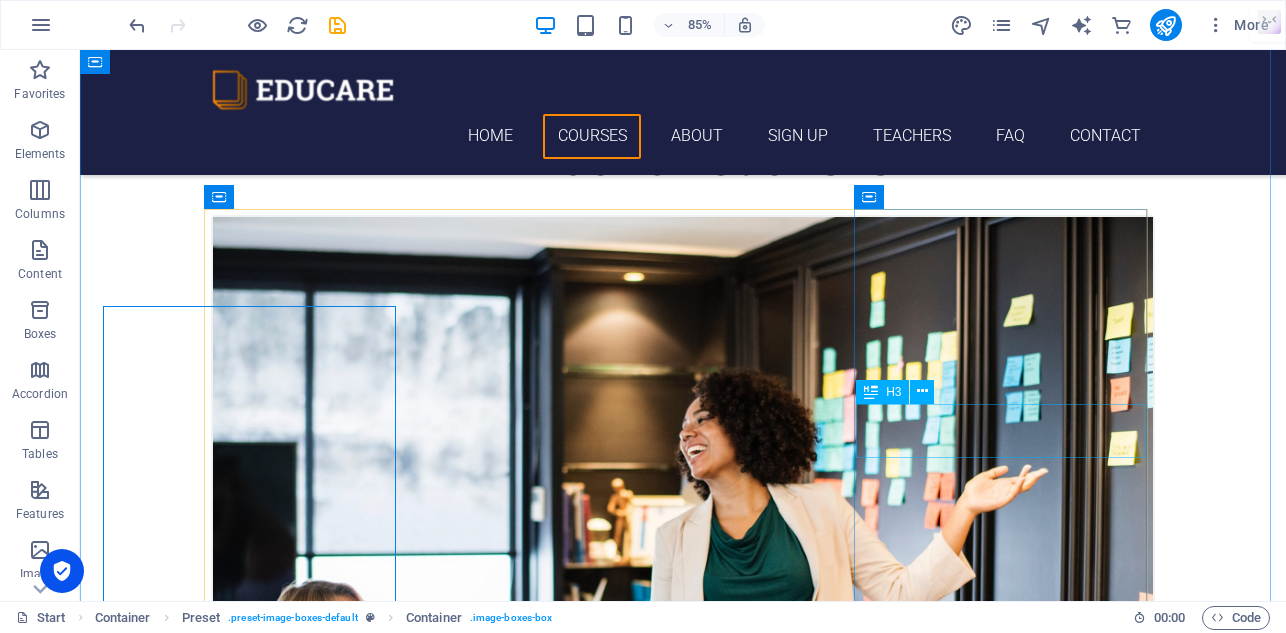 scroll, scrollTop: 603, scrollLeft: 0, axis: vertical 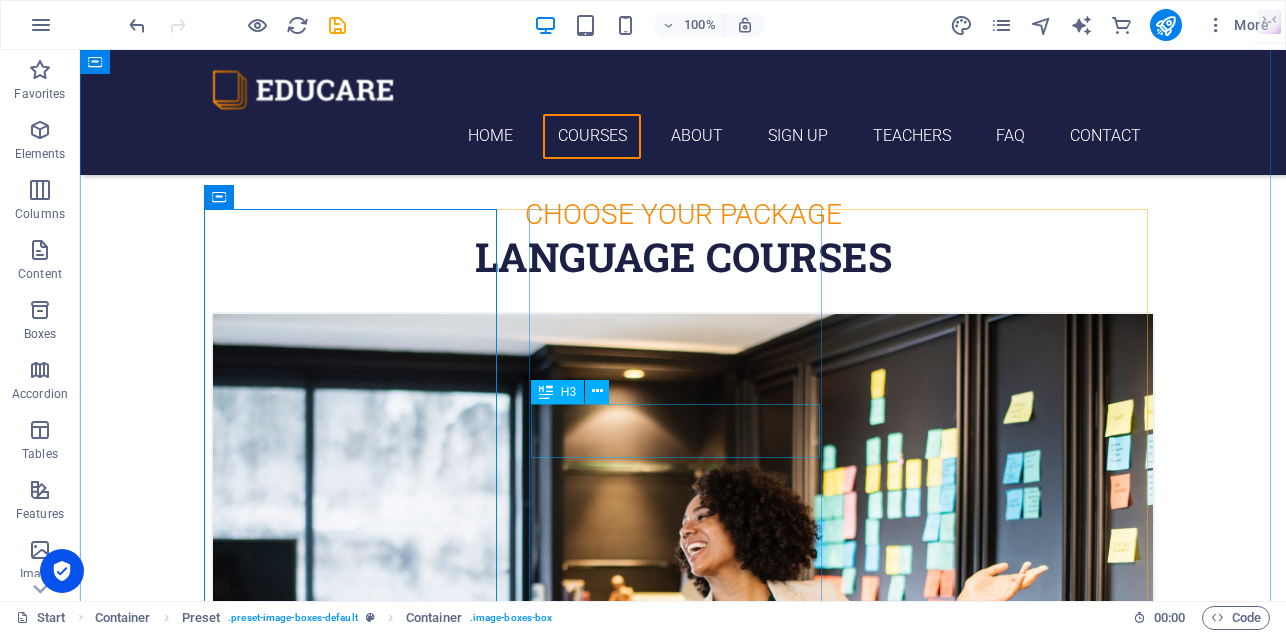 click on "Swedish" at bounding box center [683, 1778] 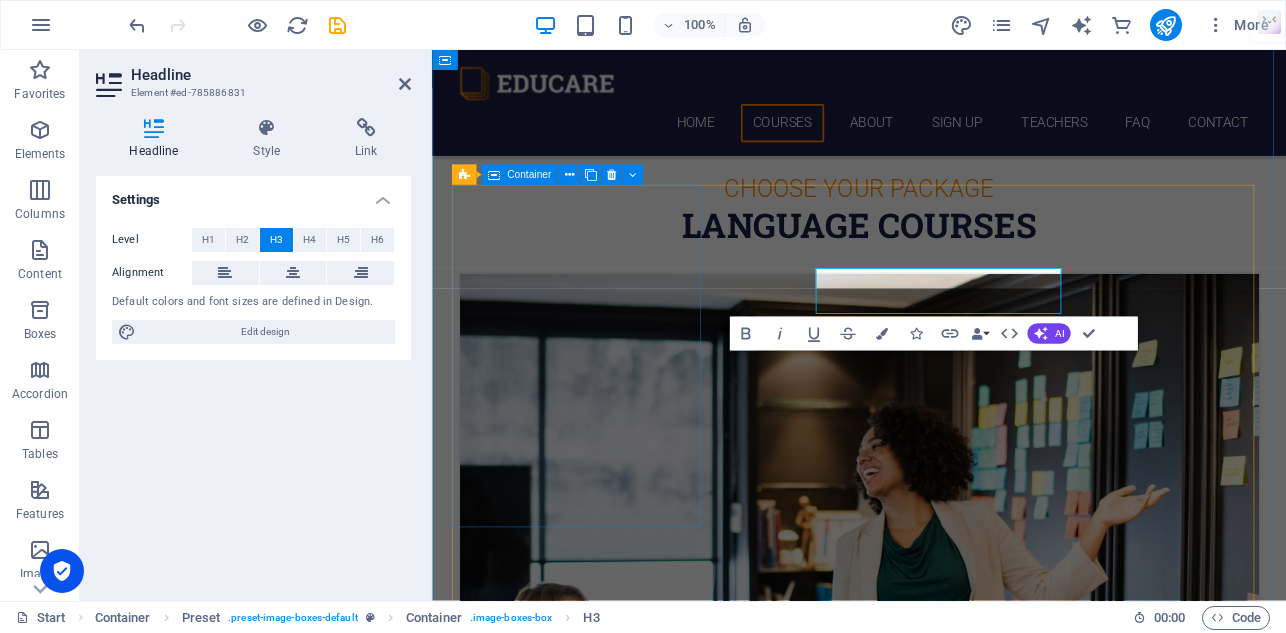 click on "resume writing  [DATE]  08:00 am - 04:00 pm Lorem ipsum dolor sit amet, consectetur adipisicing elit. Veritatis, dolorem!" at bounding box center [935, 709] 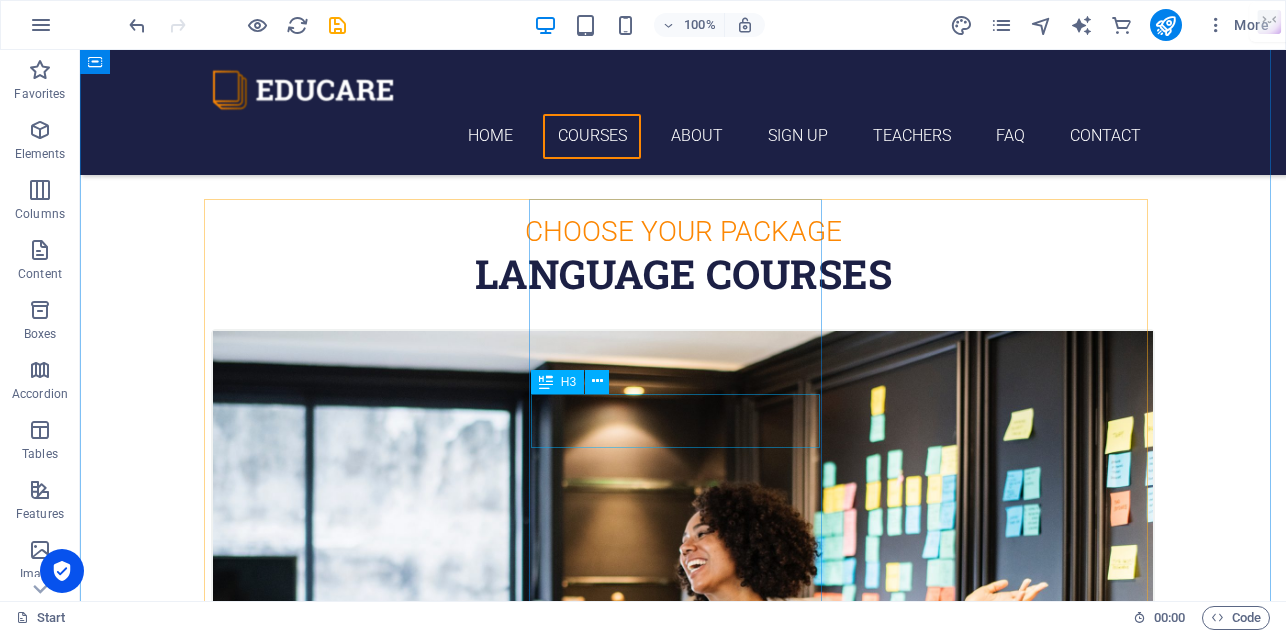 scroll, scrollTop: 621, scrollLeft: 0, axis: vertical 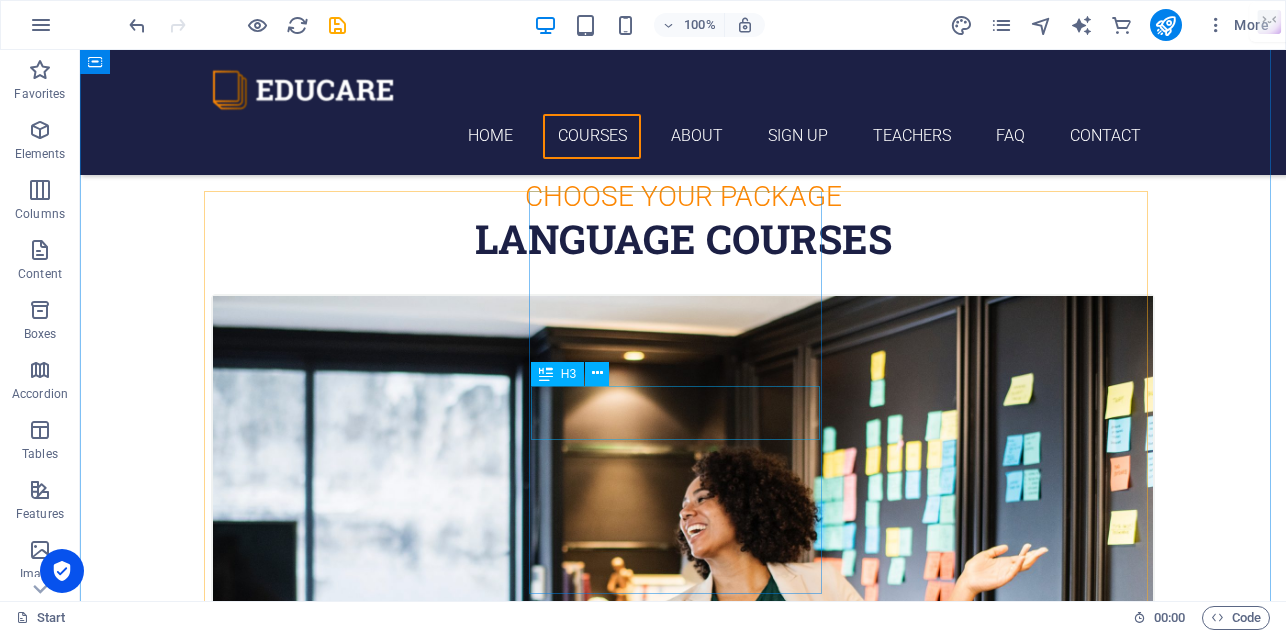 click on "Swedish" at bounding box center [683, 1760] 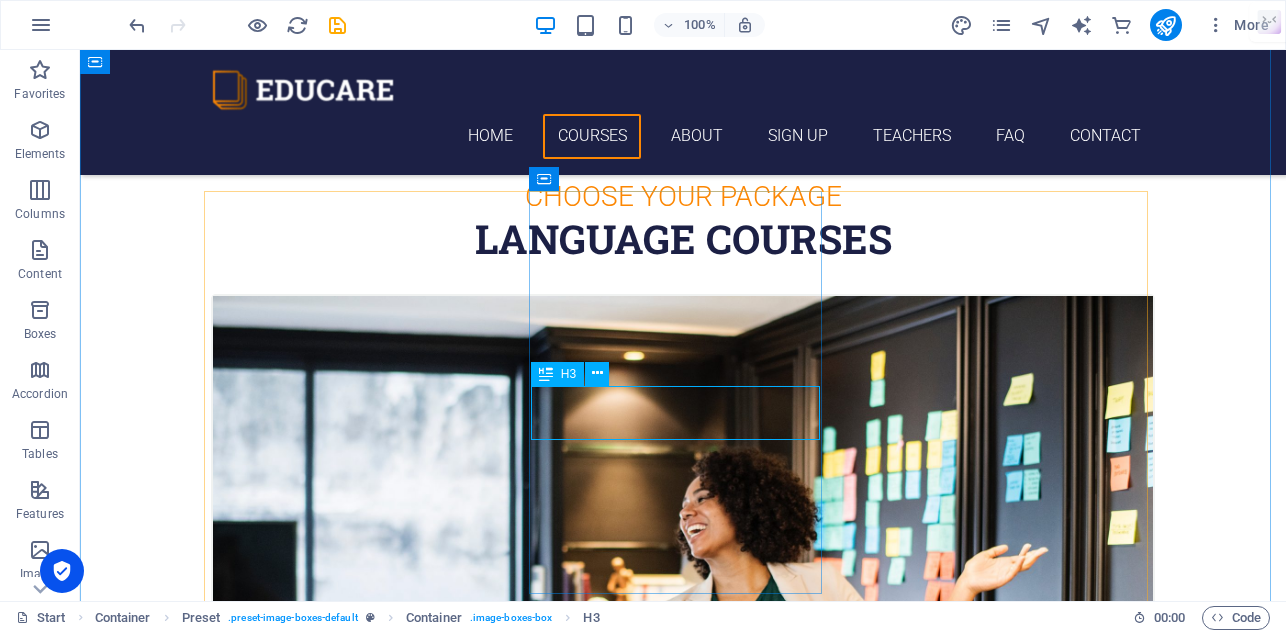 click on "Swedish" at bounding box center [683, 1760] 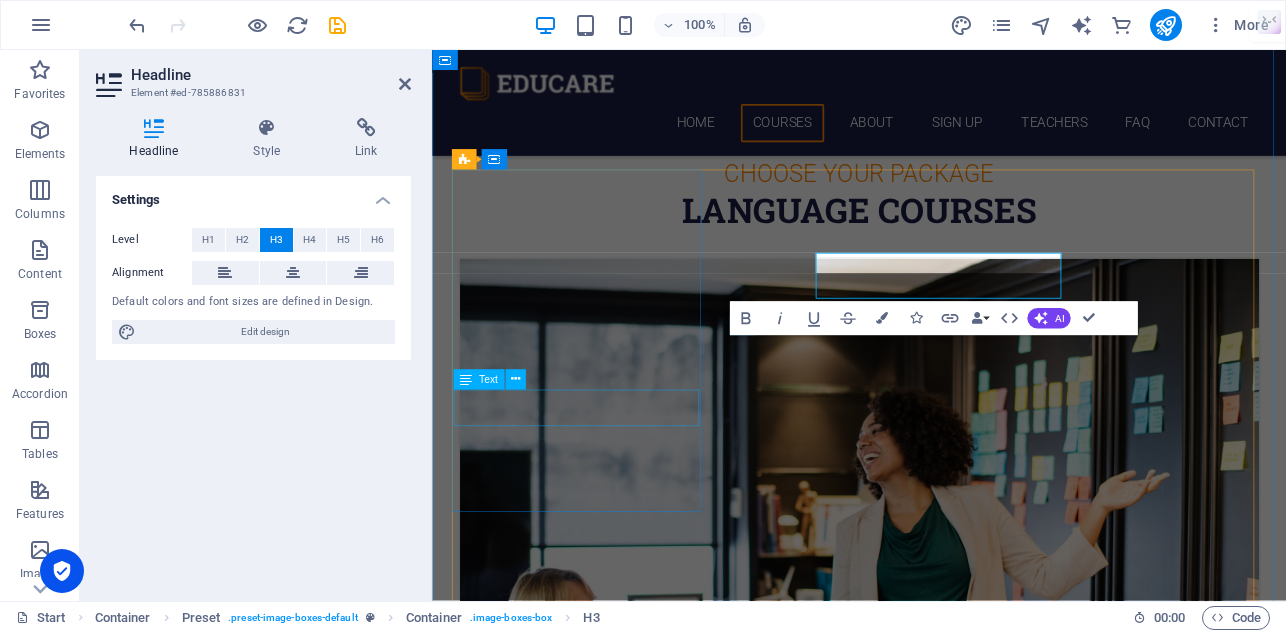 scroll, scrollTop: 718, scrollLeft: 0, axis: vertical 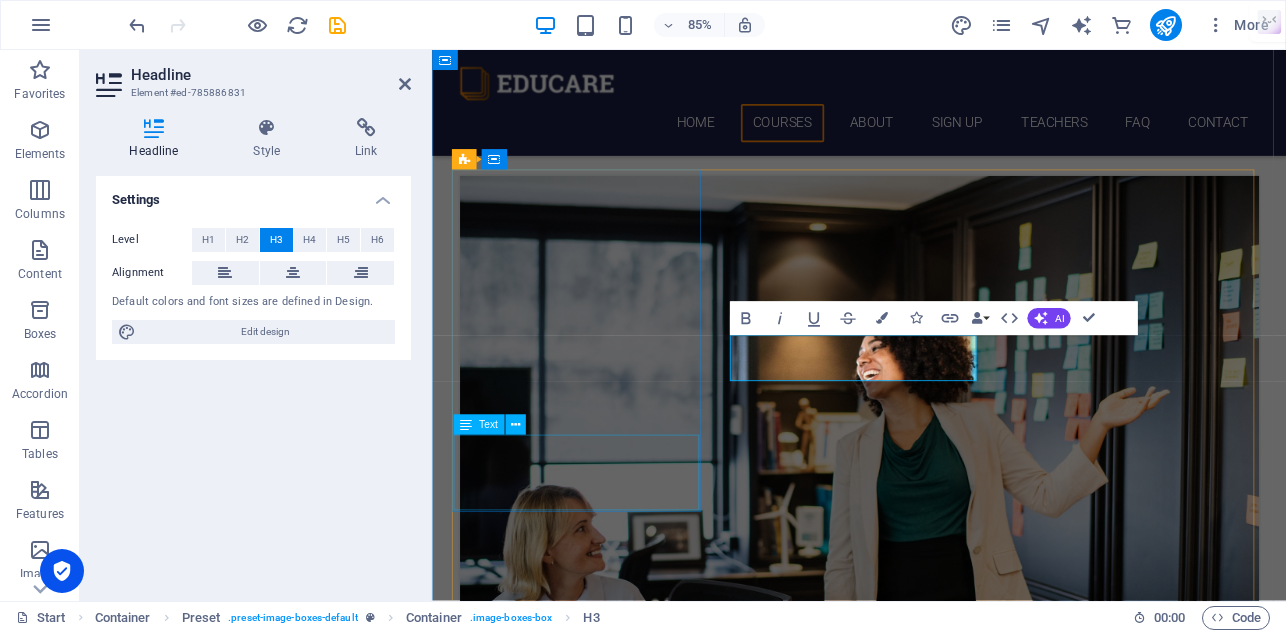 type 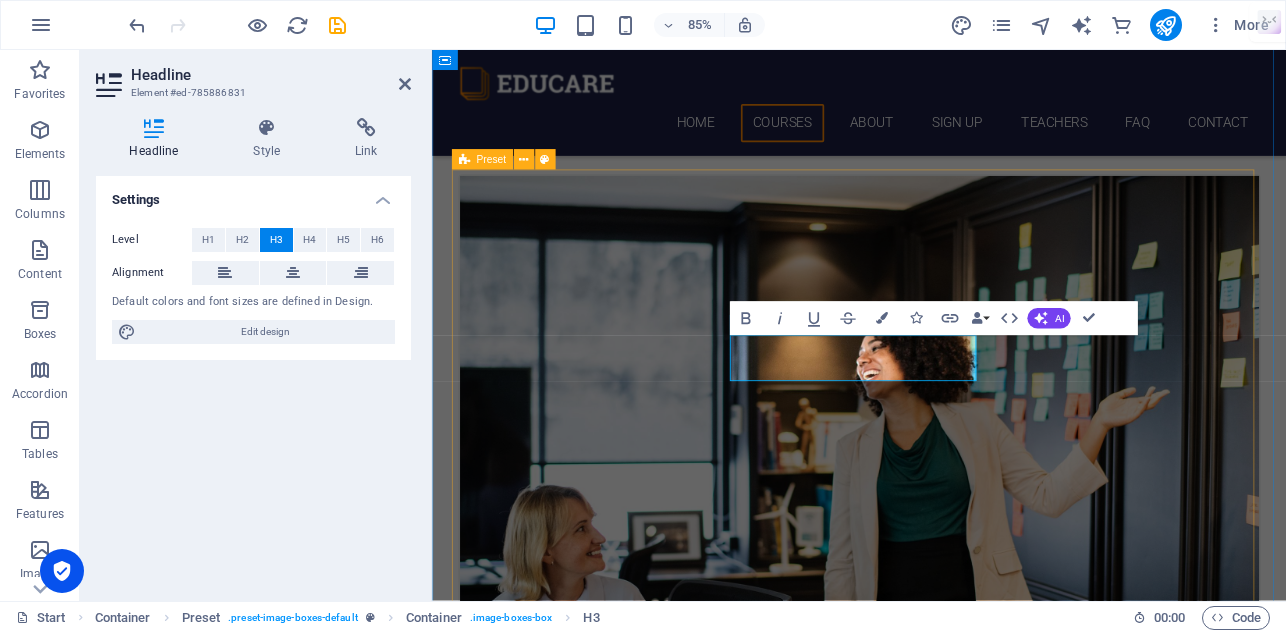 click on "resume writing  [DATE]  08:00 am - 04:00 pm Lorem ipsum dolor sit amet, consectetur adipisicing elit. Veritatis, dolorem! ATS resume  [DATE]  08:00 am - 04:00 pm Lorem ipsum dolor sit amet, consectetur adipisicing elit. Veritatis, dolorem! German  [DATE]  08:00 am - 04:00 pm Lorem ipsum dolor sit amet, consectetur adipisicing elit. Veritatis, dolorem! Italian  [DATE]  08:00 am - 04:00 pm Lorem ipsum dolor sit amet, consectetur adipisicing elit. Veritatis, dolorem! French  [DATE]  08:00 am - 04:00 pm Lorem ipsum dolor sit amet, consectetur adipisicing elit. Veritatis, dolorem! Danish  [DATE]  08:00 am - 04:00 pm Lorem ipsum dolor sit amet, consectetur adipisicing elit. Veritatis, dolorem!" at bounding box center (935, 2646) 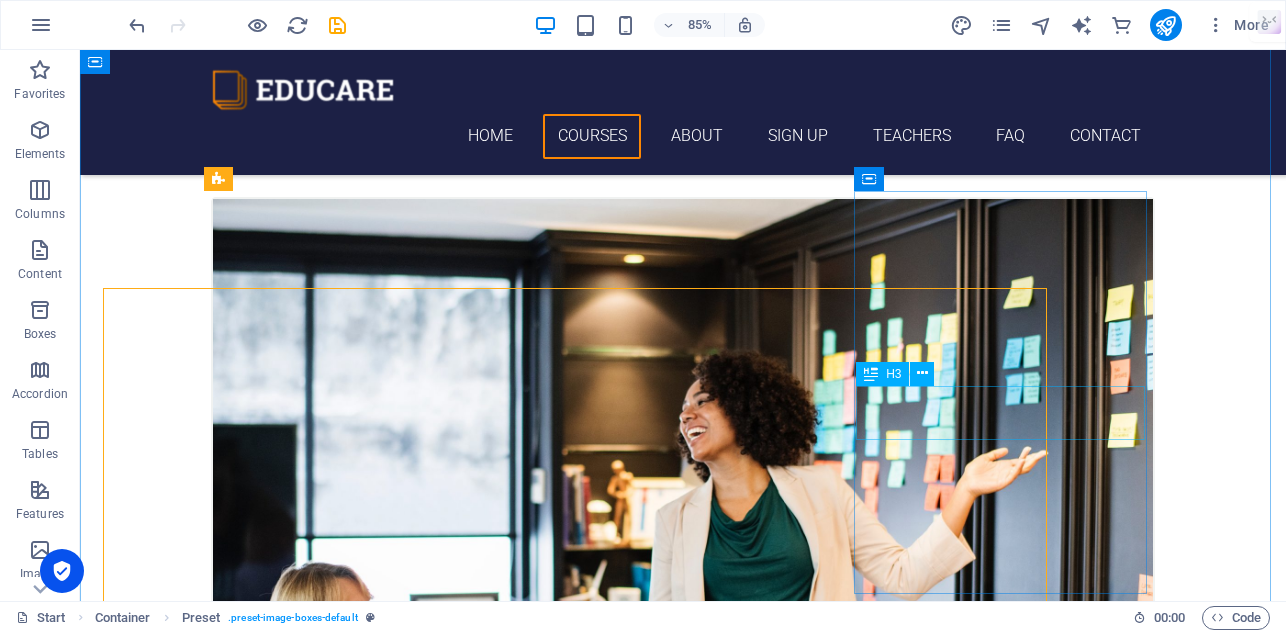 scroll, scrollTop: 621, scrollLeft: 0, axis: vertical 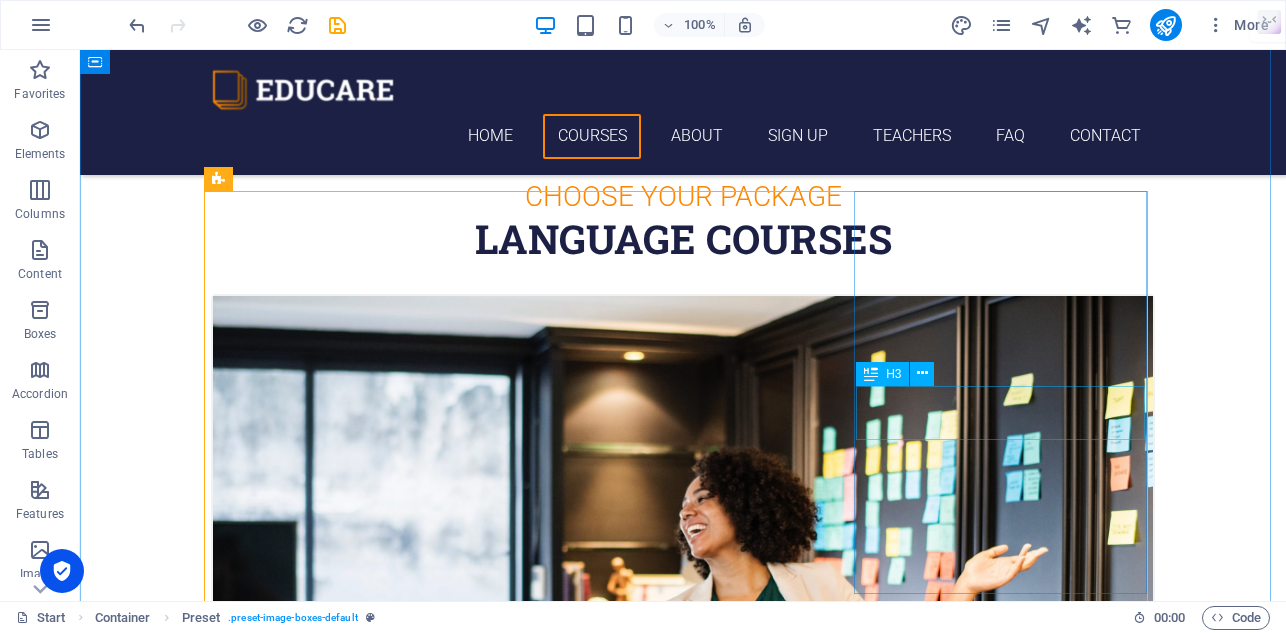 click on "German" at bounding box center (683, 2569) 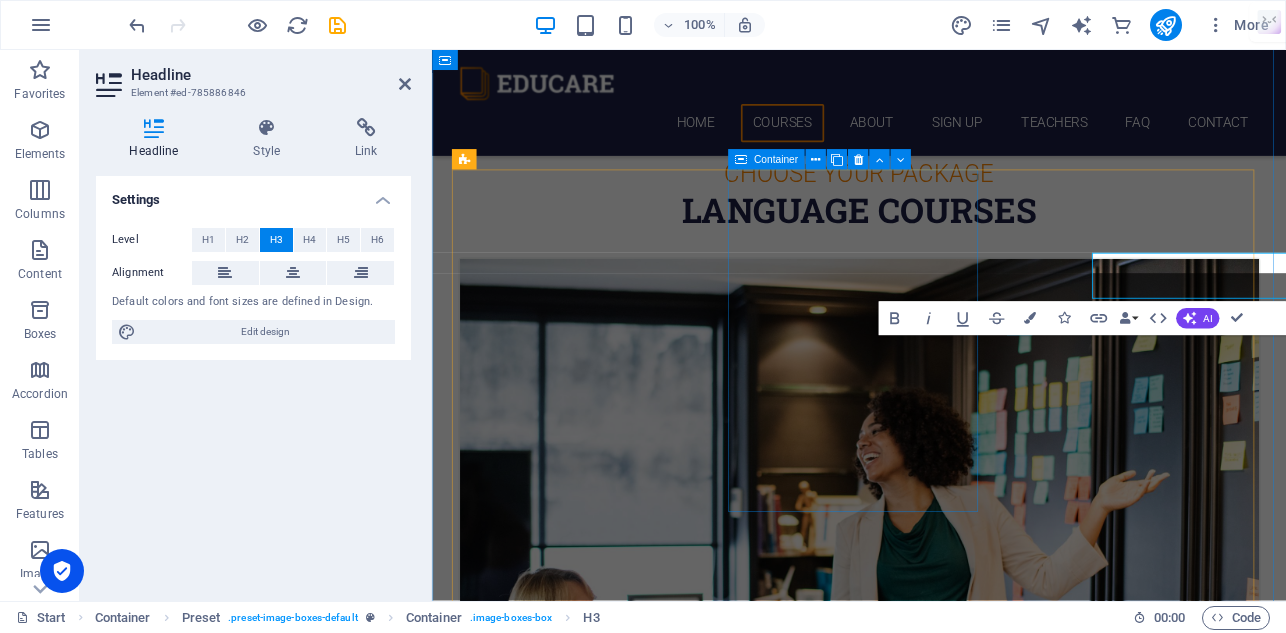 scroll, scrollTop: 718, scrollLeft: 0, axis: vertical 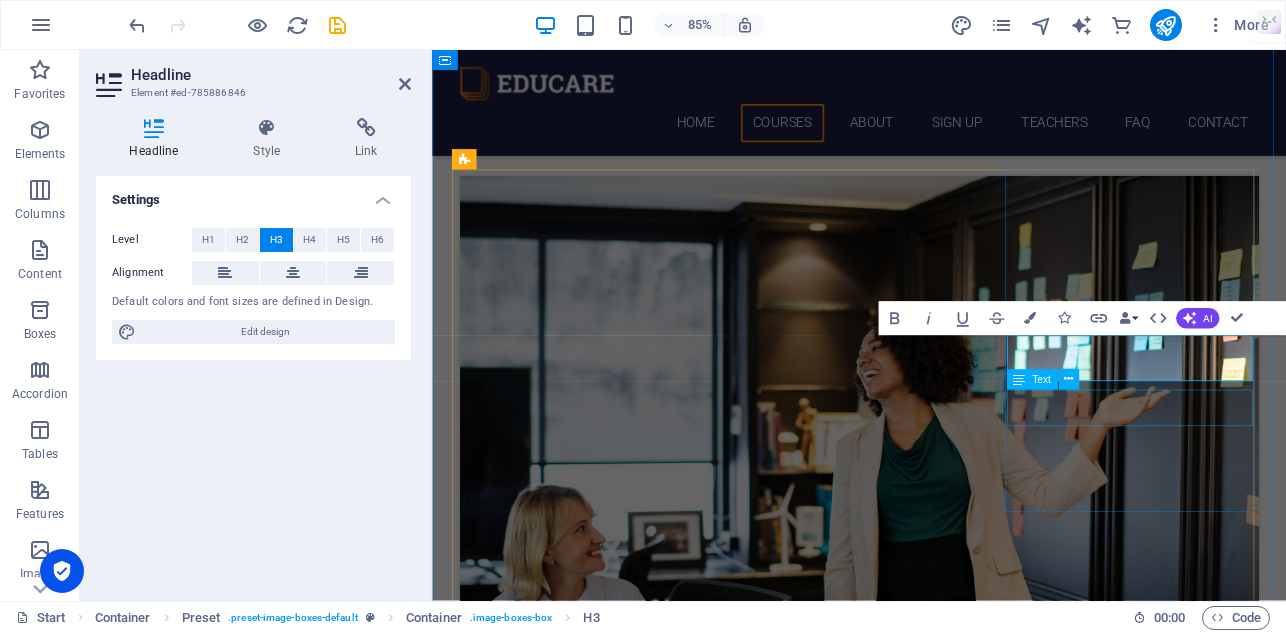 type 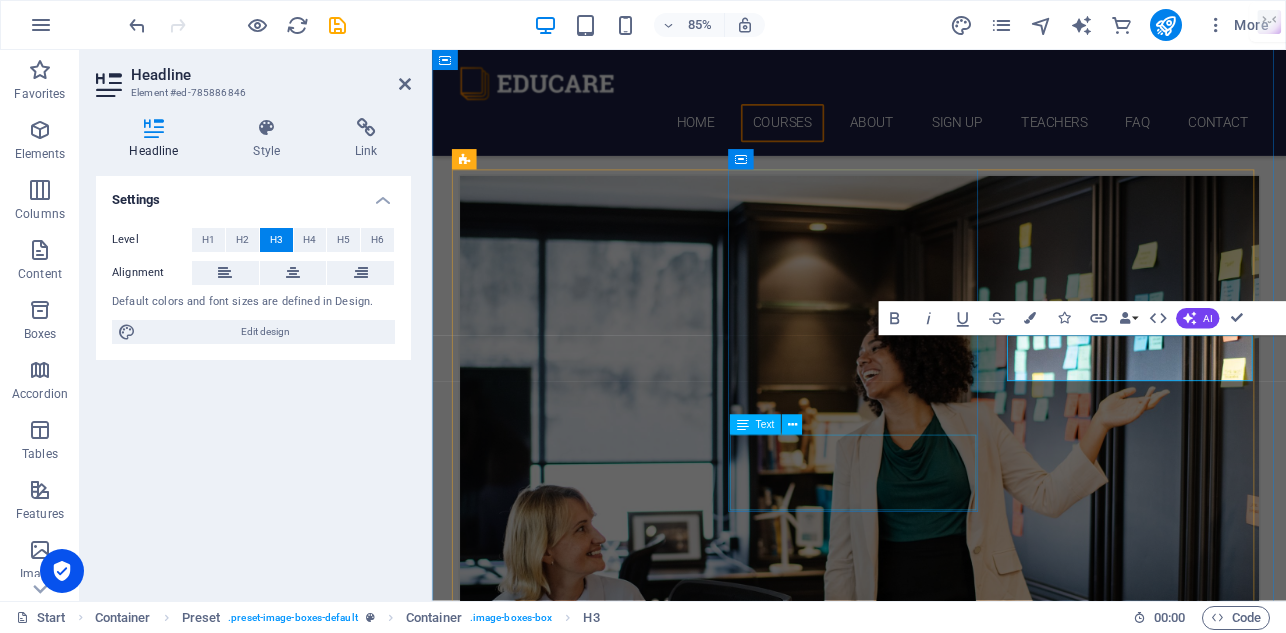 click on "Lorem ipsum dolor sit amet, consectetur adipisicing elit. Veritatis, dolorem!" at bounding box center (935, 1776) 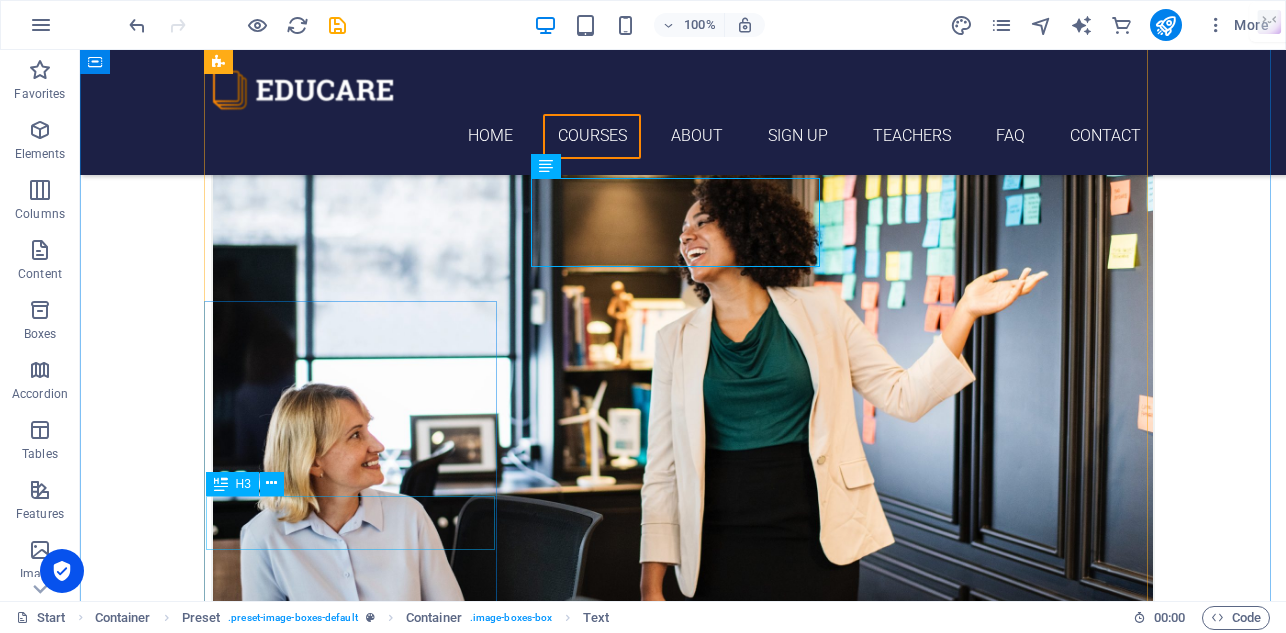 scroll, scrollTop: 1021, scrollLeft: 0, axis: vertical 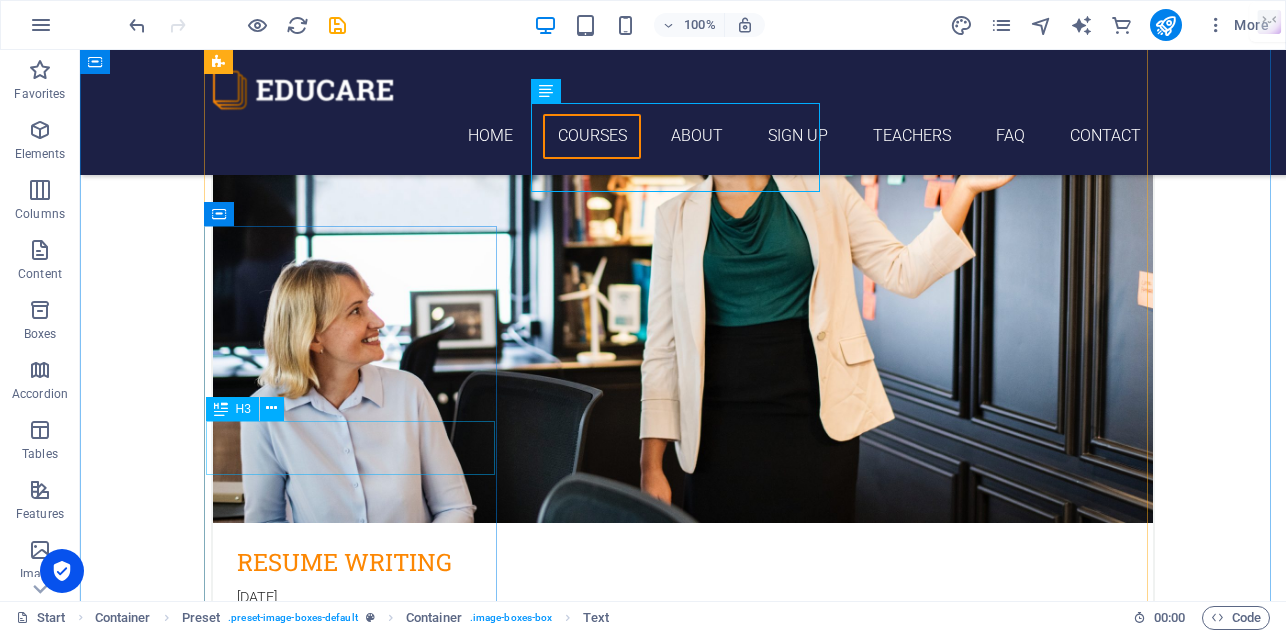 click on "Italian" at bounding box center (683, 2978) 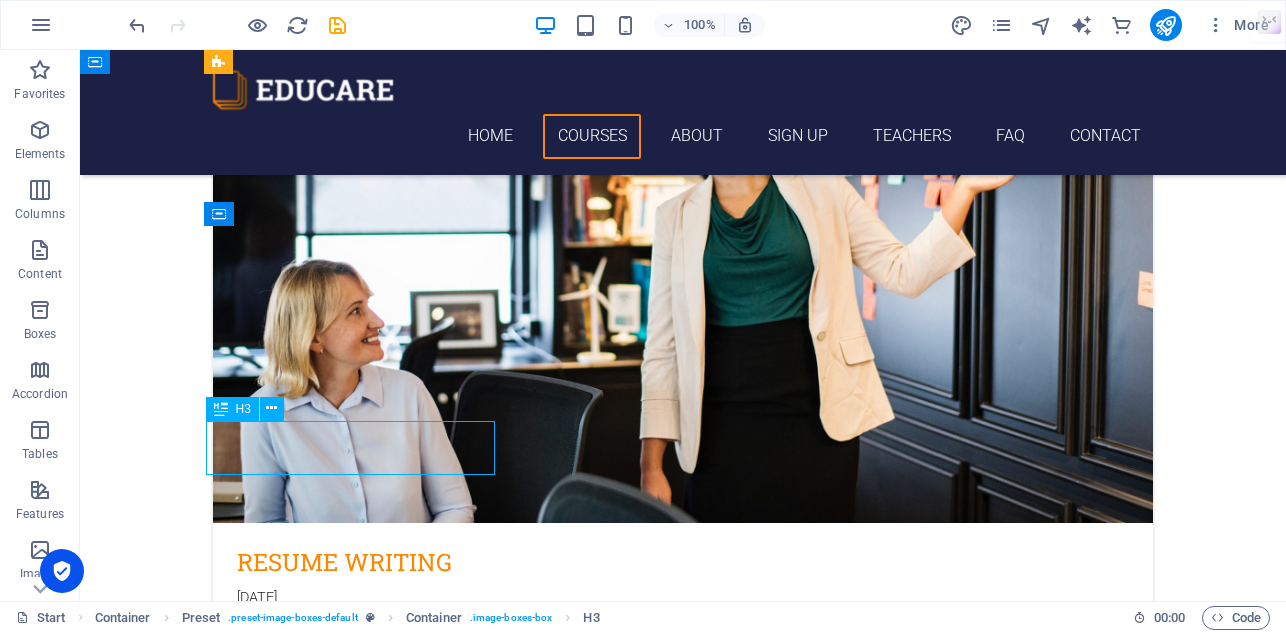 click on "Italian" at bounding box center [683, 2978] 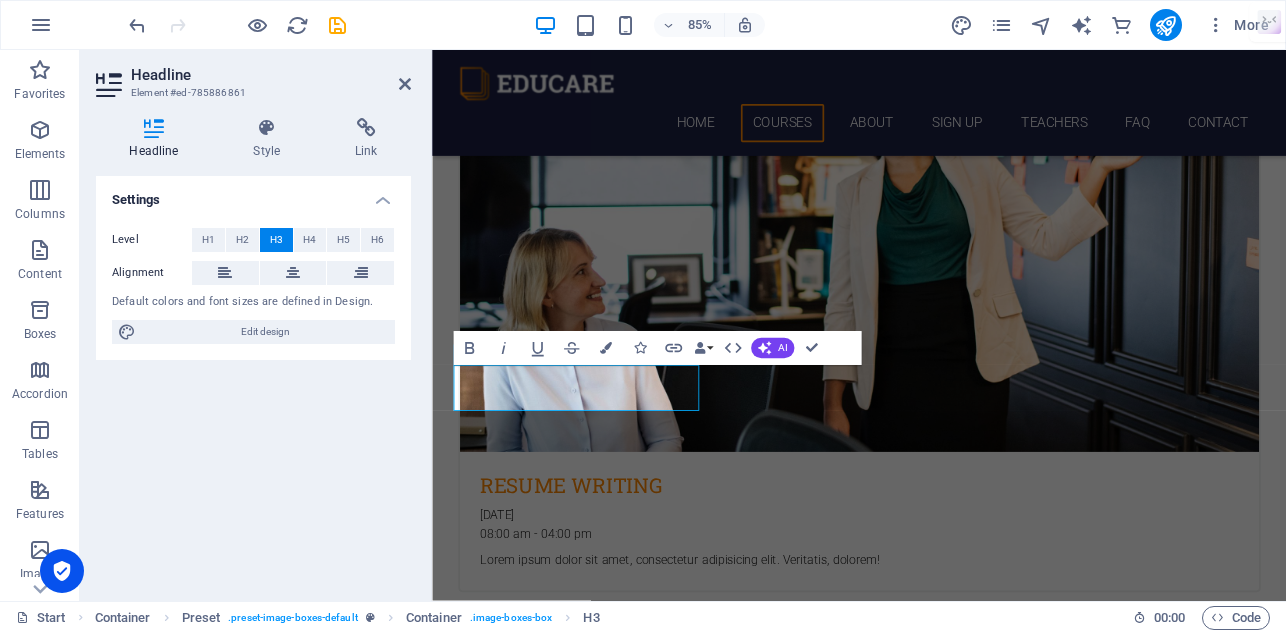 scroll, scrollTop: 1118, scrollLeft: 0, axis: vertical 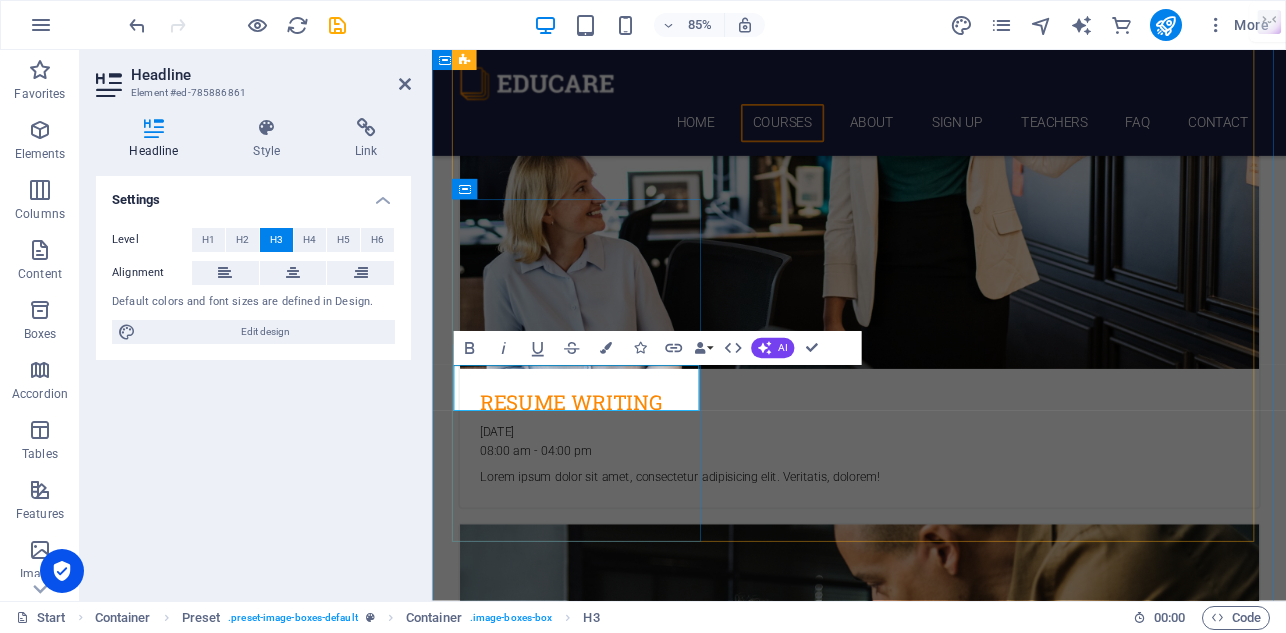 click on "Italian" at bounding box center [935, 2893] 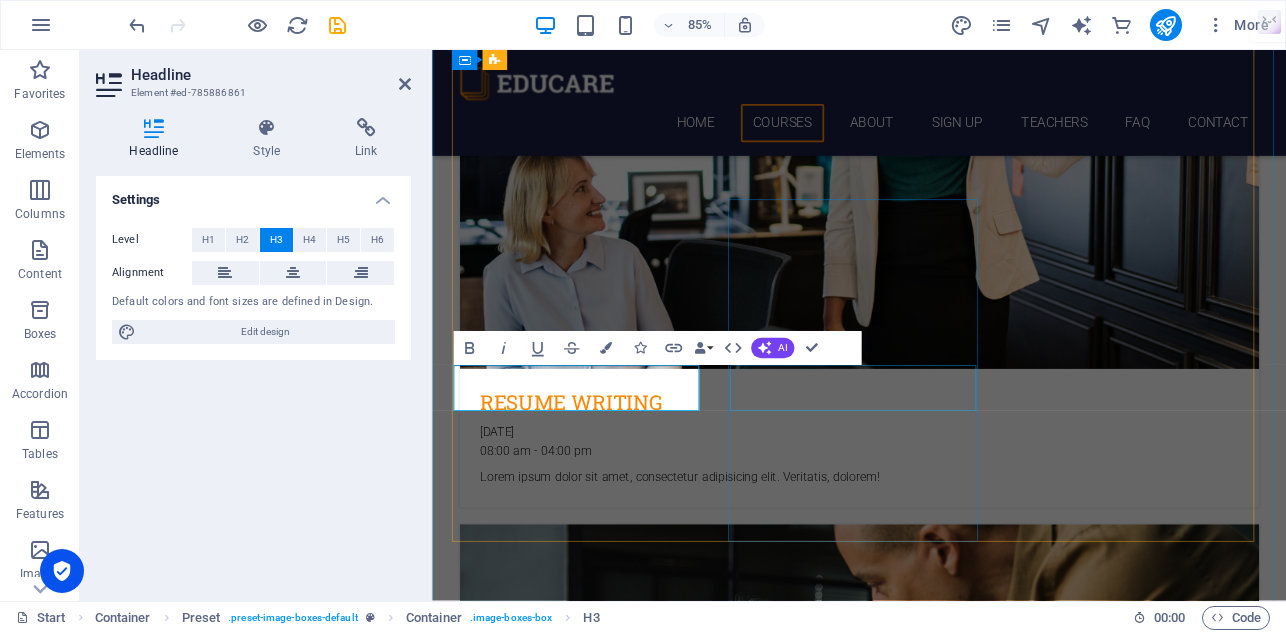 click on "French" at bounding box center (935, 3692) 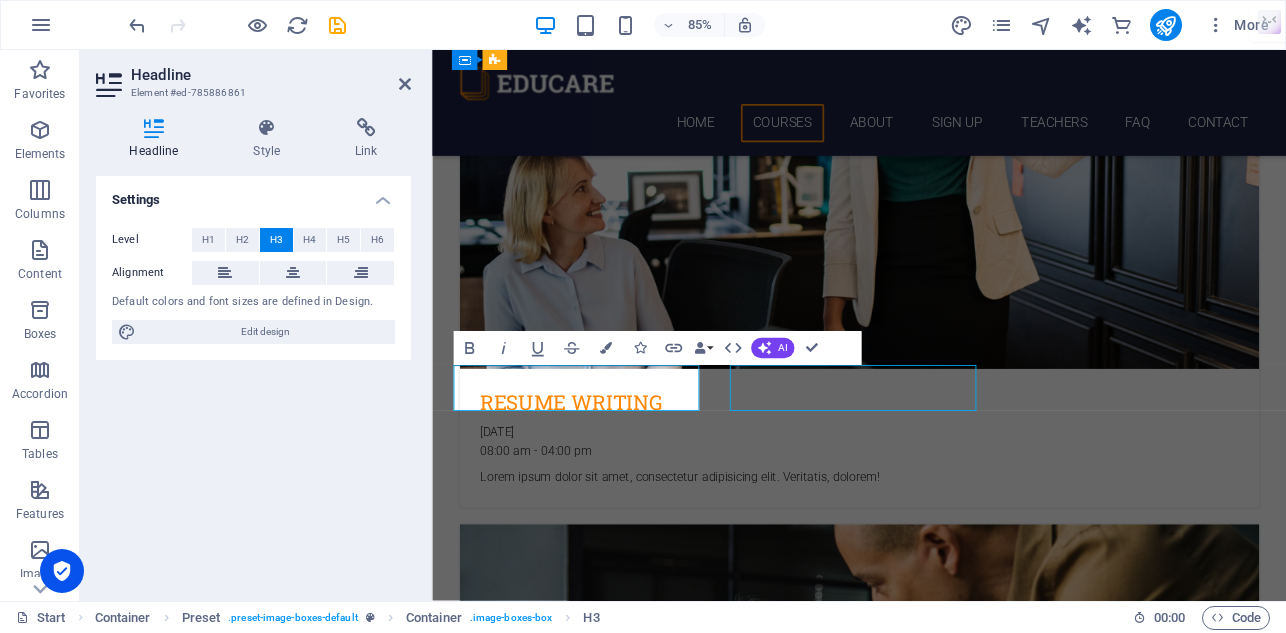 click on "French" at bounding box center (935, 3692) 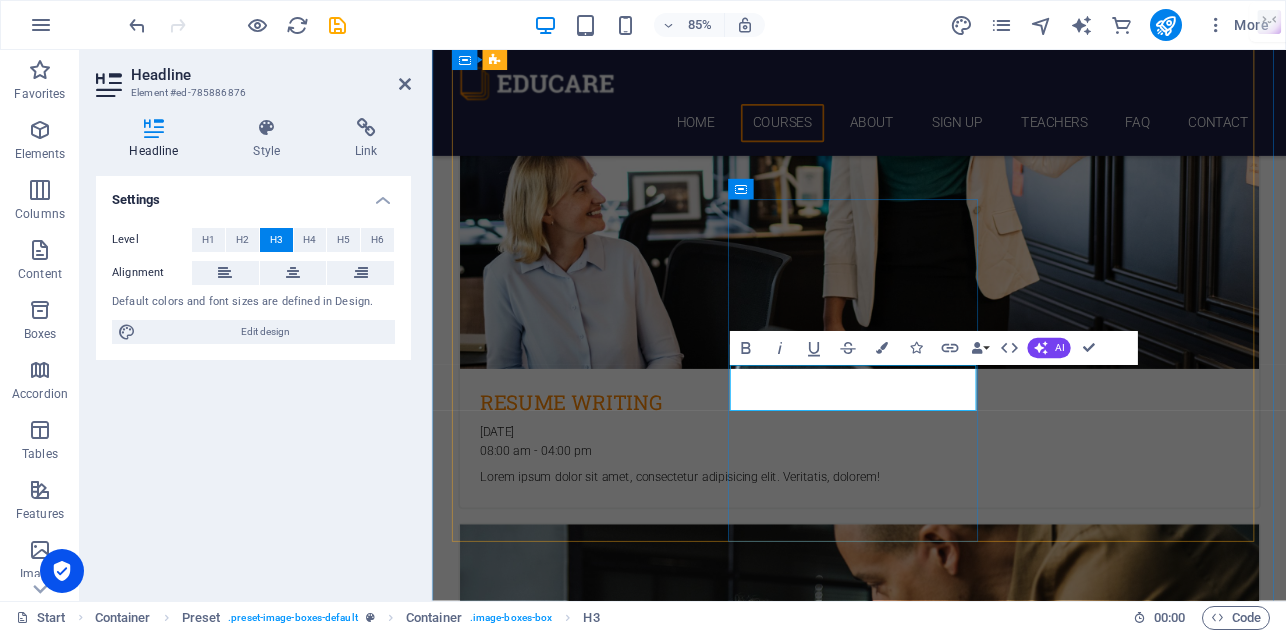 type 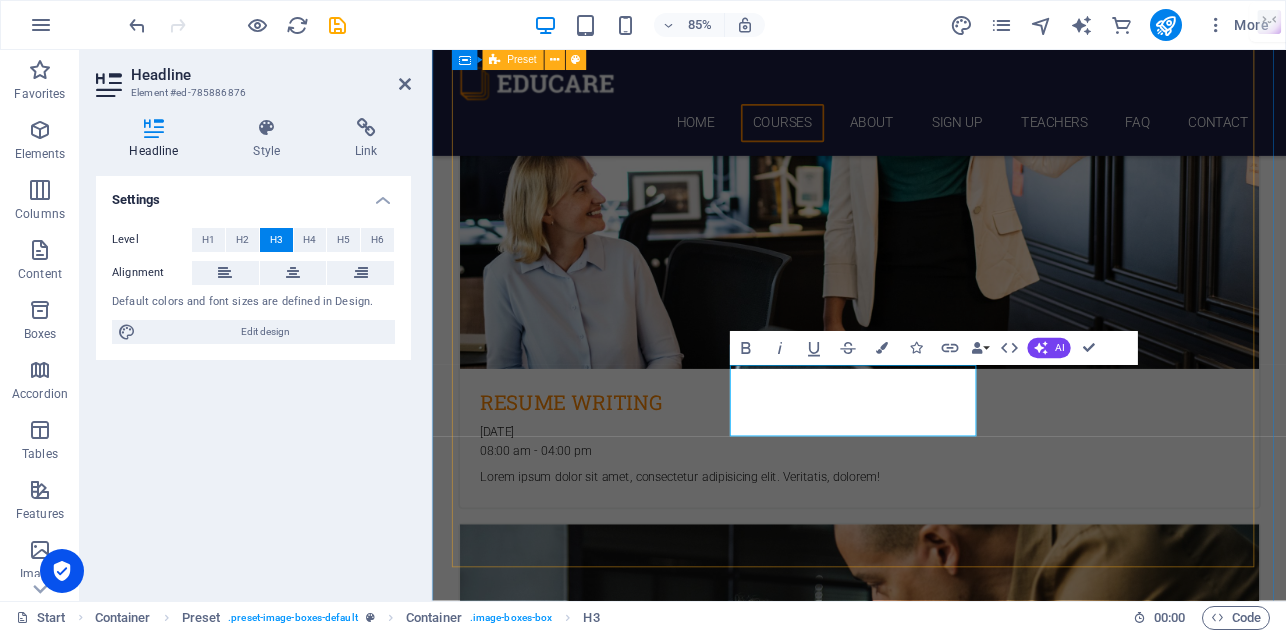 click on "resume writing  [DATE]  08:00 am - 04:00 pm Lorem ipsum dolor sit amet, consectetur adipisicing elit. Veritatis, dolorem! ATS resume  [DATE]  08:00 am - 04:00 pm Lorem ipsum dolor sit amet, consectetur adipisicing elit. Veritatis, dolorem! euro pass resume  [DATE]  08:00 am - 04:00 pm Lorem ipsum dolor sit amet, consectetur adipisicing elit. Veritatis, dolorem! Cover letter  [DATE]  08:00 am - 04:00 pm Lorem ipsum dolor sit amet, consectetur adipisicing elit. Veritatis, dolorem! linkedin profile optimization  [DATE]  08:00 am - 04:00 pm Lorem ipsum dolor sit amet, consectetur adipisicing elit. Veritatis, dolorem! Danish  [DATE]  08:00 am - 04:00 pm Lorem ipsum dolor sit amet, consectetur adipisicing elit. Veritatis, dolorem!" at bounding box center [935, 2246] 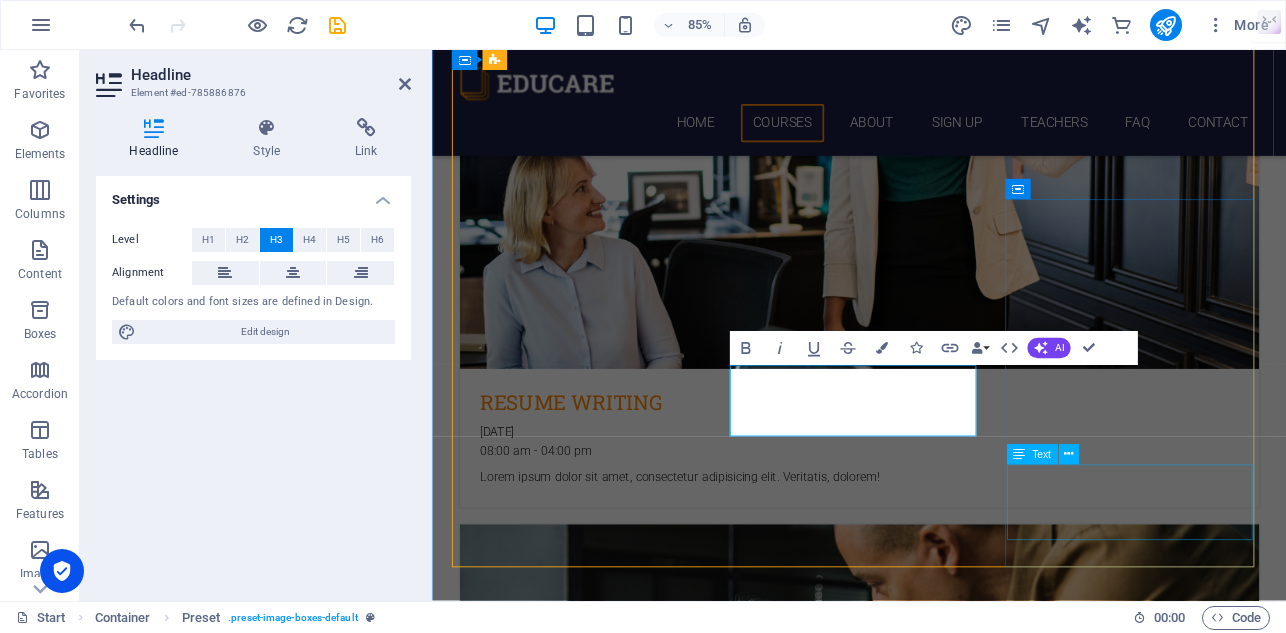 scroll, scrollTop: 1021, scrollLeft: 0, axis: vertical 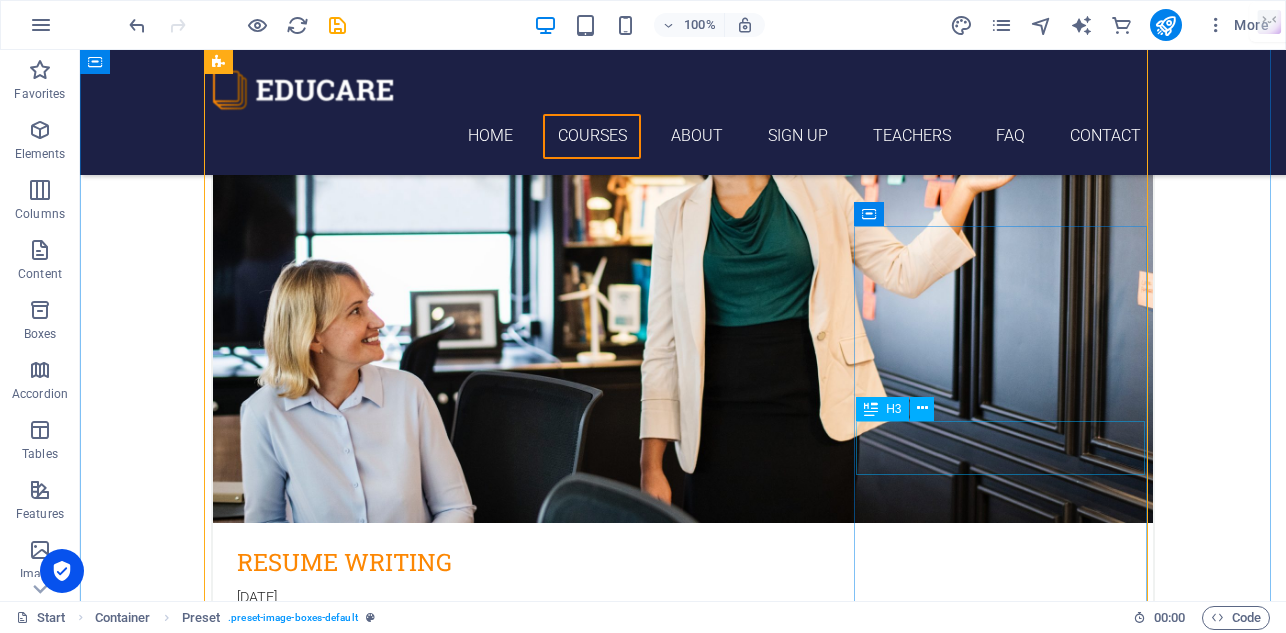 click on "Danish" at bounding box center (683, 4654) 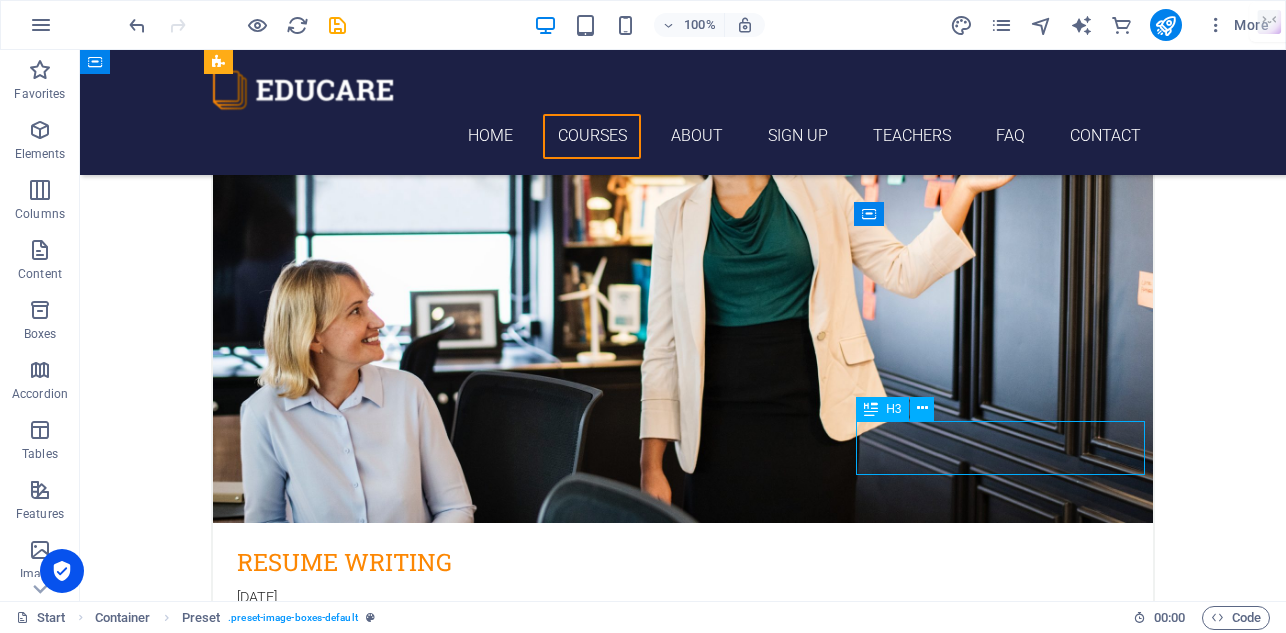 click on "Danish" at bounding box center (683, 4654) 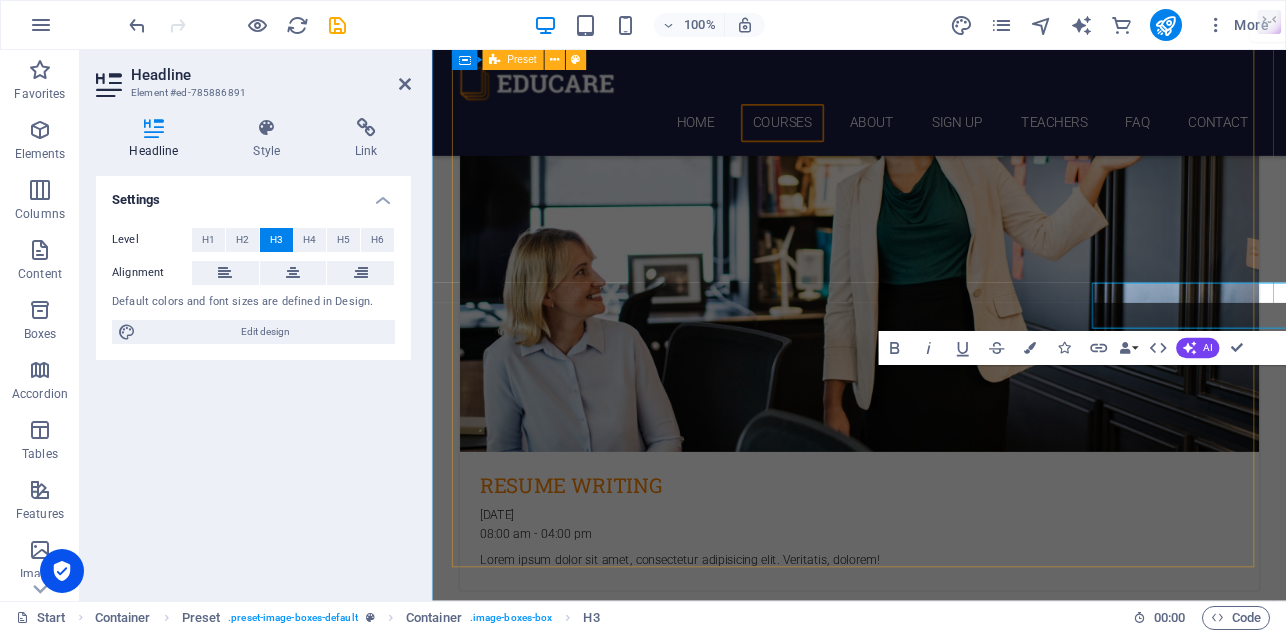 scroll, scrollTop: 1118, scrollLeft: 0, axis: vertical 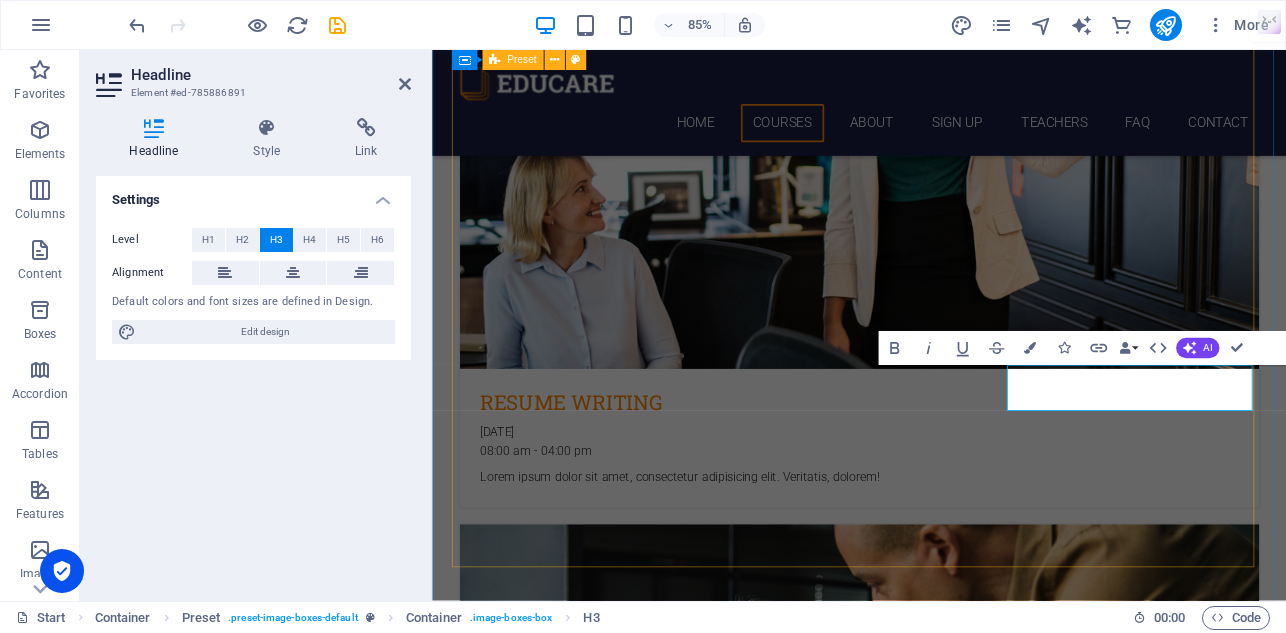 type 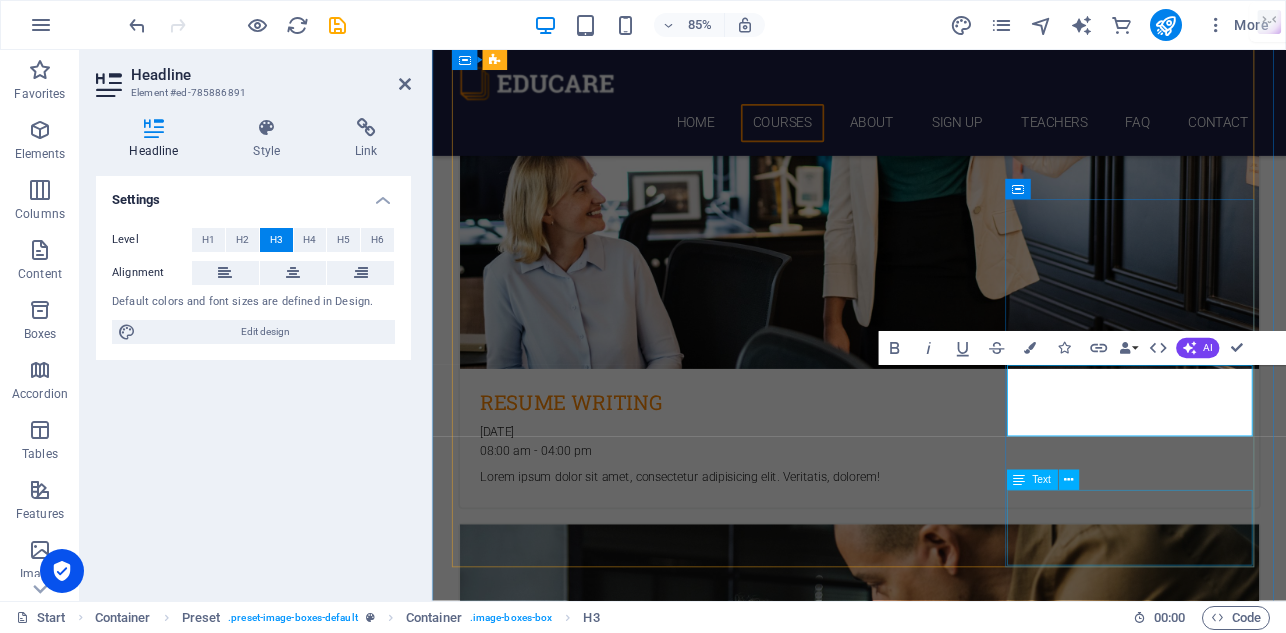 click on "Lorem ipsum dolor sit amet, consectetur adipisicing elit. Veritatis, dolorem!" at bounding box center [935, 4670] 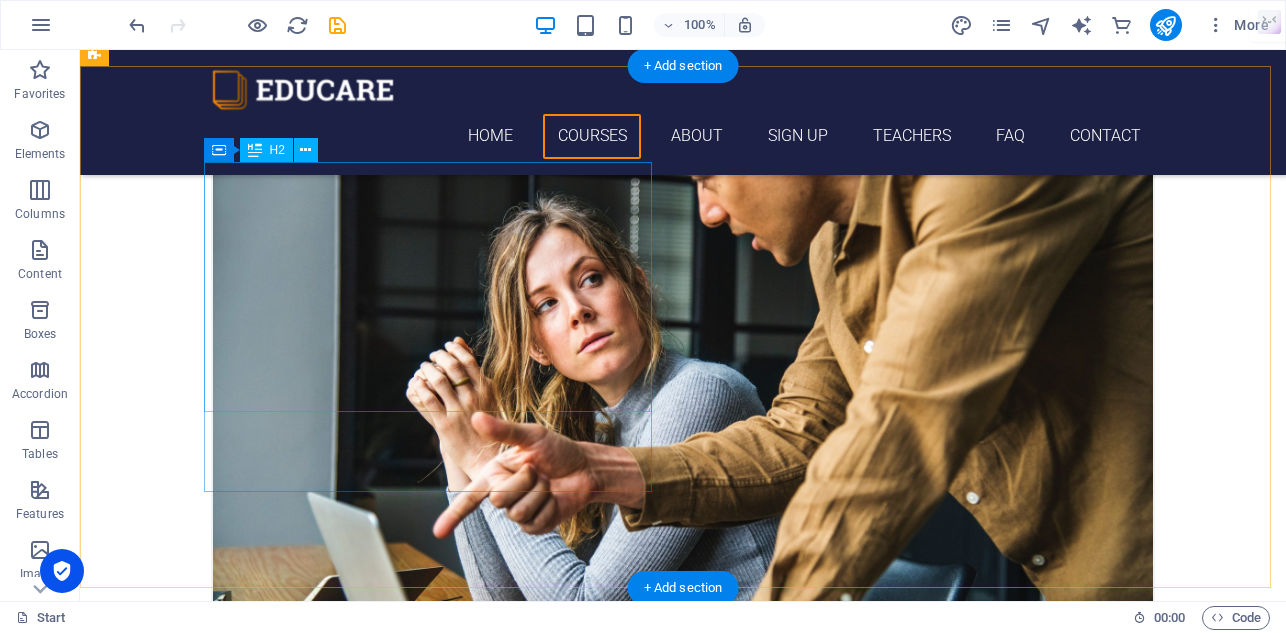 scroll, scrollTop: 1721, scrollLeft: 0, axis: vertical 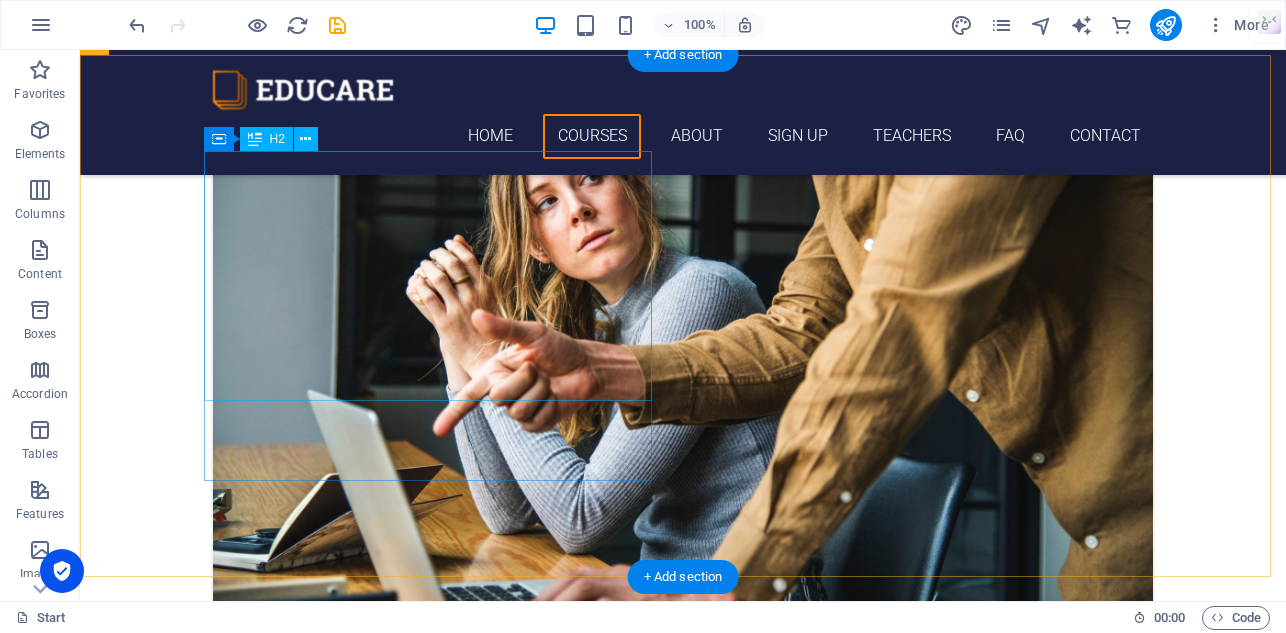 click on "Overcome the Language Barrier with Multilingual Translation Services" at bounding box center (568, 4334) 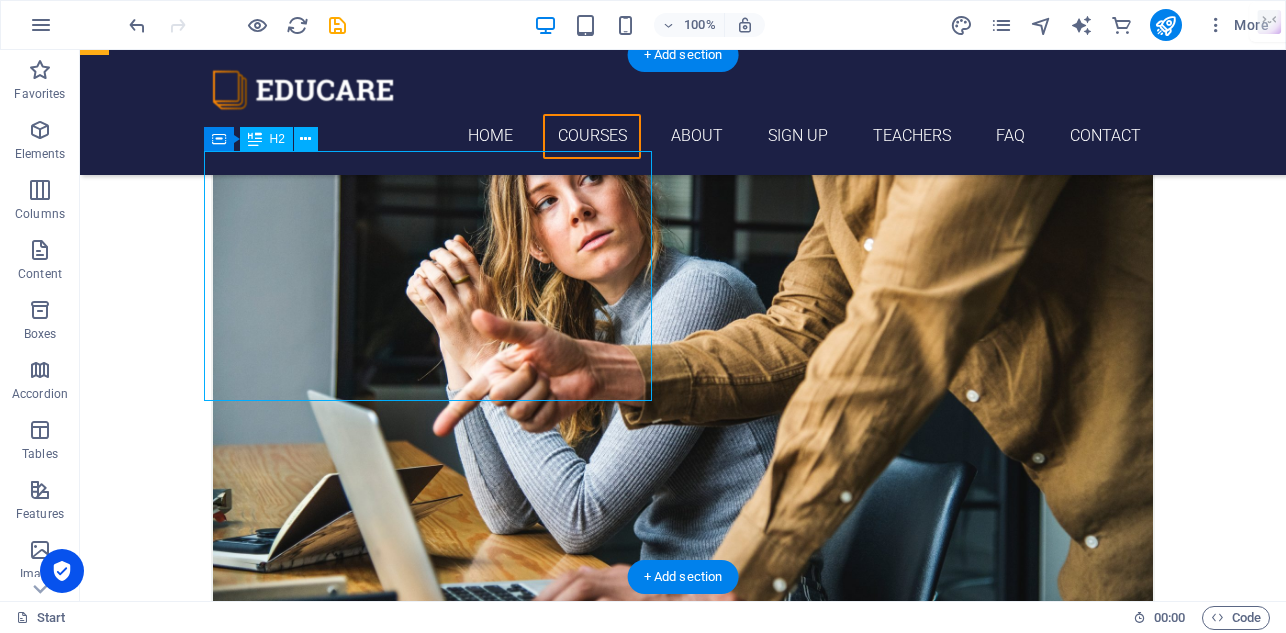 click on "Overcome the Language Barrier with Multilingual Translation Services" at bounding box center [568, 4334] 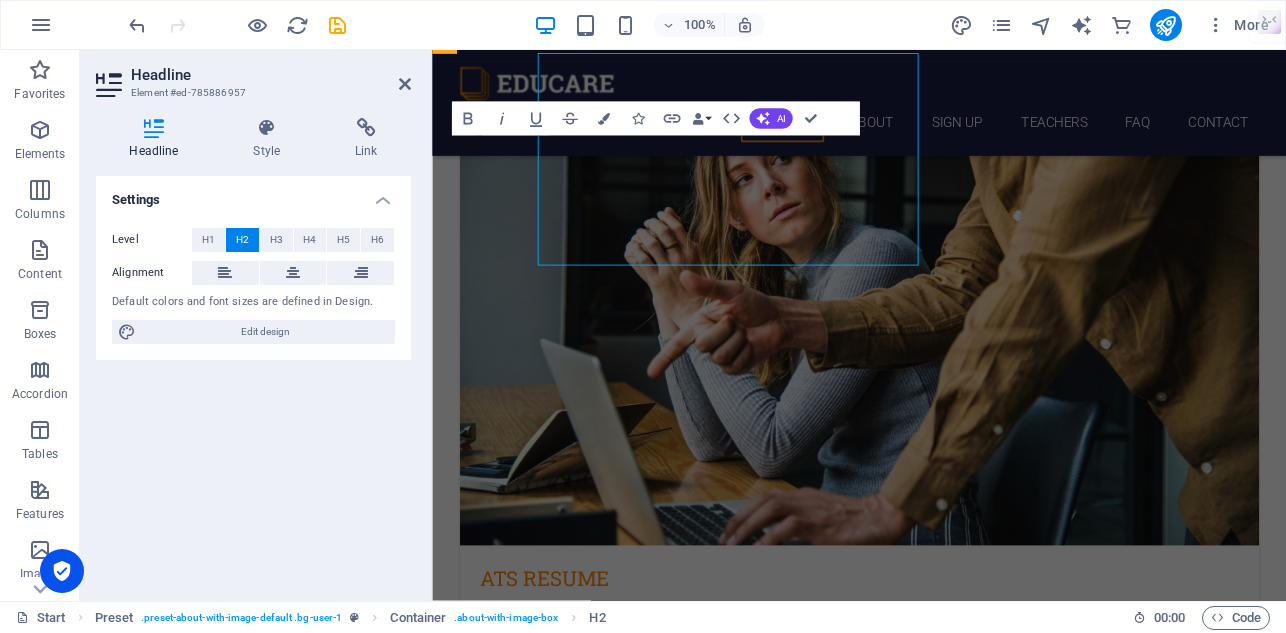scroll, scrollTop: 1818, scrollLeft: 0, axis: vertical 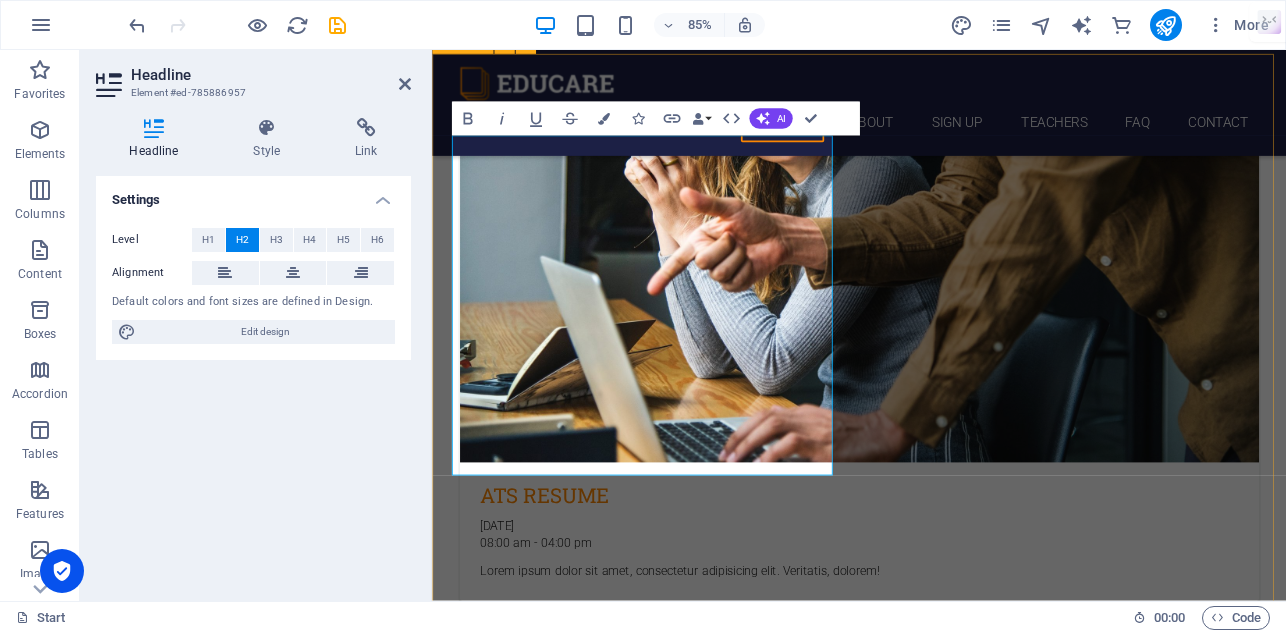 click on "Get professionally crafted ATS-compatible resumes, custom cover letters, and optimized LinkedIn profiles that get you noticed. Learn more" at bounding box center (934, 4389) 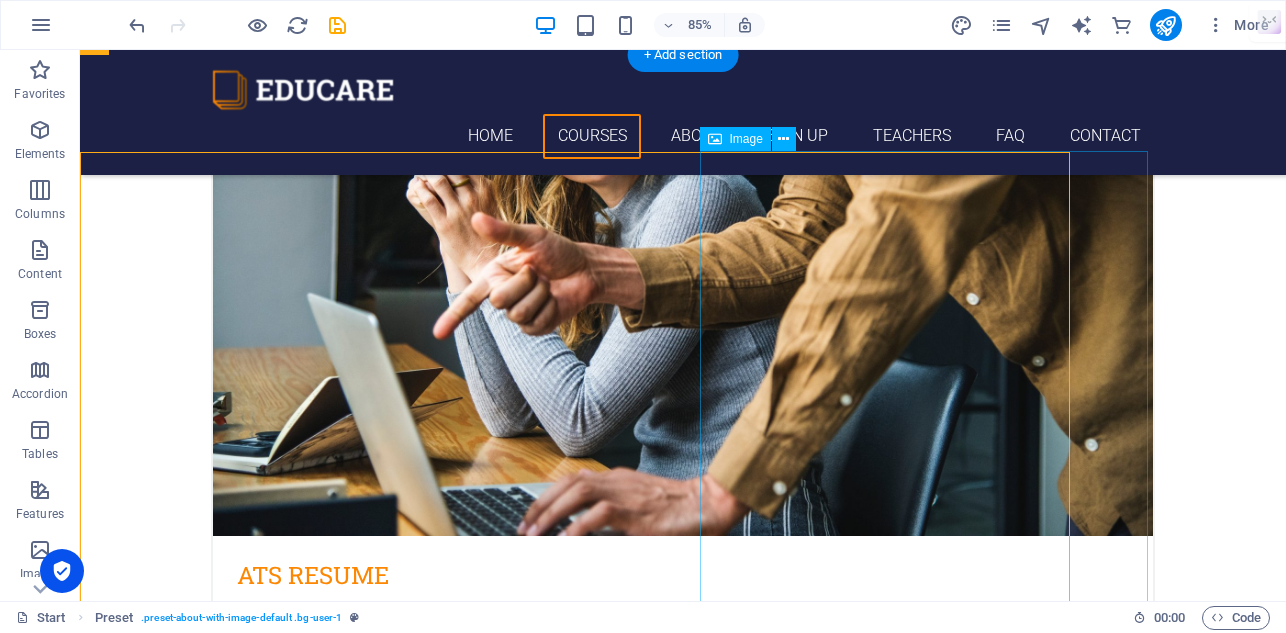 scroll, scrollTop: 1721, scrollLeft: 0, axis: vertical 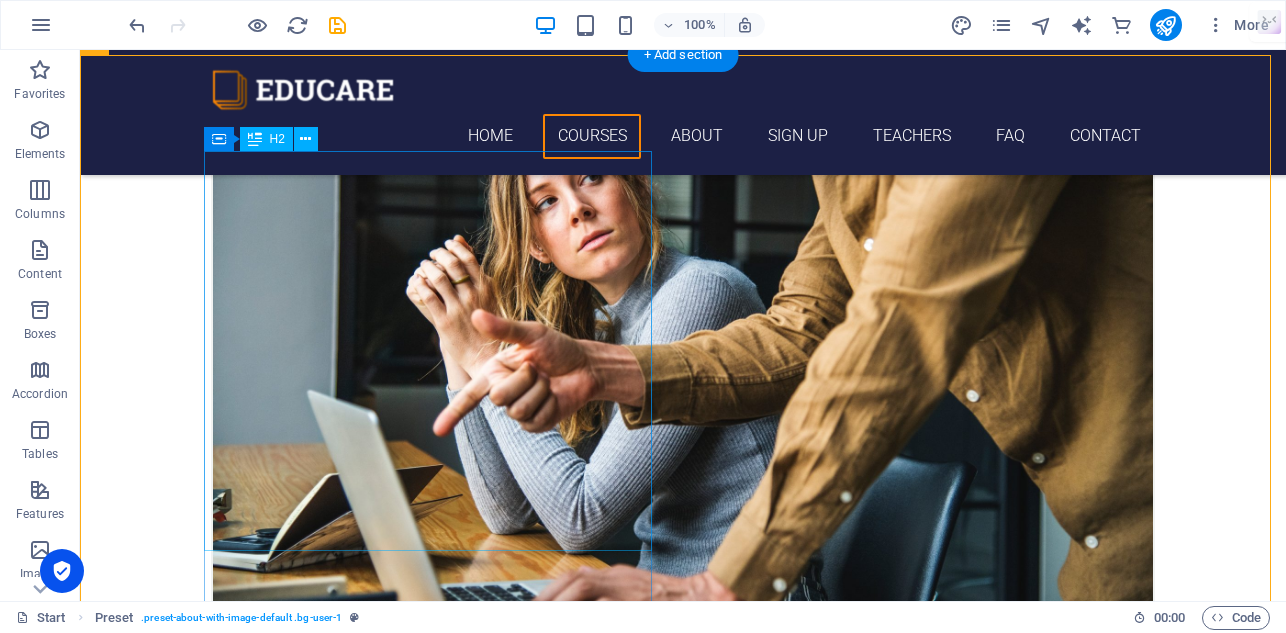 click on "Get professionally crafted ATS-compatible resumes, custom cover letters, and optimized LinkedIn profiles that get you noticed." at bounding box center [568, 4384] 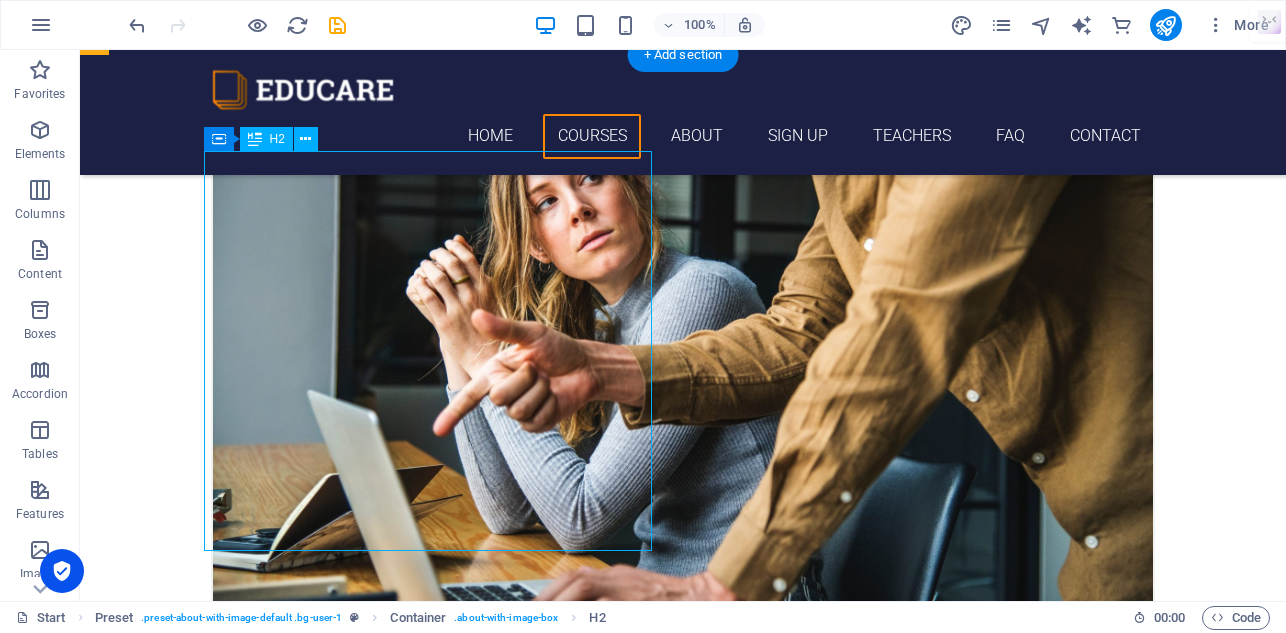 click on "Get professionally crafted ATS-compatible resumes, custom cover letters, and optimized LinkedIn profiles that get you noticed." at bounding box center (568, 4384) 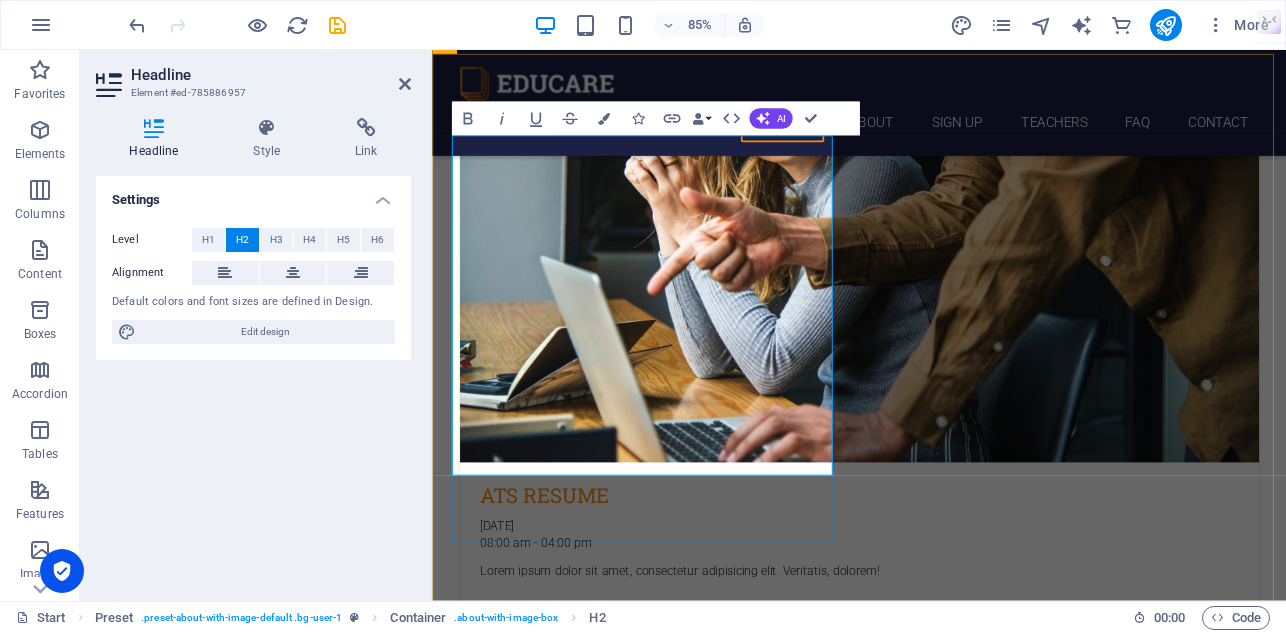 click on "Get professionally crafted ATS-compatible resumes, custom cover letters, and optimized LinkedIn profiles that get you noticed." at bounding box center [920, 4287] 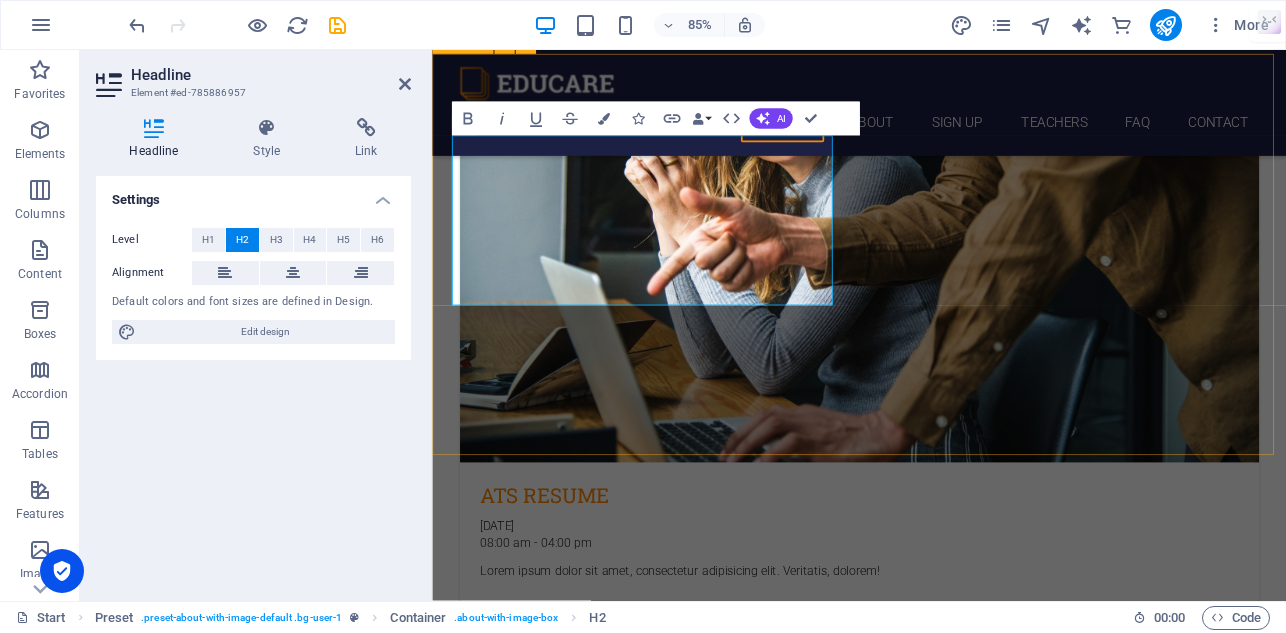 click on "Get professionally crafted ATS-compatible resumes. Learn more" at bounding box center [934, 4339] 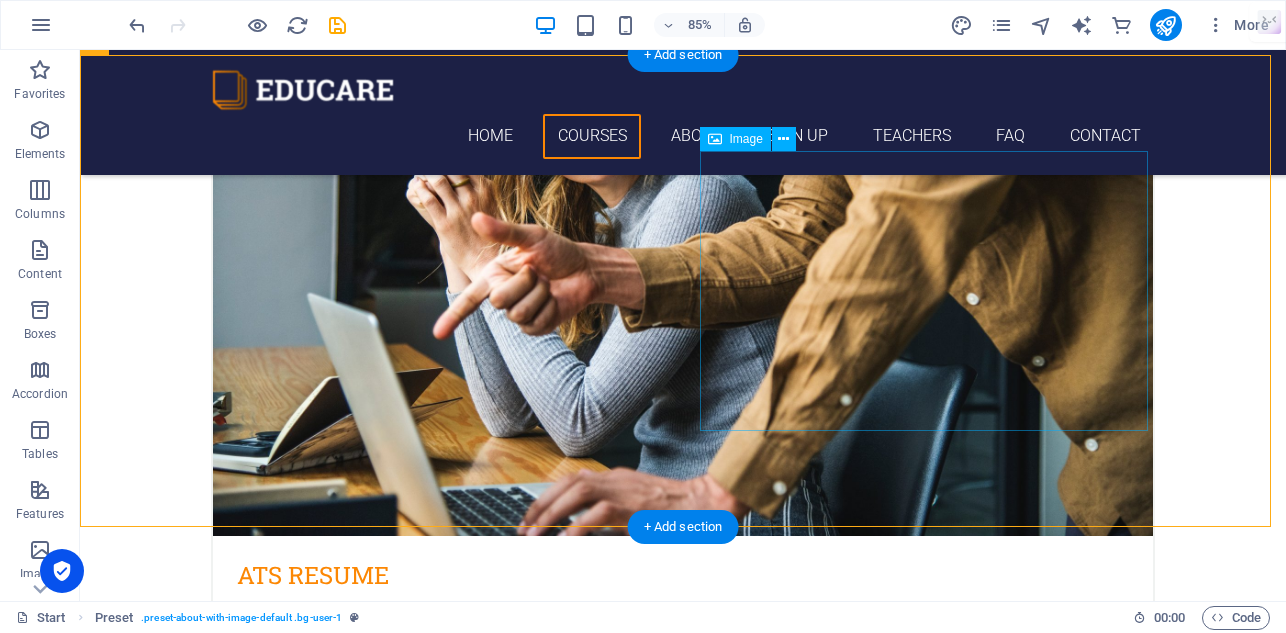 scroll, scrollTop: 1721, scrollLeft: 0, axis: vertical 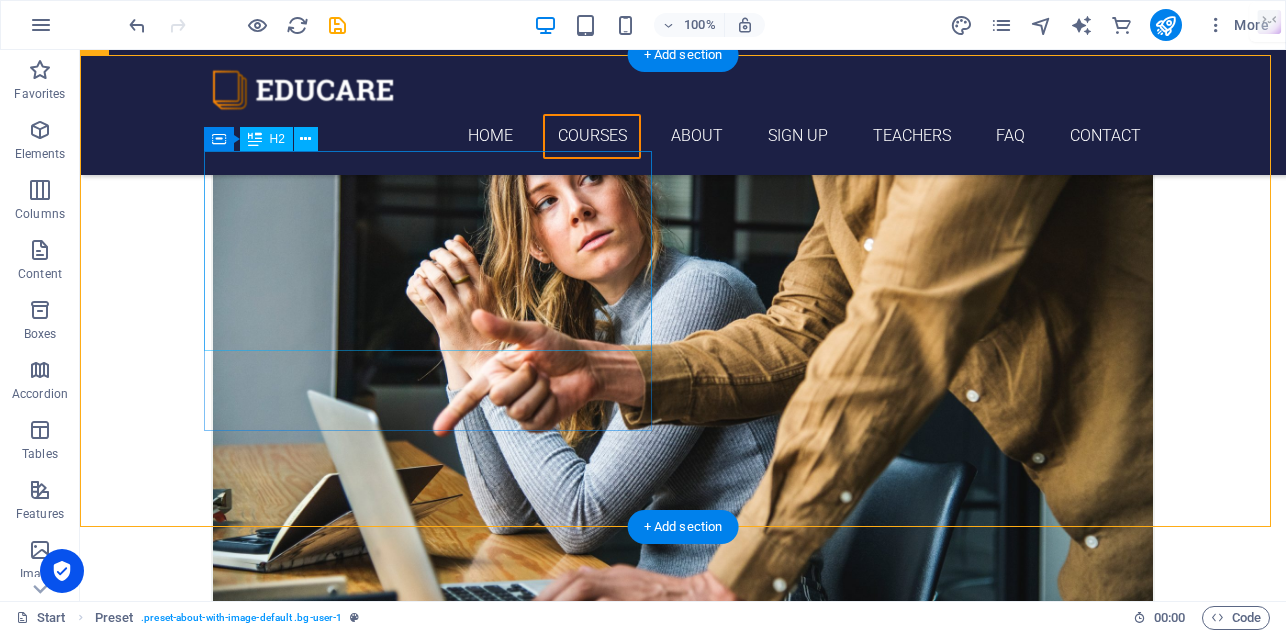 click on "Get professionally crafted ATS-compatible resumes." at bounding box center (568, 4334) 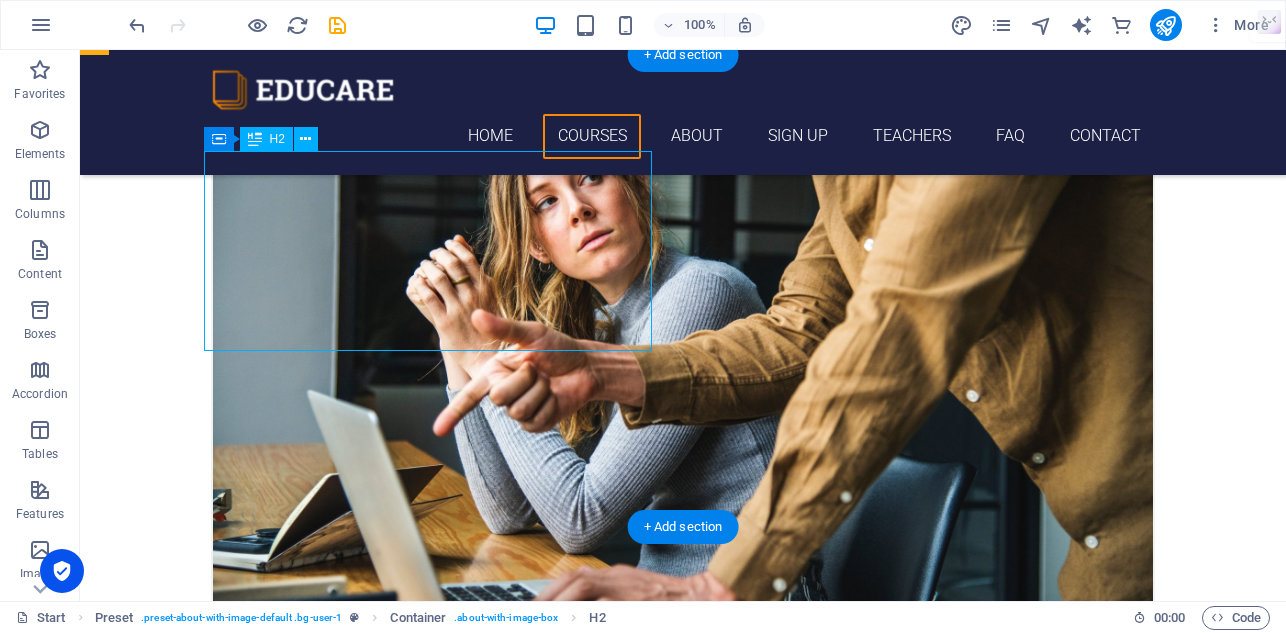 click on "Get professionally crafted ATS-compatible resumes." at bounding box center [568, 4334] 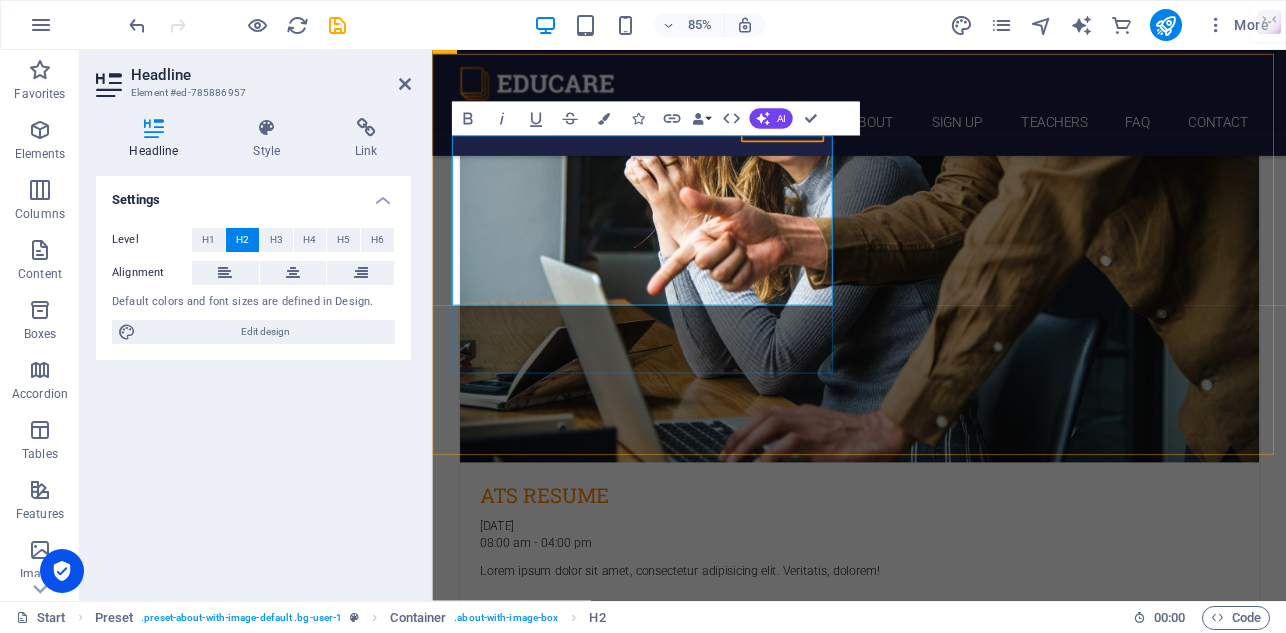 click on "Get professionally crafted ATS-compatible resumes." at bounding box center [920, 4237] 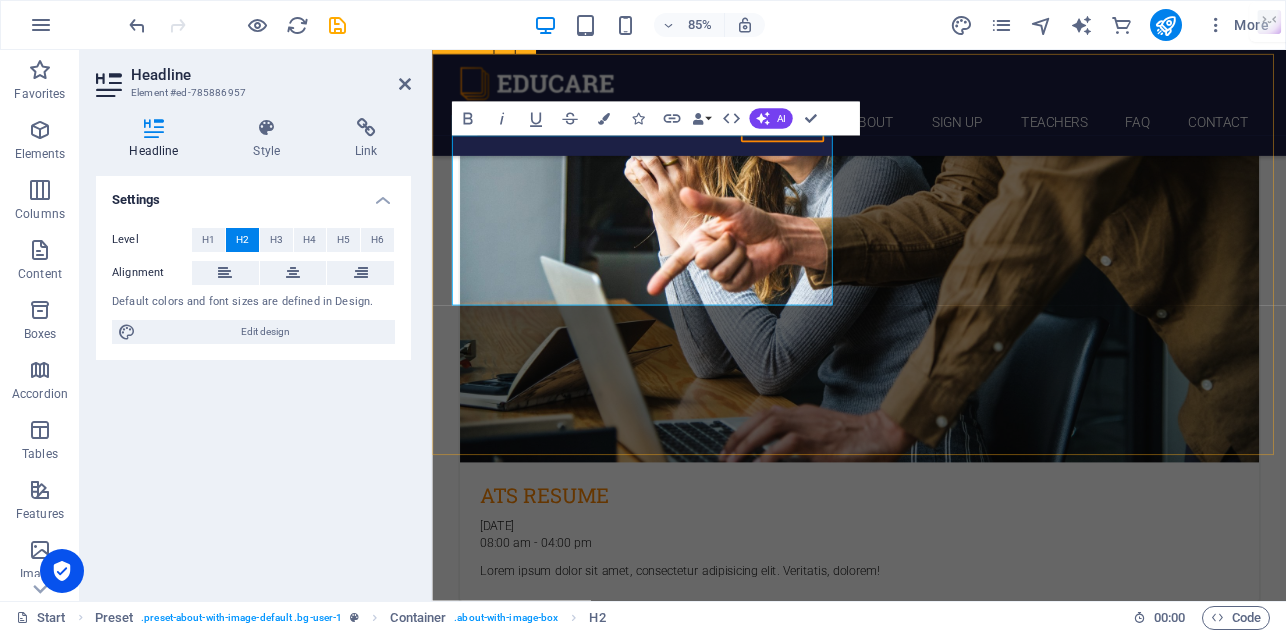 click on "Get professionally crafted ATS-compatible resume. Learn more" at bounding box center (934, 4339) 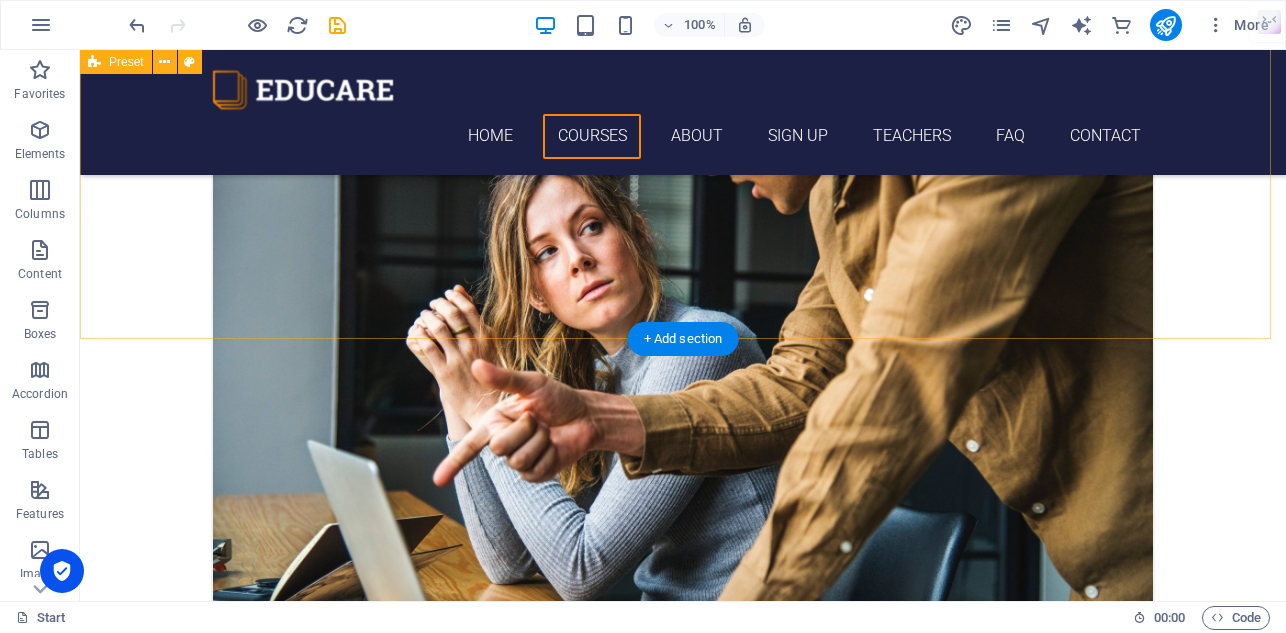 scroll, scrollTop: 1621, scrollLeft: 0, axis: vertical 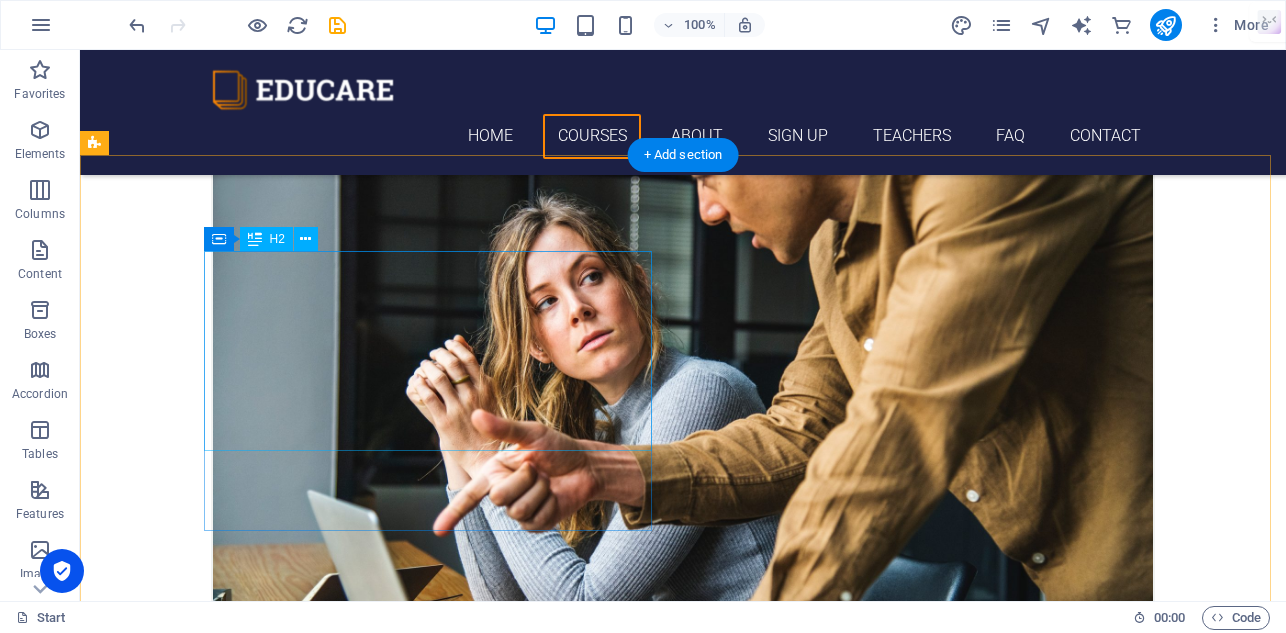click on "Get professionally crafted ATS-compatible resume." at bounding box center (568, 4434) 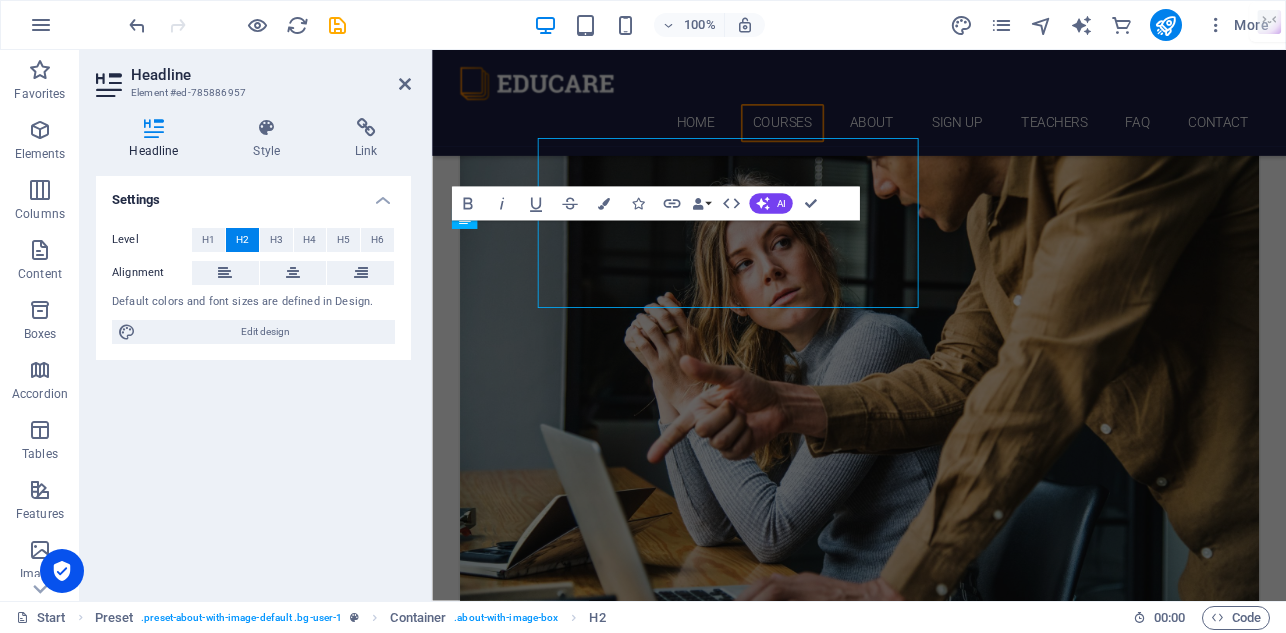 click on "Headline Style Link Settings Level H1 H2 H3 H4 H5 H6 Alignment Default colors and font sizes are defined in Design. Edit design Preset Element Layout How this element expands within the layout (Flexbox). Size Default auto px % 1/1 1/2 1/3 1/4 1/5 1/6 1/7 1/8 1/9 1/10 Grow Shrink Order Container layout Visible Visible Opacity 100 % Overflow Spacing Margin Default auto px % rem vw vh Custom Custom auto px % rem vw vh auto px % rem vw vh auto px % rem vw vh auto px % rem vw vh Padding Default px rem % vh vw Custom Custom px rem % vh vw px rem % vh vw px rem % vh vw px rem % vh vw Border Style              - Width 1 auto px rem % vh vw Custom Custom 1 auto px rem % vh vw 1 auto px rem % vh vw 1 auto px rem % vh vw 1 auto px rem % vh vw  - Color Round corners Default px rem % vh vw Custom Custom px rem % vh vw px rem % vh vw px rem % vh vw px rem % vh vw Shadow Default None Outside Inside Color X offset 0 px rem vh vw Y offset 0 px rem vh vw Blur 0 px rem % vh vw Spread 0 px rem vh vw Text Shadow Default" at bounding box center (253, 351) 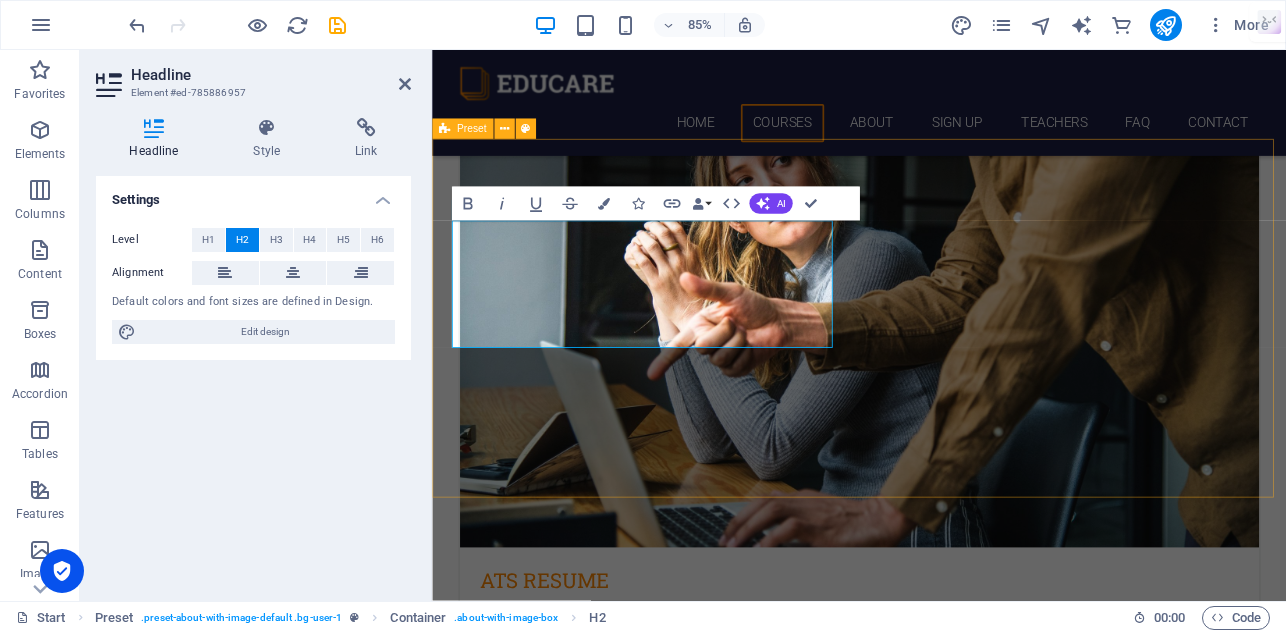 click on "Land Your Dream Job with a Powerful Resume Learn more" at bounding box center (934, 4439) 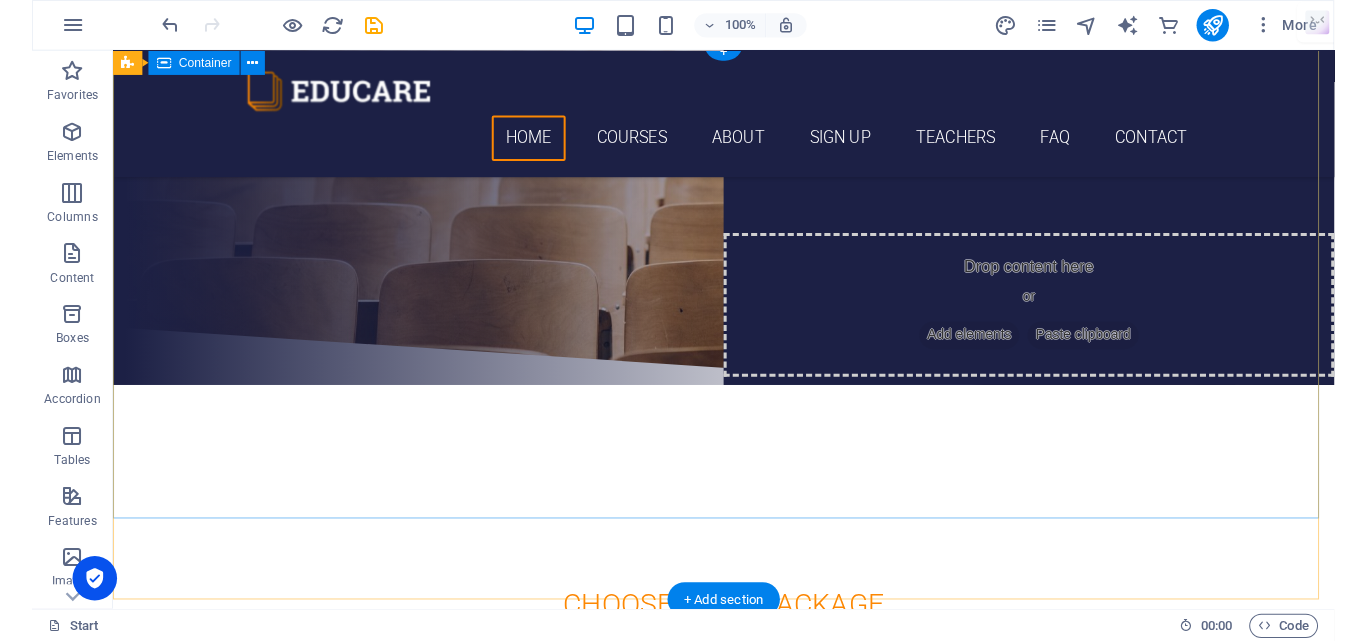 scroll, scrollTop: 0, scrollLeft: 0, axis: both 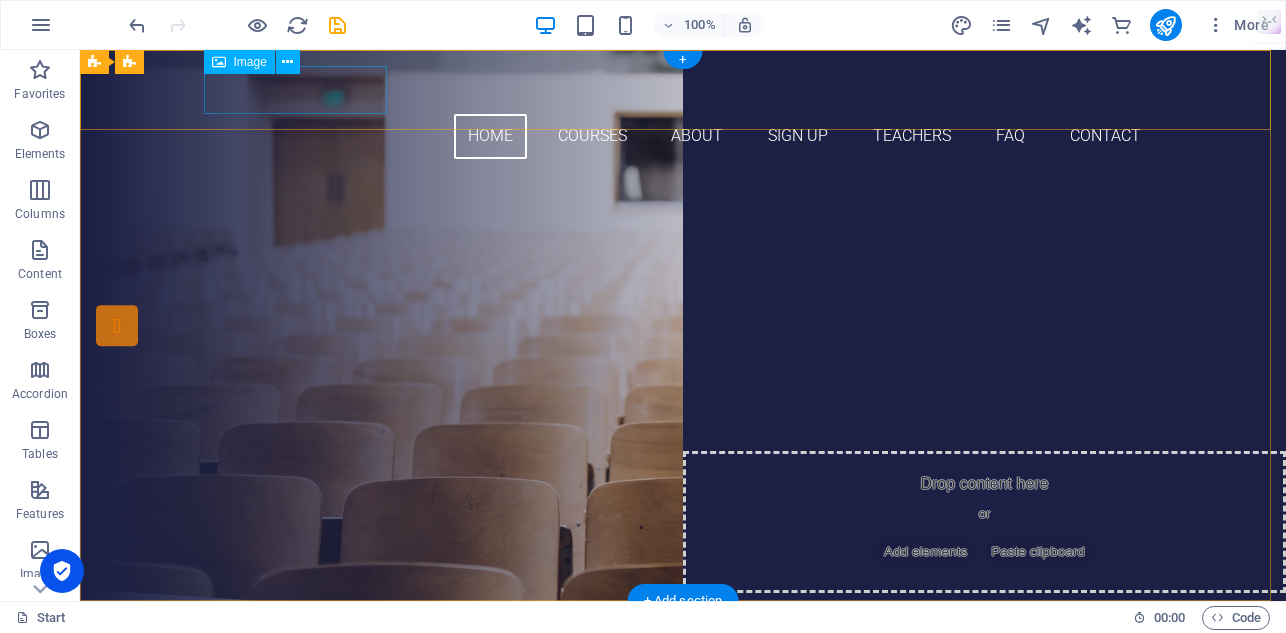 click at bounding box center (683, 90) 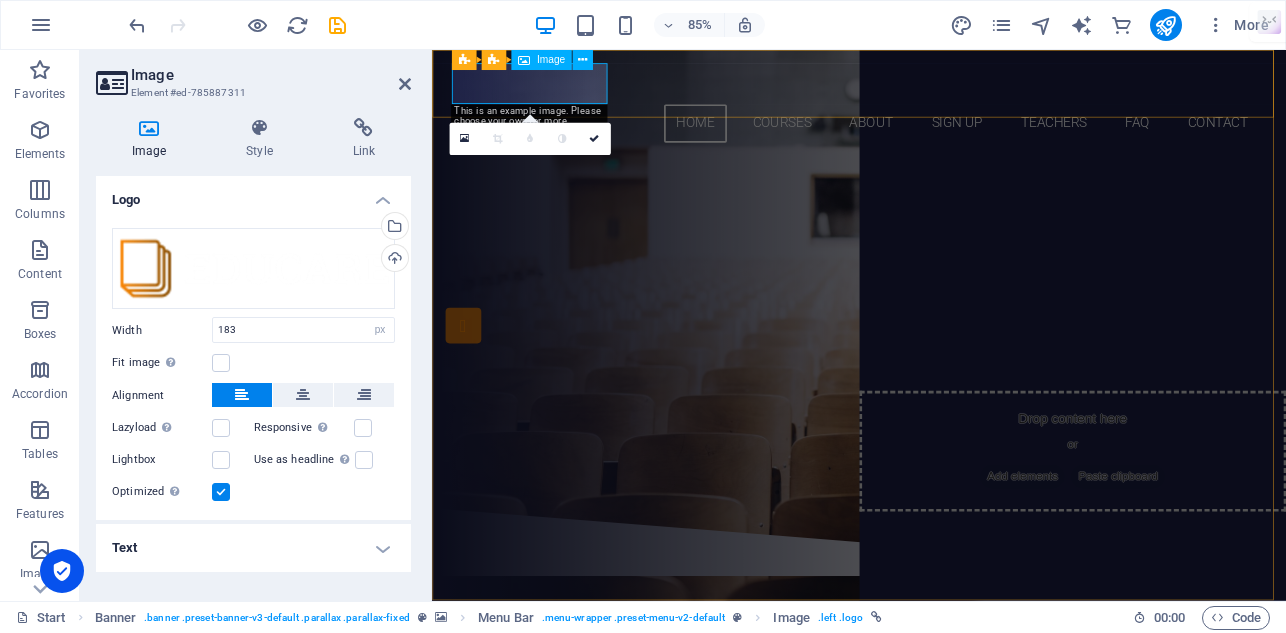 click at bounding box center [935, 90] 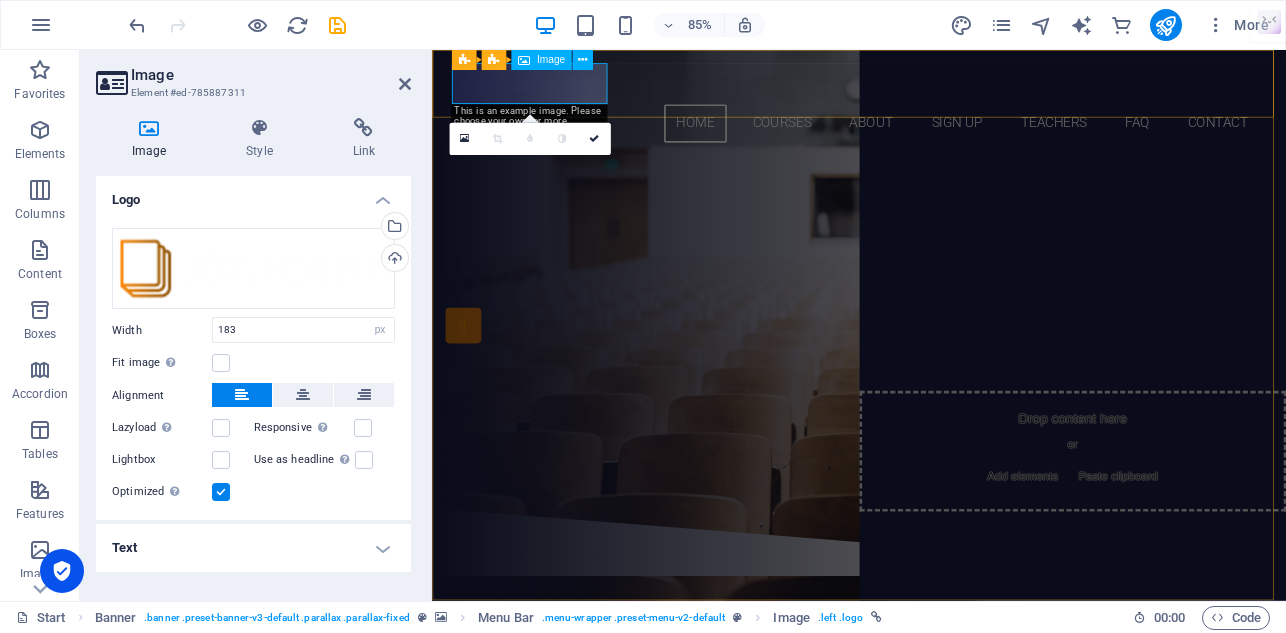 click at bounding box center [935, 90] 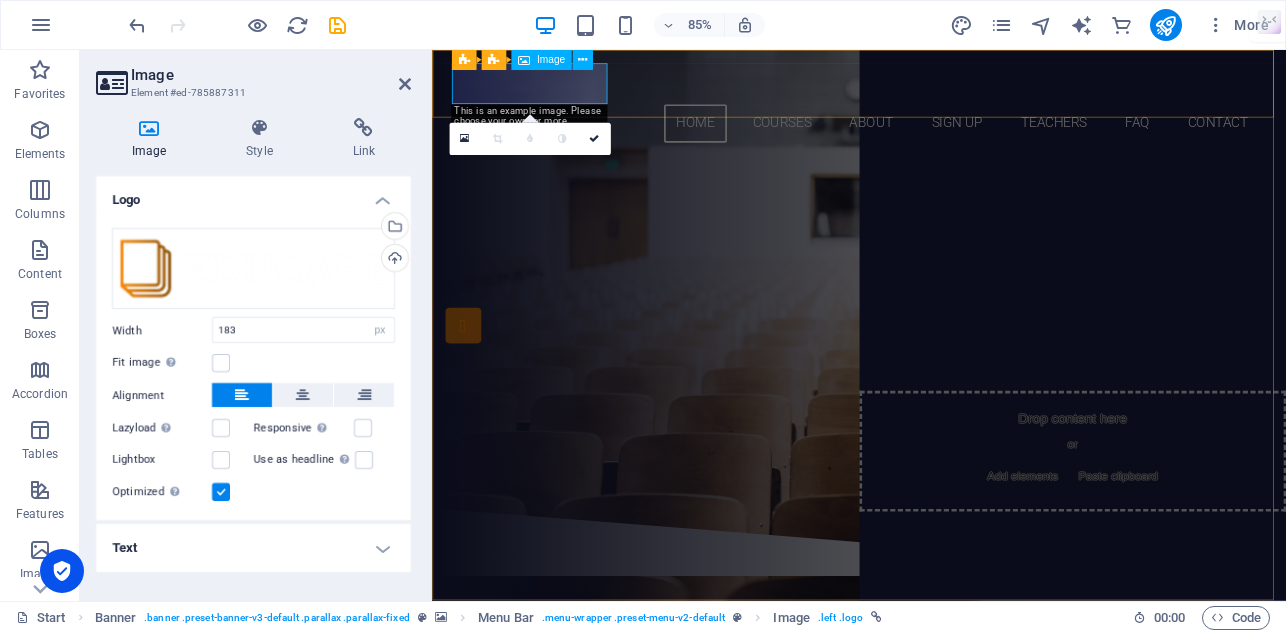 click at bounding box center [935, 90] 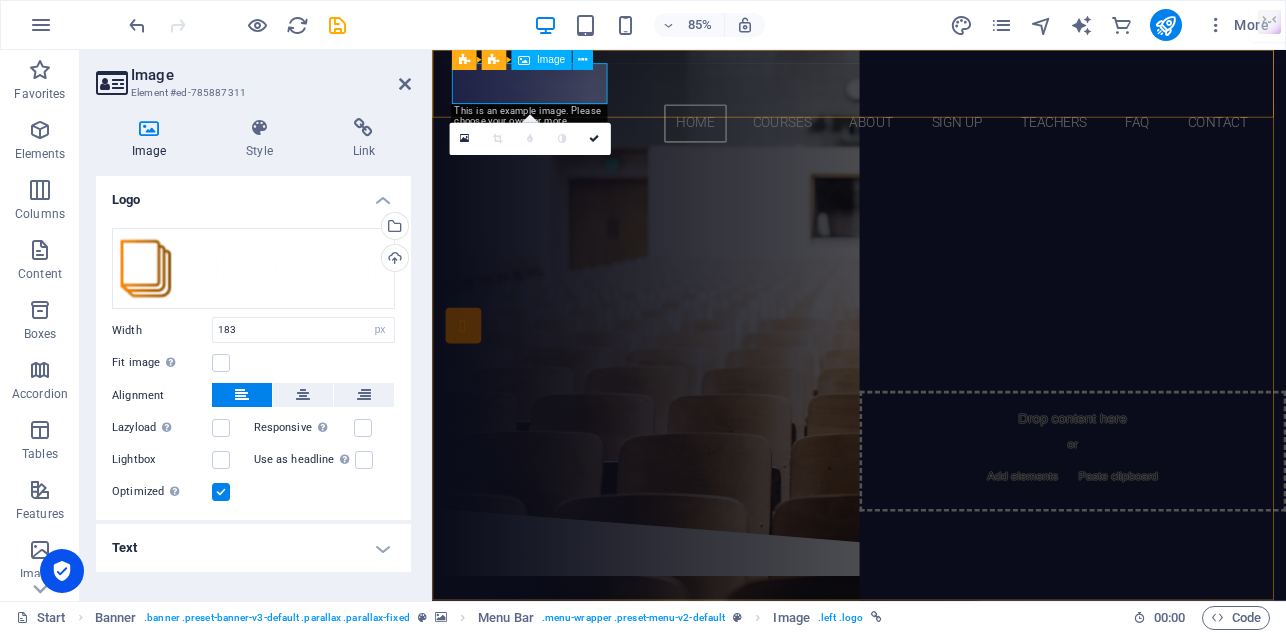 click at bounding box center (935, 90) 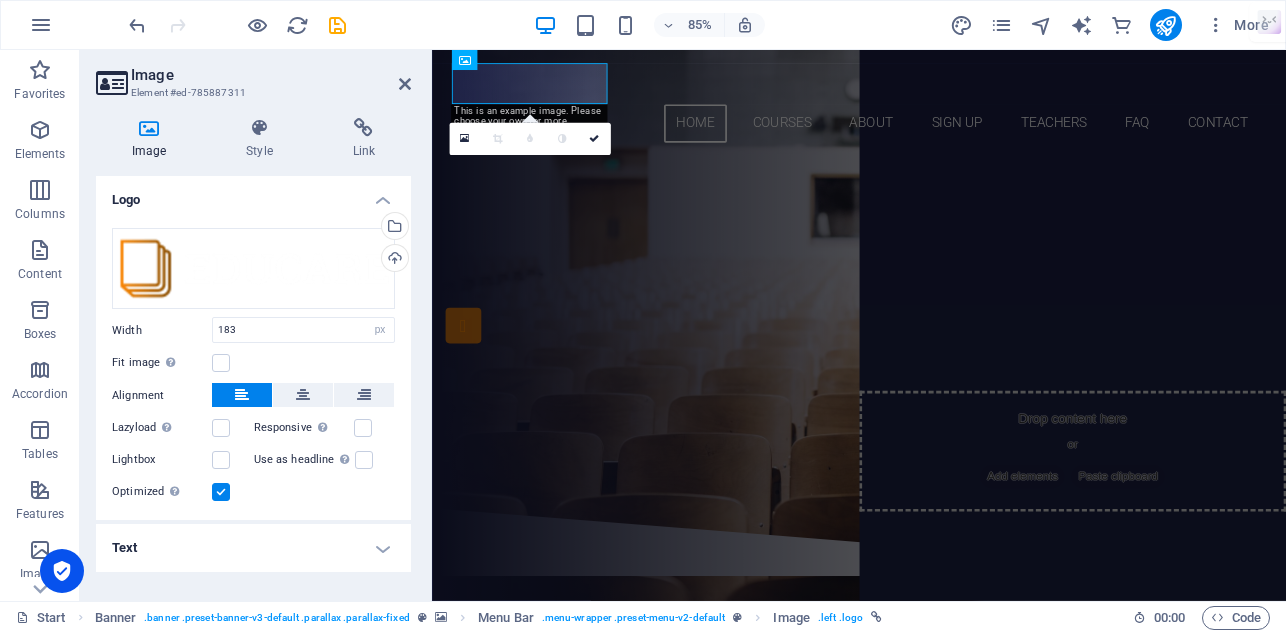 click on "Element #ed-785887311" at bounding box center [251, 93] 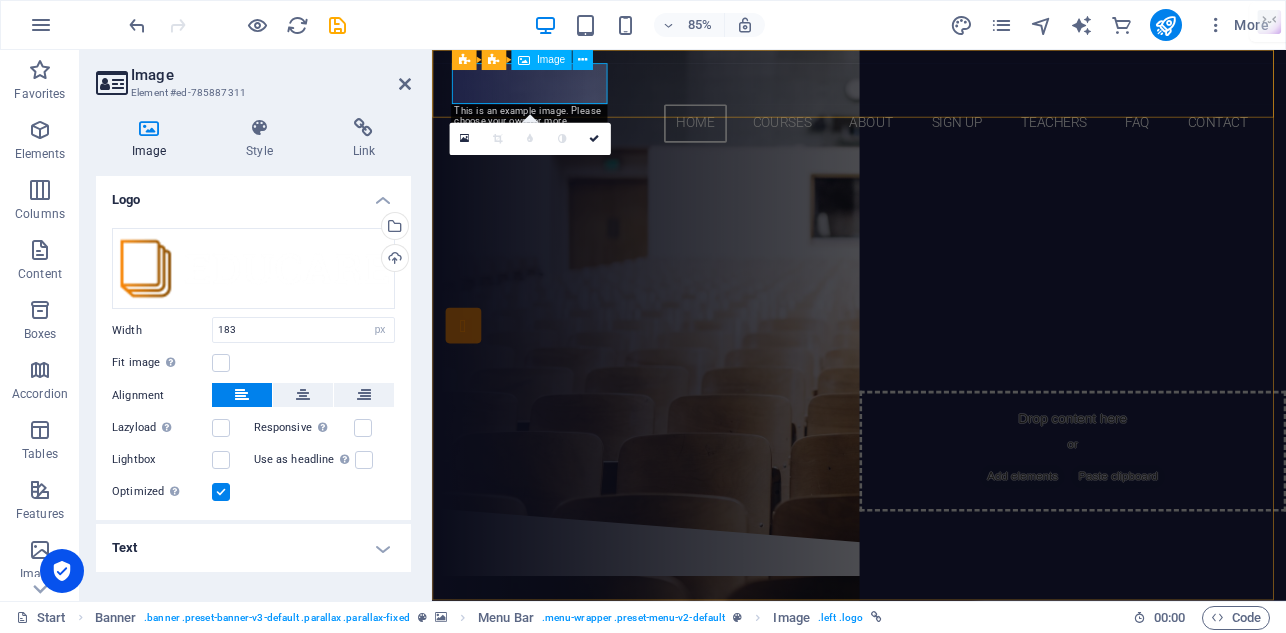 click at bounding box center [935, 90] 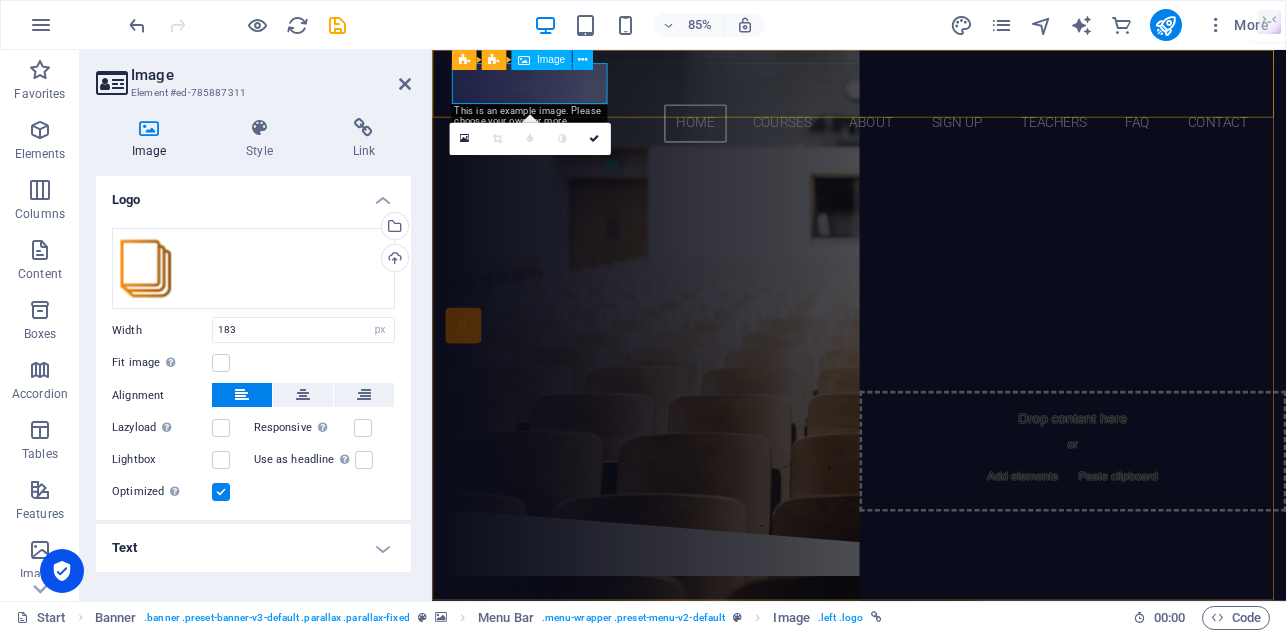 click at bounding box center (935, 90) 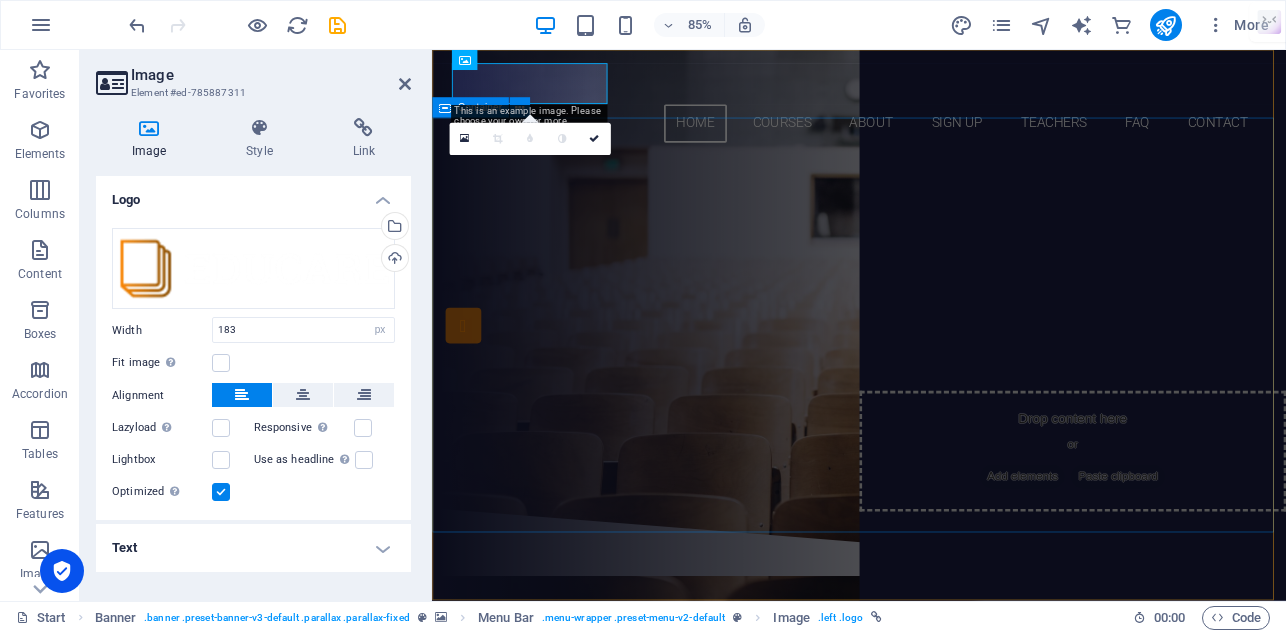 click on "Are you ready to grab a new job? Get your ATS resume [DATE] Our Services Call now" at bounding box center (934, 382) 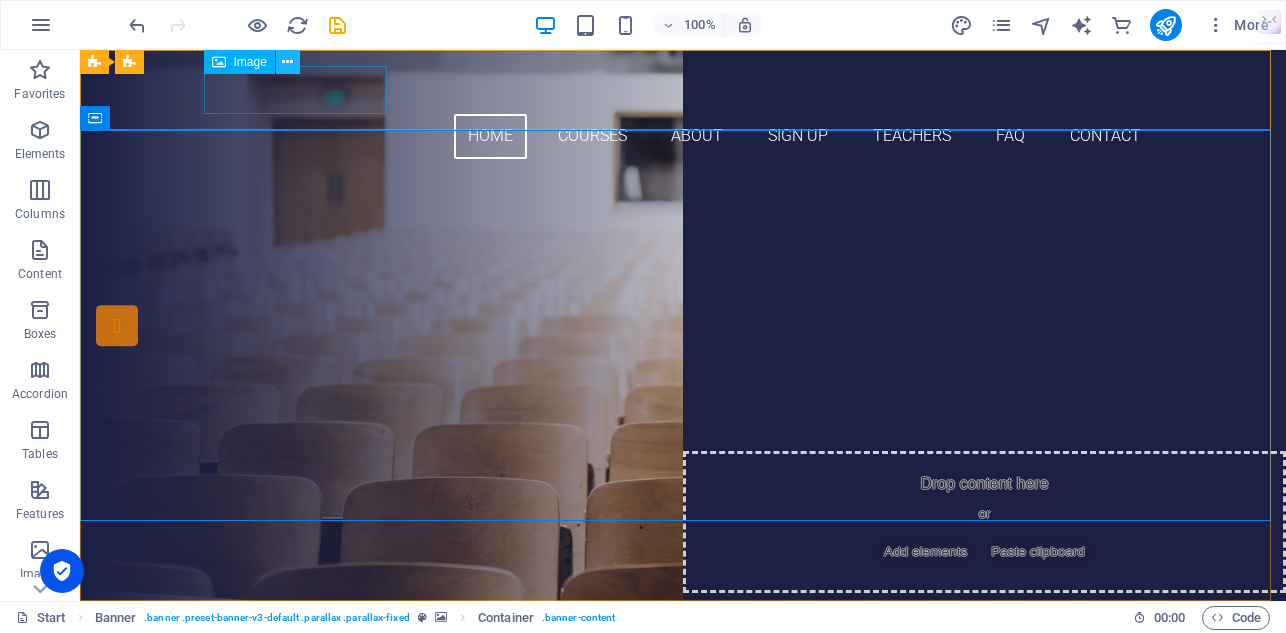 click at bounding box center (287, 62) 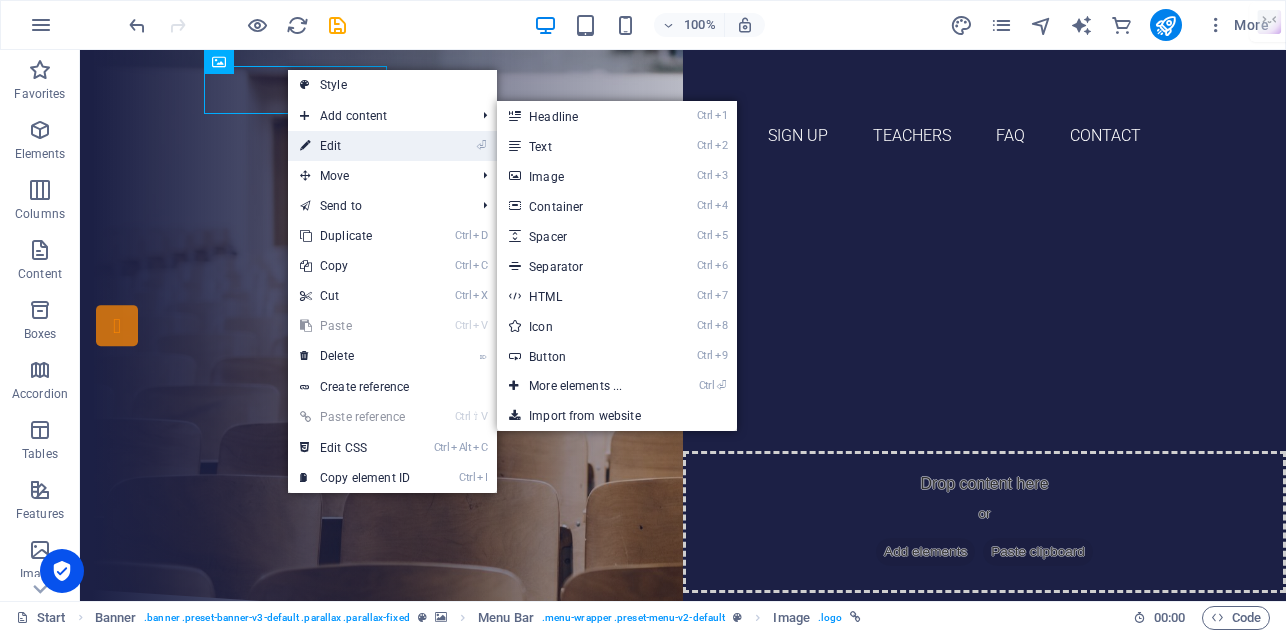 click on "⏎  Edit" at bounding box center [355, 146] 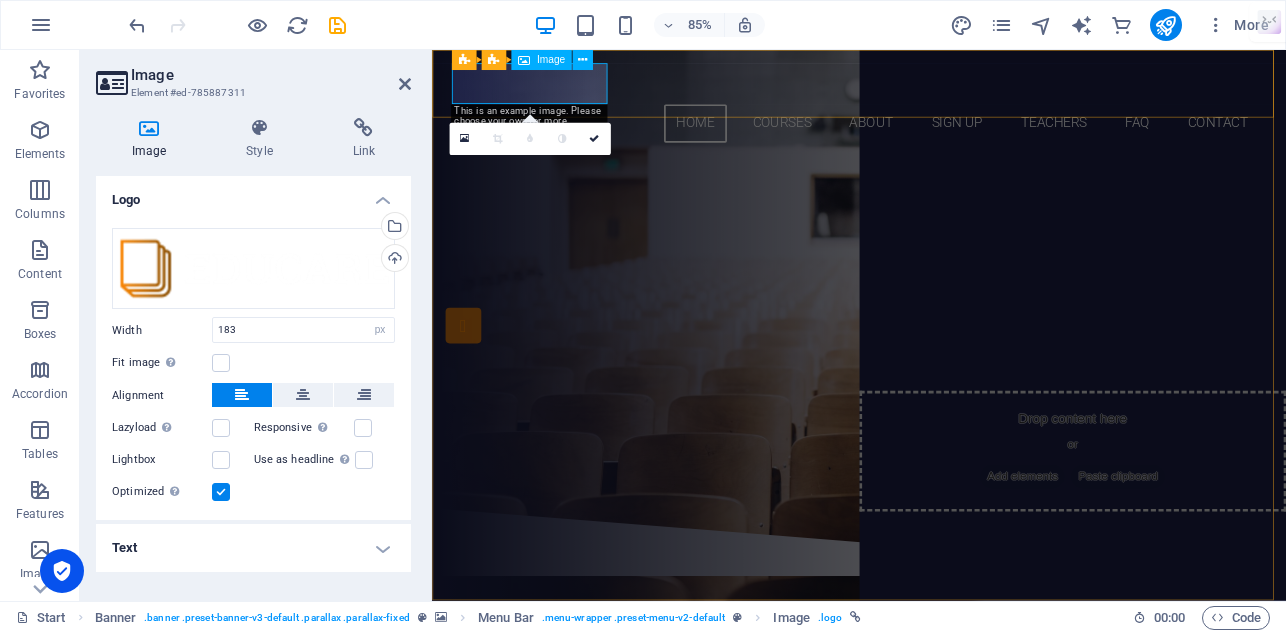 click on "Image" at bounding box center [541, 60] 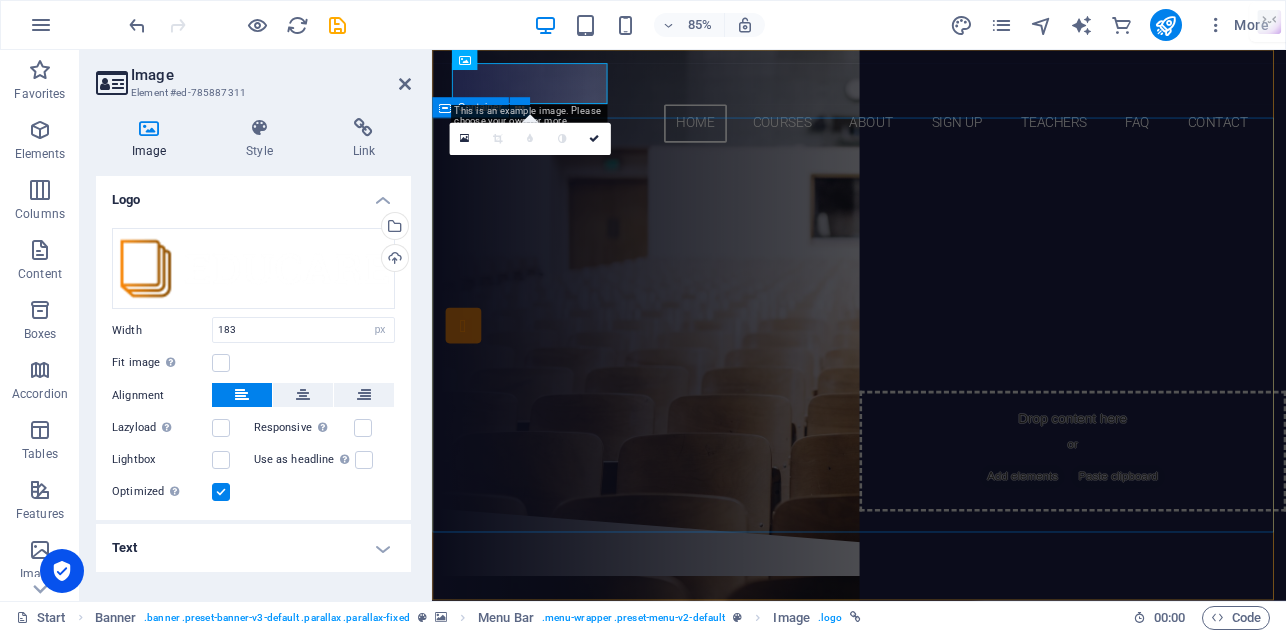 click on "Are you ready to grab a new job? Get your ATS resume [DATE] Our Services Call now" at bounding box center (934, 382) 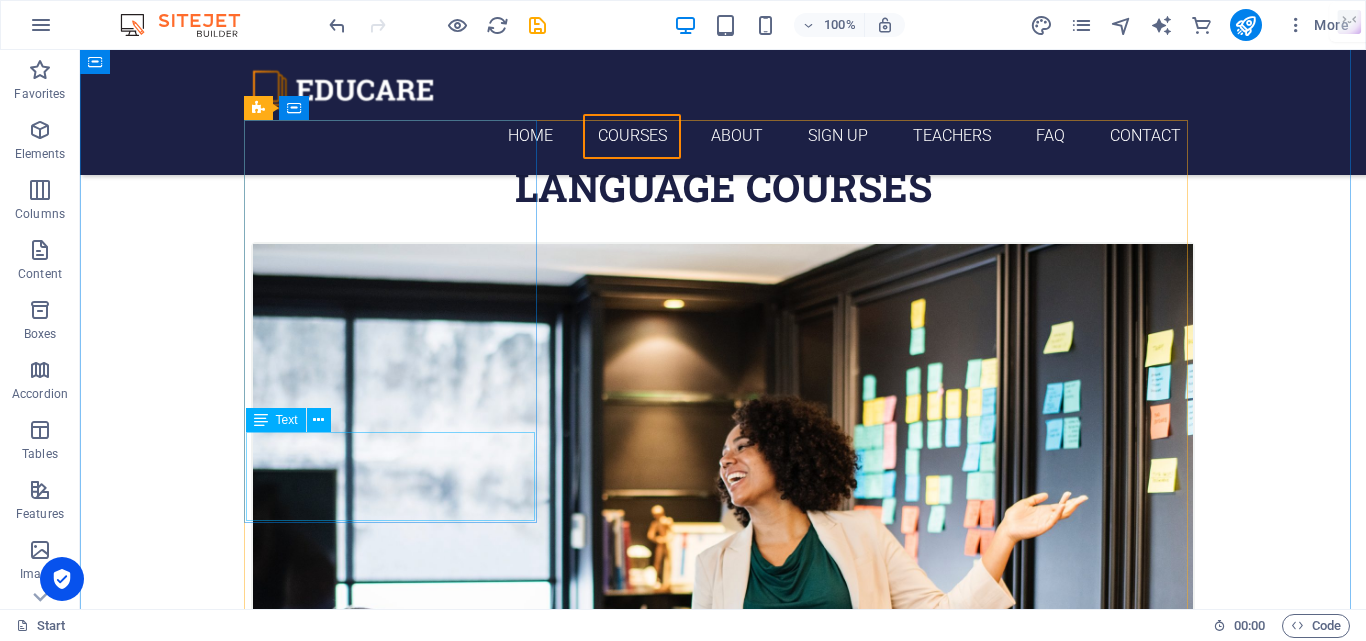 scroll, scrollTop: 700, scrollLeft: 0, axis: vertical 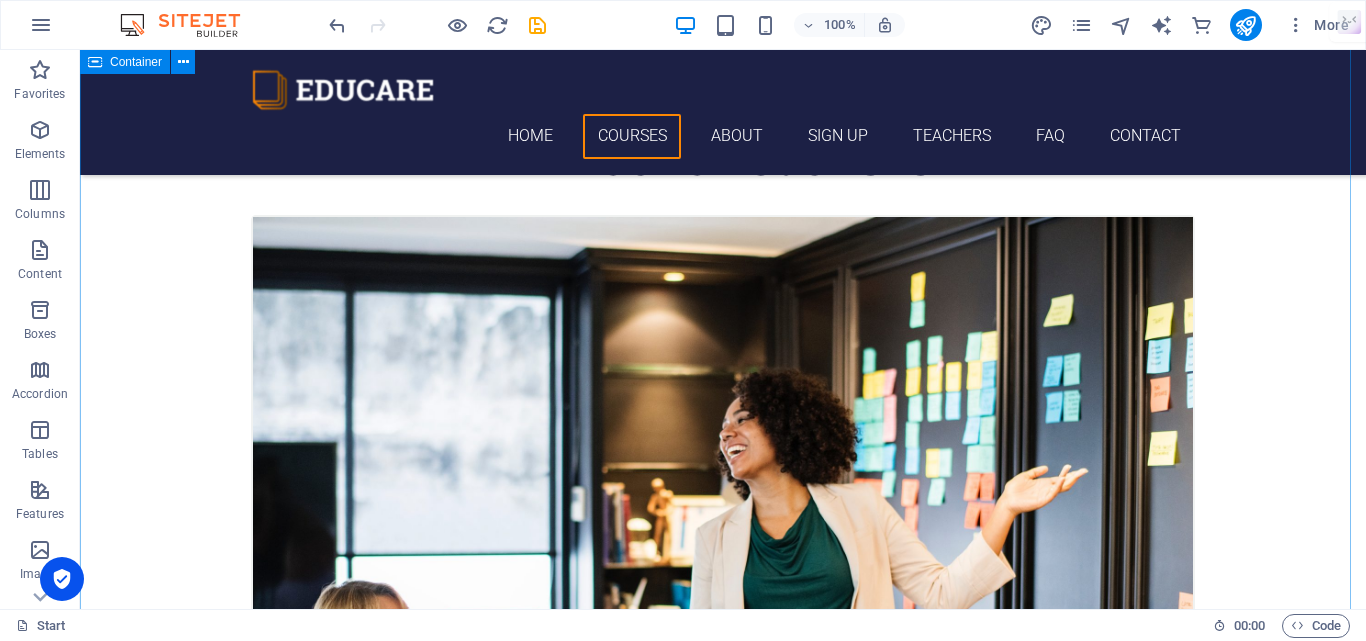 drag, startPoint x: 1295, startPoint y: 342, endPoint x: 1234, endPoint y: 350, distance: 61.522354 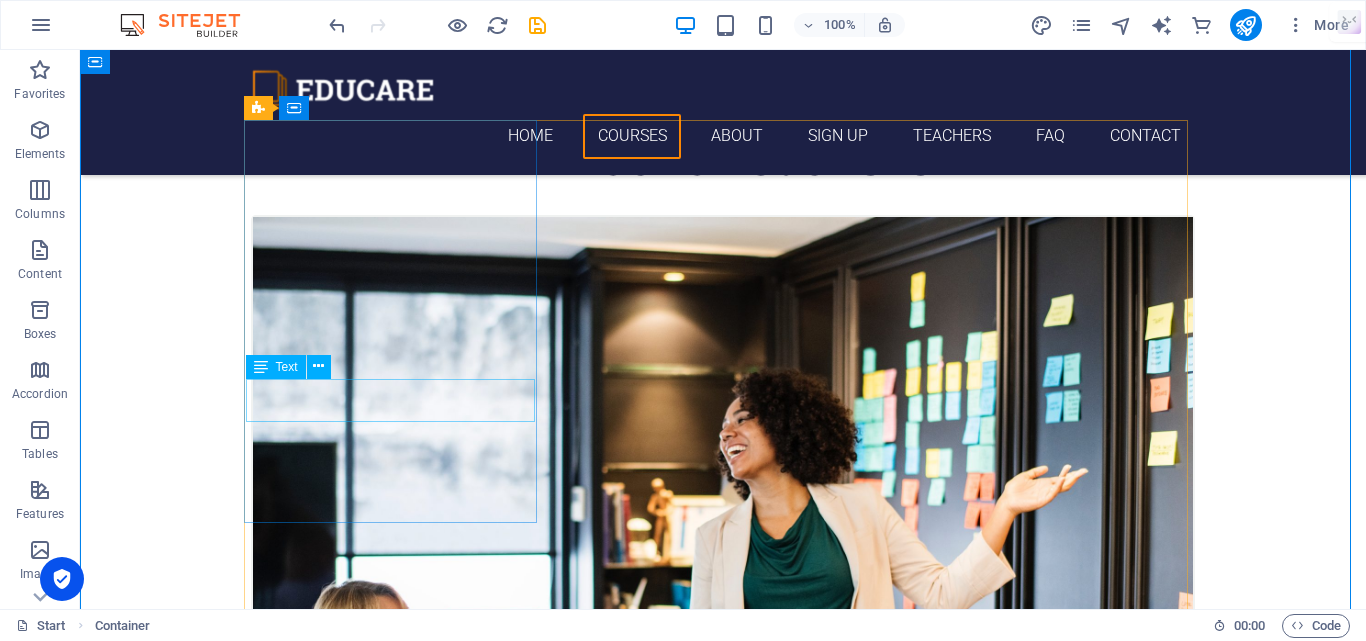 click on "[DATE]  08:00 am - 04:00 pm" at bounding box center (723, 929) 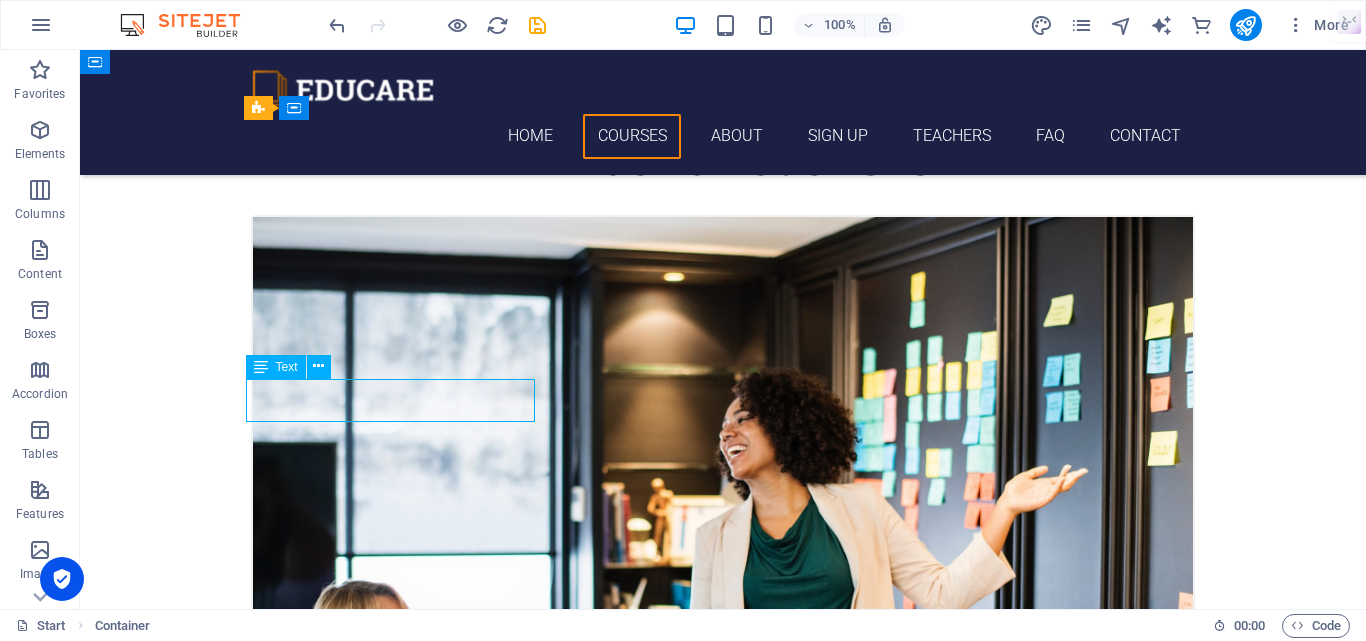 click on "[DATE]  08:00 am - 04:00 pm" at bounding box center [723, 929] 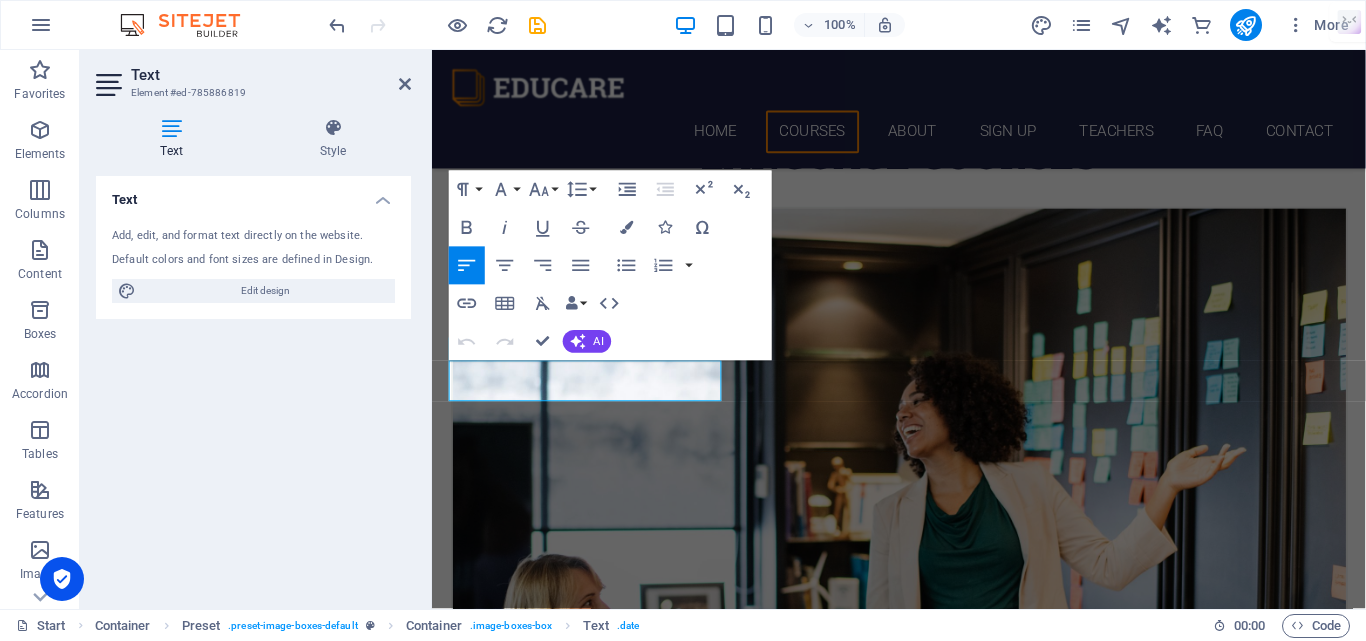 scroll, scrollTop: 729, scrollLeft: 0, axis: vertical 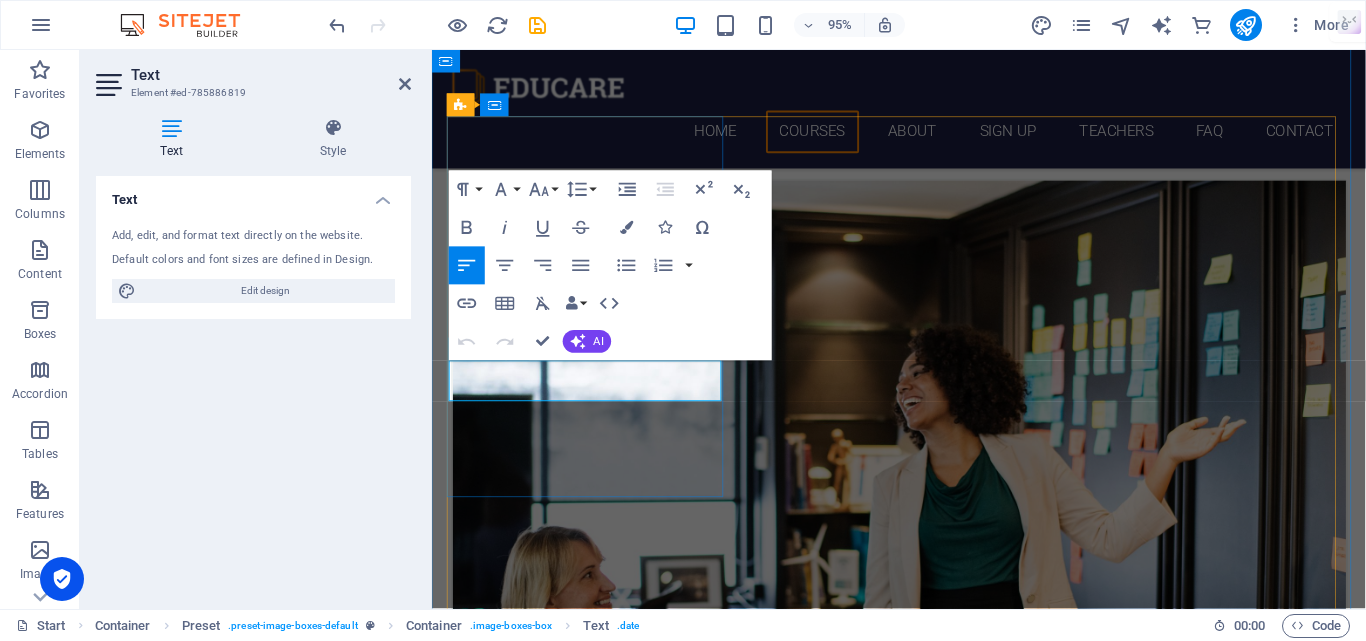 drag, startPoint x: 638, startPoint y: 403, endPoint x: 457, endPoint y: 388, distance: 181.62048 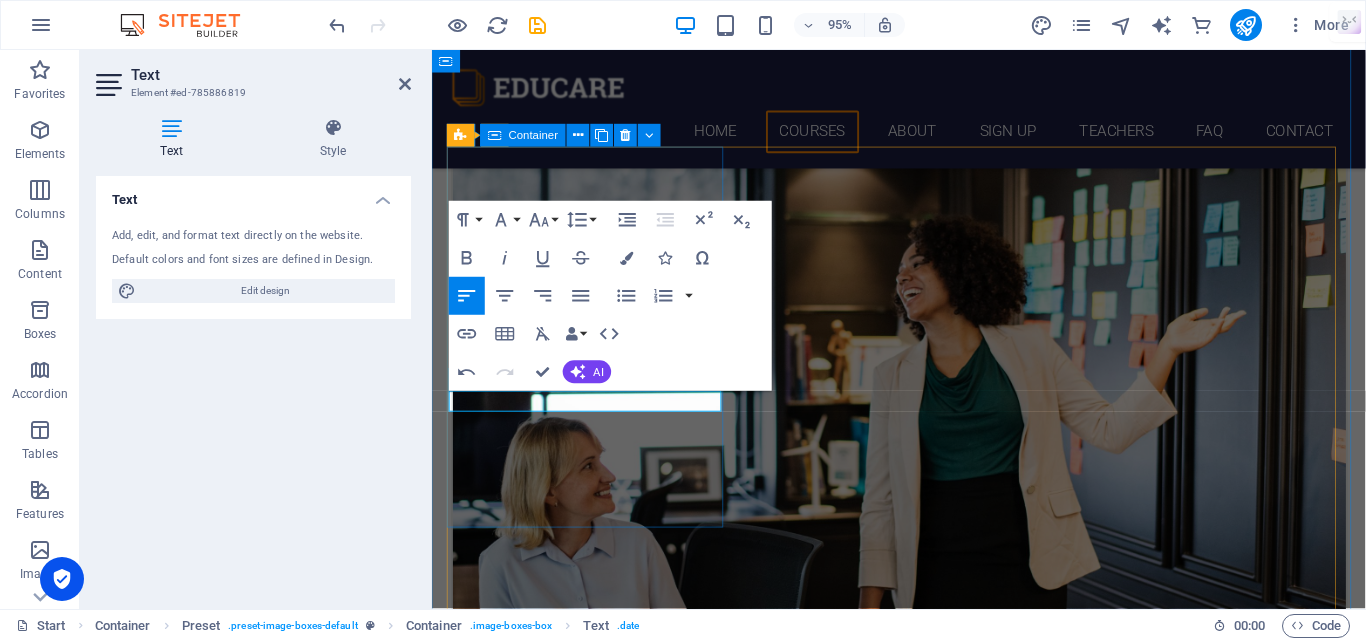 scroll, scrollTop: 644, scrollLeft: 0, axis: vertical 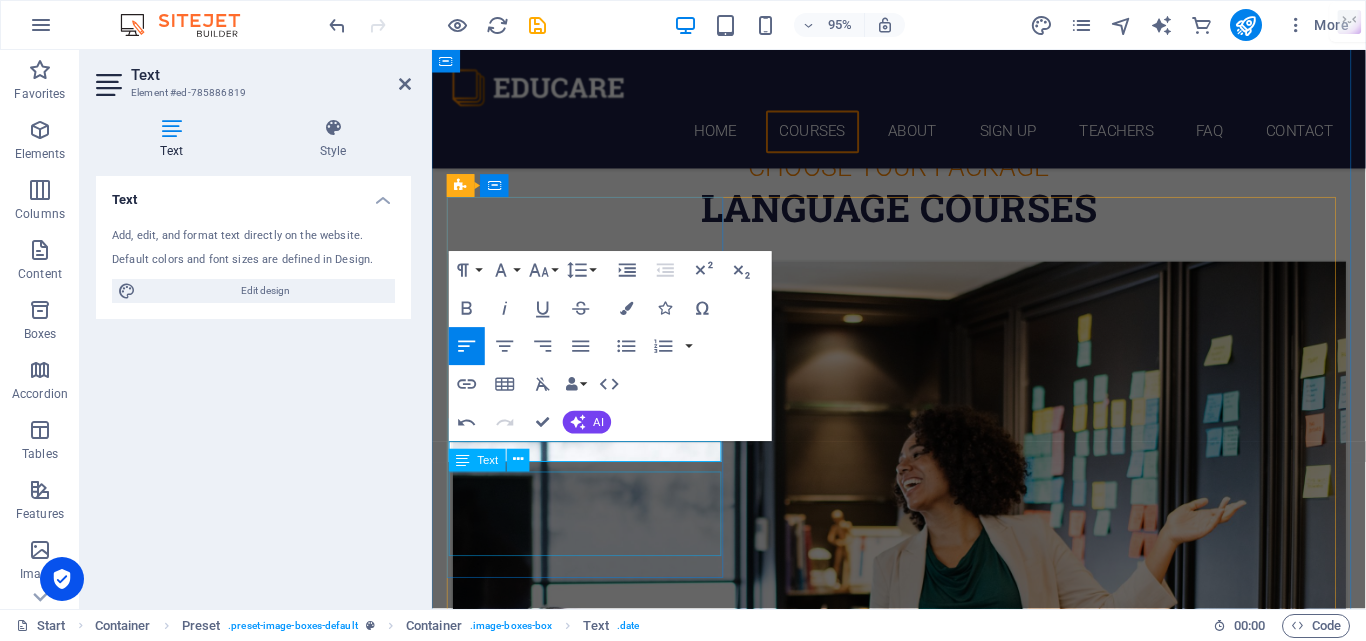 click on "Lorem ipsum dolor sit amet, consectetur adipisicing elit. Veritatis, dolorem!" at bounding box center [924, 1019] 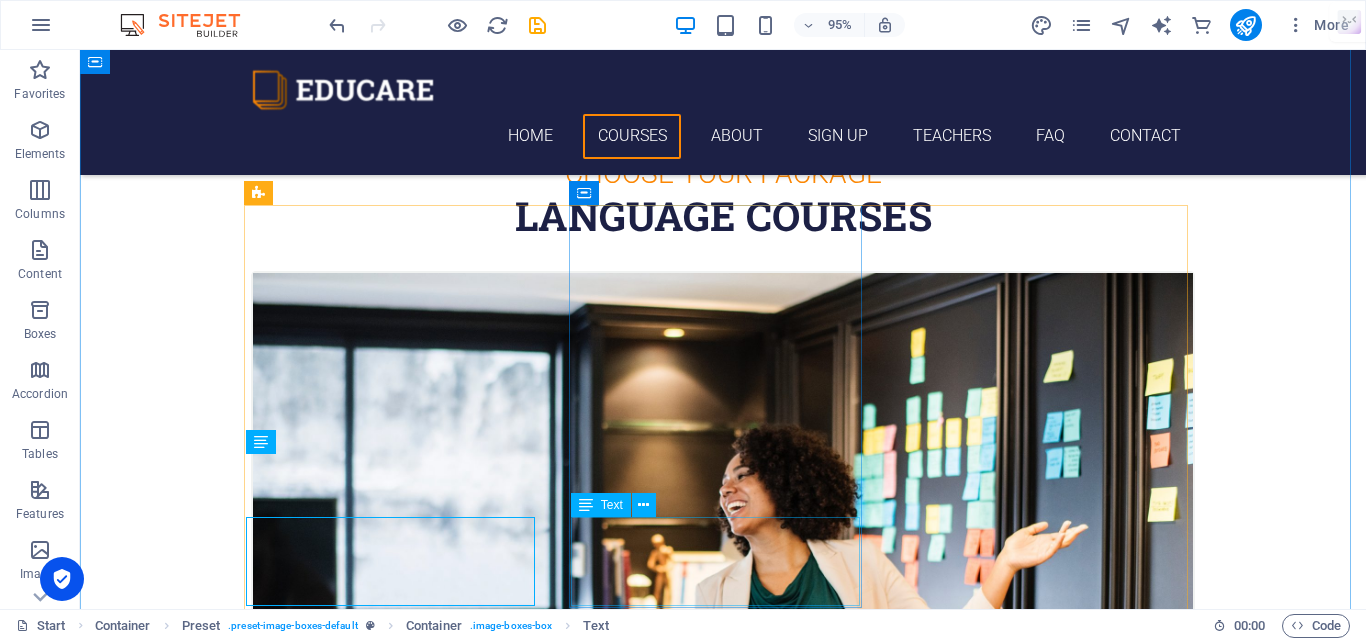 scroll, scrollTop: 615, scrollLeft: 0, axis: vertical 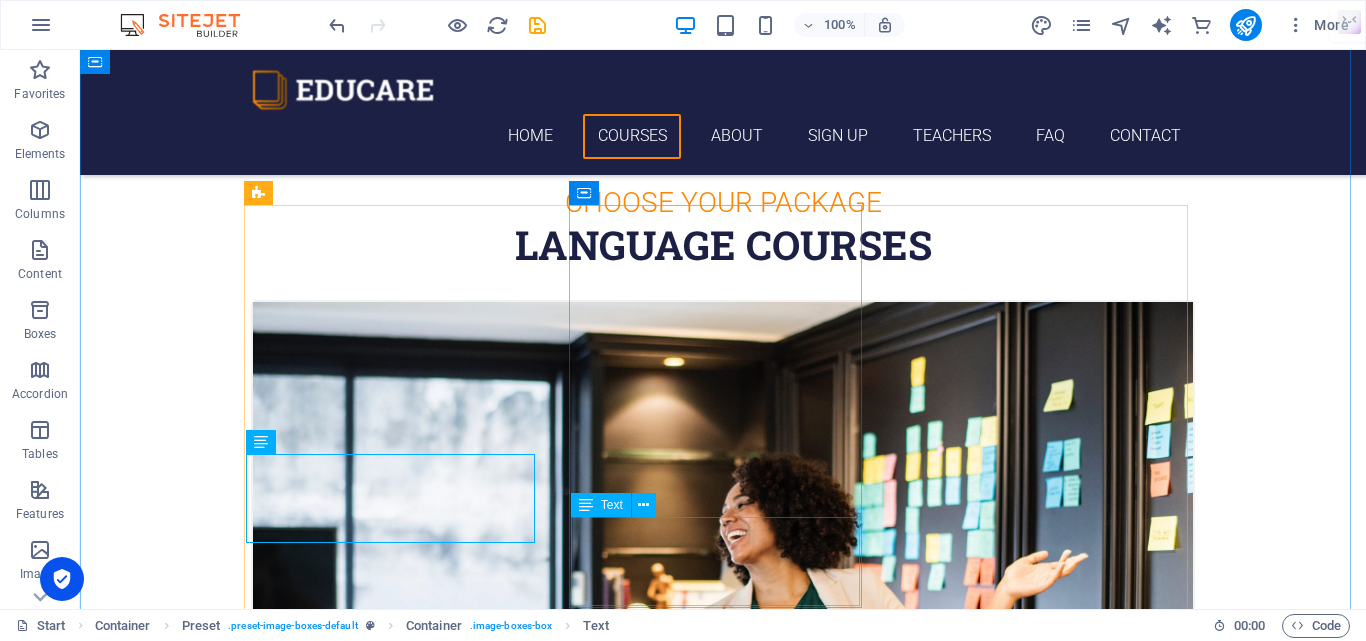 click on "Lorem ipsum dolor sit amet, consectetur adipisicing elit. Veritatis, dolorem!" at bounding box center [723, 1816] 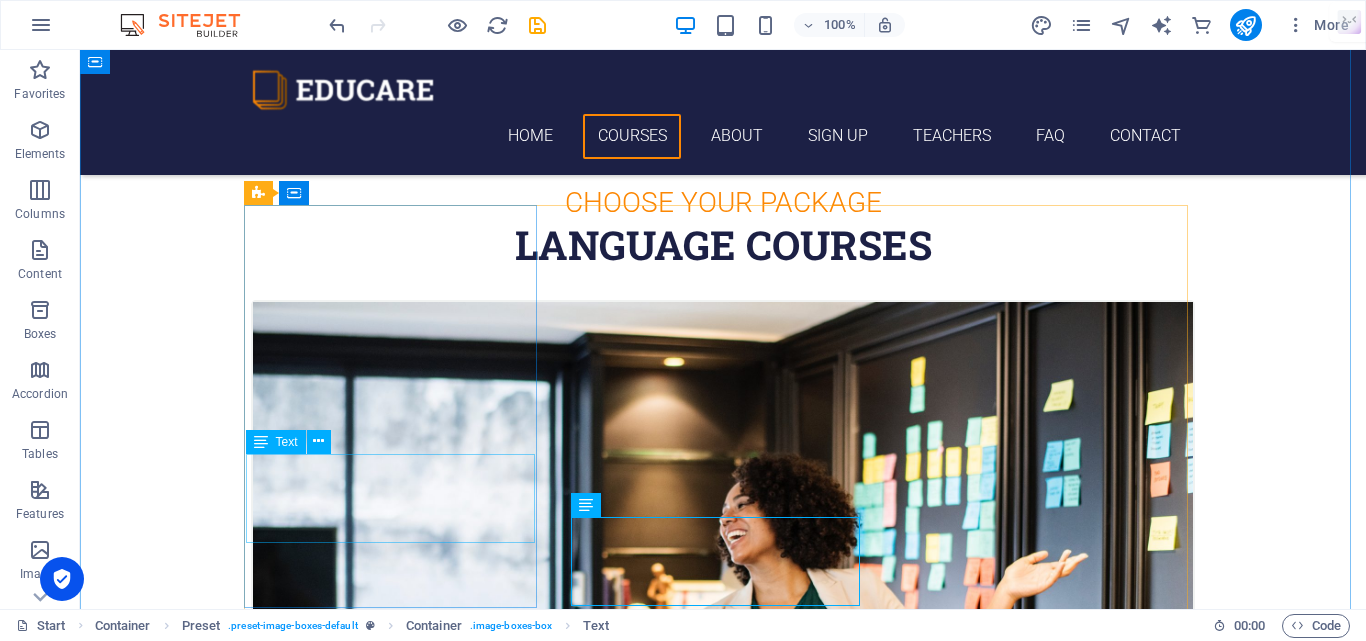click on "Lorem ipsum dolor sit amet, consectetur adipisicing elit. Veritatis, dolorem!" at bounding box center [723, 1006] 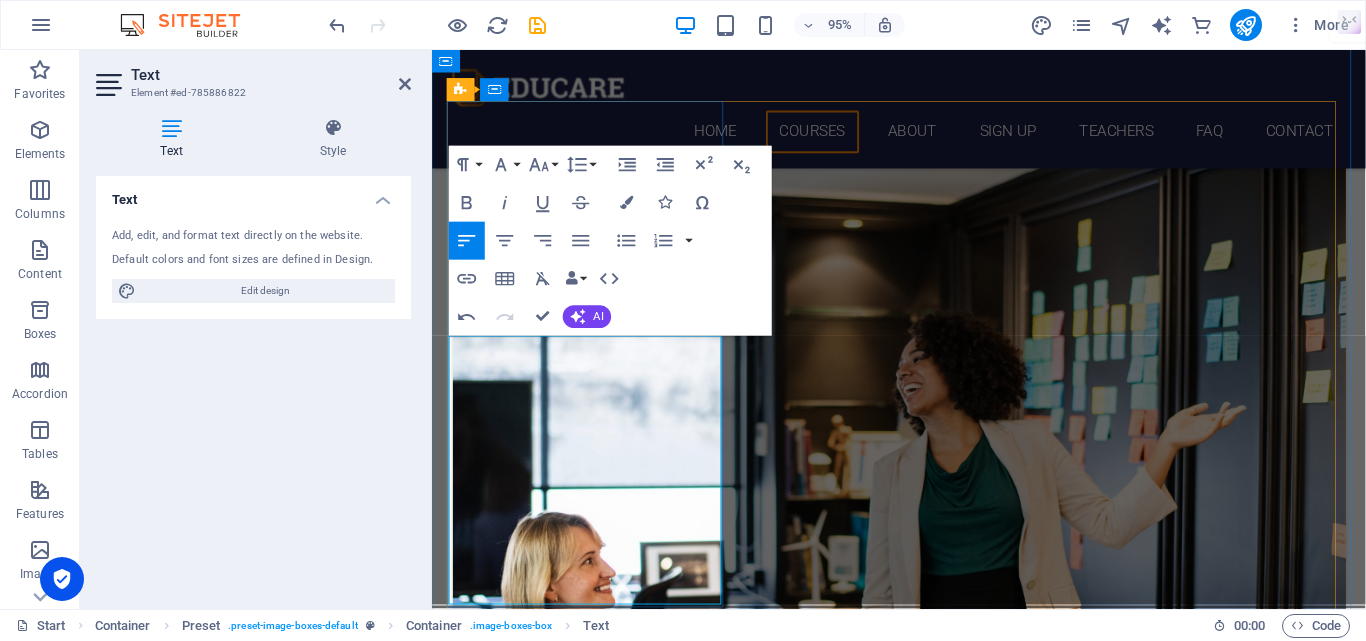 scroll, scrollTop: 844, scrollLeft: 0, axis: vertical 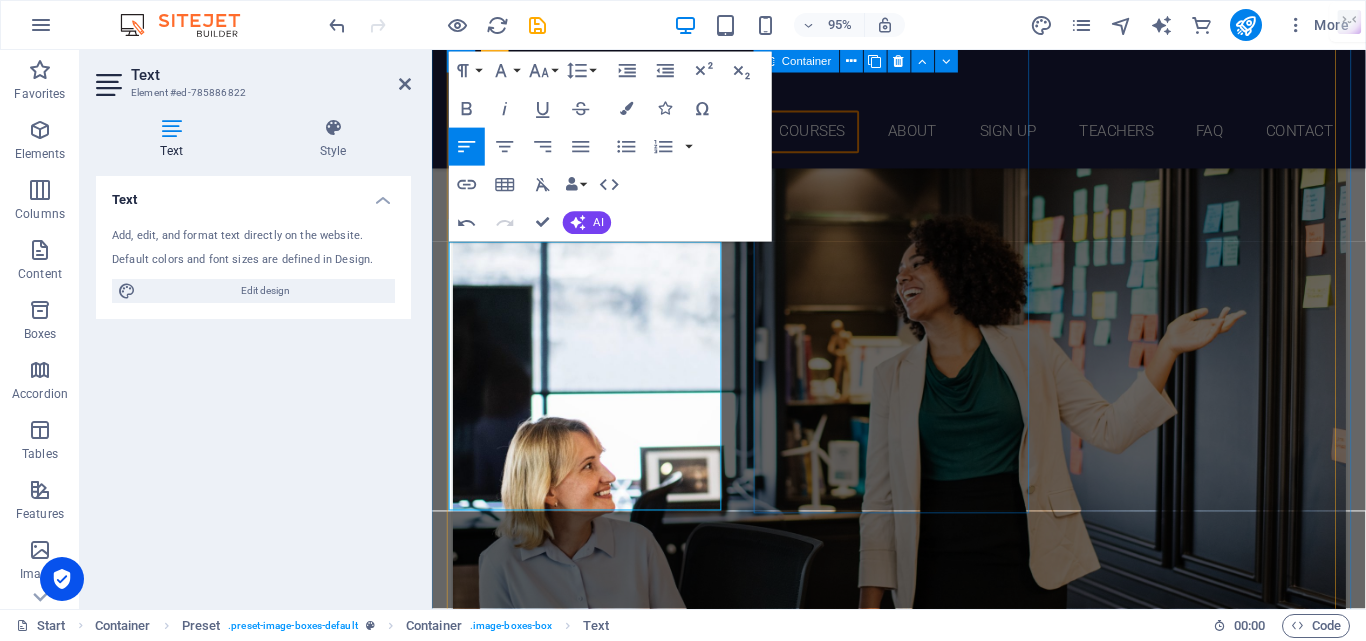 click on "ATS resume  [DATE]  08:00 am - 04:00 pm Lorem ipsum dolor sit amet, consectetur adipisicing elit. Veritatis, dolorem!" at bounding box center [924, 1323] 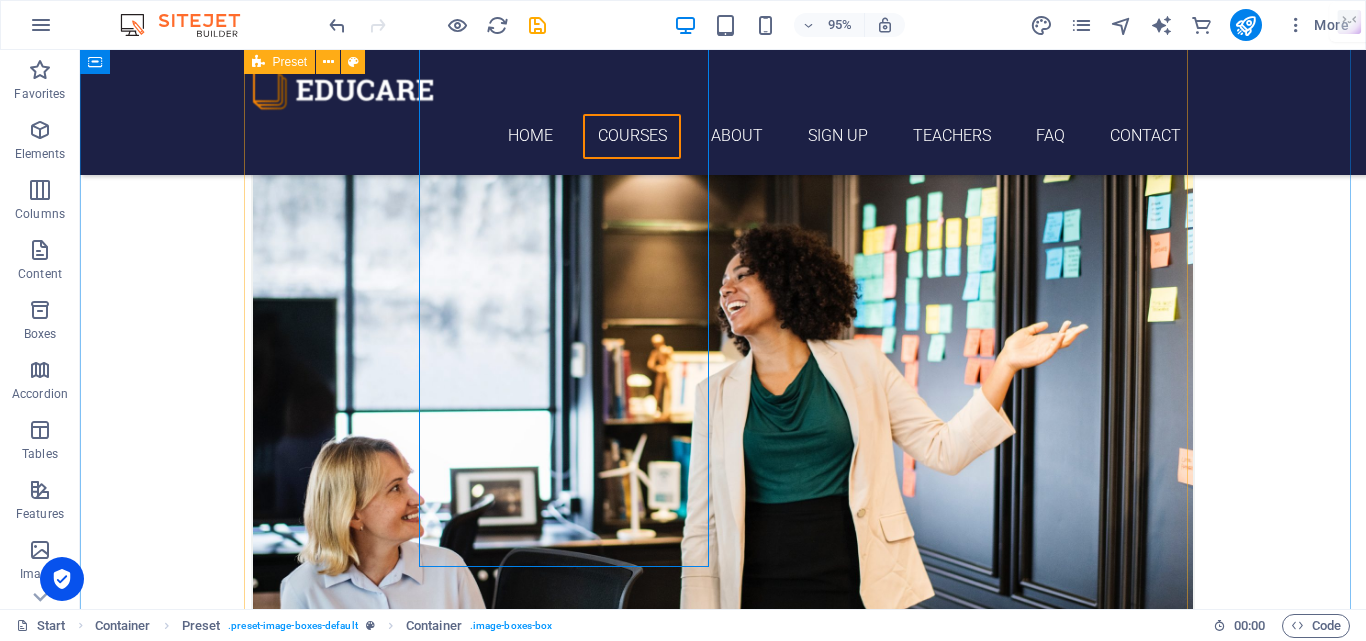 scroll, scrollTop: 815, scrollLeft: 0, axis: vertical 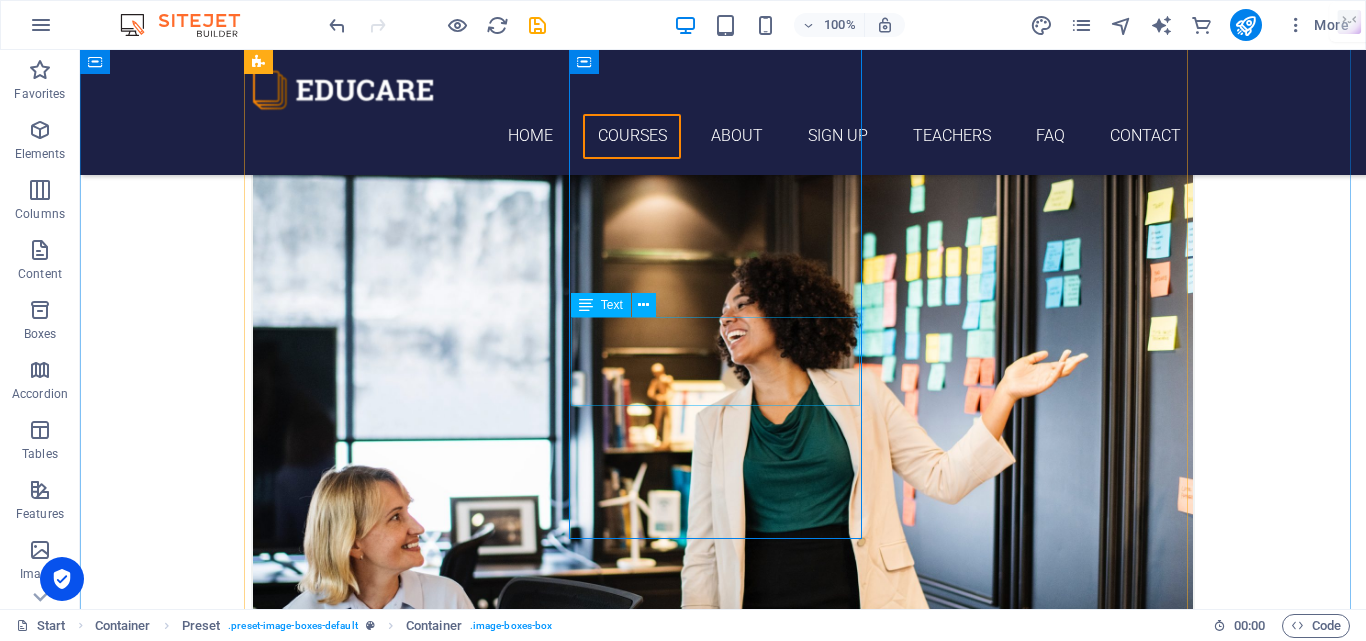 click on "Lorem ipsum dolor sit amet, consectetur adipisicing elit. Veritatis, dolorem!" at bounding box center [723, 1724] 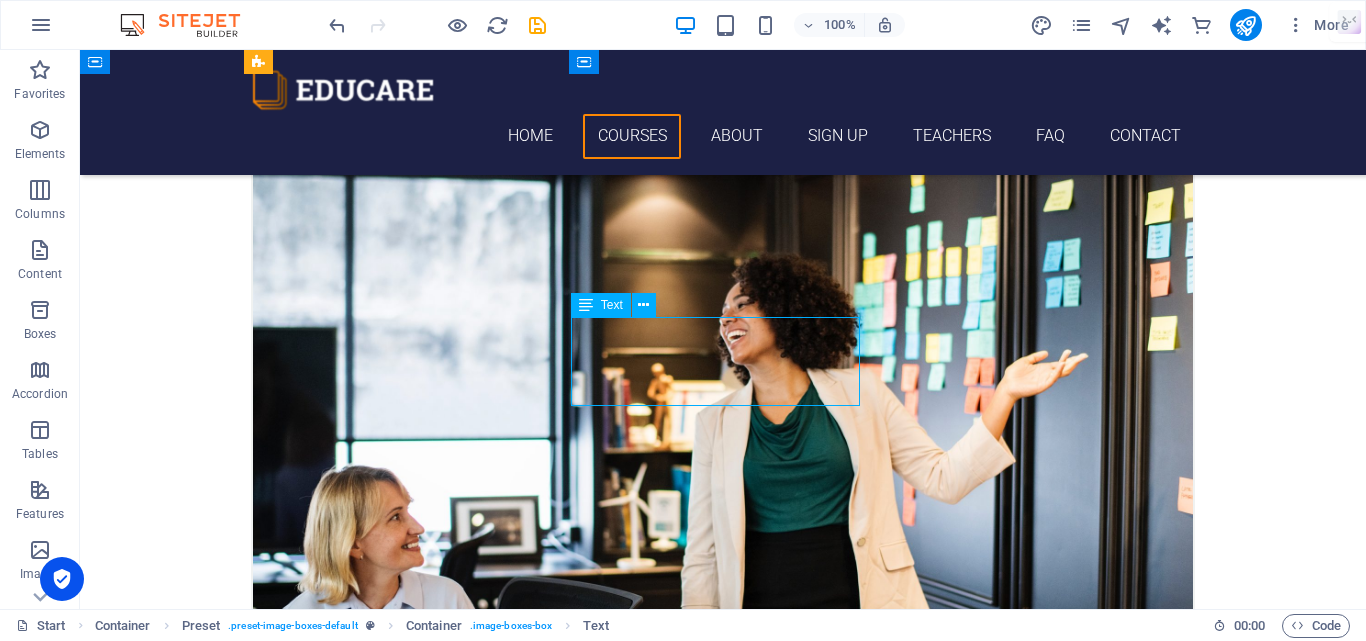 click on "Lorem ipsum dolor sit amet, consectetur adipisicing elit. Veritatis, dolorem!" at bounding box center [723, 1724] 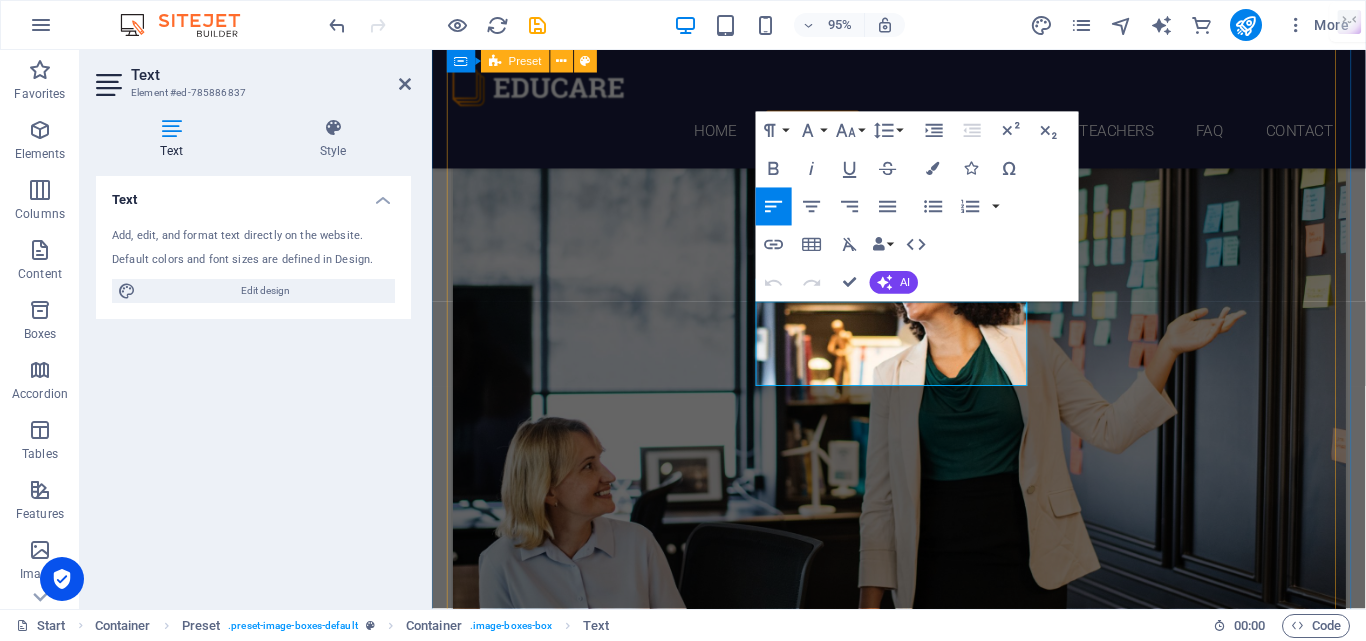 click on "resume writing Professionally written resumes tailored to your experience, skills, and career goals. Customized content that highlights your strengths and achievements to impress recruiters. Resume formats that are clean, modern, and HR-approved for better visibility and impact. ATS resume  [DATE]  08:00 am - 04:00 pm Lorem ipsum dolor sit amet, consectetur adipisicing elit. Veritatis, dolorem! euro pass resume  [DATE]  08:00 am - 04:00 pm Lorem ipsum dolor sit amet, consectetur adipisicing elit. Veritatis, dolorem! Cover letter  [DATE]  08:00 am - 04:00 pm Lorem ipsum dolor sit amet, consectetur adipisicing elit. Veritatis, dolorem! linkedin profile optimization  [DATE]  08:00 am - 04:00 pm Lorem ipsum dolor sit amet, consectetur adipisicing elit. Veritatis, dolorem! Platinum package  [DATE]  08:00 am - 04:00 pm Lorem ipsum dolor sit amet, consectetur adipisicing elit. Veritatis, dolorem!" at bounding box center [924, 2542] 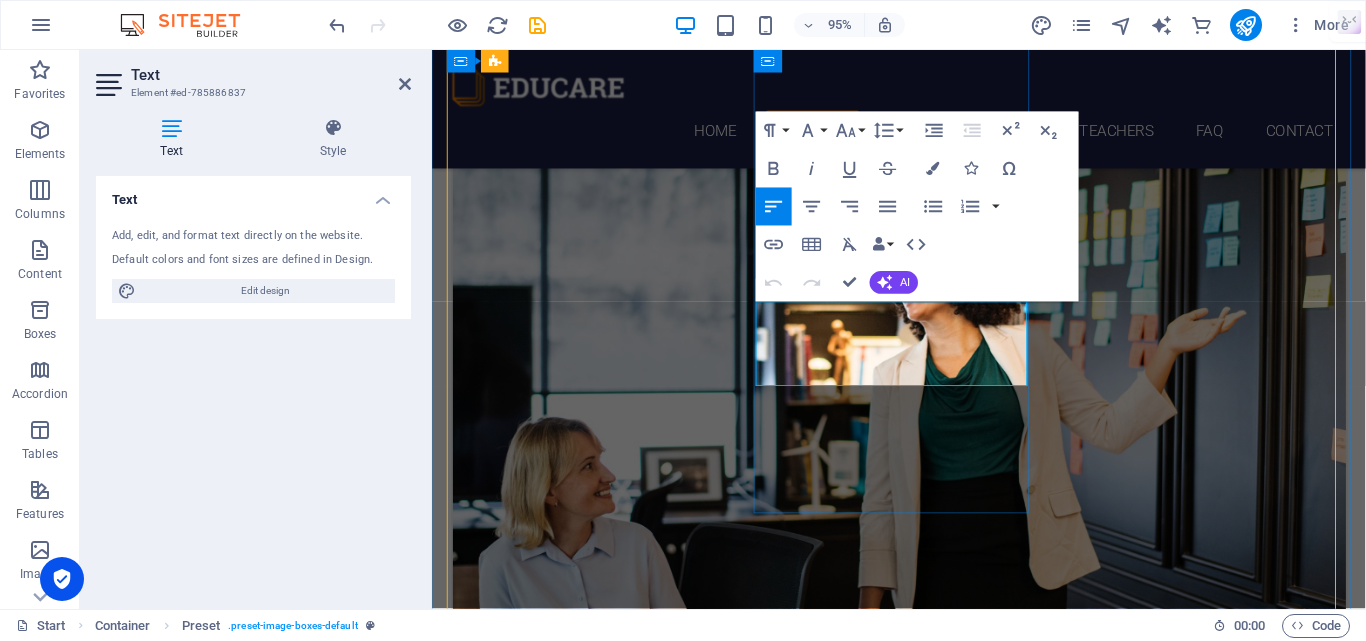scroll, scrollTop: 817, scrollLeft: 0, axis: vertical 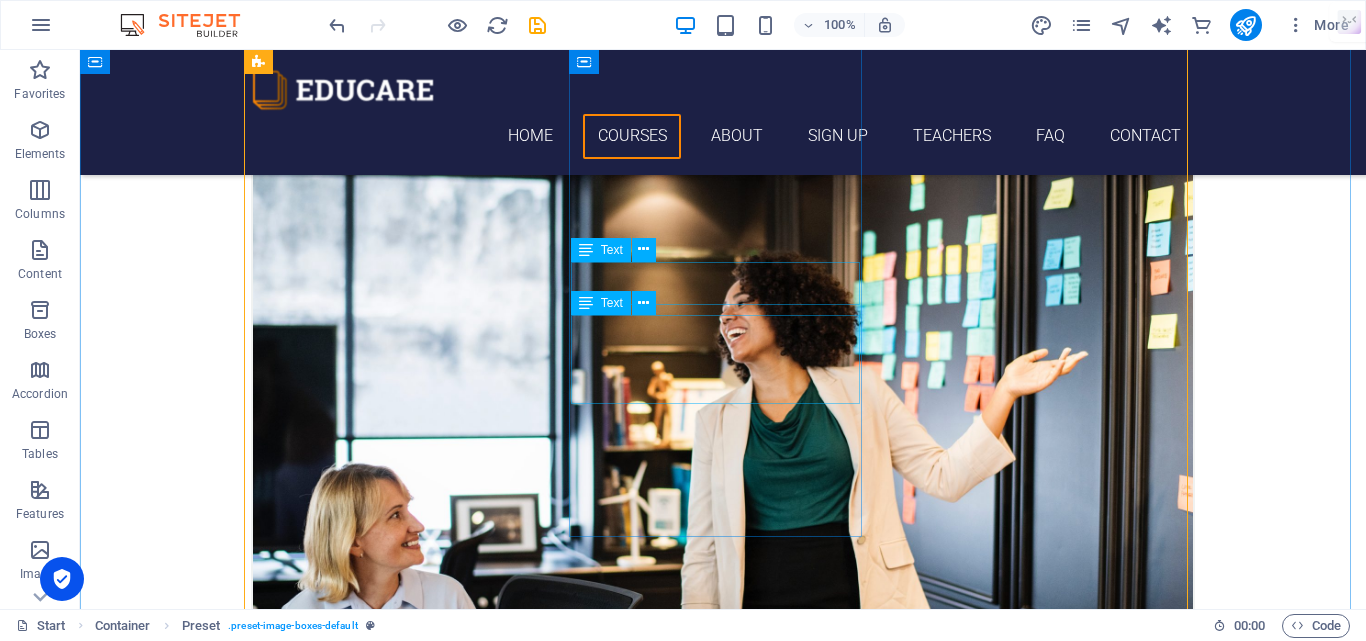 click on "[DATE]  08:00 am - 04:00 pm" at bounding box center [723, 1667] 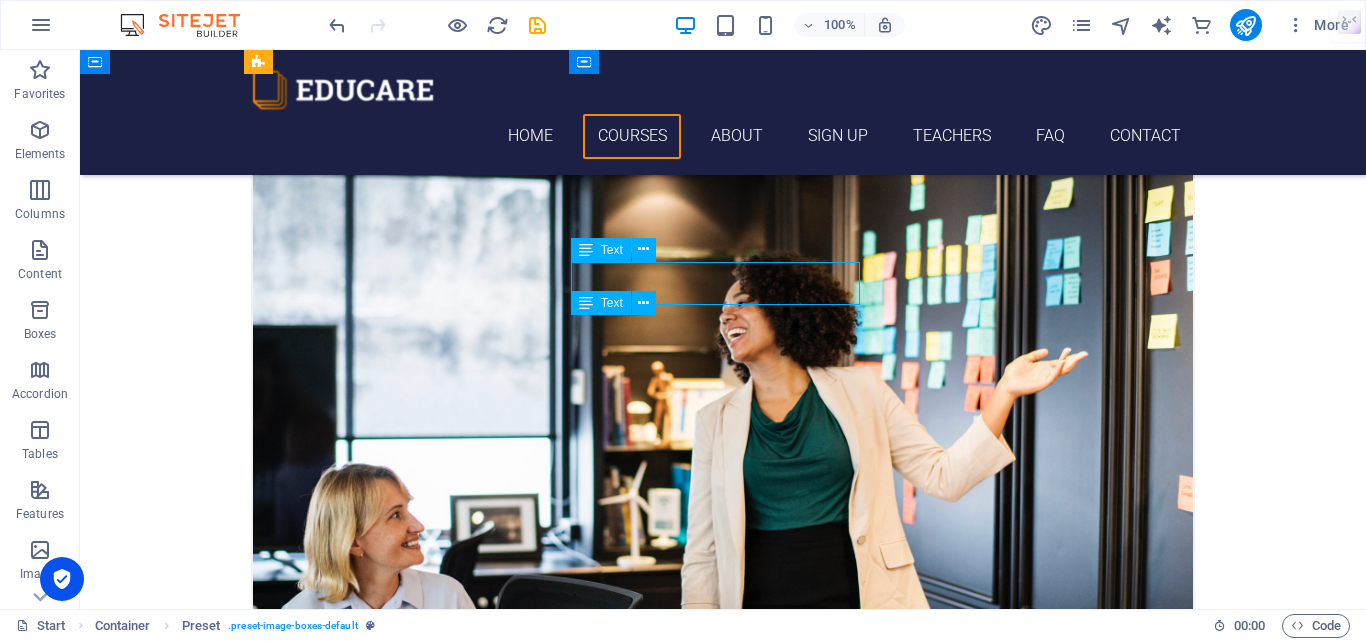 click on "[DATE]  08:00 am - 04:00 pm" at bounding box center (723, 1667) 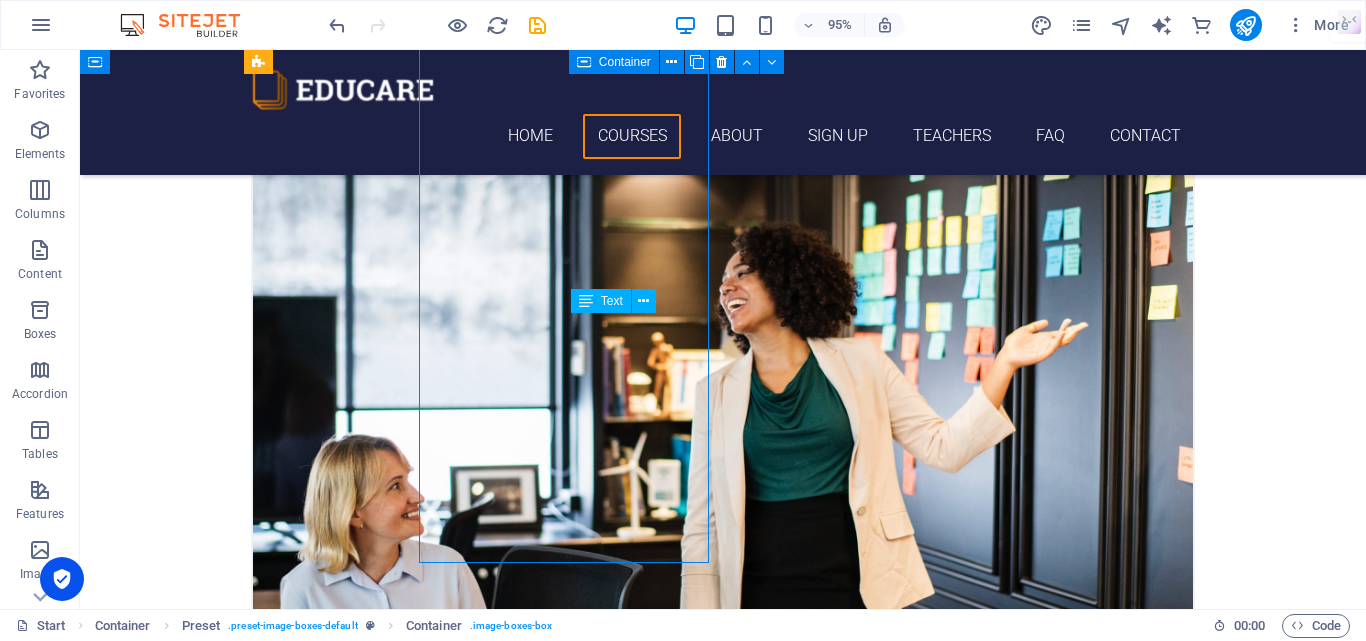 scroll, scrollTop: 819, scrollLeft: 0, axis: vertical 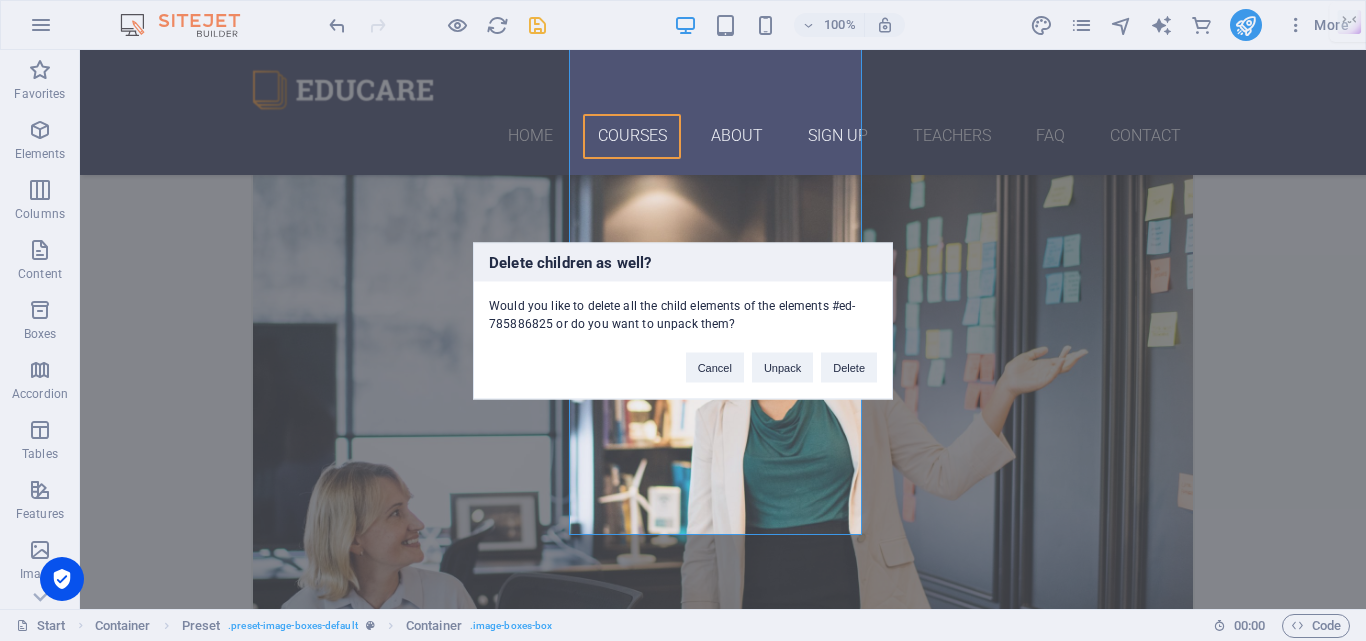 type 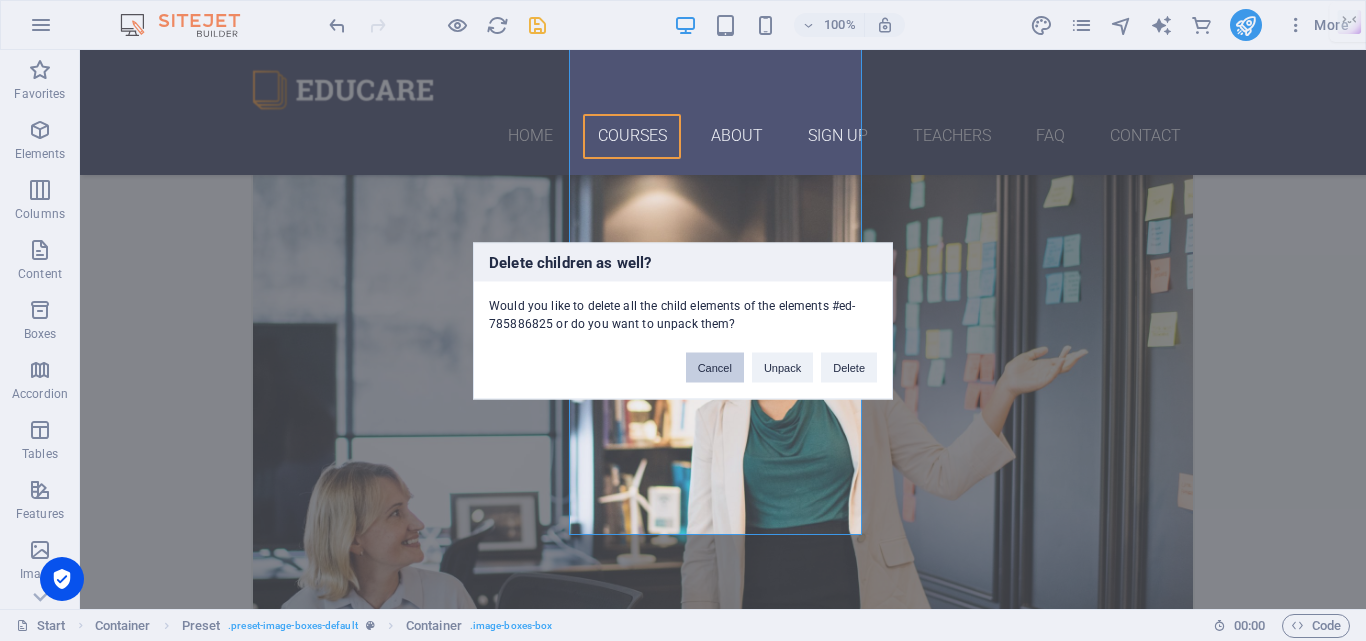 click on "Cancel" at bounding box center [715, 367] 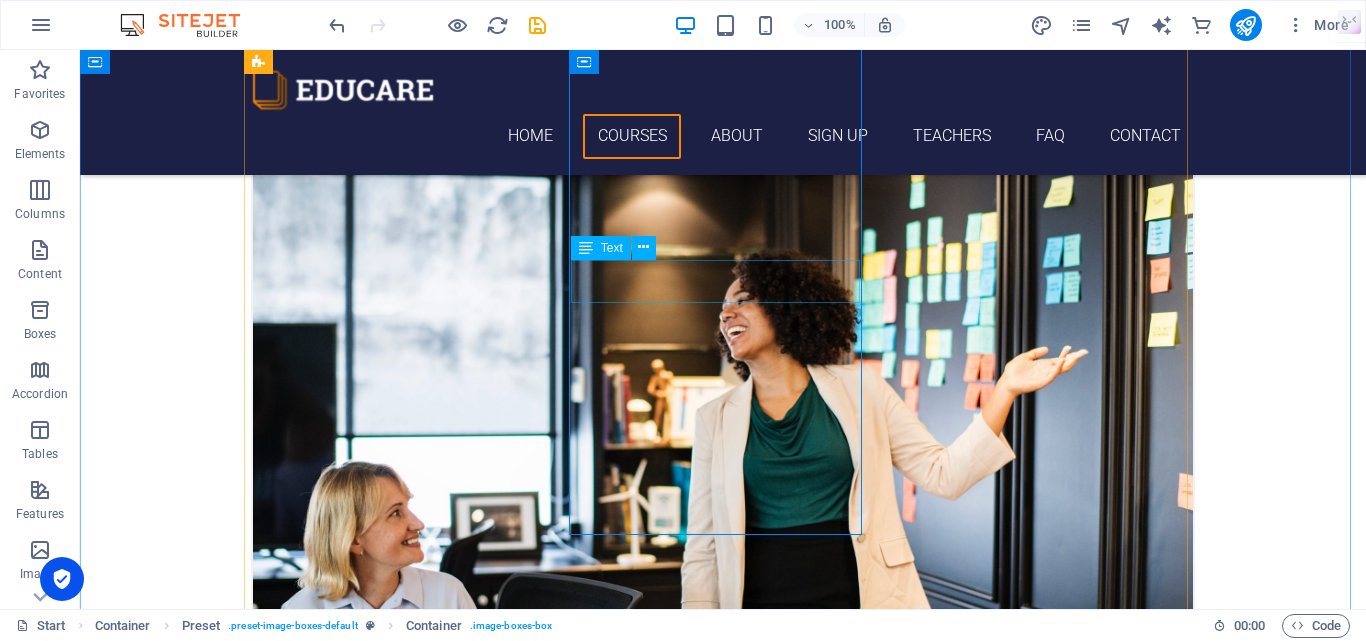 click on "[DATE]  08:00 am - 04:00 pm" at bounding box center [723, 1665] 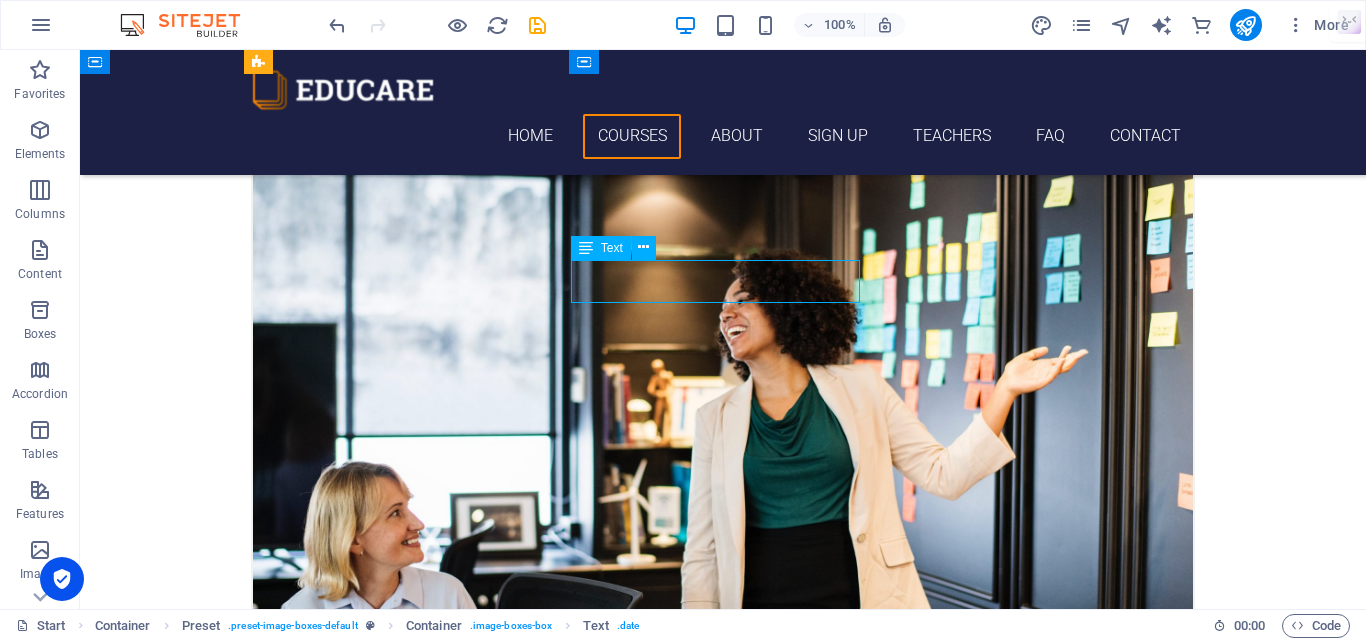 click on "[DATE]  08:00 am - 04:00 pm" at bounding box center (723, 1665) 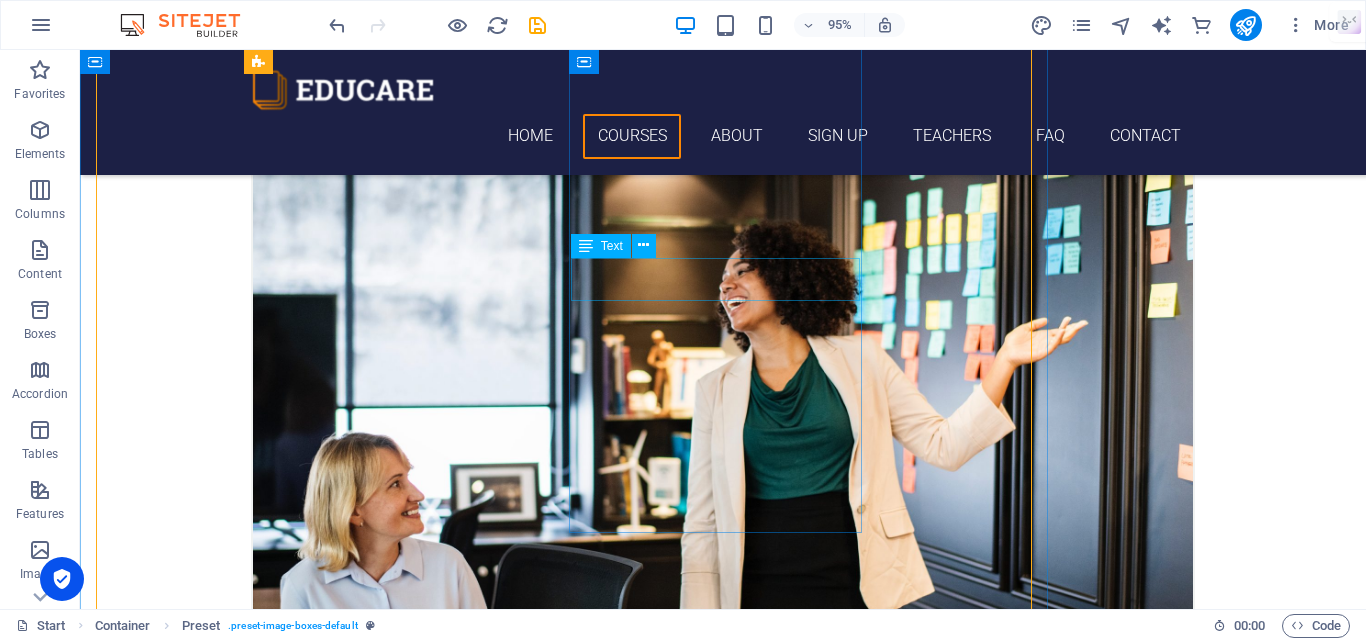 scroll, scrollTop: 821, scrollLeft: 0, axis: vertical 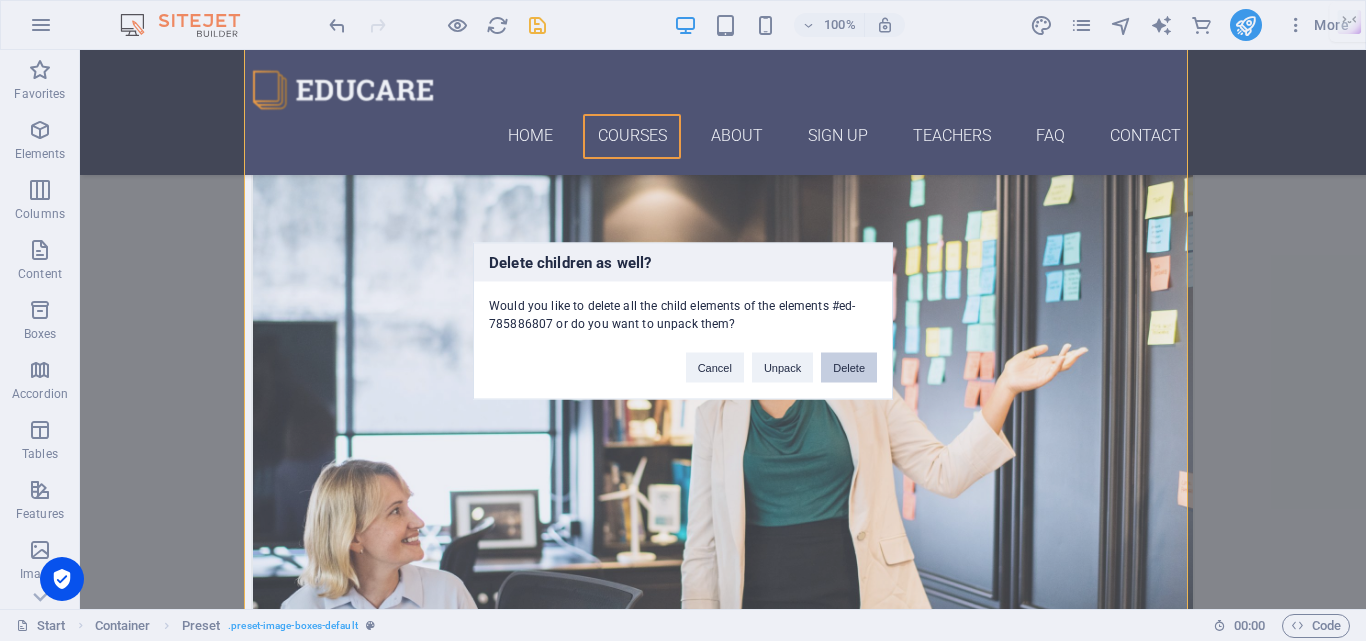 type 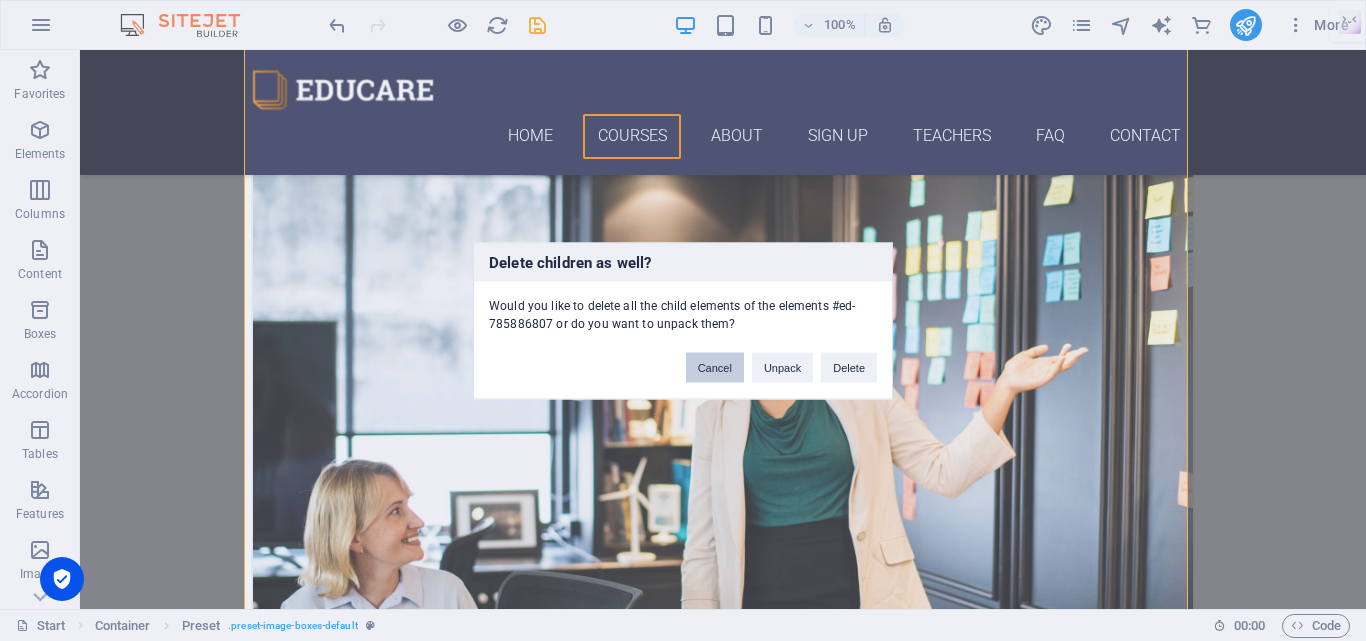 click on "Cancel" at bounding box center (715, 367) 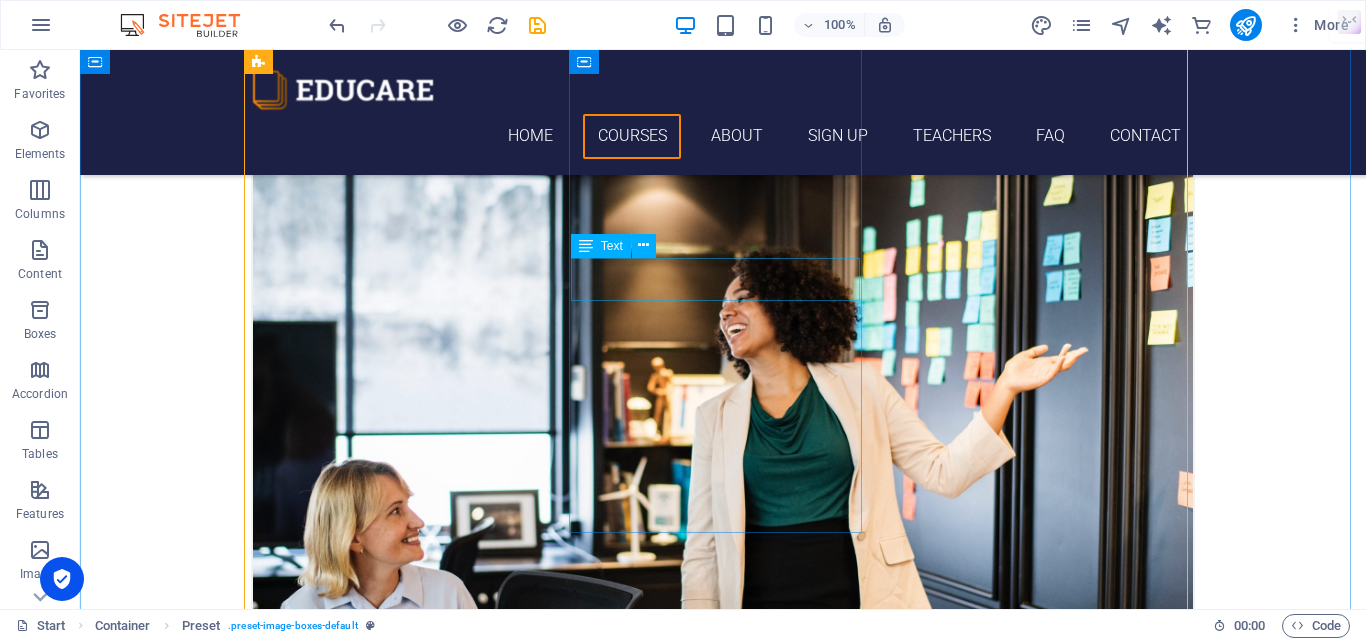 click on "[DATE]  08:00 am - 04:00 pm" at bounding box center (723, 1663) 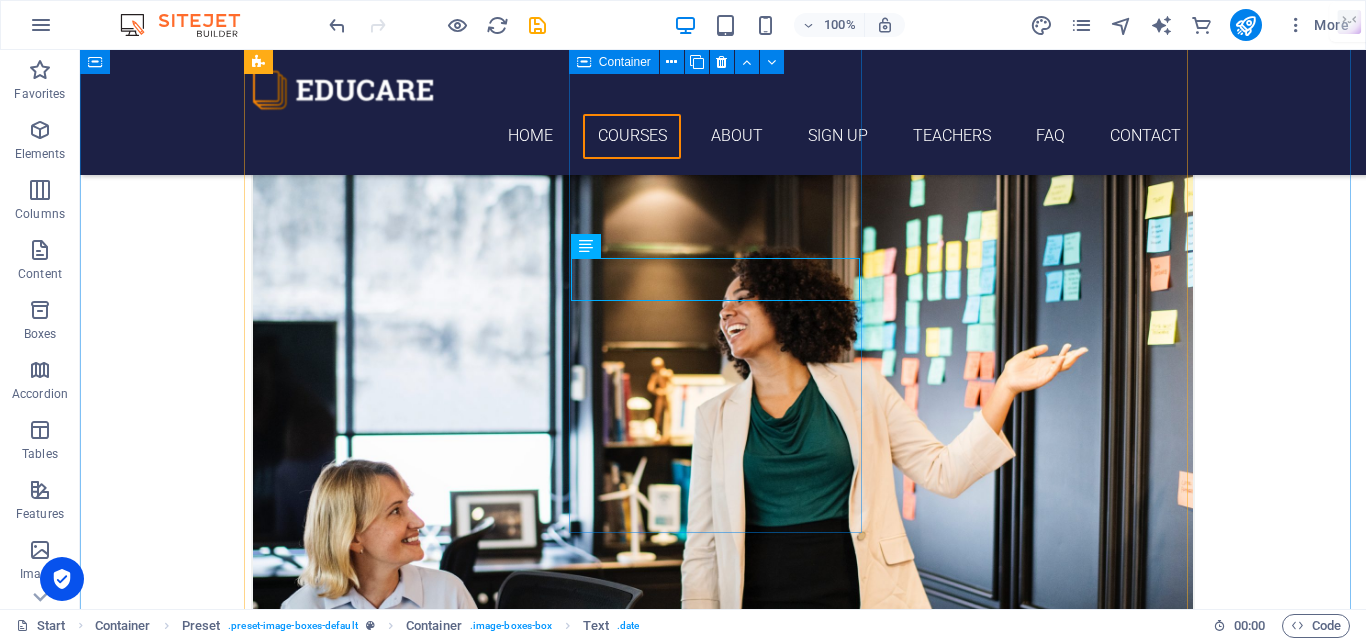 click on "ATS resume  [DATE]  08:00 am - 04:00 pm Lorem ipsum dolor sit amet, consectetur adipisicing elit. Veritatis, dolorem!" at bounding box center (723, 1346) 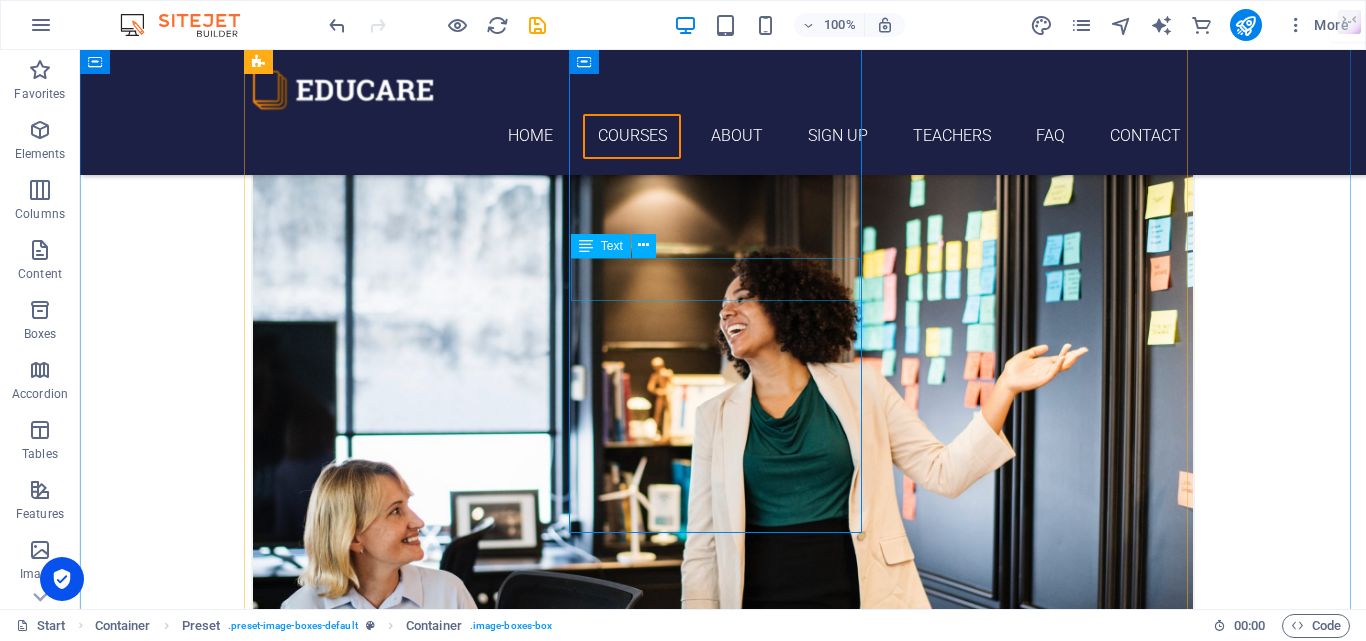 click on "[DATE]  08:00 am - 04:00 pm" at bounding box center (723, 1663) 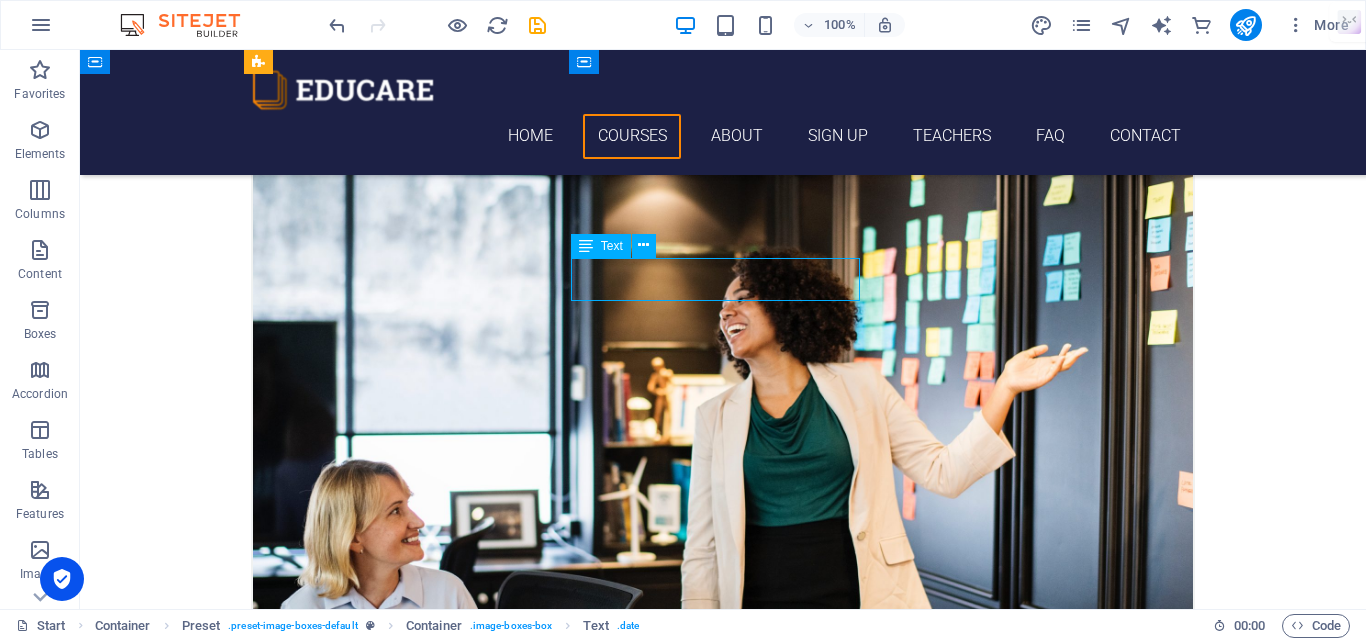 click on "[DATE]  08:00 am - 04:00 pm" at bounding box center [723, 1663] 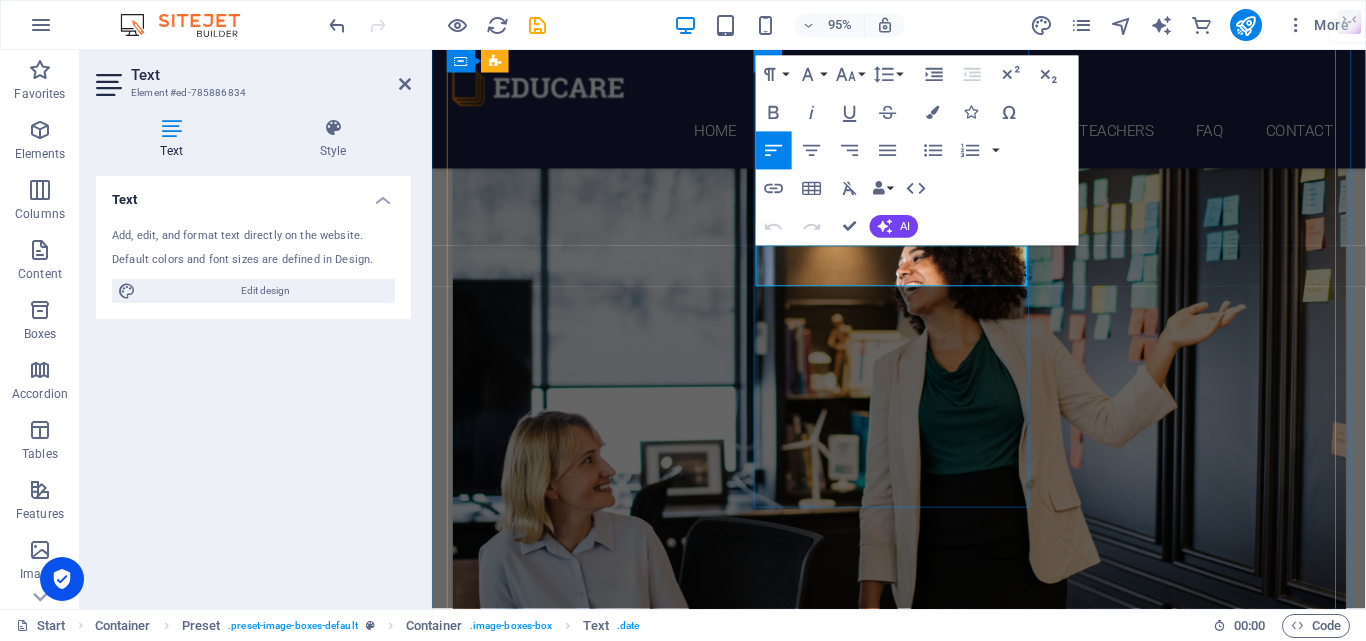 click on "08:00 am - 04:00 pm" at bounding box center (924, 1645) 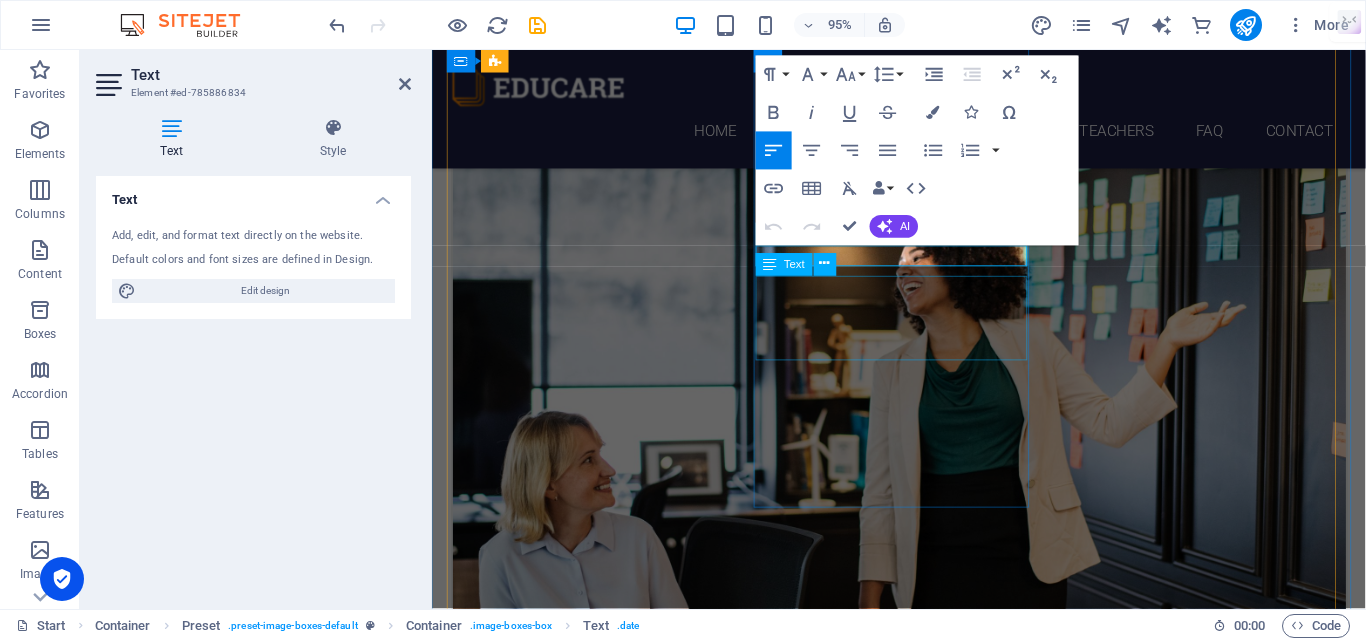 click on "Lorem ipsum dolor sit amet, consectetur adipisicing elit. Veritatis, dolorem!" at bounding box center (924, 1667) 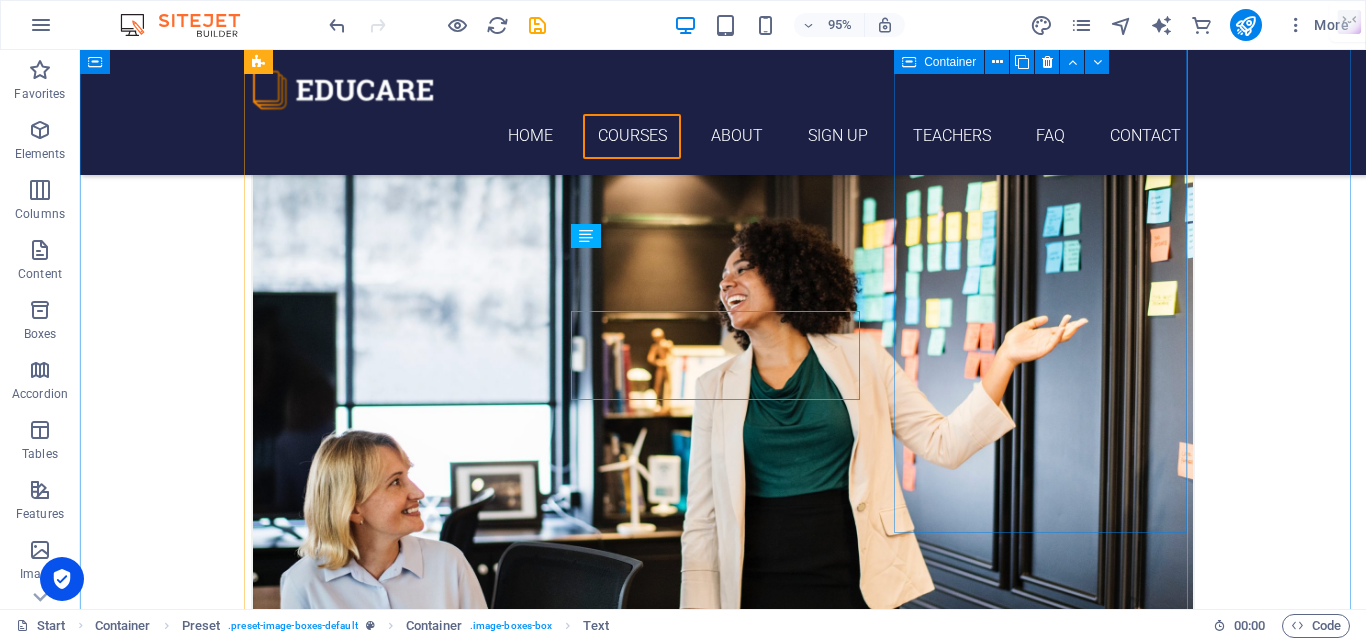 scroll, scrollTop: 821, scrollLeft: 0, axis: vertical 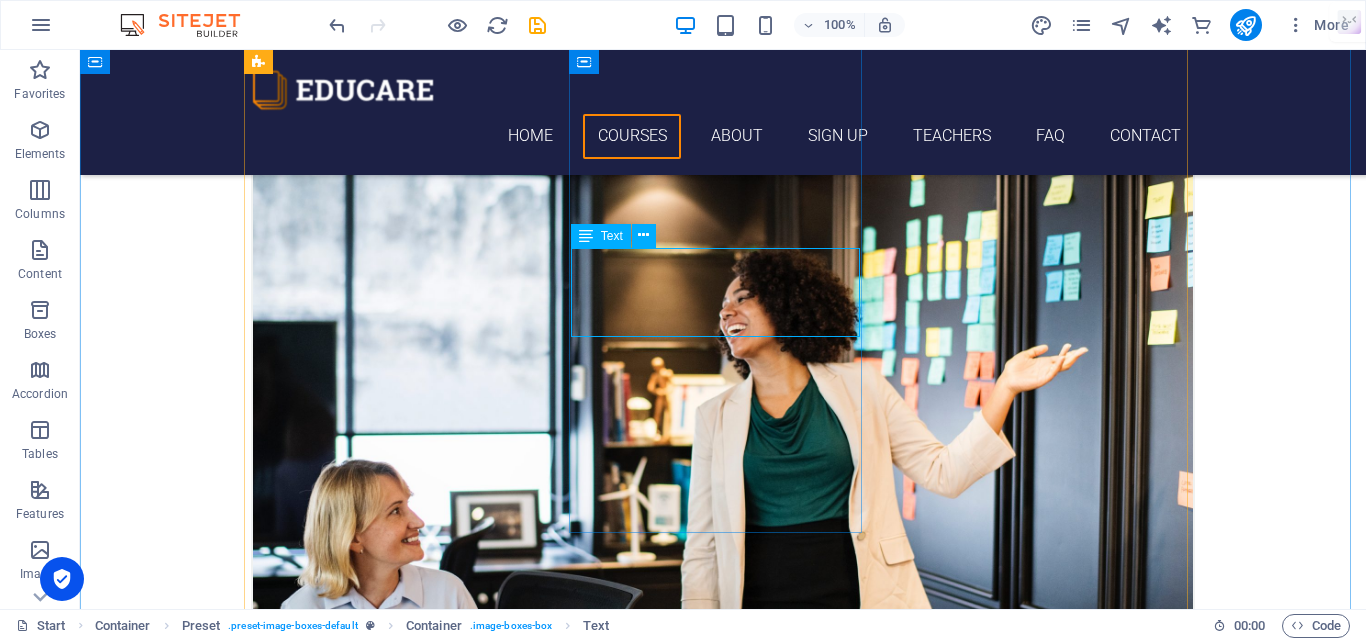 click on "Lorem ipsum dolor sit amet, consectetur adipisicing elit. Veritatis, dolorem!" at bounding box center (723, 1655) 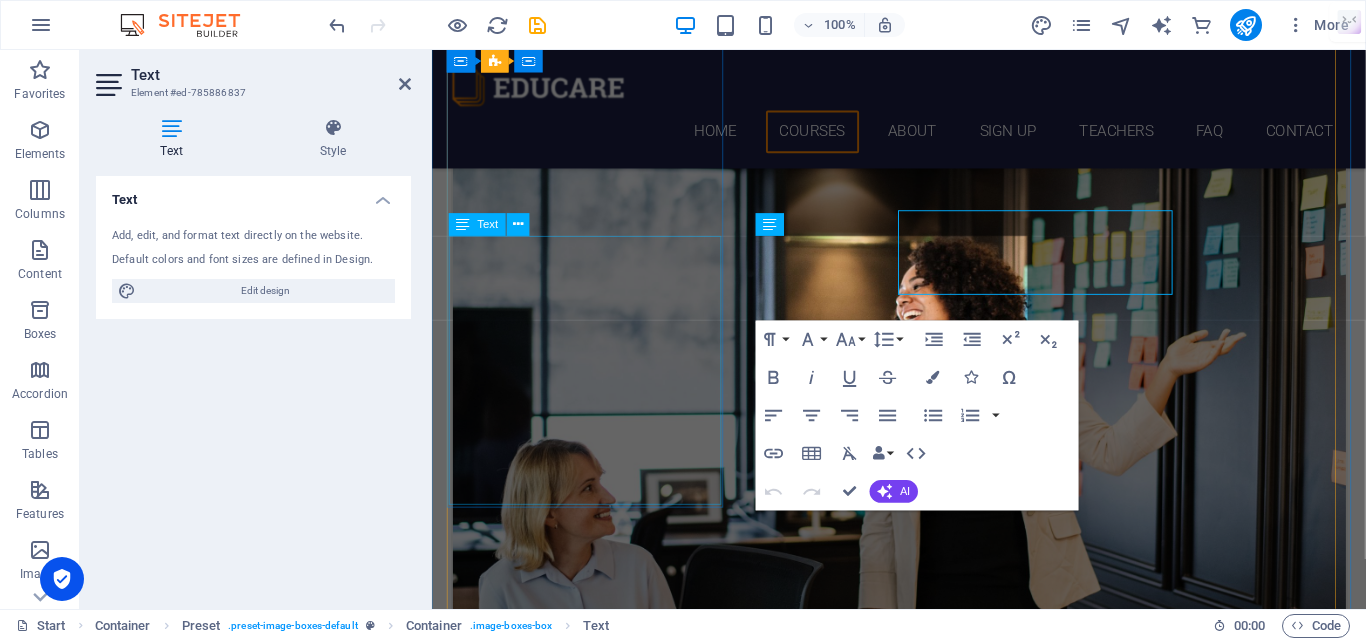 click on "Professionally written resumes tailored to your experience, skills, and career goals. Customized content that highlights your strengths and achievements to impress recruiters. Resume formats that are clean, modern, and HR-approved for better visibility and impact." at bounding box center (924, 854) 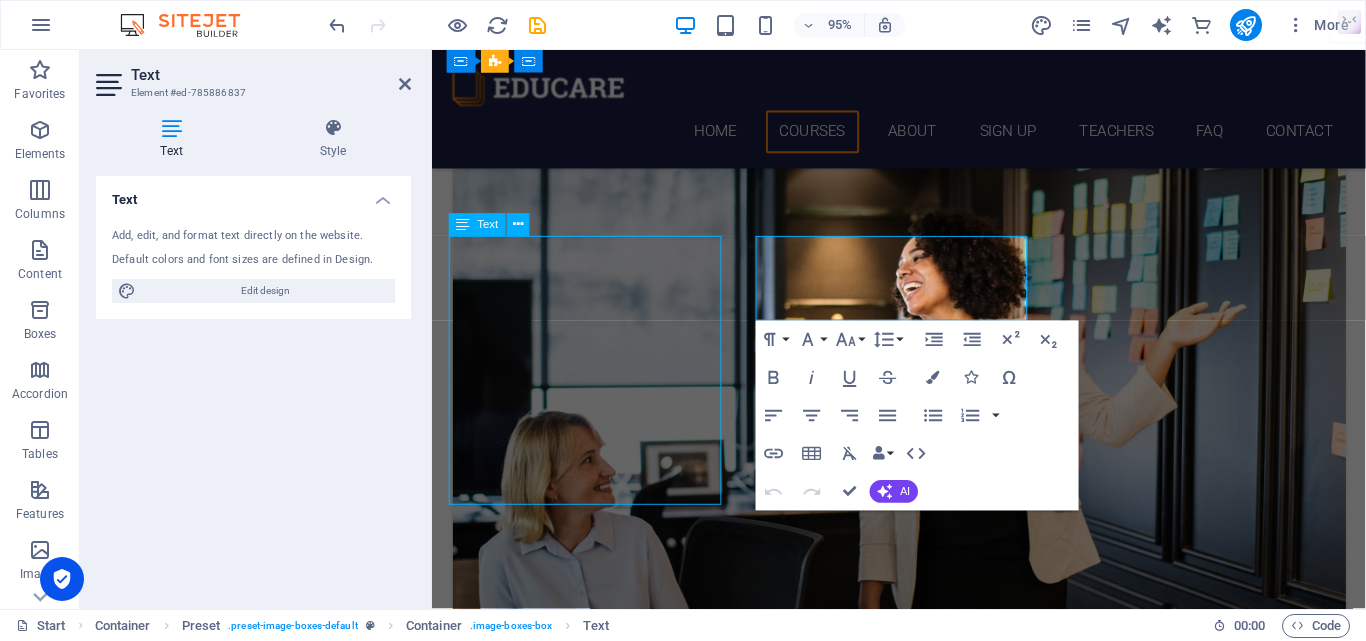 click on "Professionally written resumes tailored to your experience, skills, and career goals. Customized content that highlights your strengths and achievements to impress recruiters. Resume formats that are clean, modern, and HR-approved for better visibility and impact." at bounding box center [924, 825] 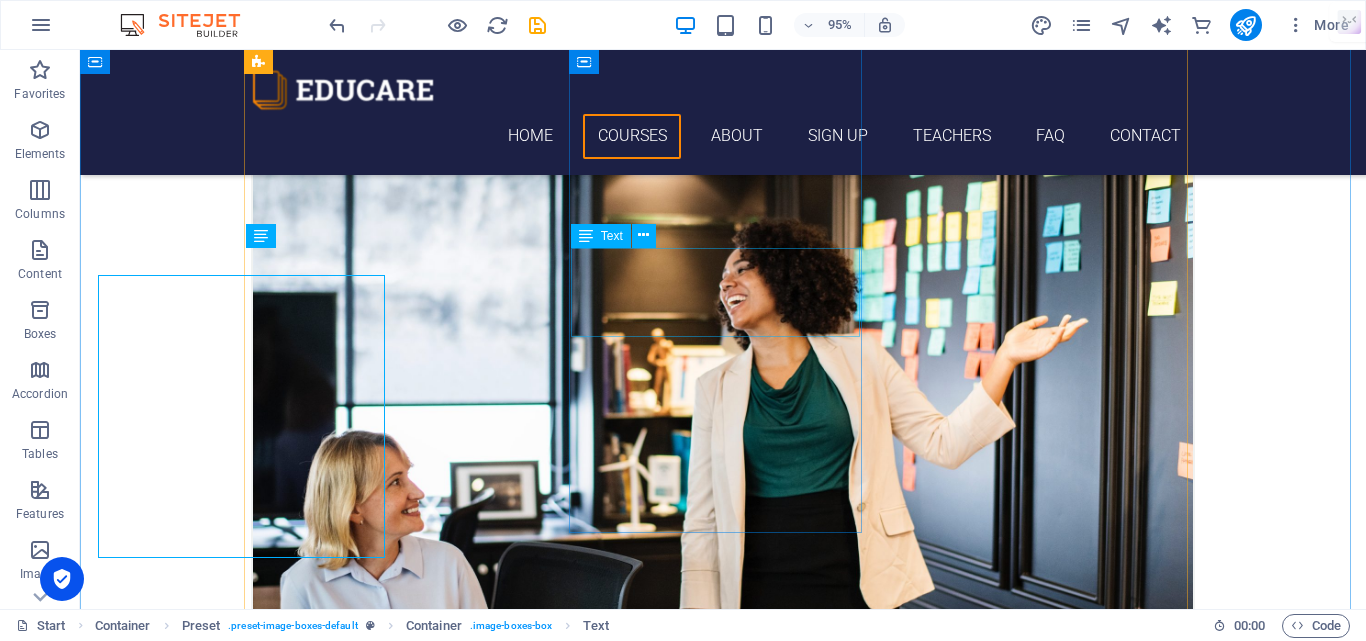 scroll, scrollTop: 821, scrollLeft: 0, axis: vertical 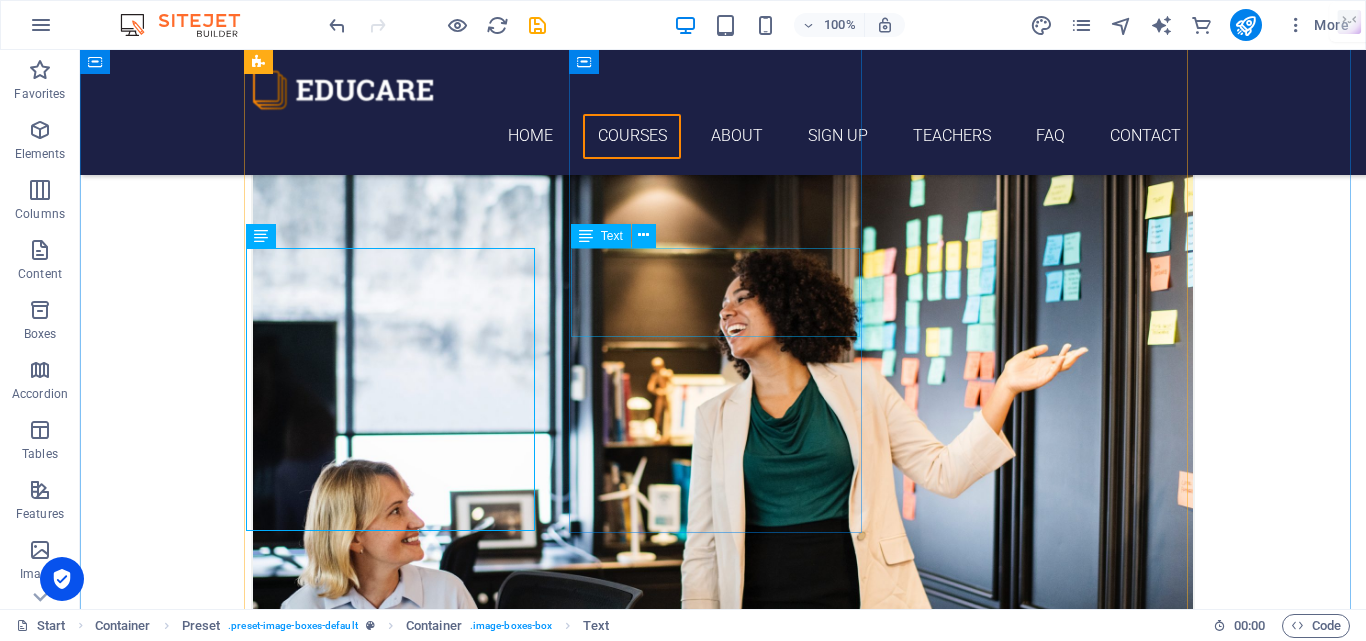 click on "Lorem ipsum dolor sit amet, consectetur adipisicing elit. Veritatis, dolorem!" at bounding box center [723, 1655] 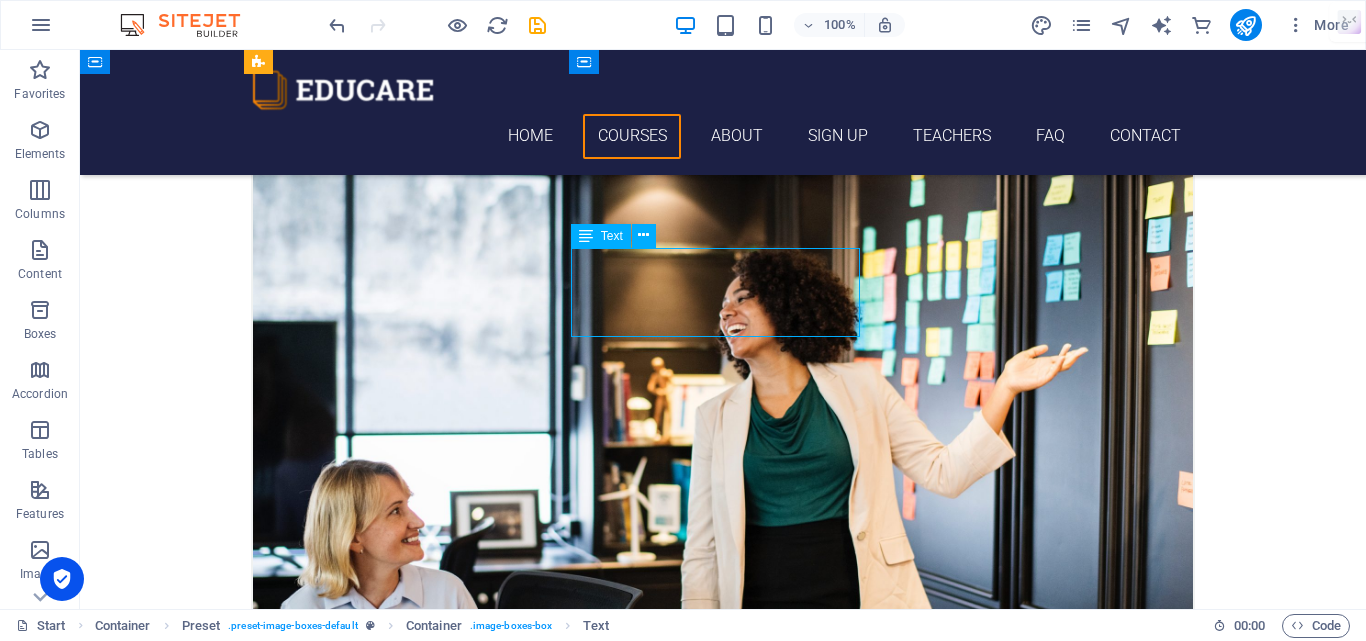 click on "Lorem ipsum dolor sit amet, consectetur adipisicing elit. Veritatis, dolorem!" at bounding box center [723, 1655] 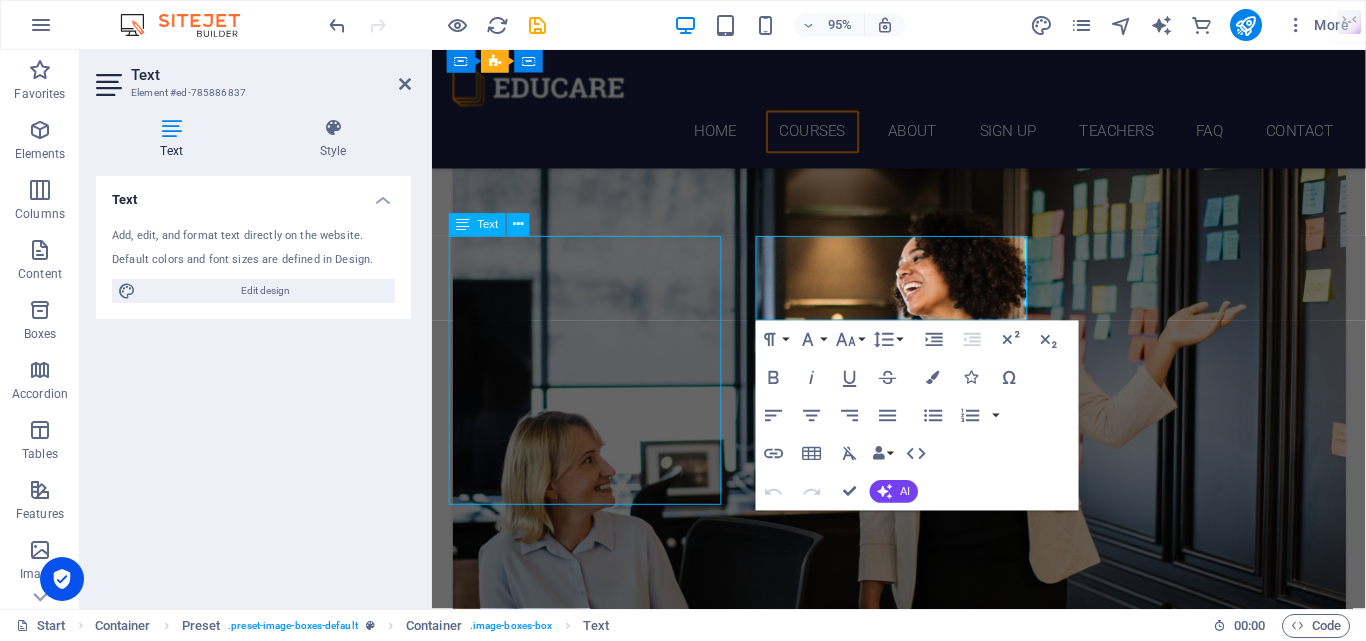 scroll, scrollTop: 821, scrollLeft: 0, axis: vertical 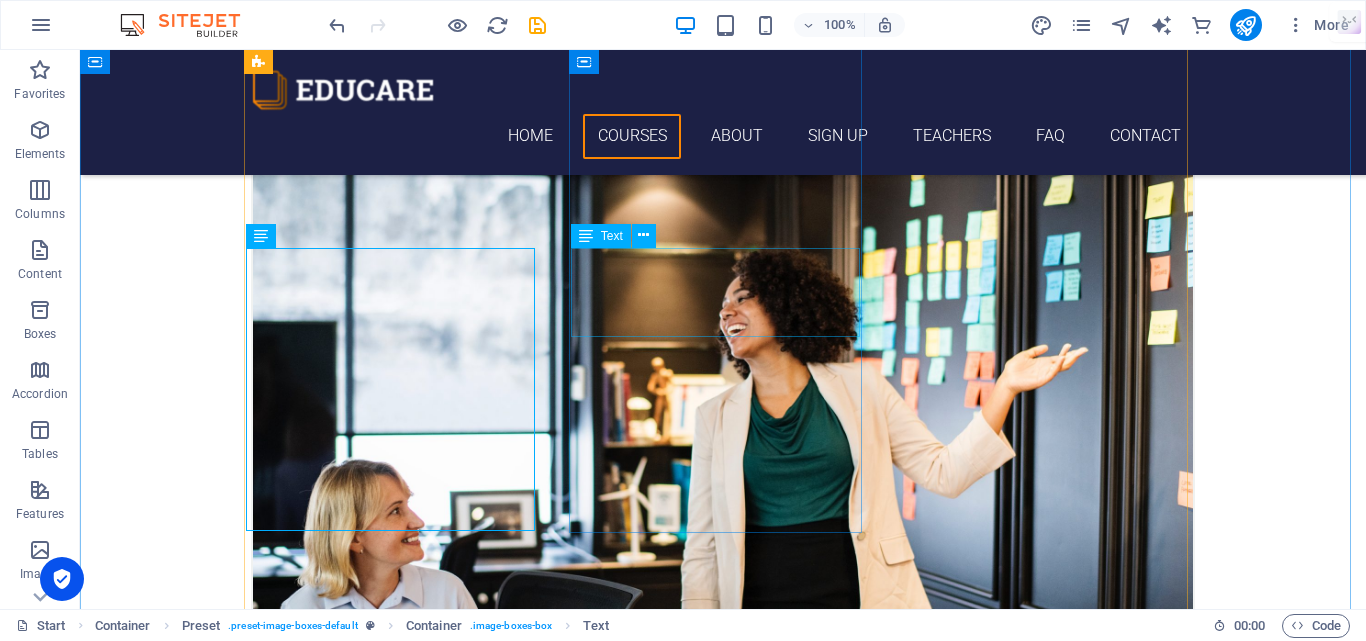 click on "Lorem ipsum dolor sit amet, consectetur adipisicing elit. Veritatis, dolorem!" at bounding box center (723, 1655) 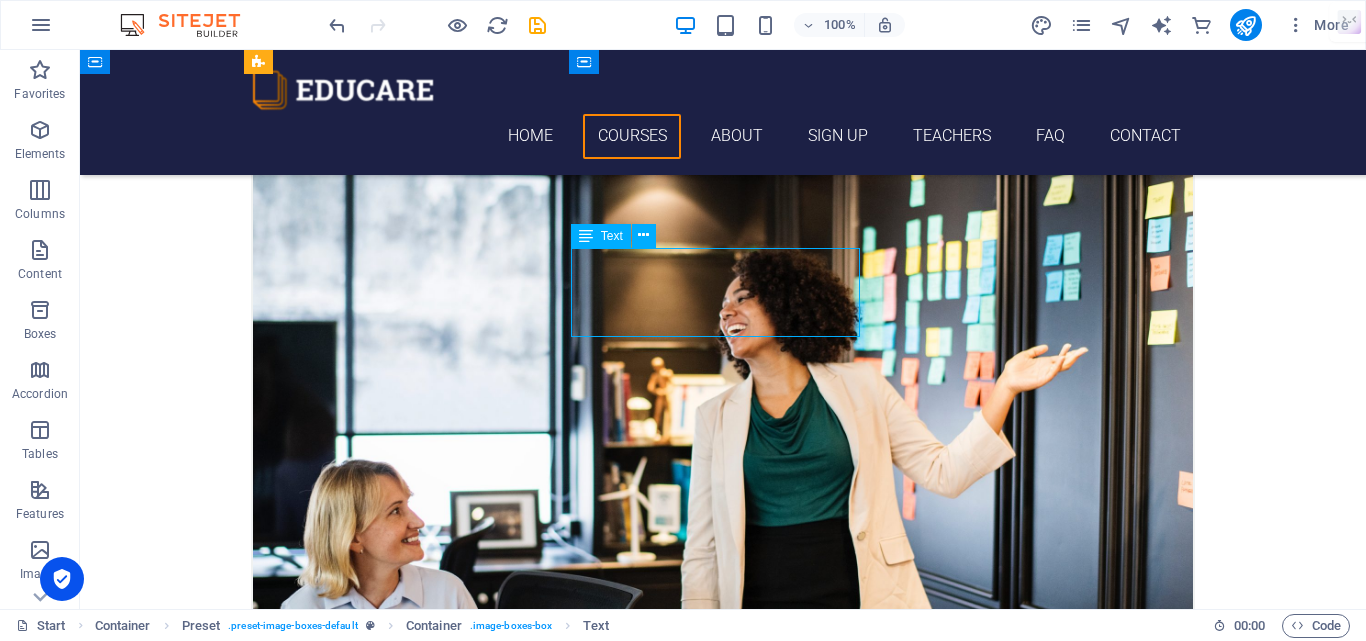 click on "Lorem ipsum dolor sit amet, consectetur adipisicing elit. Veritatis, dolorem!" at bounding box center [723, 1655] 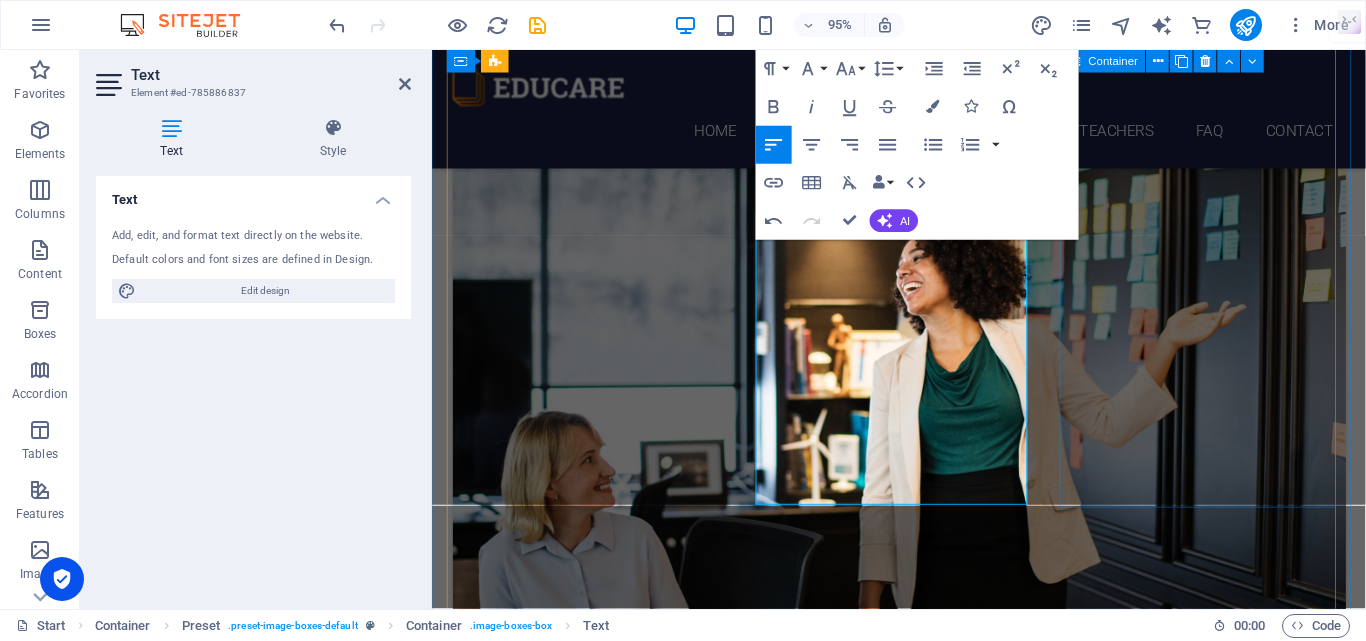 click on "euro pass resume  [DATE]  08:00 am - 04:00 pm Lorem ipsum dolor sit amet, consectetur adipisicing elit. Veritatis, dolorem!" at bounding box center (924, 2170) 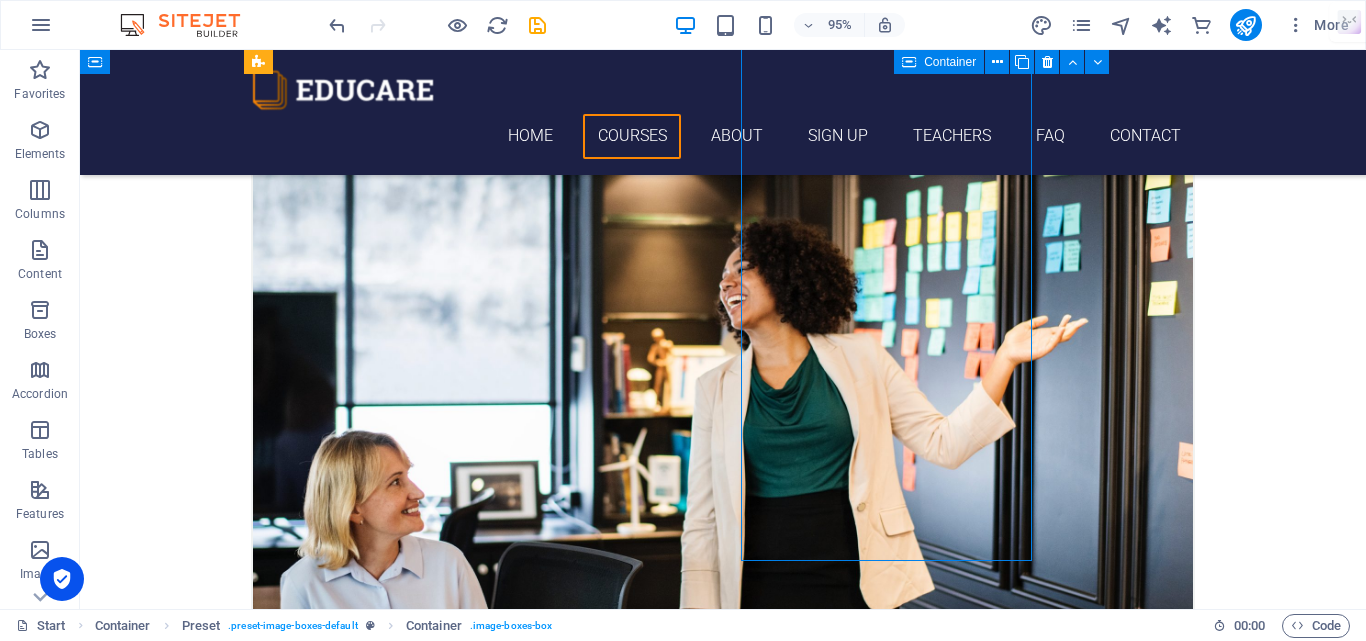 scroll, scrollTop: 821, scrollLeft: 0, axis: vertical 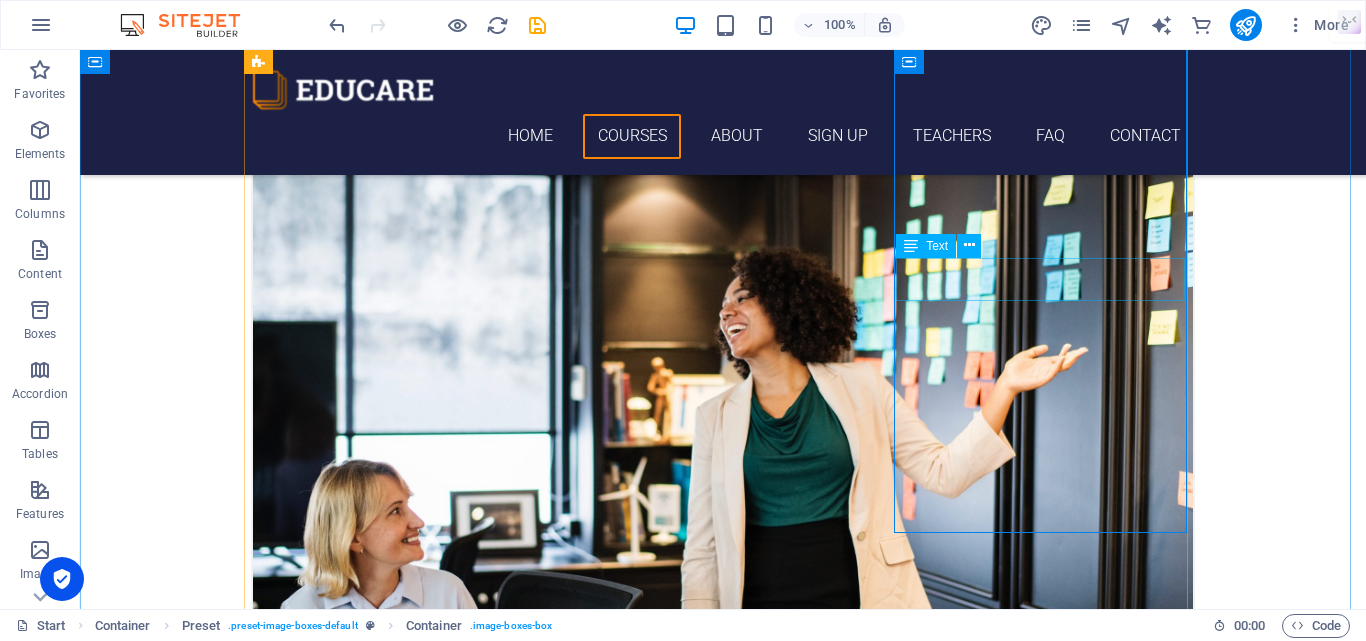 click on "[DATE]  08:00 am - 04:00 pm" at bounding box center [723, 2517] 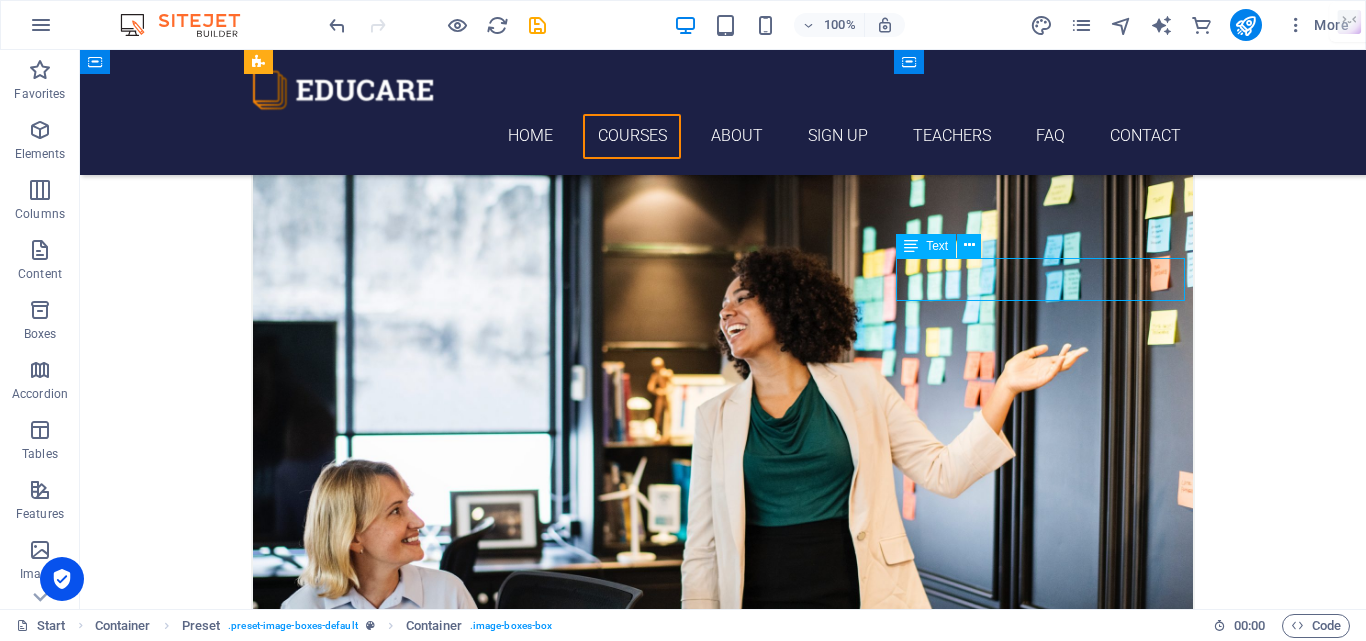 click on "[DATE]  08:00 am - 04:00 pm" at bounding box center (723, 2517) 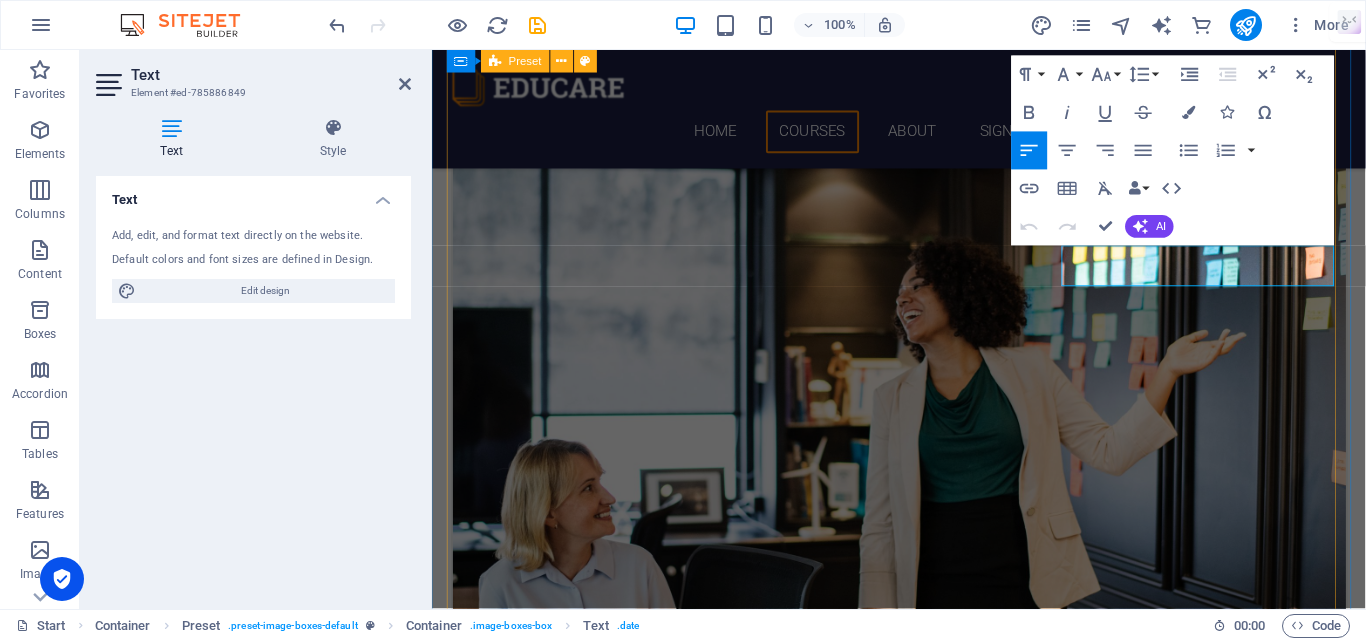 scroll, scrollTop: 850, scrollLeft: 0, axis: vertical 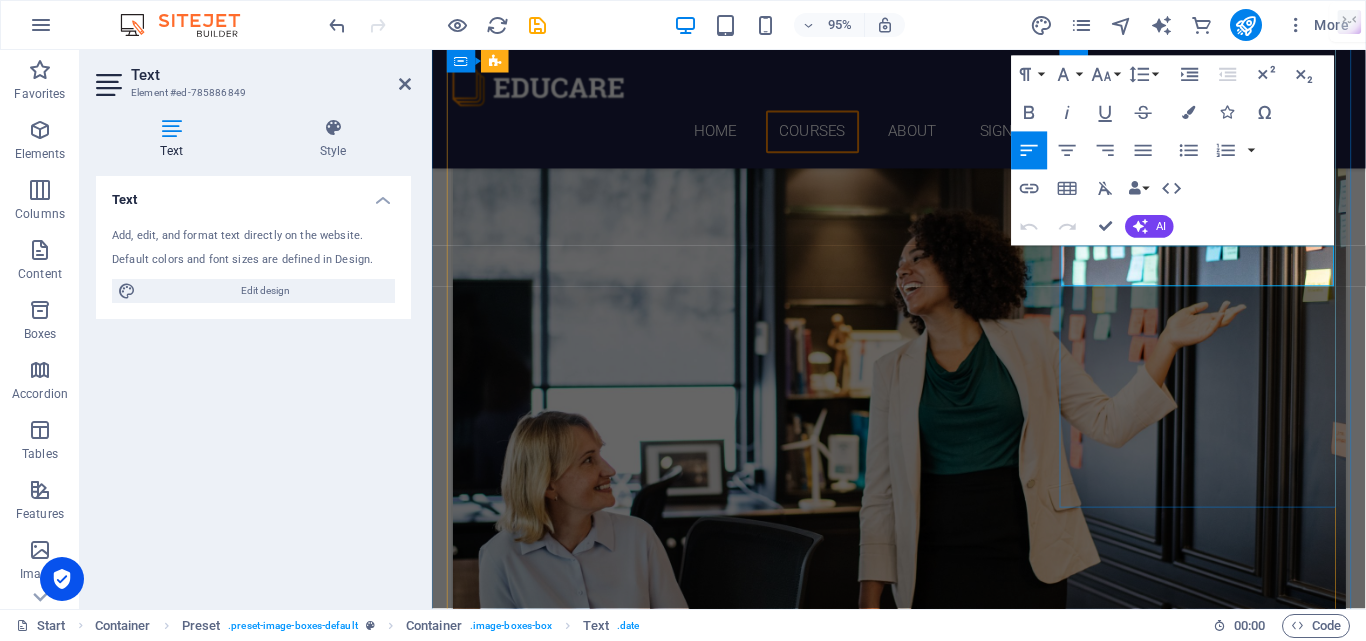 click on "08:00 am - 04:00 pm" at bounding box center [924, 2499] 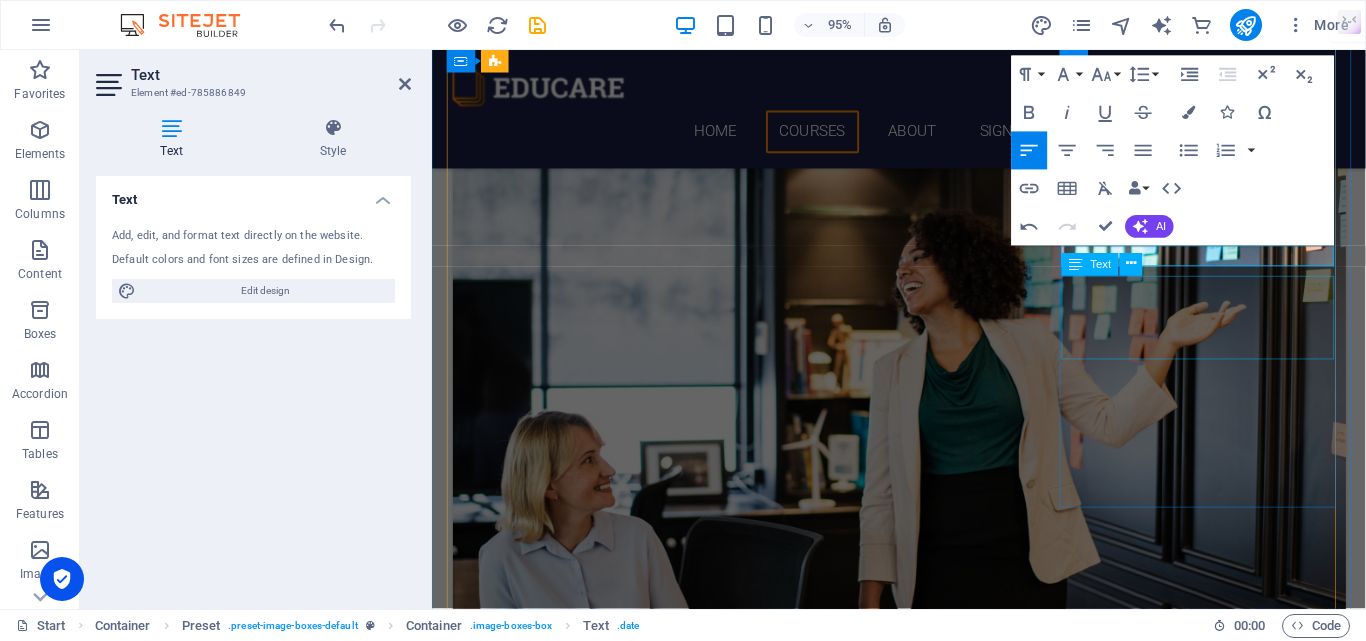 click on "Lorem ipsum dolor sit amet, consectetur adipisicing elit. Veritatis, dolorem!" at bounding box center (924, 2521) 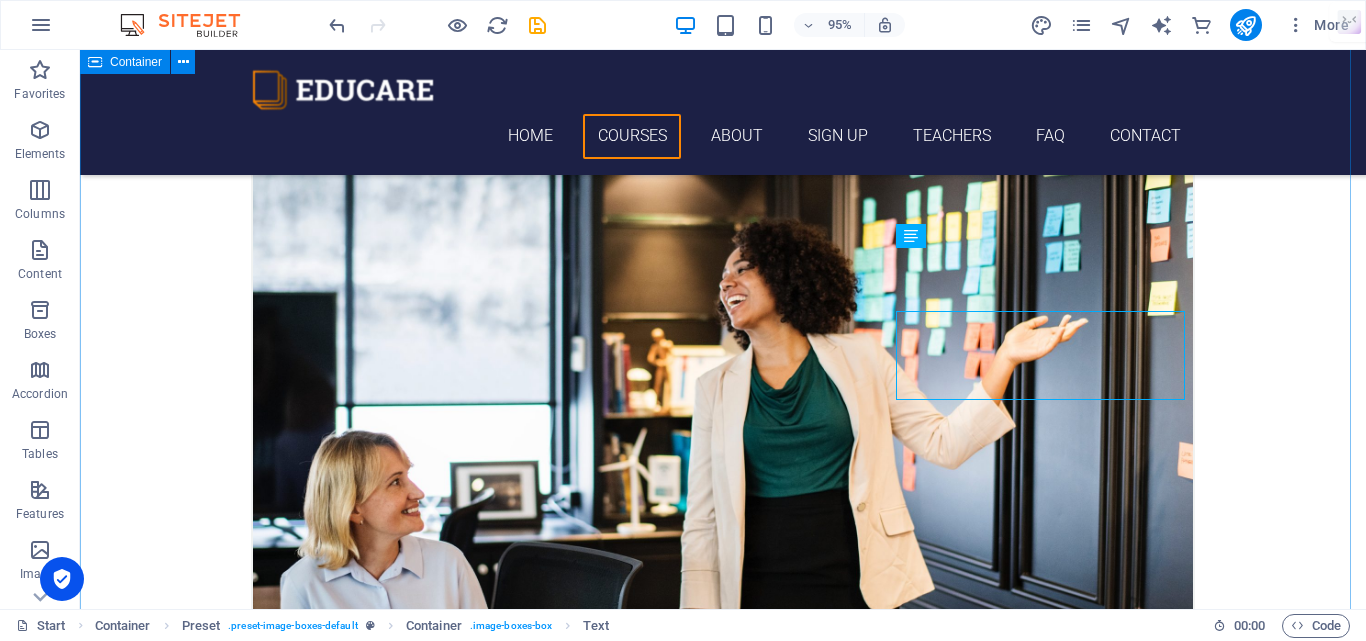 scroll, scrollTop: 821, scrollLeft: 0, axis: vertical 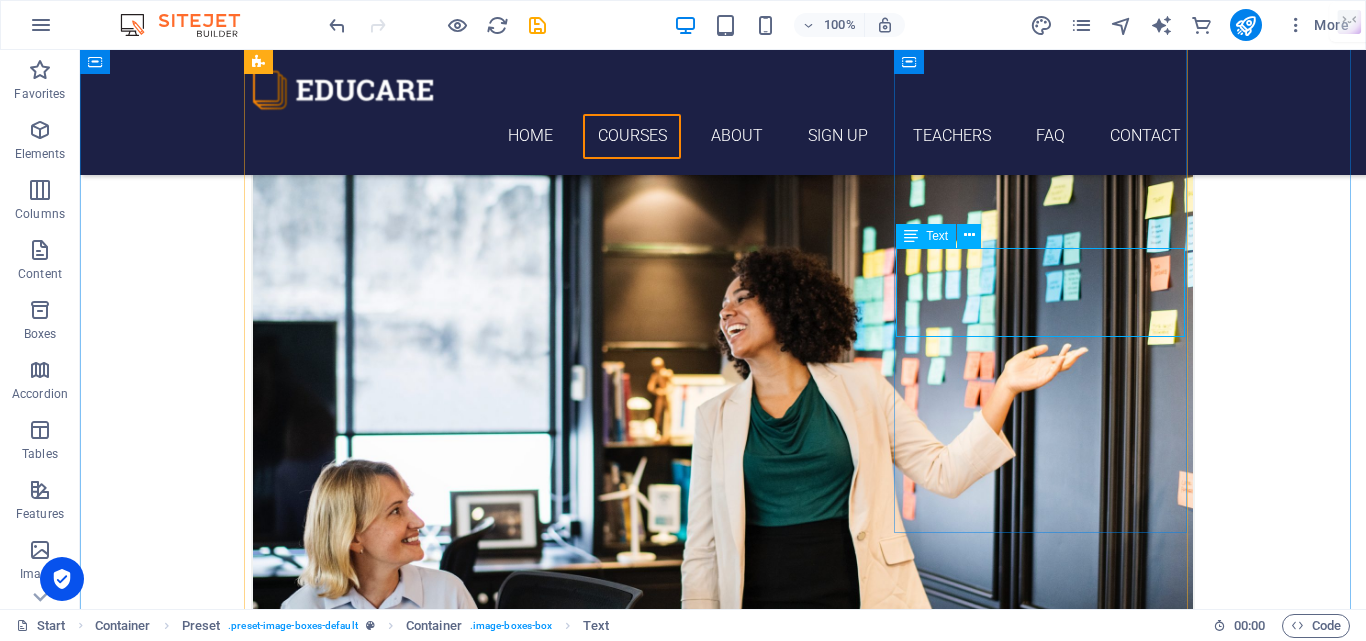 click on "Lorem ipsum dolor sit amet, consectetur adipisicing elit. Veritatis, dolorem!" at bounding box center (723, 2509) 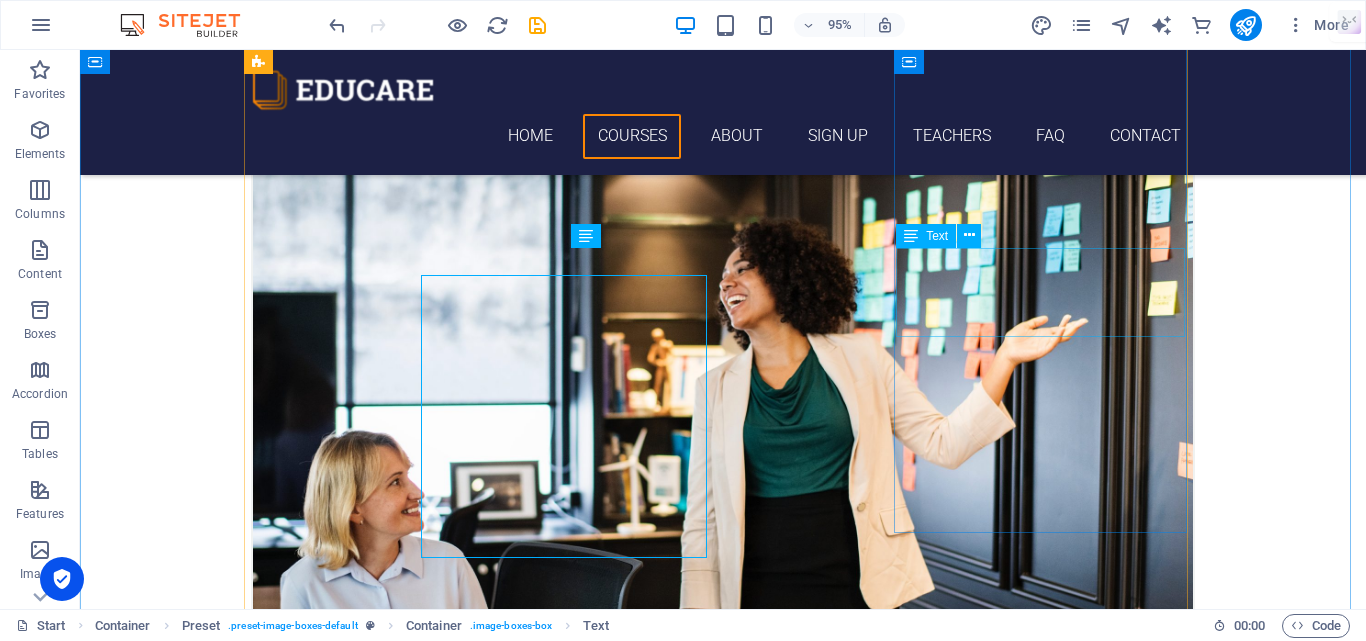 scroll, scrollTop: 821, scrollLeft: 0, axis: vertical 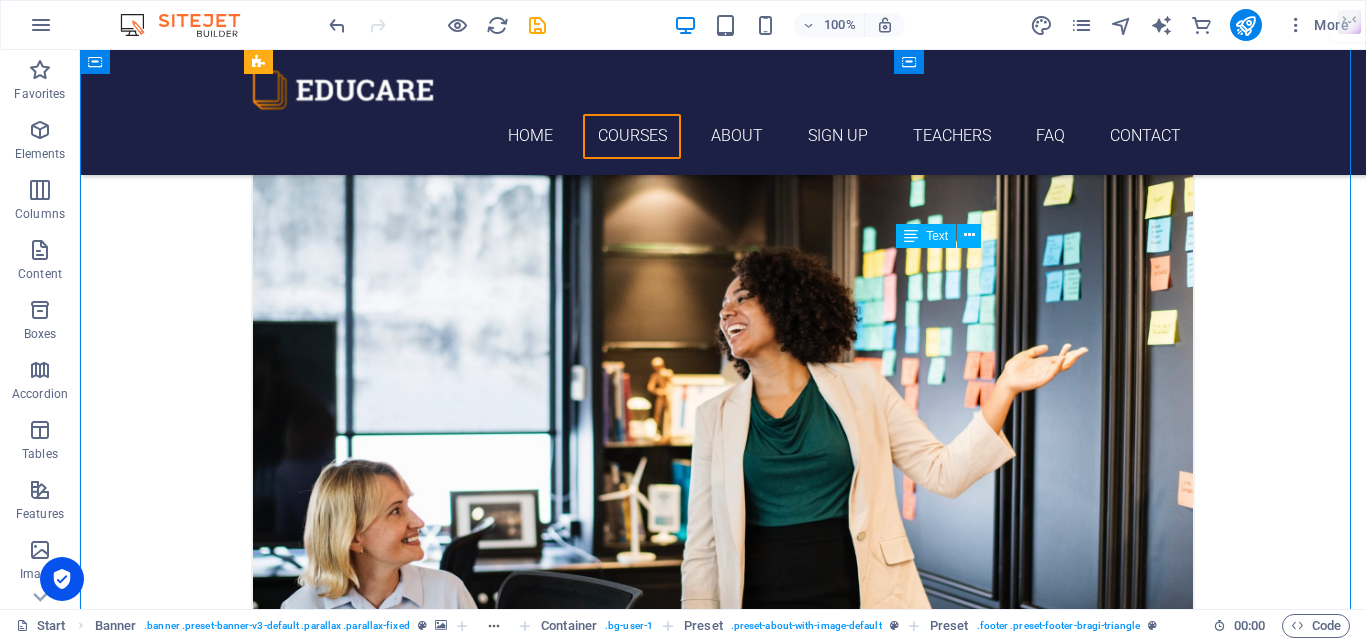 click on "Lorem ipsum dolor sit amet, consectetur adipisicing elit. Veritatis, dolorem!" at bounding box center (723, 2509) 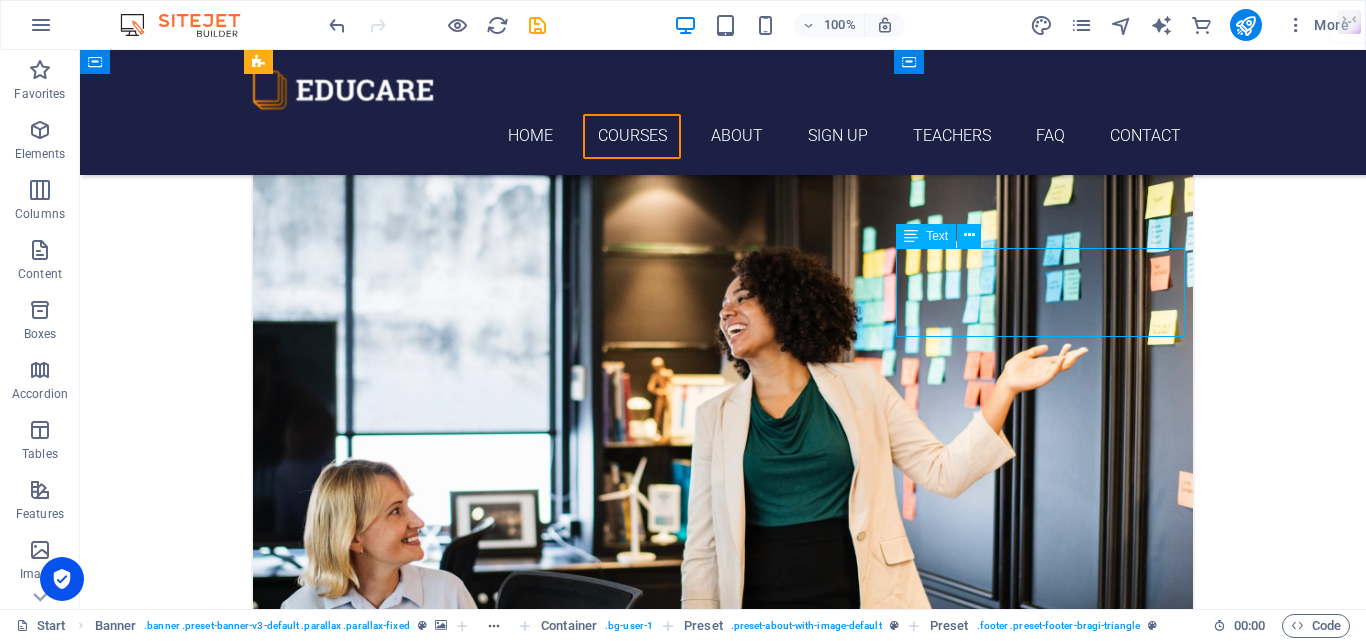 click on "Lorem ipsum dolor sit amet, consectetur adipisicing elit. Veritatis, dolorem!" at bounding box center [723, 2509] 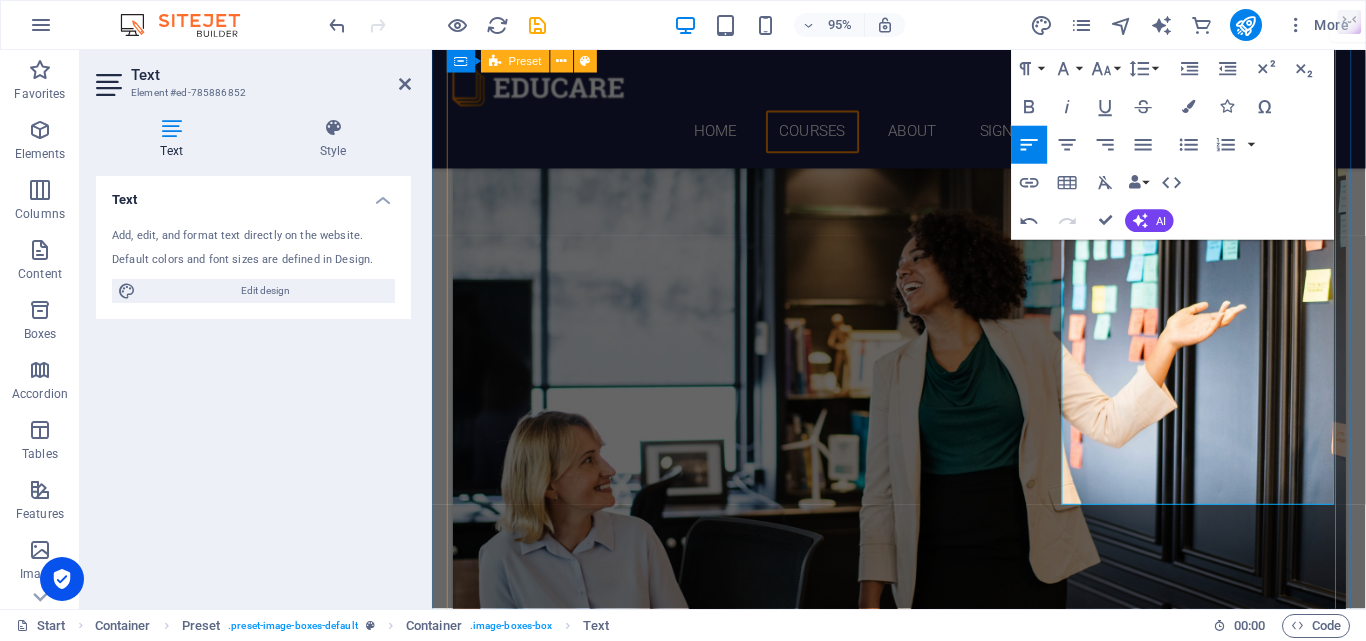 click on "resume writing Professionally written resumes tailored to your experience, skills, and career goals. Customized content that highlights your strengths and achievements to impress recruiters. Resume formats that are clean, modern, and HR-approved for better visibility and impact. ATS resume Optimized to pass Applicant Tracking Systems (ATS) used by top companies and job portals. Keyword-rich resumes tailored for your industry, improving your chances of getting shortlisted. Structured and formatted resumes that meet ATS guidelines for seamless parsing and ranking. euro pass resume Europass CVs designed to meet European job market standards and guidelines. Structured resume format preferred by employers in the [GEOGRAPHIC_DATA] and Schengen countries. Ideal for study, internships, and job applications across [GEOGRAPHIC_DATA], including Erasmus+ programs. Cover letter  [DATE]  08:00 am - 04:00 pm Lorem ipsum dolor sit amet, consectetur adipisicing elit. Veritatis, dolorem! linkedin profile optimization  [DATE]" at bounding box center [924, 2581] 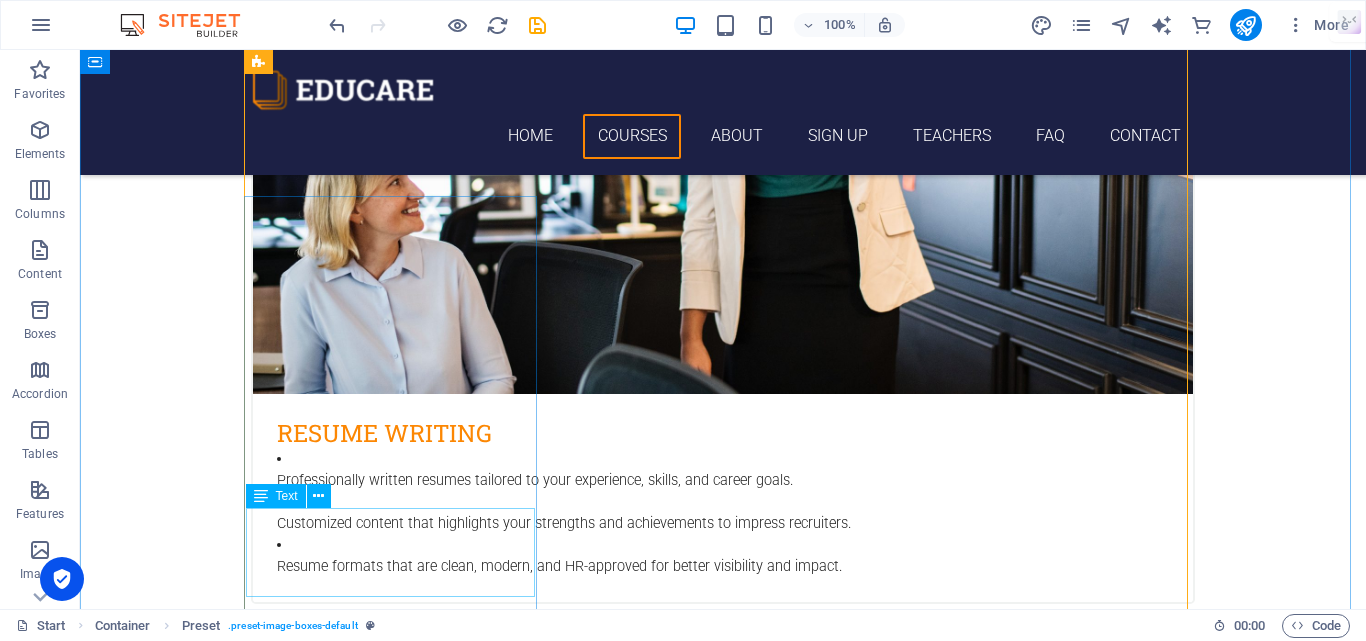 scroll, scrollTop: 1350, scrollLeft: 0, axis: vertical 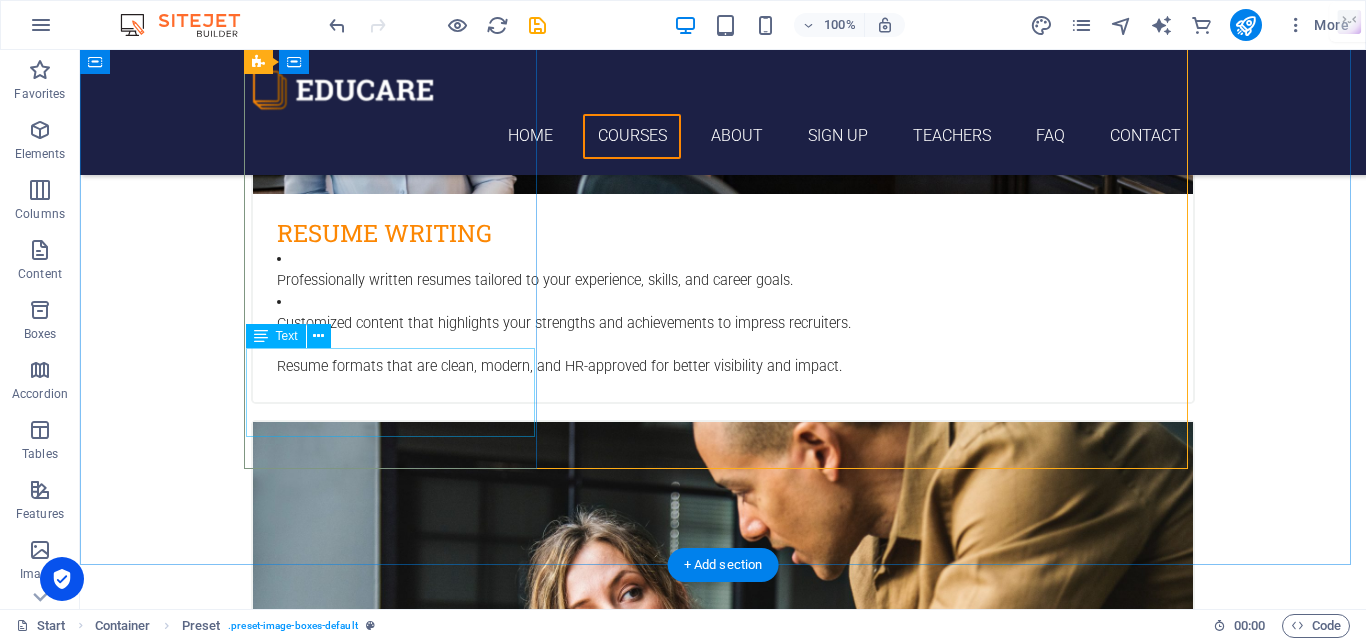 click on "Lorem ipsum dolor sit amet, consectetur adipisicing elit. Veritatis, dolorem!" at bounding box center [723, 2897] 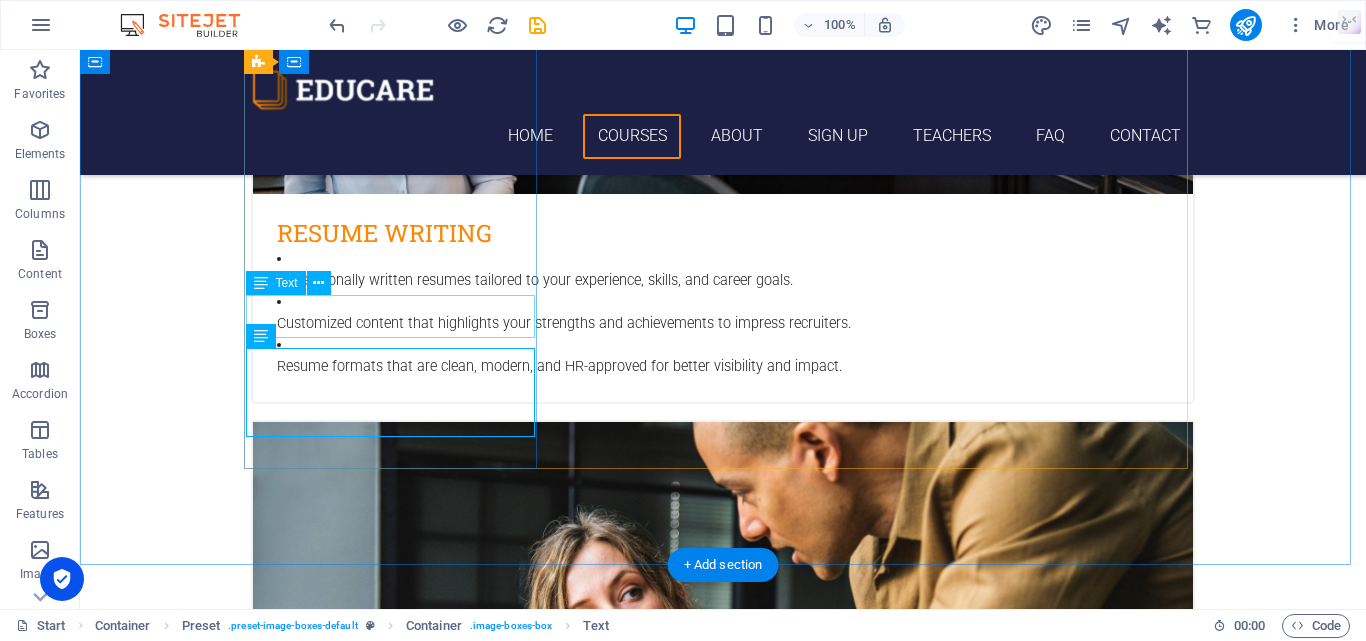 click on "[DATE]  08:00 am - 04:00 pm" at bounding box center [723, 2842] 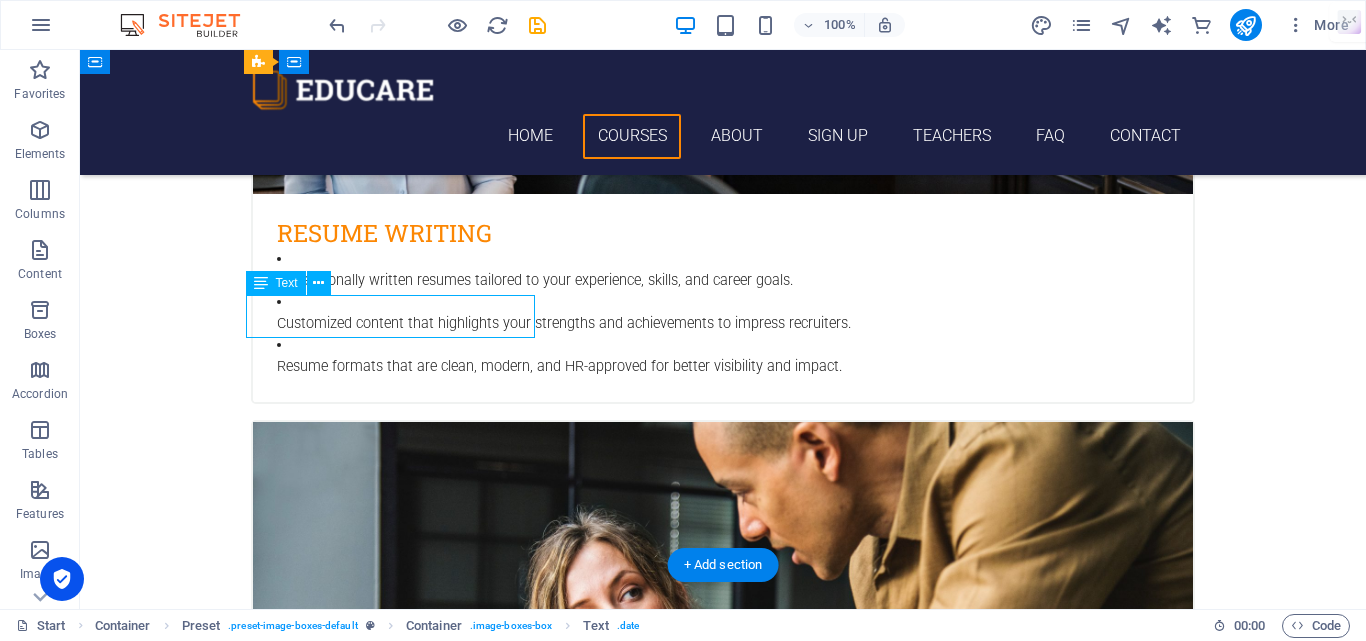 click on "[DATE]  08:00 am - 04:00 pm" at bounding box center [723, 2842] 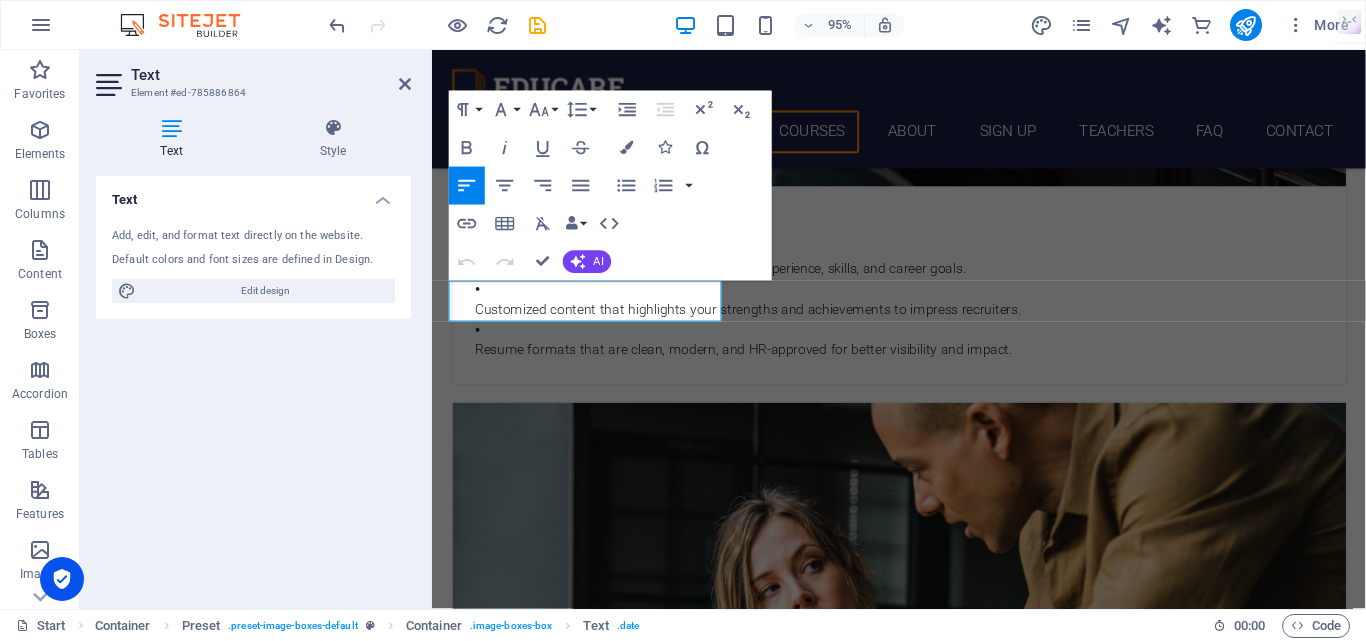 scroll, scrollTop: 1378, scrollLeft: 0, axis: vertical 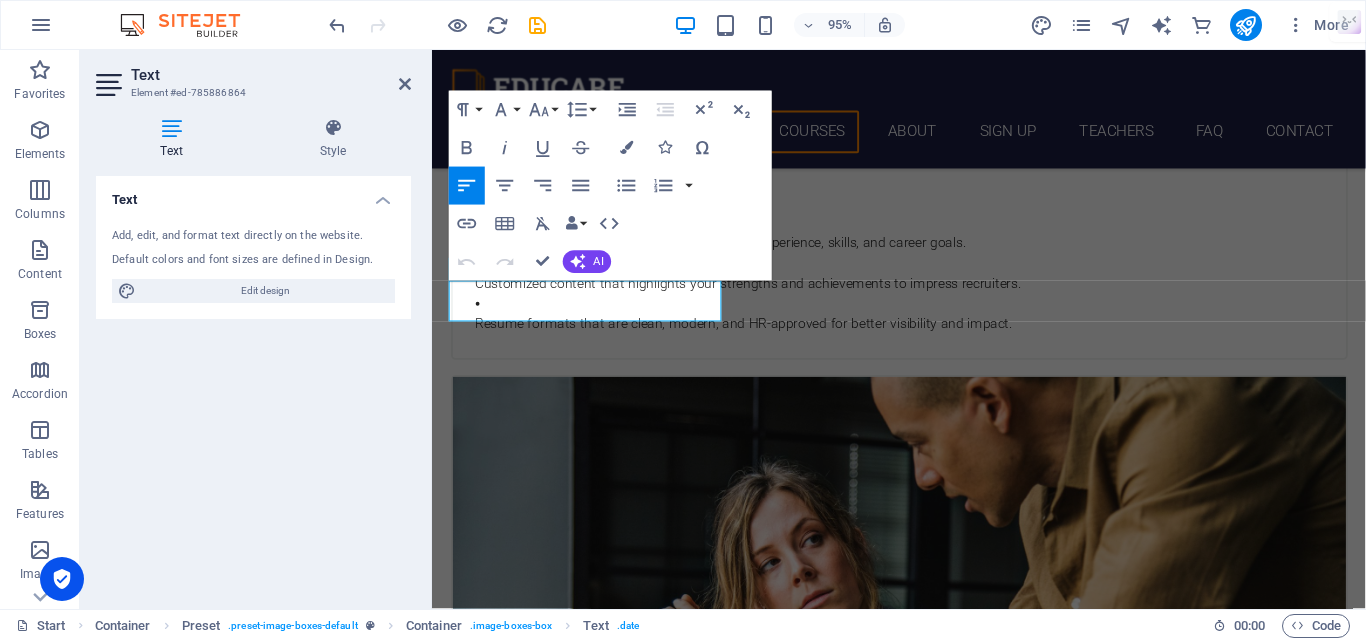 drag, startPoint x: 677, startPoint y: 324, endPoint x: 855, endPoint y: 332, distance: 178.17969 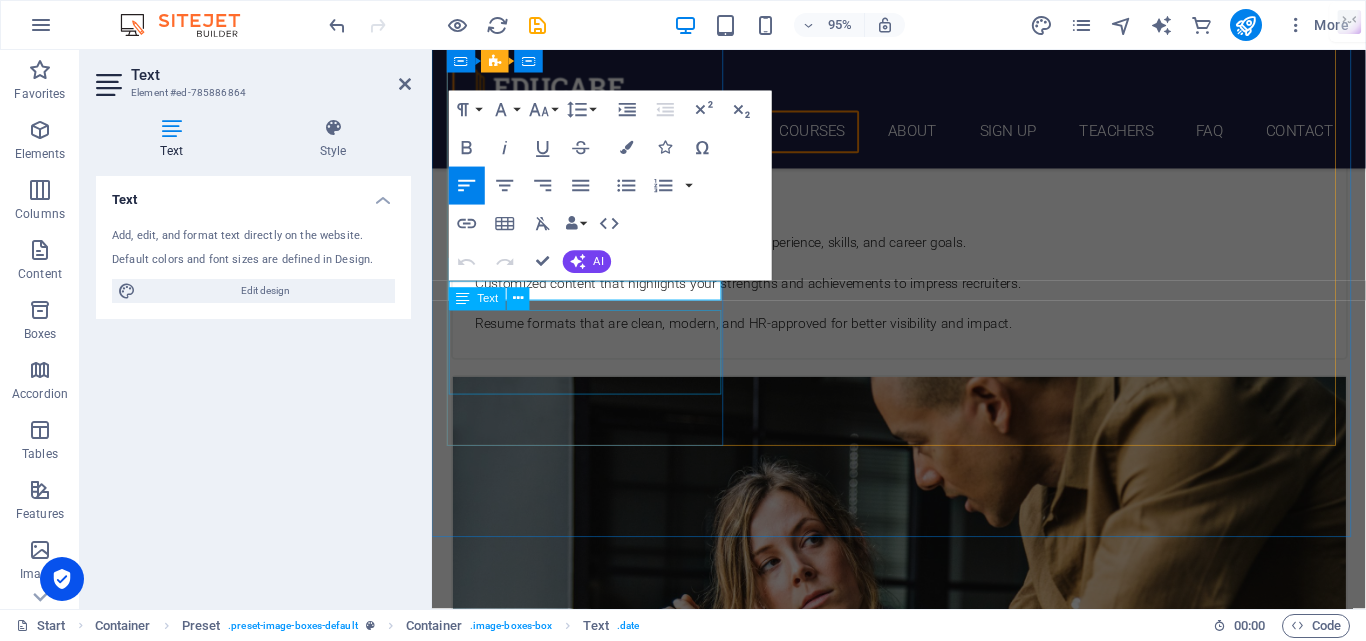 click on "Lorem ipsum dolor sit amet, consectetur adipisicing elit. Veritatis, dolorem!" at bounding box center (924, 2848) 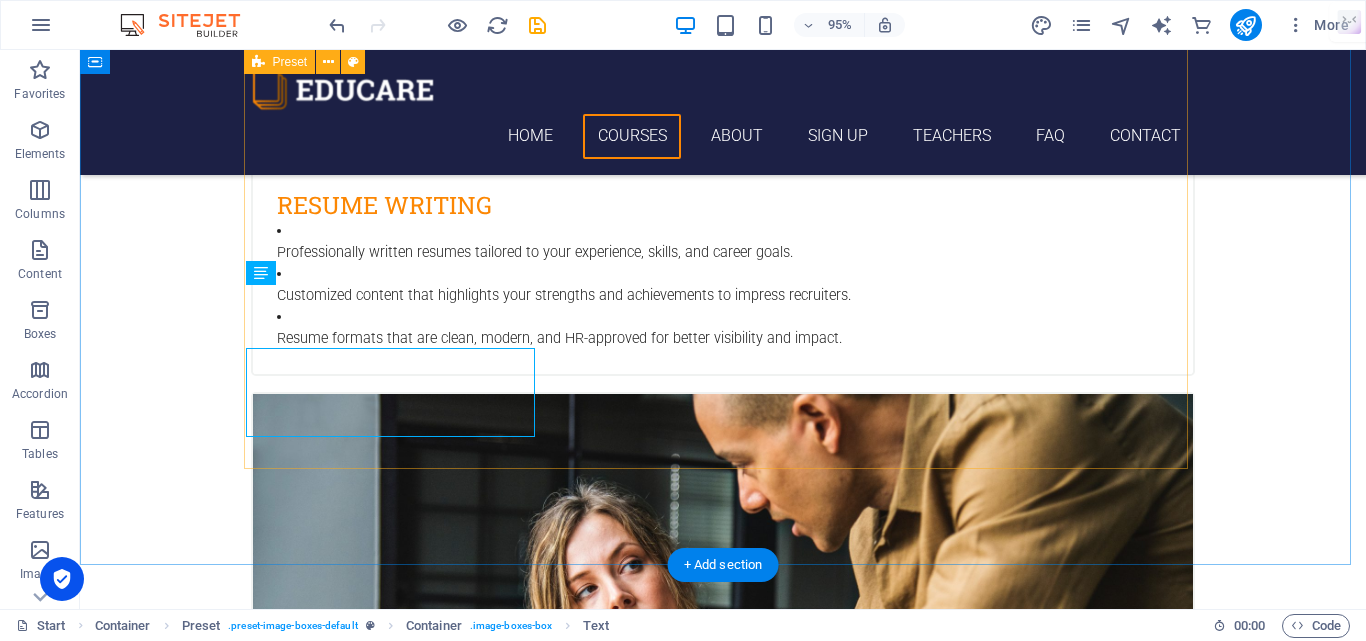 scroll, scrollTop: 1350, scrollLeft: 0, axis: vertical 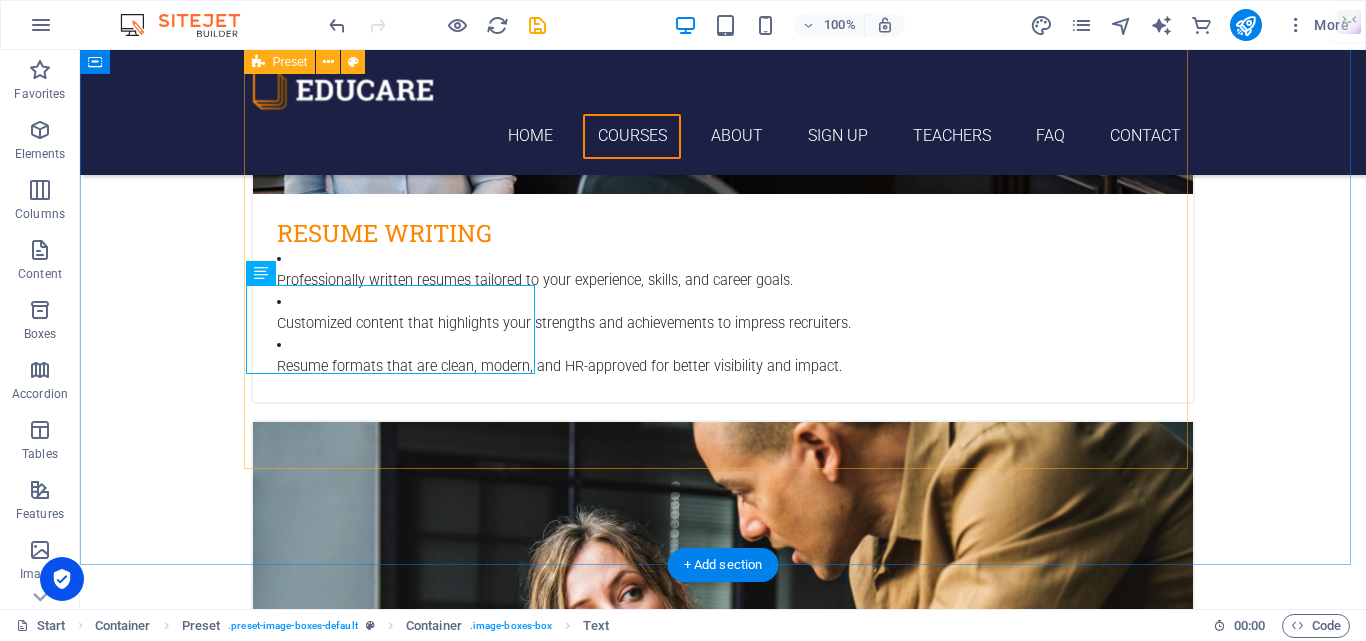click on "resume writing Professionally written resumes tailored to your experience, skills, and career goals. Customized content that highlights your strengths and achievements to impress recruiters. Resume formats that are clean, modern, and HR-approved for better visibility and impact. ATS resume Optimized to pass Applicant Tracking Systems (ATS) used by top companies and job portals. Keyword-rich resumes tailored for your industry, improving your chances of getting shortlisted. Structured and formatted resumes that meet ATS guidelines for seamless parsing and ranking. euro pass resume Europass CVs designed to meet European job market standards and guidelines. Structured resume format preferred by employers in the [GEOGRAPHIC_DATA] and Schengen countries. Ideal for study, internships, and job applications across [GEOGRAPHIC_DATA], including Erasmus+ programs. Cover letter Lorem ipsum dolor sit amet, consectetur adipisicing elit. Veritatis, dolorem! linkedin profile optimization  [DATE]  08:00 am - 04:00 pm Platinum package" at bounding box center [723, 2049] 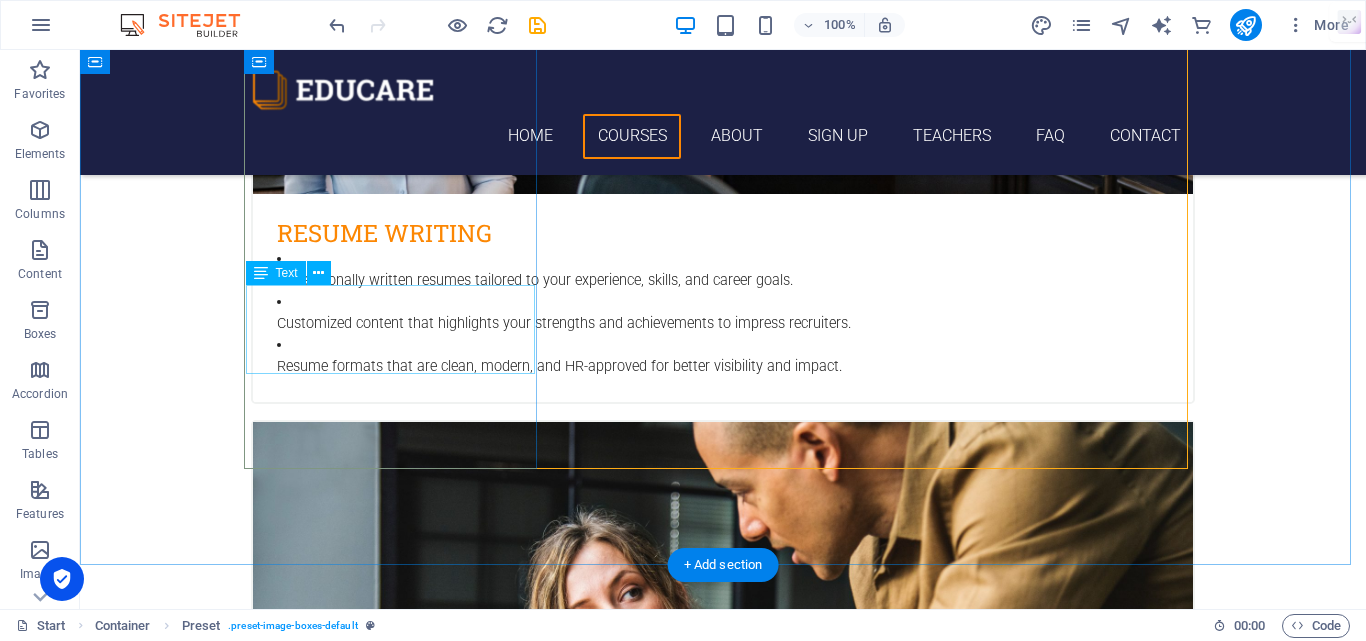 click on "Lorem ipsum dolor sit amet, consectetur adipisicing elit. Veritatis, dolorem!" at bounding box center (723, 2834) 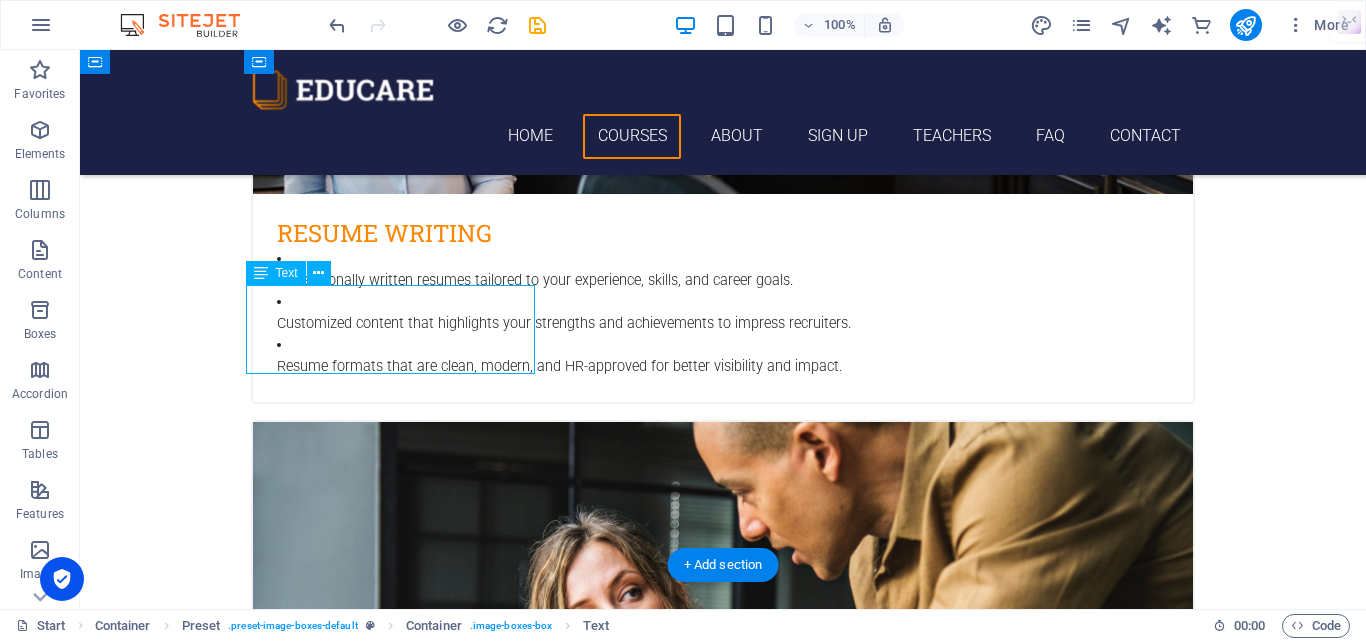 click on "Lorem ipsum dolor sit amet, consectetur adipisicing elit. Veritatis, dolorem!" at bounding box center [723, 2834] 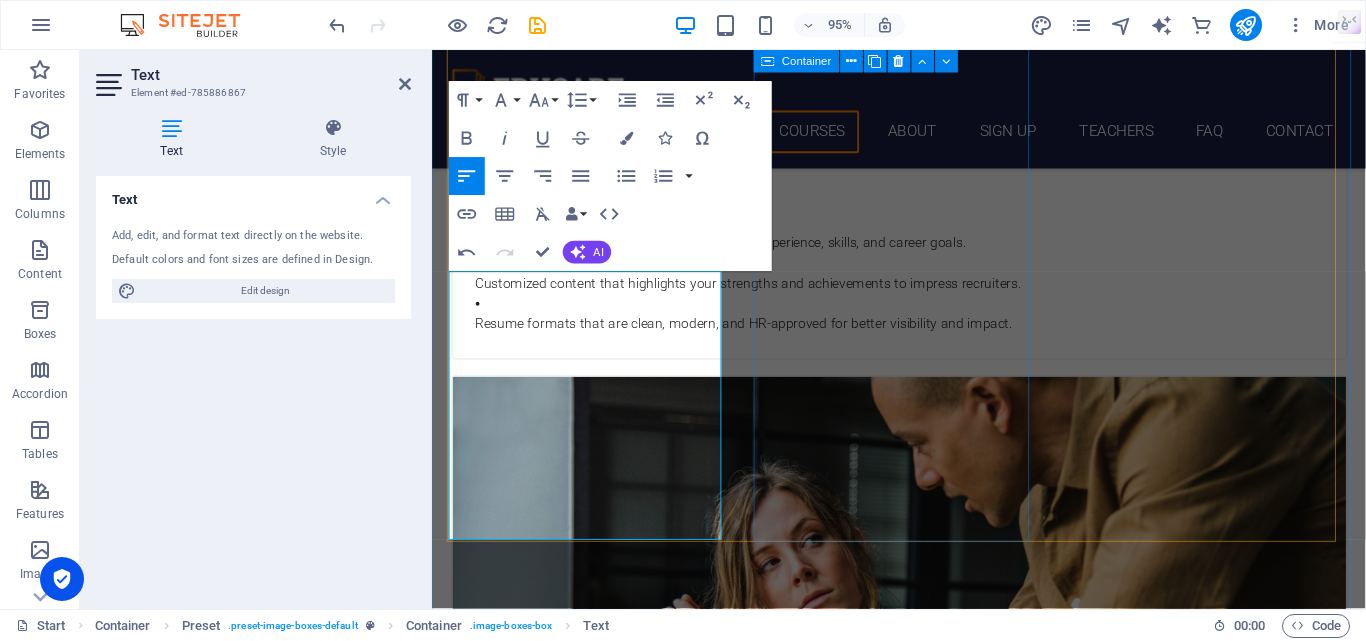 click on "linkedin profile optimization  [DATE]  08:00 am - 04:00 pm Lorem ipsum dolor sit amet, consectetur adipisicing elit. Veritatis, dolorem!" at bounding box center [924, 3352] 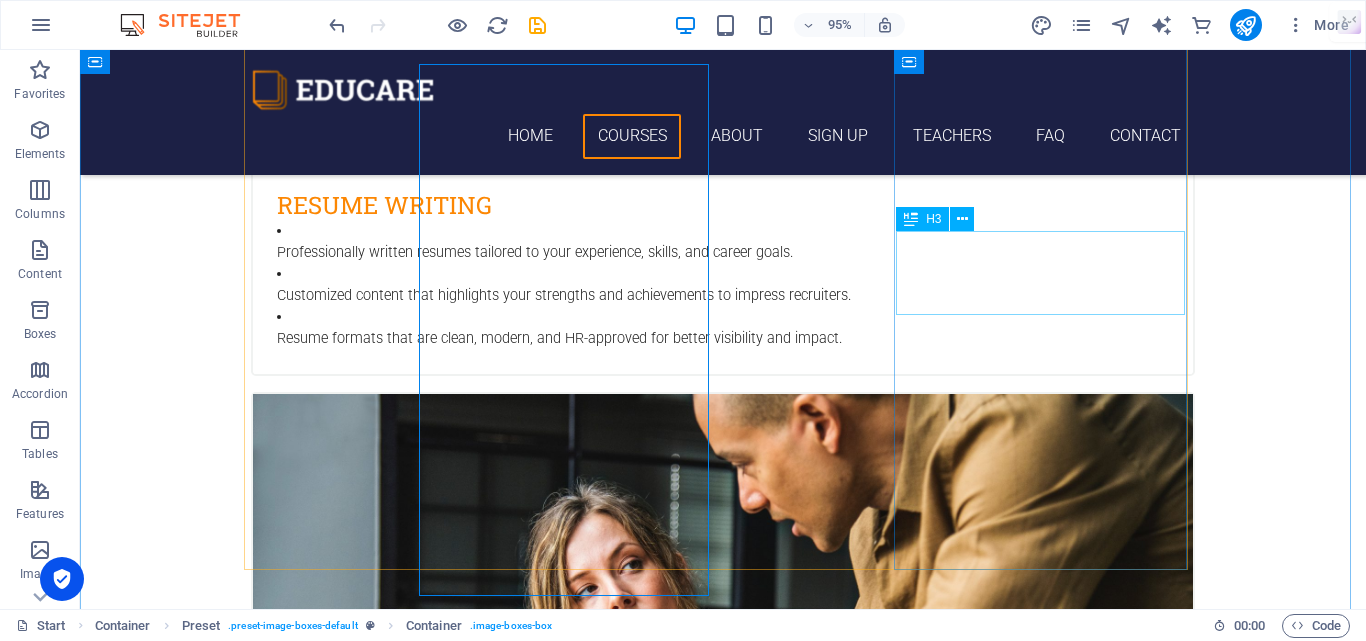 scroll, scrollTop: 1350, scrollLeft: 0, axis: vertical 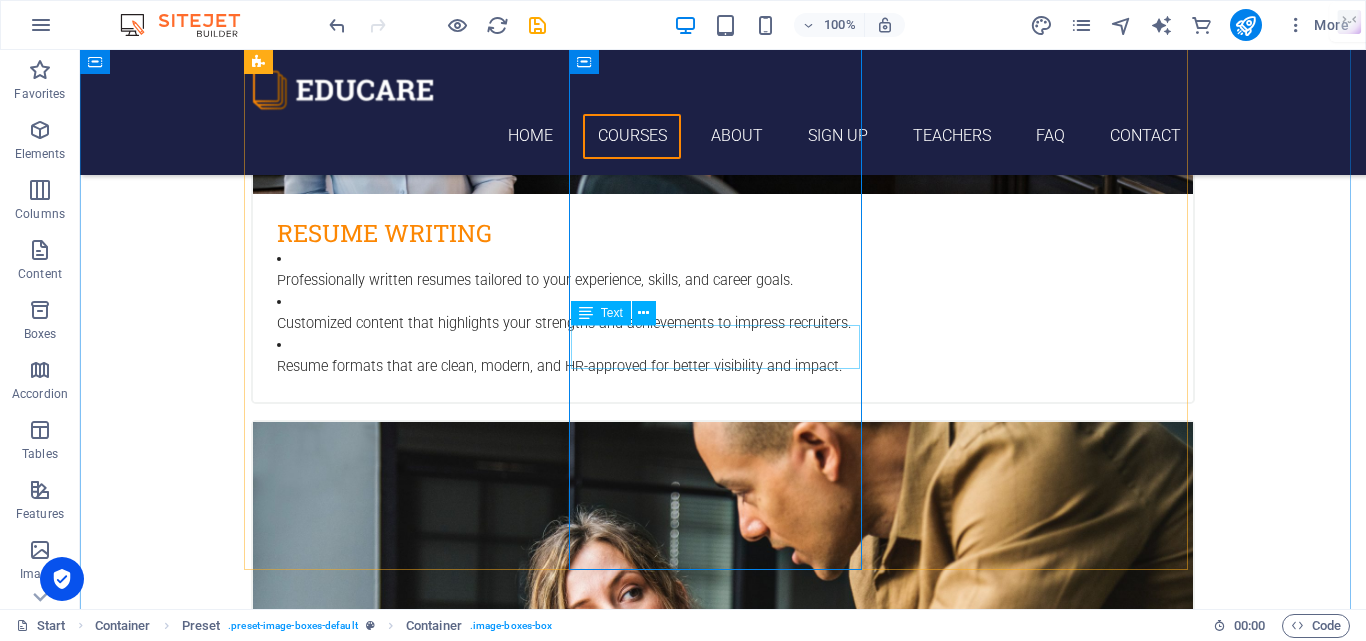 click on "[DATE]  08:00 am - 04:00 pm" at bounding box center [723, 3697] 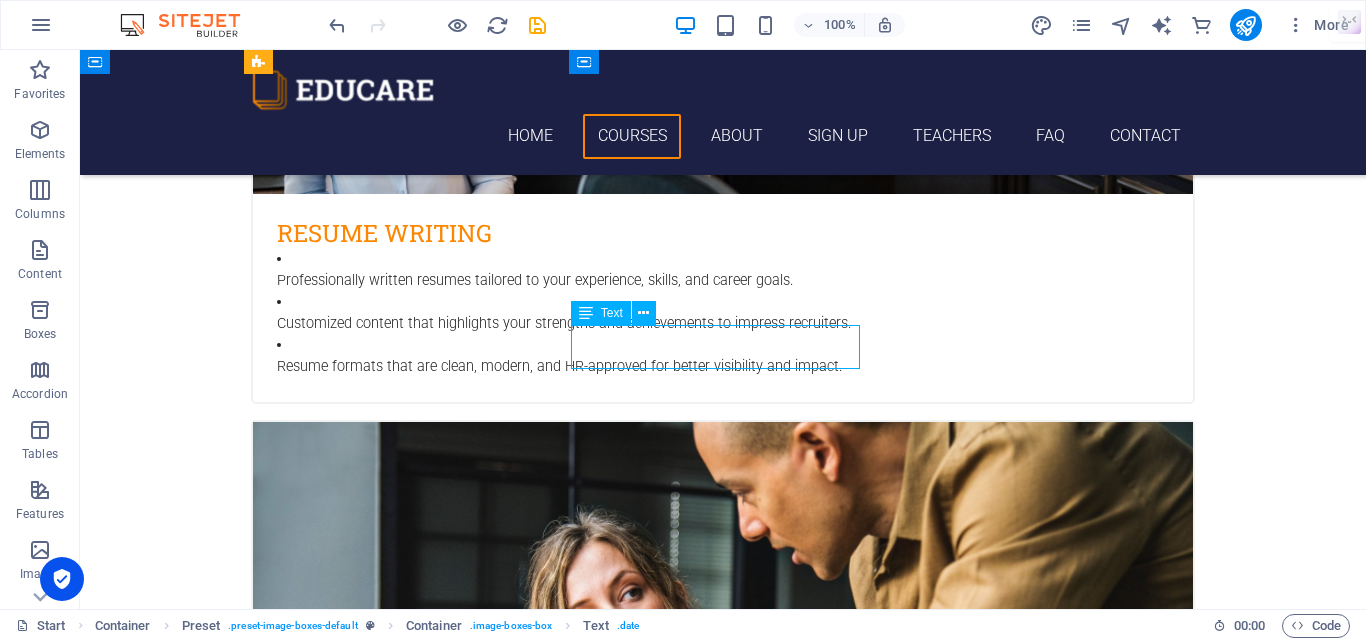 click on "[DATE]  08:00 am - 04:00 pm" at bounding box center (723, 3697) 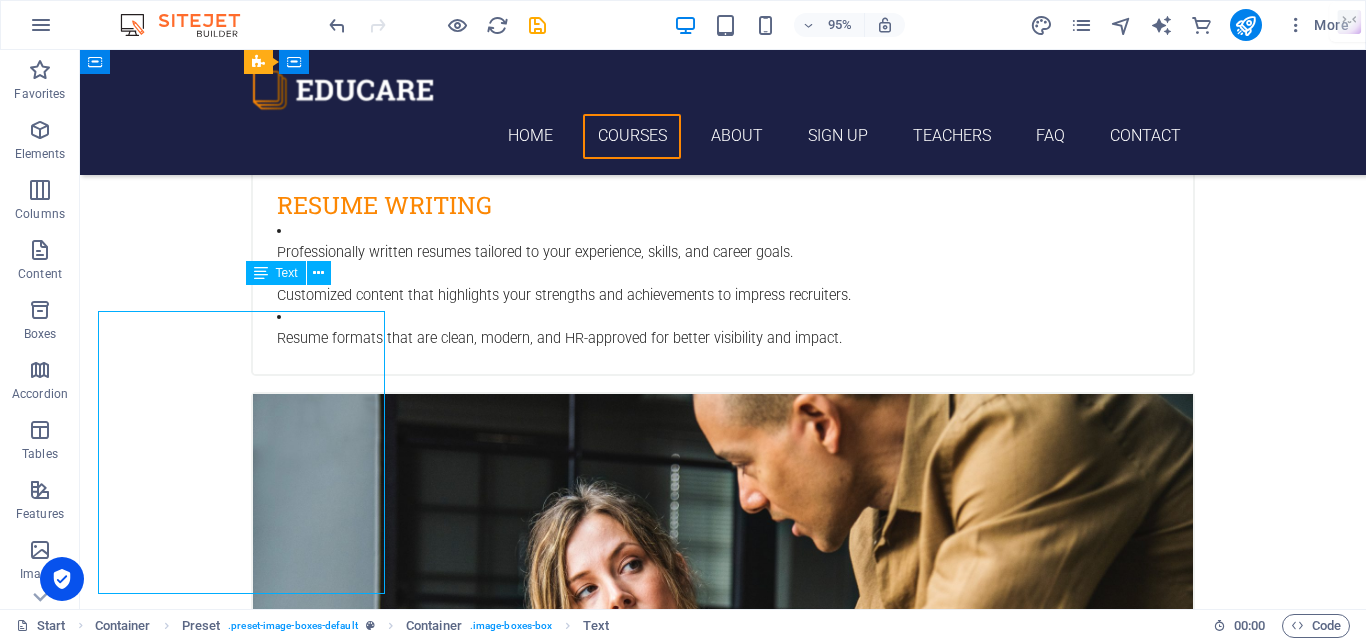 scroll, scrollTop: 1350, scrollLeft: 0, axis: vertical 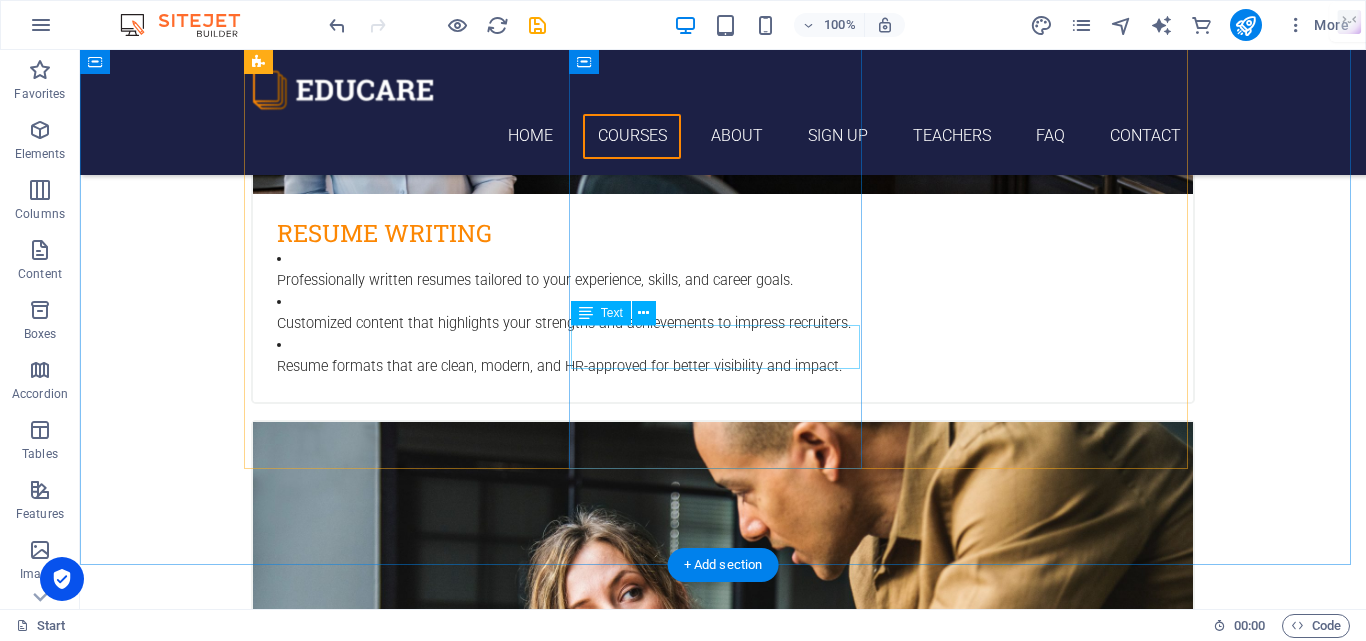 click on "[DATE]  08:00 am - 04:00 pm" at bounding box center [723, 3567] 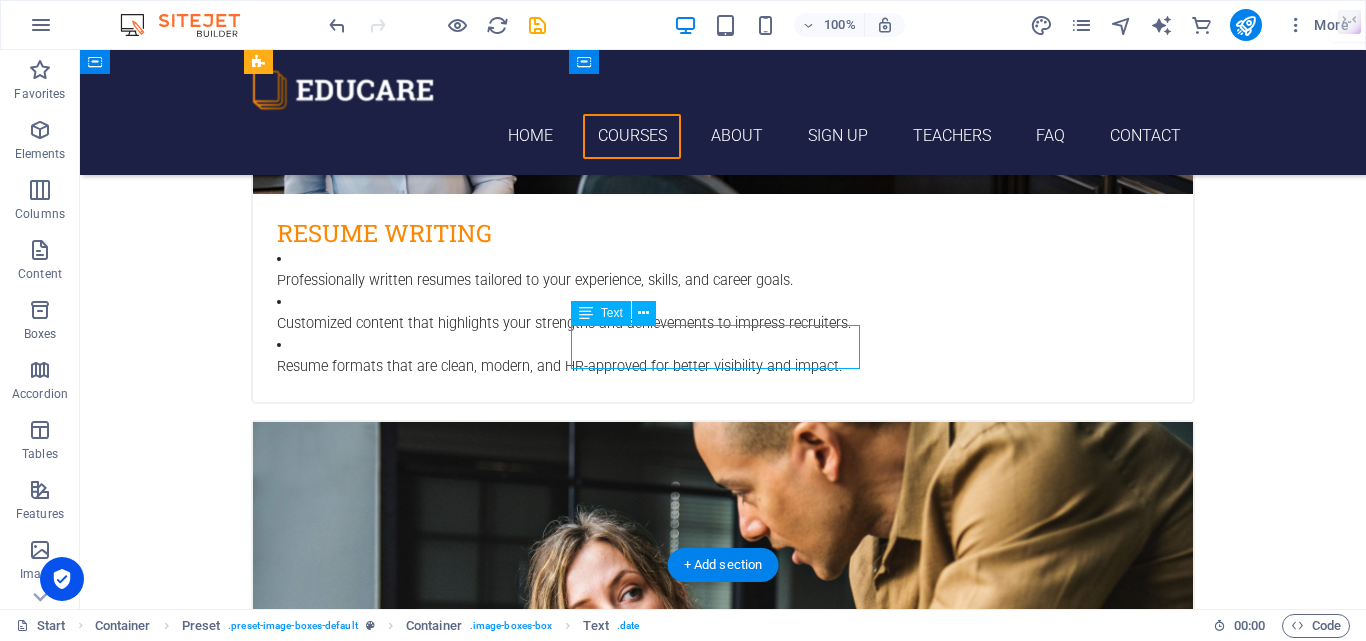 click on "[DATE]  08:00 am - 04:00 pm" at bounding box center [723, 3567] 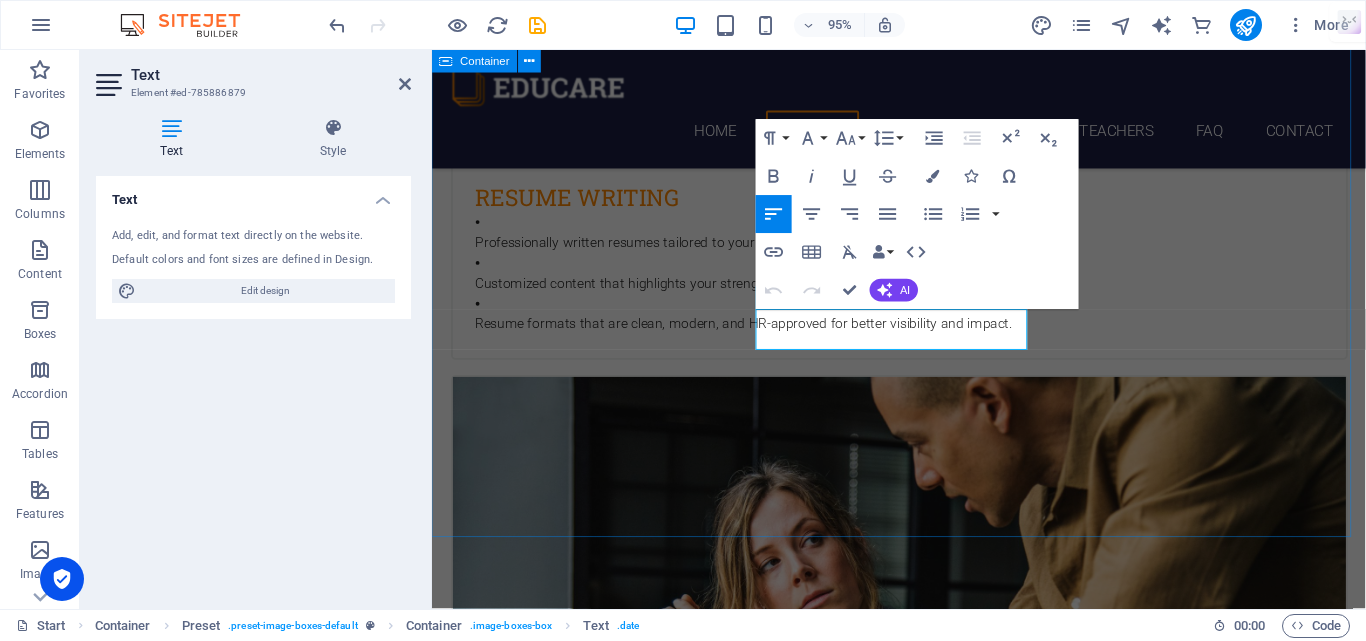 click on "Choose Your Package Language Courses resume writing Professionally written resumes tailored to your experience, skills, and career goals. Customized content that highlights your strengths and achievements to impress recruiters. Resume formats that are clean, modern, and HR-approved for better visibility and impact. ATS resume Optimized to pass Applicant Tracking Systems (ATS) used by top companies and job portals. Keyword-rich resumes tailored for your industry, improving your chances of getting shortlisted. Structured and formatted resumes that meet ATS guidelines for seamless parsing and ranking. euro pass resume Europass CVs designed to meet European job market standards and guidelines. Structured resume format preferred by employers in the [GEOGRAPHIC_DATA] and Schengen countries. Ideal for study, internships, and job applications across [GEOGRAPHIC_DATA], including Erasmus+ programs. Cover letter linkedin profile optimization  [DATE]  08:00 am - 04:00 pm Platinum package  [DATE]  08:00 am - 04:00 pm" at bounding box center (923, 1953) 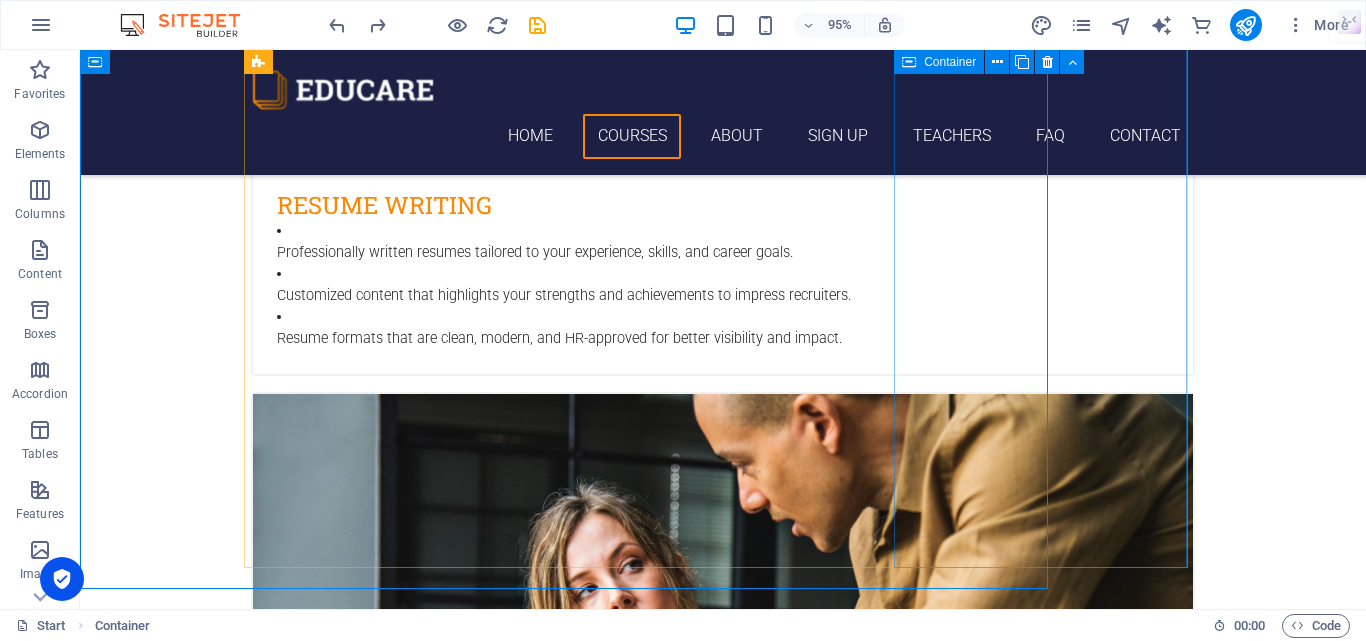 scroll, scrollTop: 1352, scrollLeft: 0, axis: vertical 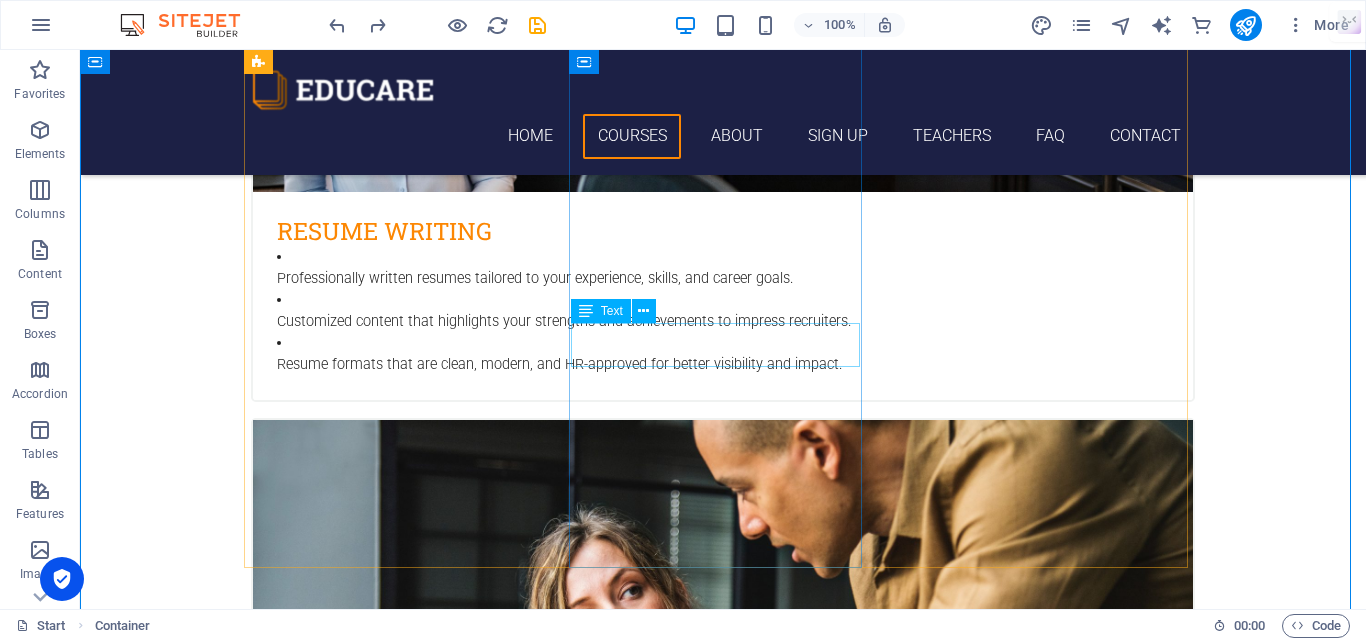 click on "[DATE]  08:00 am - 04:00 pm" at bounding box center [723, 3695] 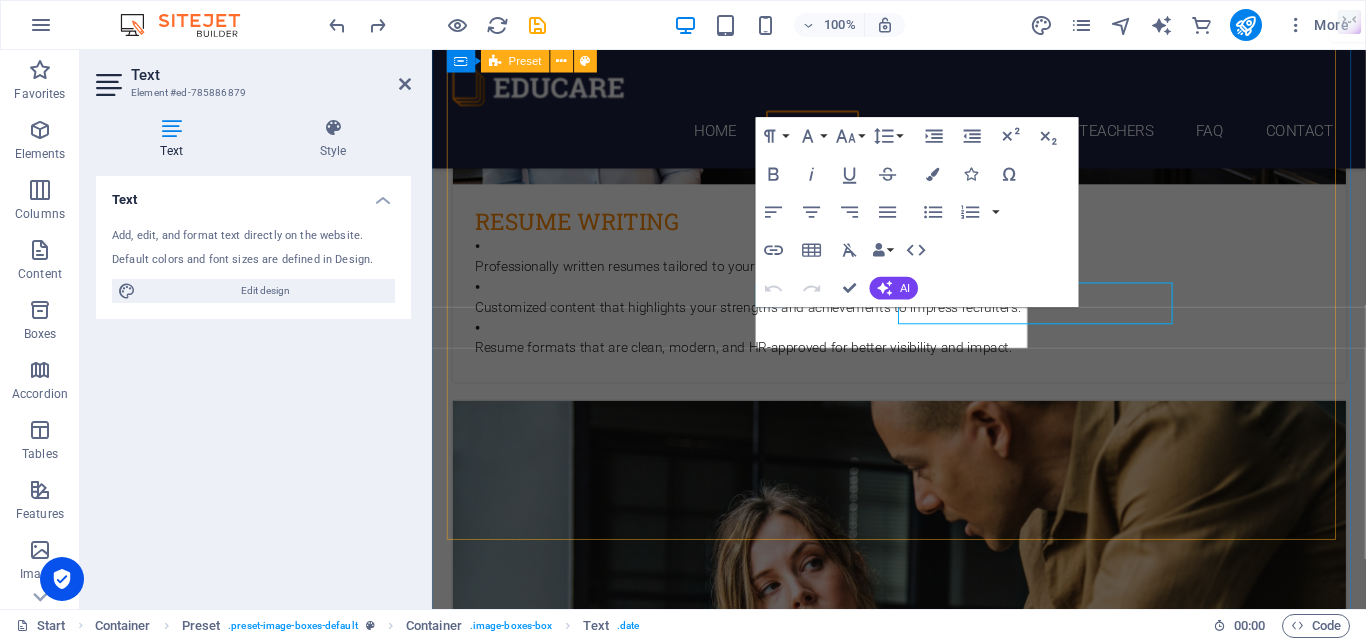 scroll, scrollTop: 1380, scrollLeft: 0, axis: vertical 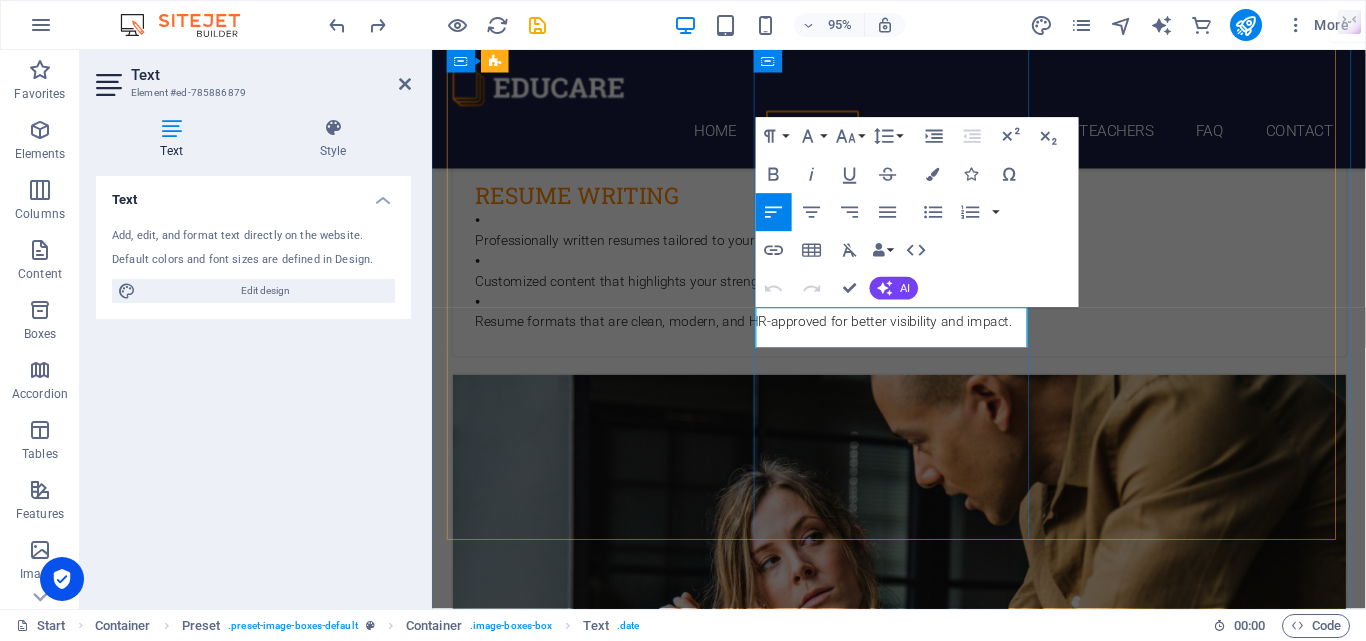 click on "08:00 am - 04:00 pm" at bounding box center (924, 3679) 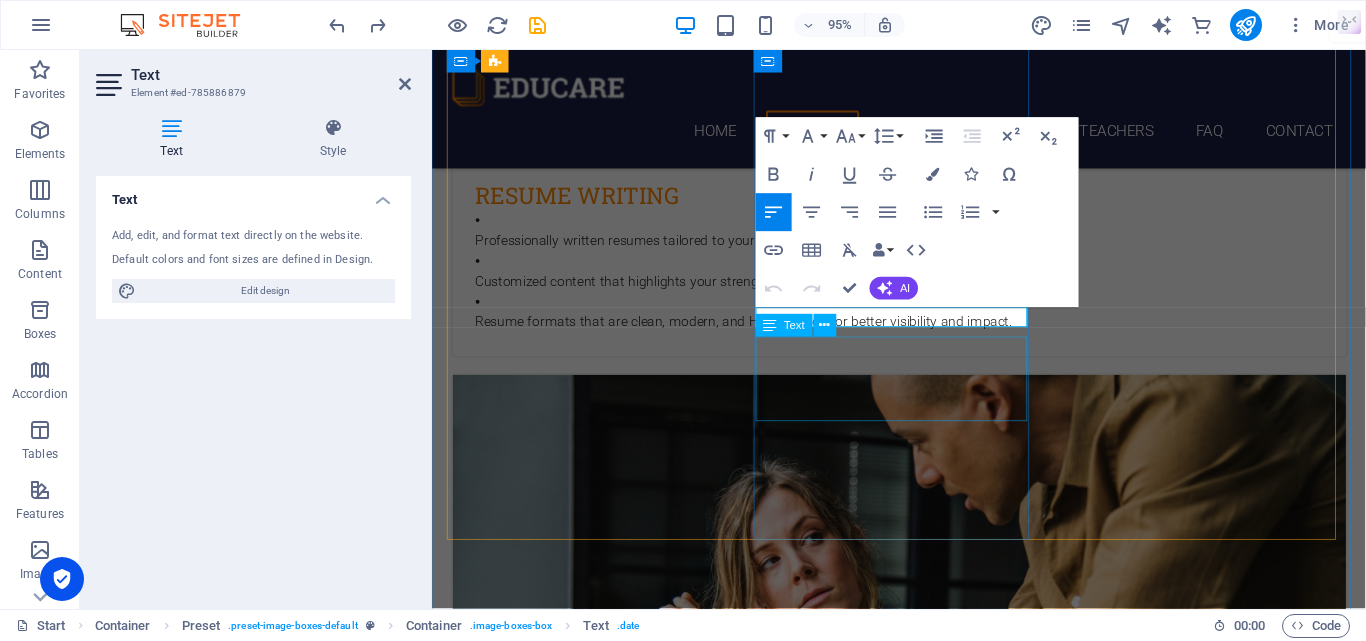 click on "linkedin profile optimization Lorem ipsum dolor sit amet, consectetur adipisicing elit. Veritatis, dolorem!" at bounding box center [924, 3339] 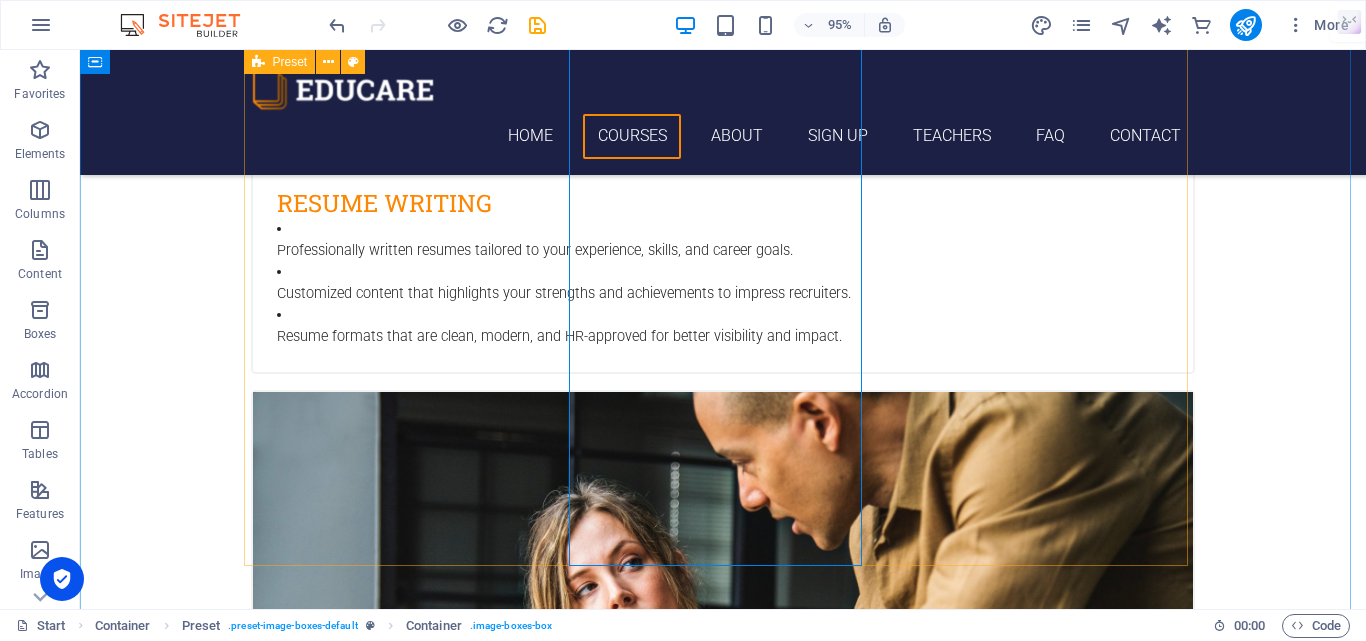 scroll, scrollTop: 1354, scrollLeft: 0, axis: vertical 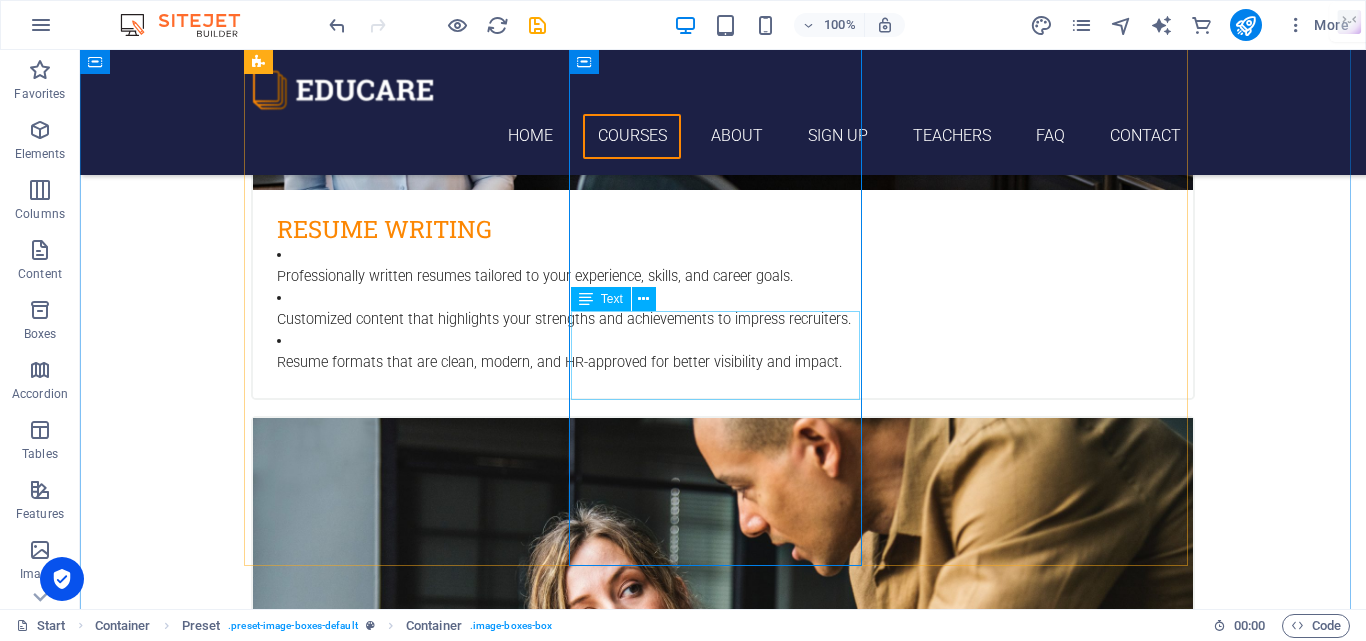 click on "Lorem ipsum dolor sit amet, consectetur adipisicing elit. Veritatis, dolorem!" at bounding box center [723, 3685] 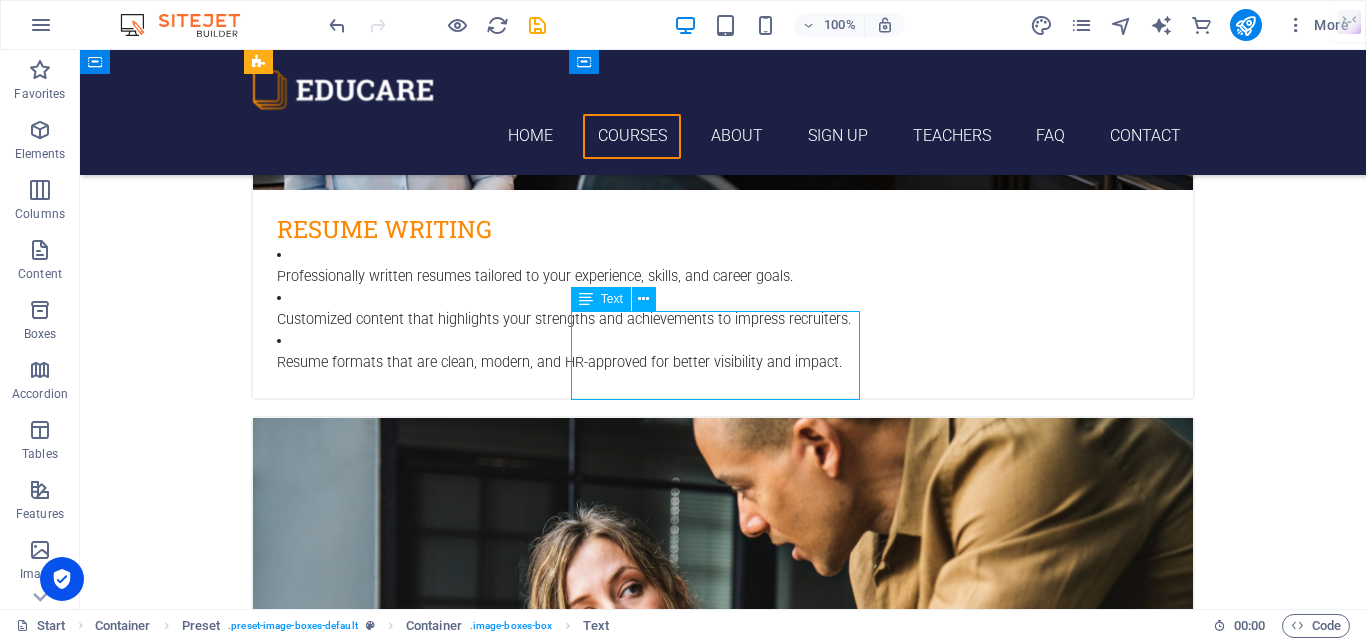 click on "Lorem ipsum dolor sit amet, consectetur adipisicing elit. Veritatis, dolorem!" at bounding box center (723, 3685) 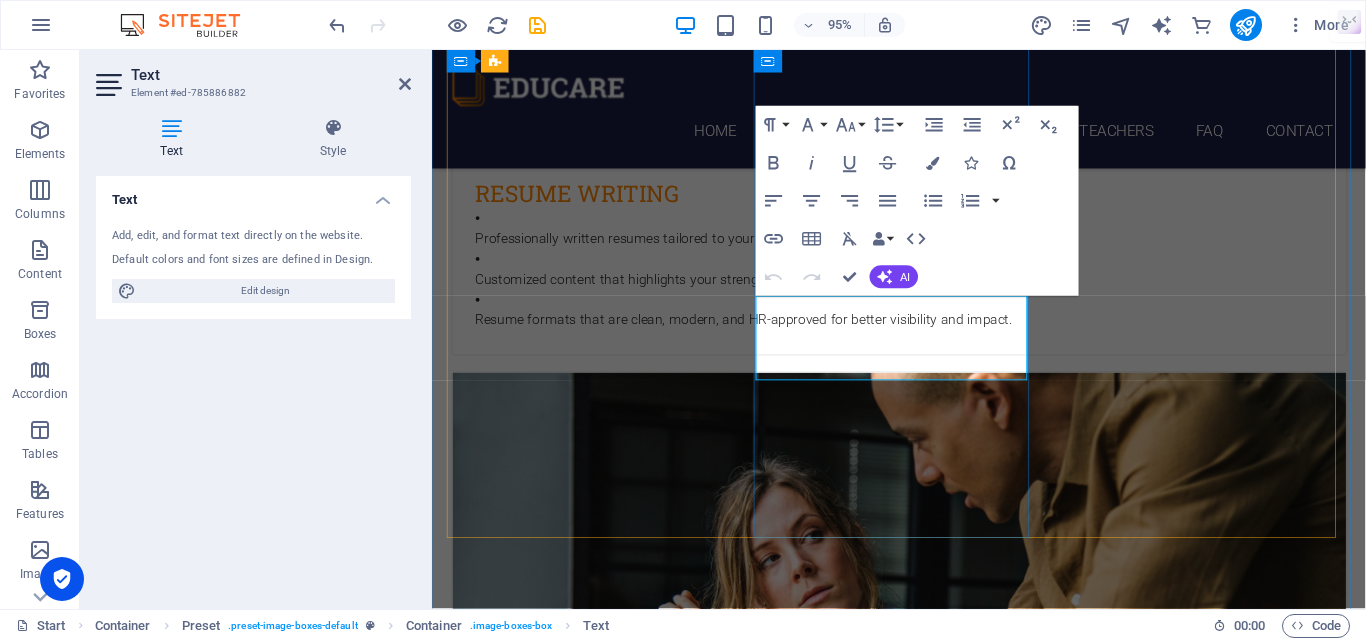 click on "Lorem ipsum dolor sit amet, consectetur adipisicing elit. Veritatis, dolorem!" at bounding box center [924, 3645] 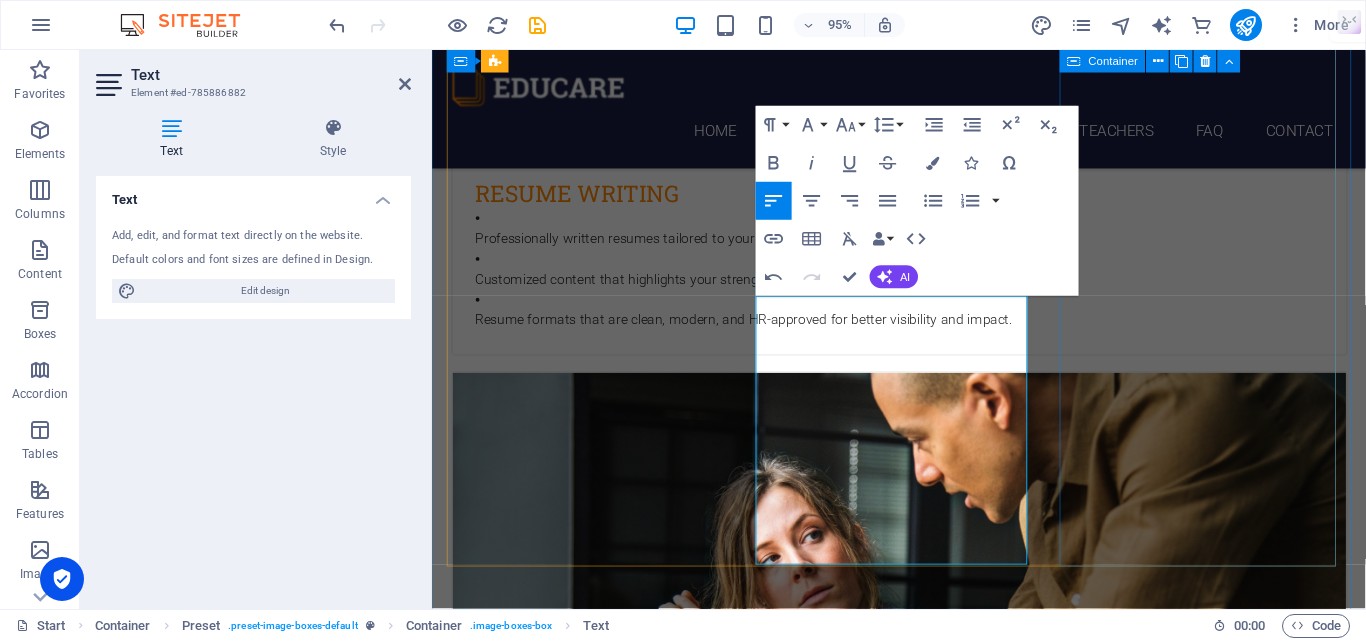 click on "Platinum package  [DATE]  08:00 am - 04:00 pm Lorem ipsum dolor sit amet, consectetur adipisicing elit. Veritatis, dolorem!" at bounding box center (924, 4230) 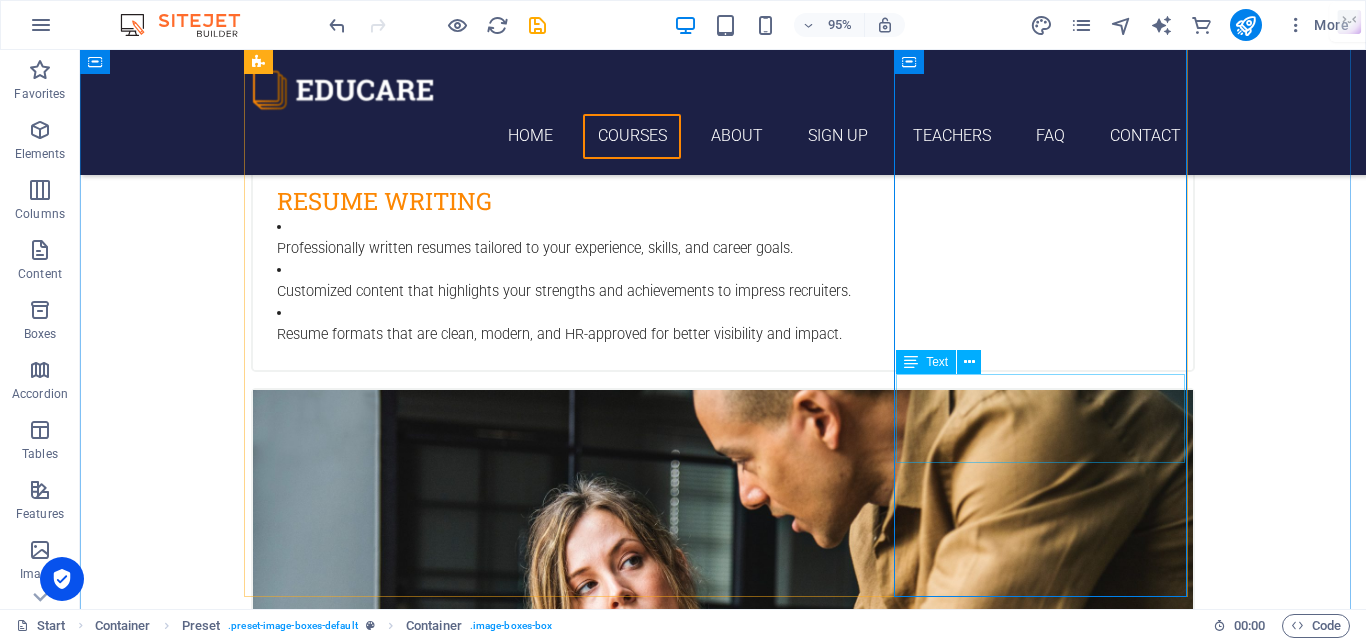 scroll, scrollTop: 1354, scrollLeft: 0, axis: vertical 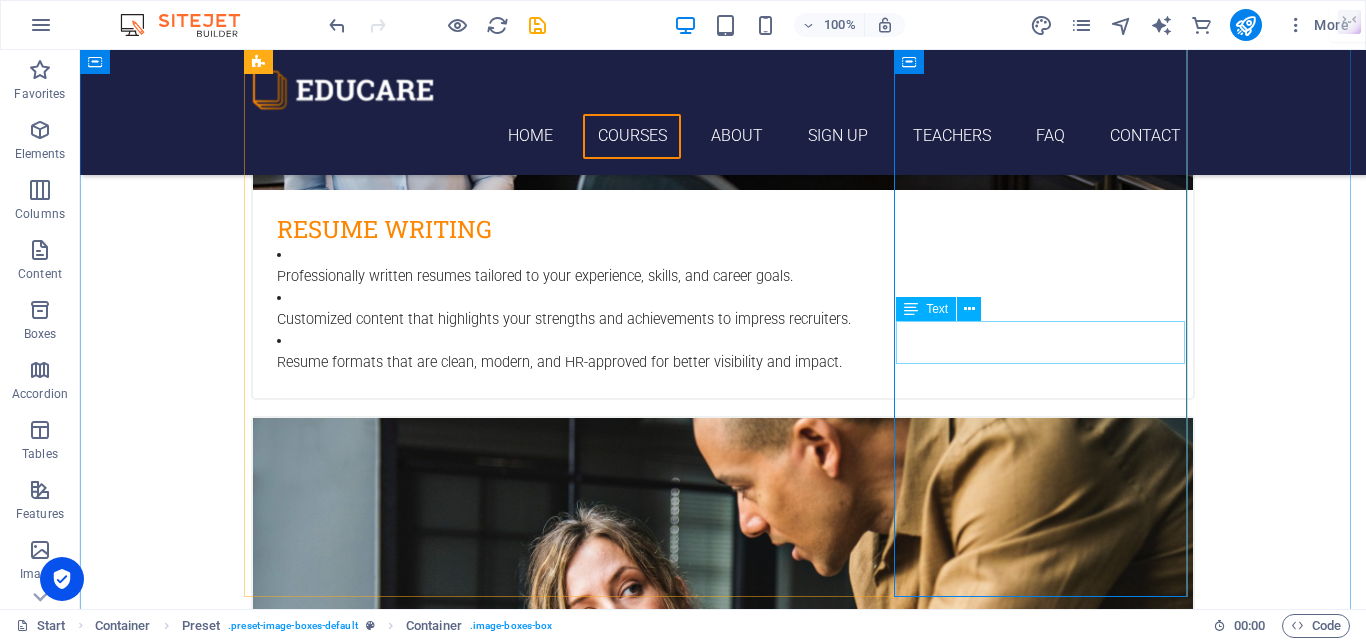 click on "[DATE]  08:00 am - 04:00 pm" at bounding box center (723, 4603) 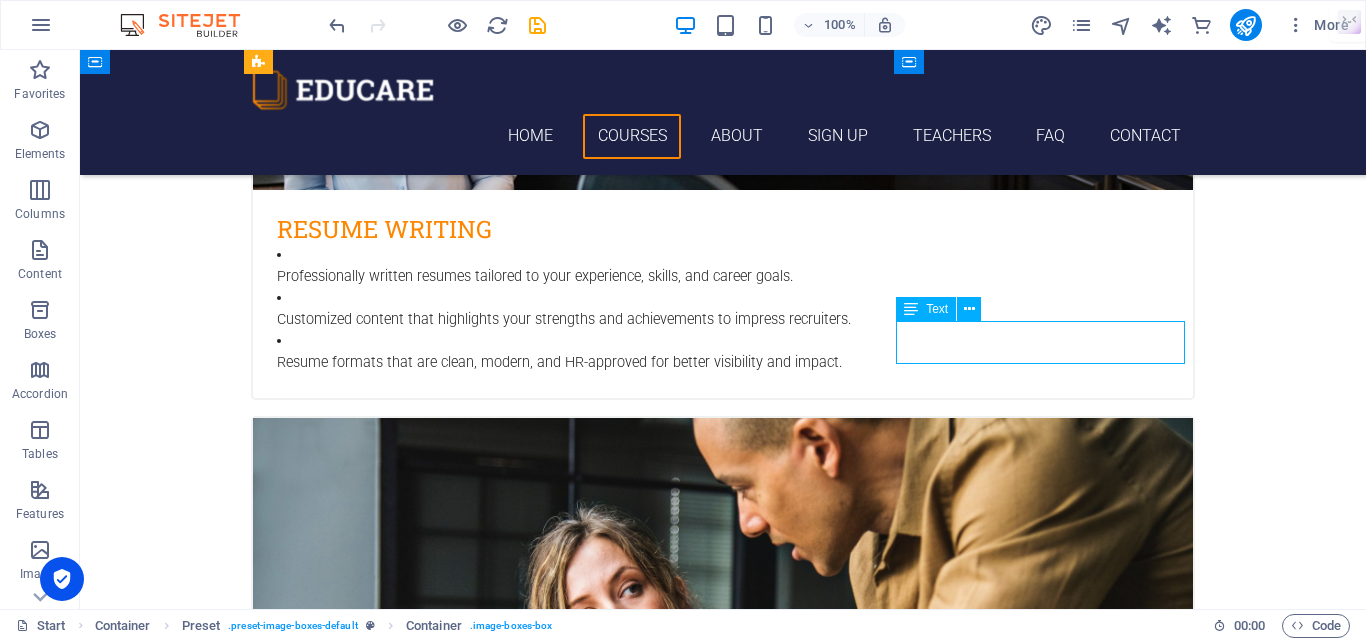 click on "[DATE]  08:00 am - 04:00 pm" at bounding box center (723, 4603) 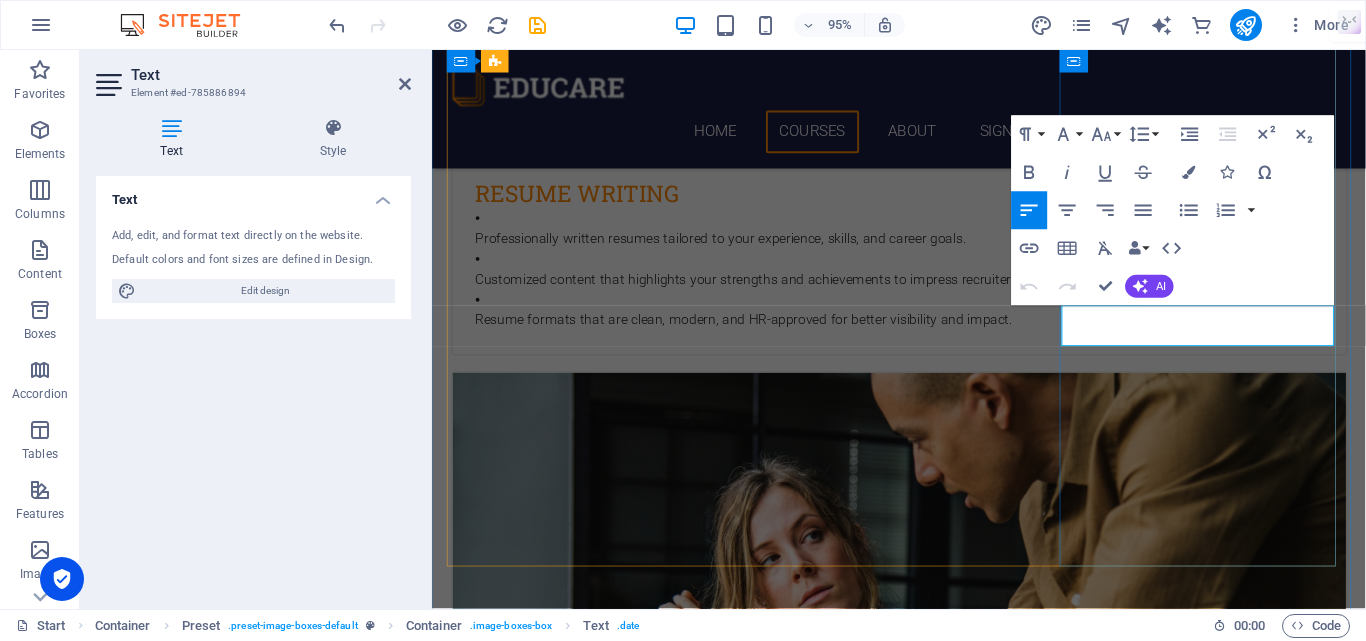 click on "[DATE]" at bounding box center (924, 4565) 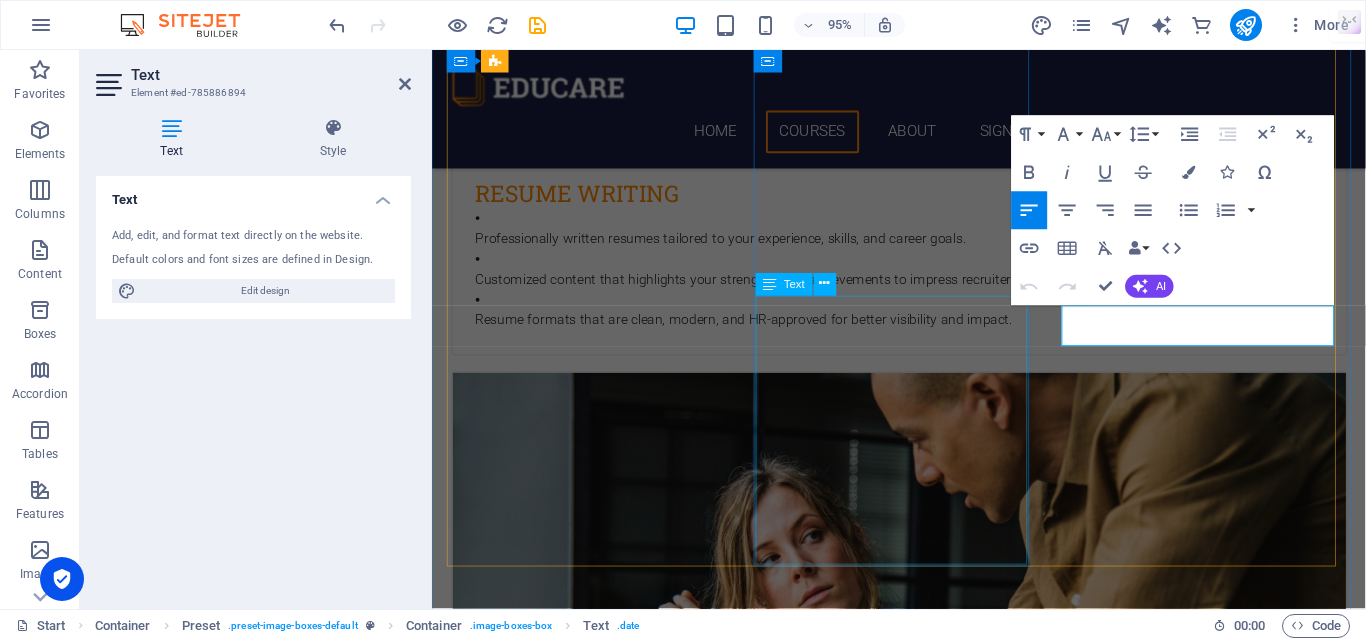 drag, startPoint x: 1294, startPoint y: 353, endPoint x: 1042, endPoint y: 307, distance: 256.164 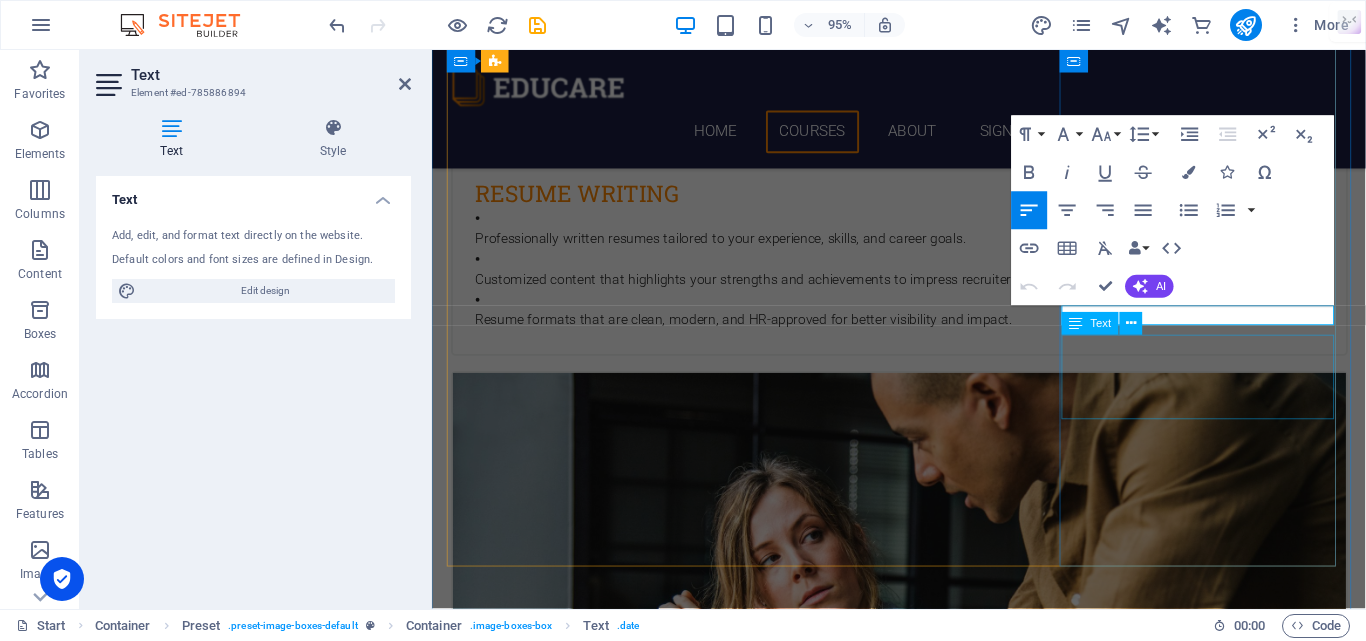 click on "Lorem ipsum dolor sit amet, consectetur adipisicing elit. Veritatis, dolorem!" at bounding box center [924, 4609] 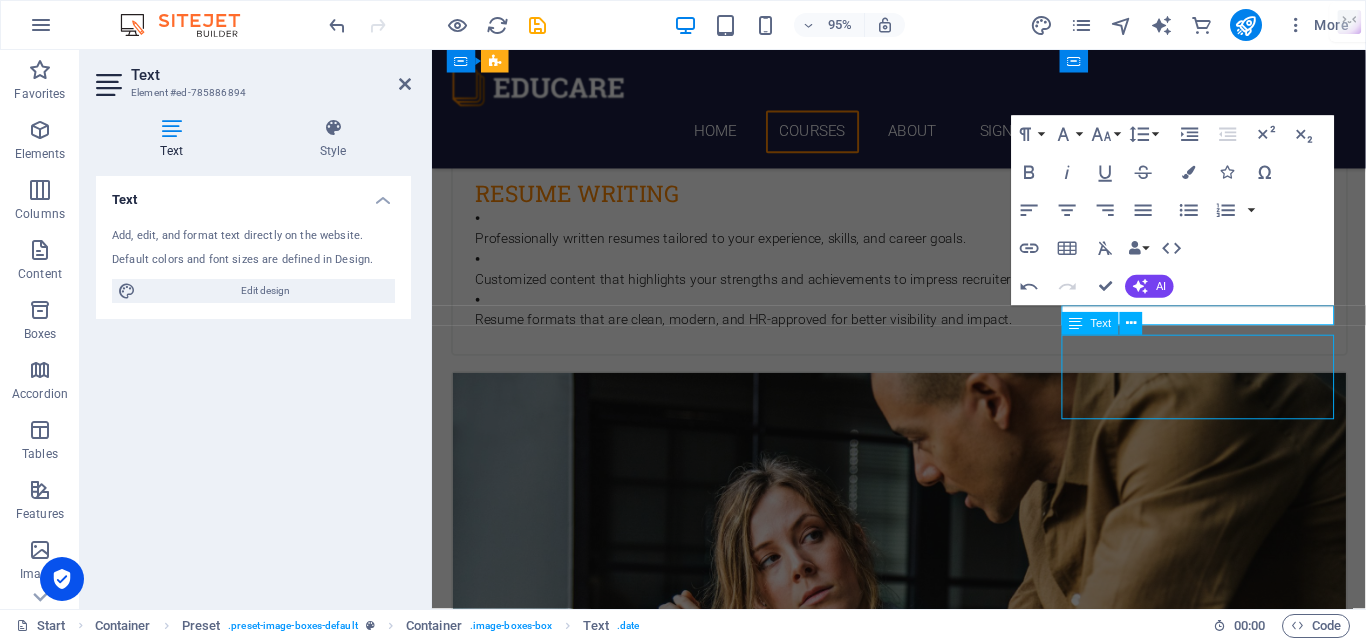 click on "Lorem ipsum dolor sit amet, consectetur adipisicing elit. Veritatis, dolorem!" at bounding box center [924, 4609] 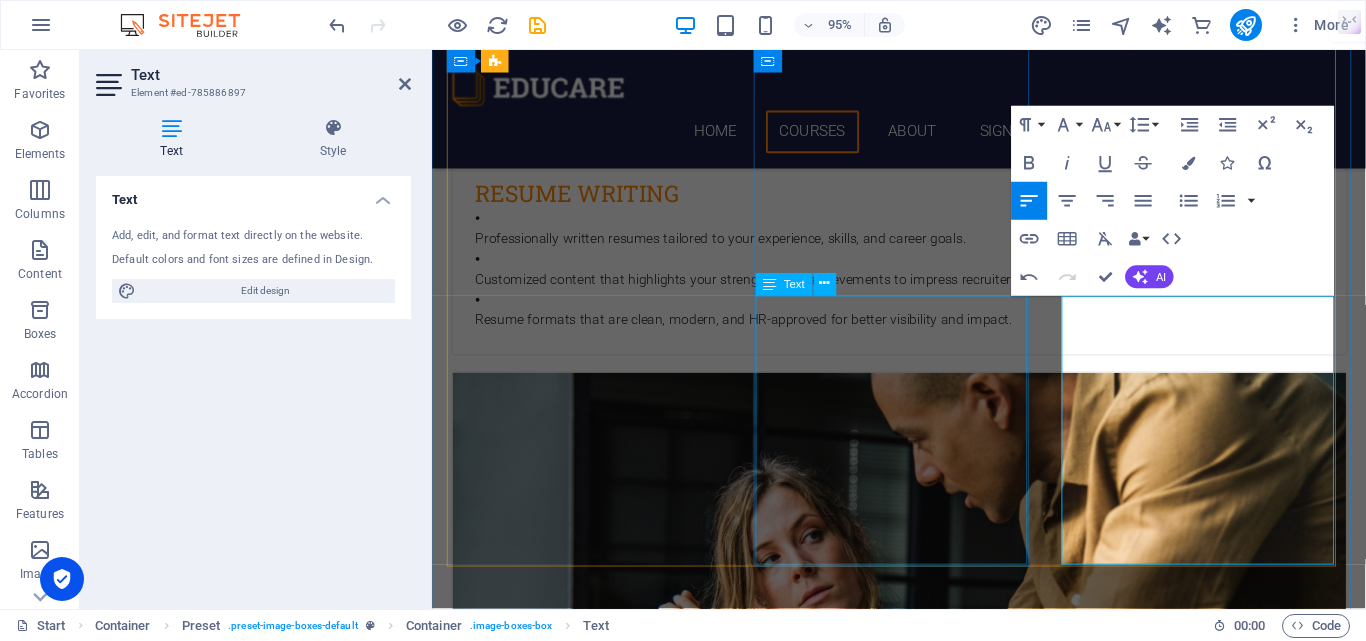click on "Keyword-optimized LinkedIn profiles that attract recruiters and hiring managers. Strategic content for Headline, About, Experience, and Skills to boost visibility. Professionally designed to build your personal brand and grow your professional network." at bounding box center [924, 3711] 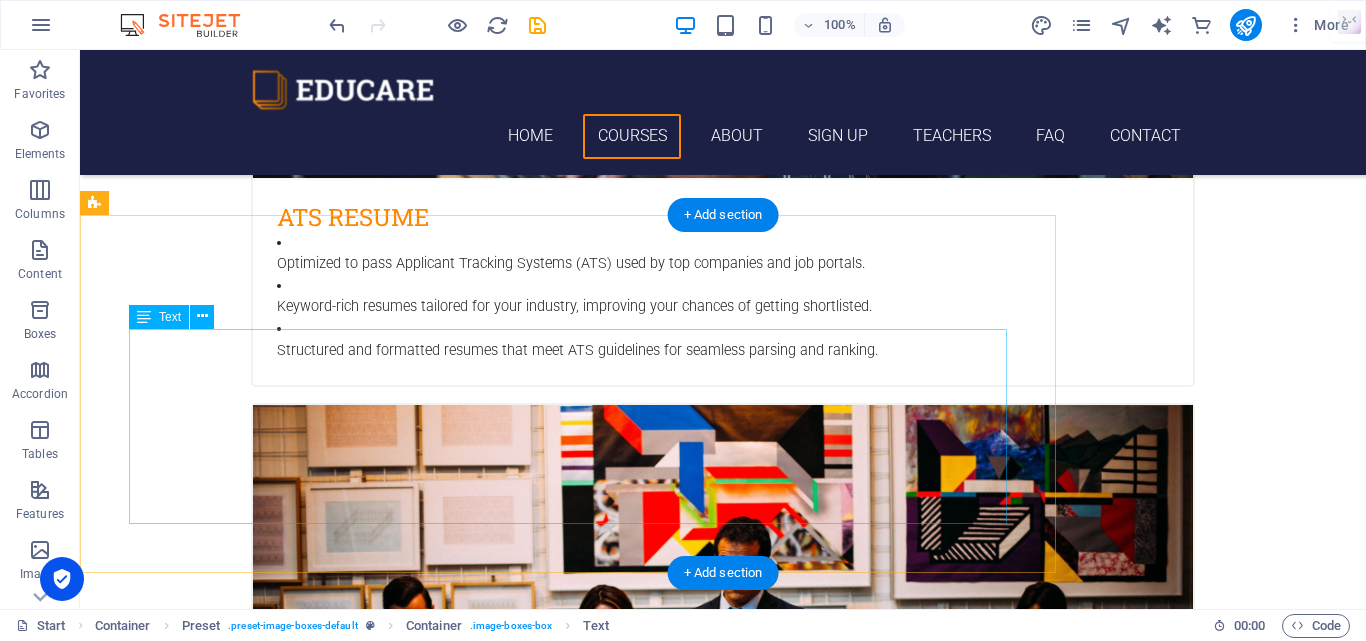 scroll, scrollTop: 2254, scrollLeft: 0, axis: vertical 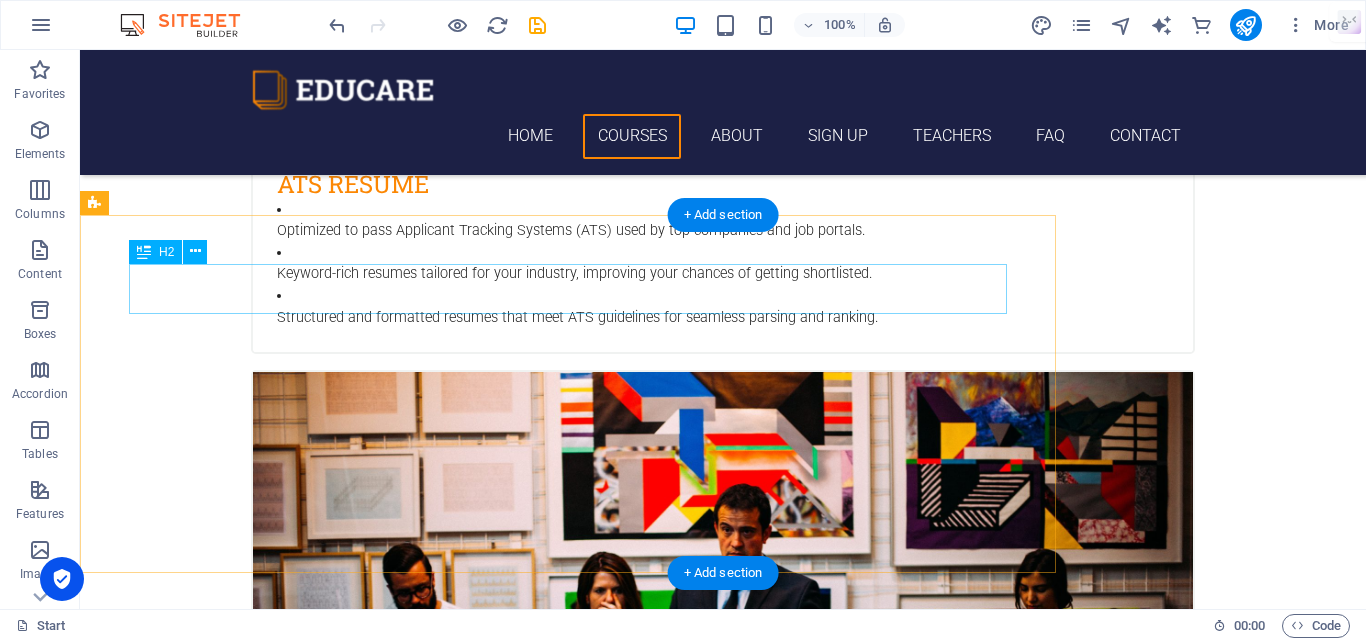 click on "Translation Service" at bounding box center [568, 4494] 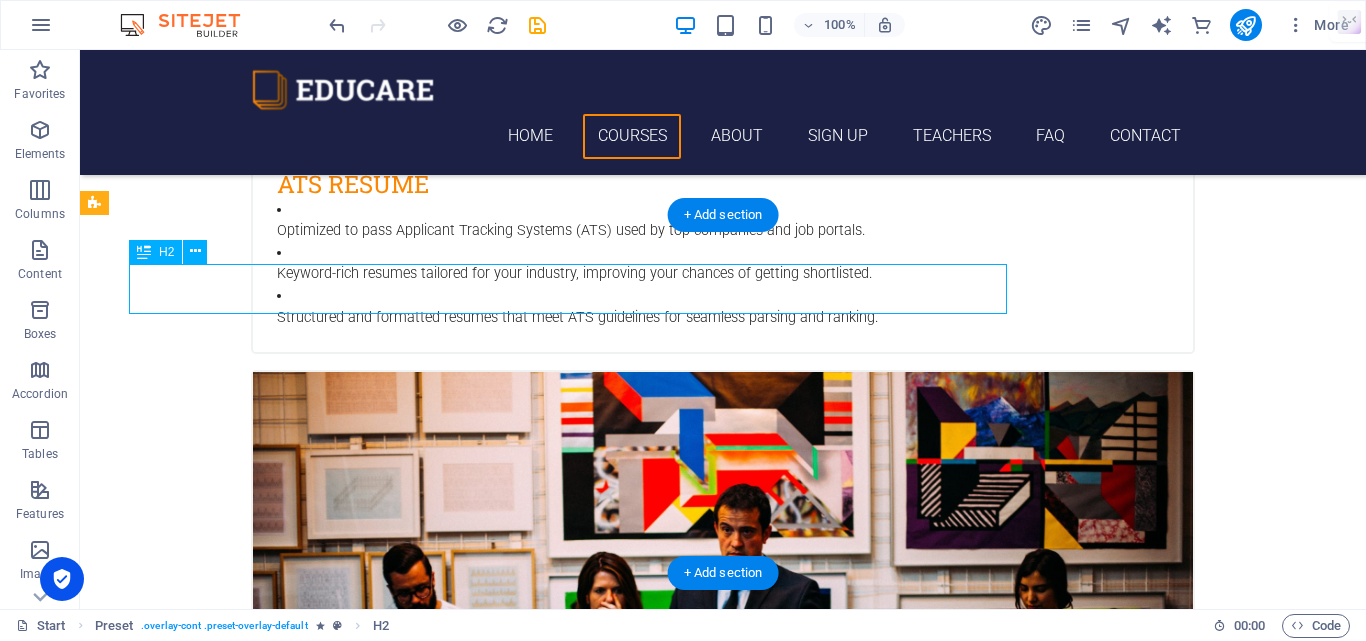 click on "Translation Service" at bounding box center (568, 4494) 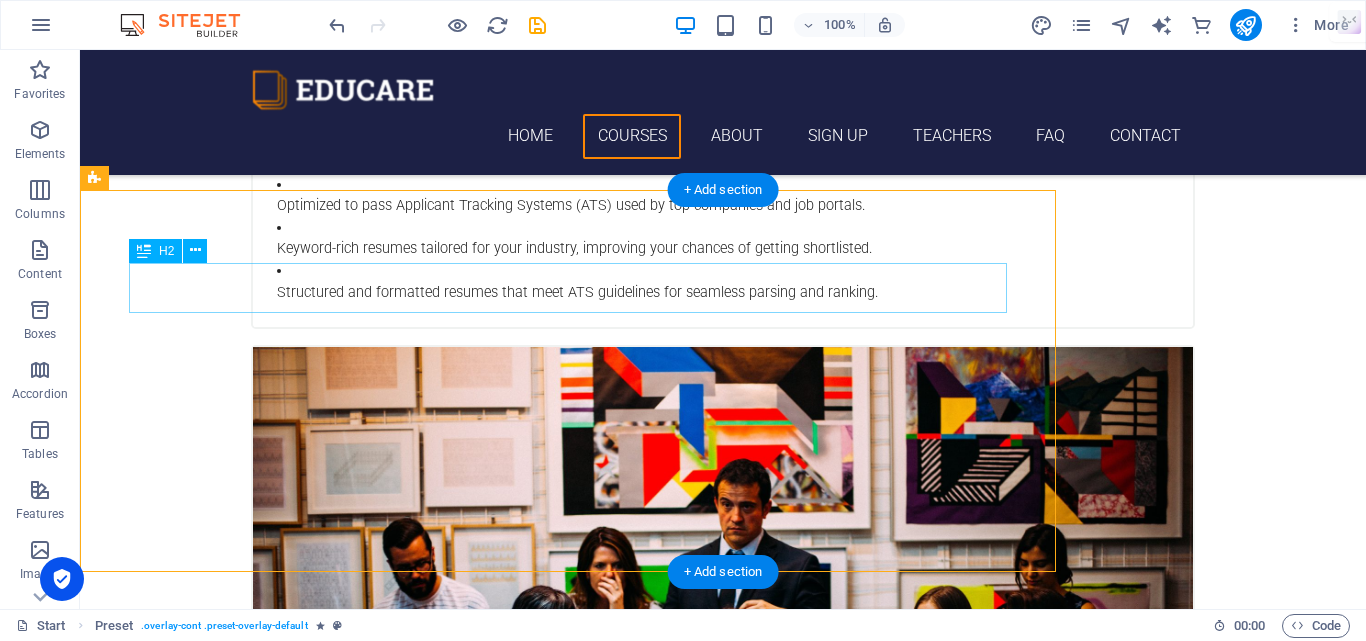 click on "Translation Service" at bounding box center [568, 4493] 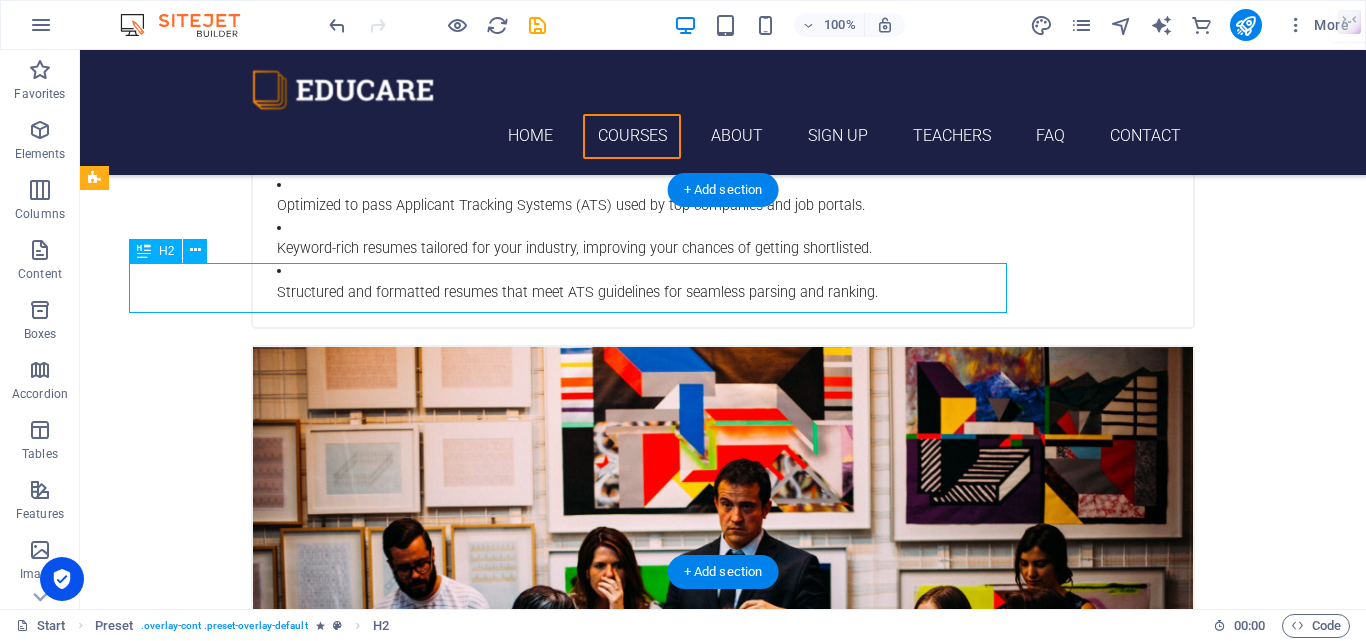 click on "Translation Service" at bounding box center [568, 4493] 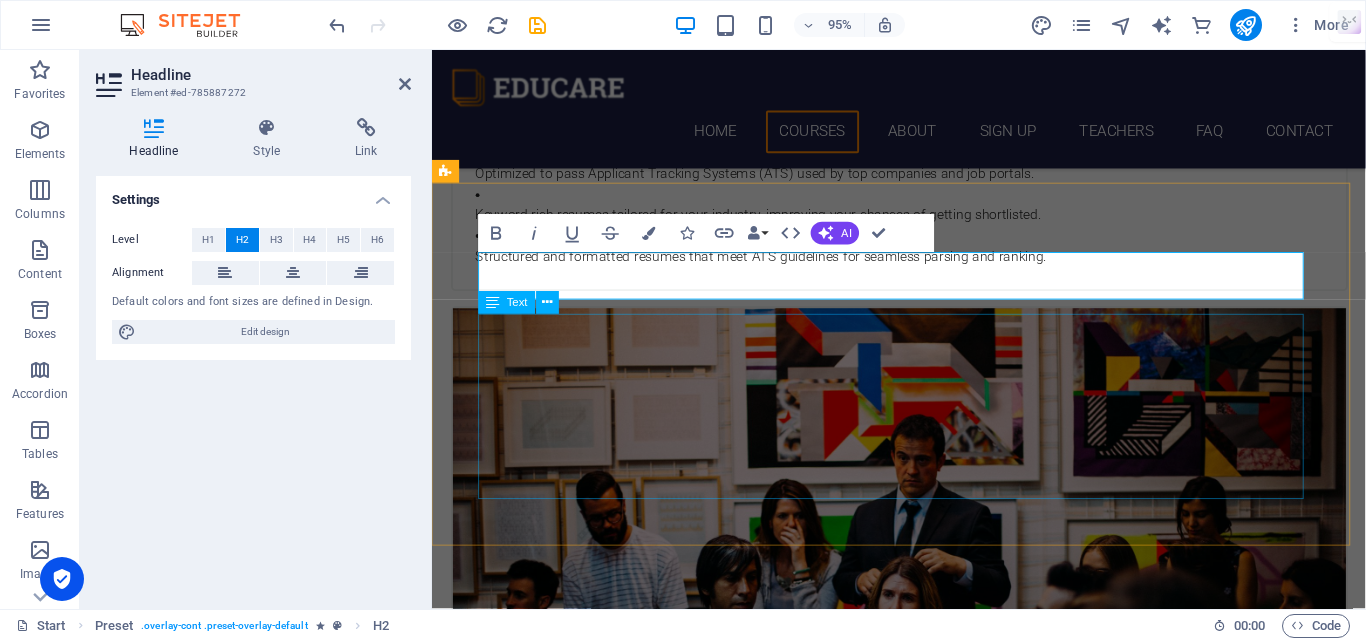 click on "Lorem ipsum dolor sit amet, consetetur sadipscing elitr, sed diam nonumy eirmod tempor invidunt ut labore et dolore magna aliquyam erat, sed diam voluptua. At vero eos et accusam et [PERSON_NAME] duo [PERSON_NAME] et ea rebum. Stet clita kasd gubergren, no sea takimata sanctus est Lorem ipsum dolor sit amet. Lorem ipsum dolor sit amet, consetetur sadipscing elitr. Sed diam nonumy eirmod tempor amet invidunt ut labore: Et dolore magna aliquyam erat, sed diam voluptua dolor sit amet At vero eos et accusam et [PERSON_NAME] duo [PERSON_NAME] et ea rebum Stet clita kasd gubergren, no sea takimata sanctus est lorem ipsum" at bounding box center [915, 4616] 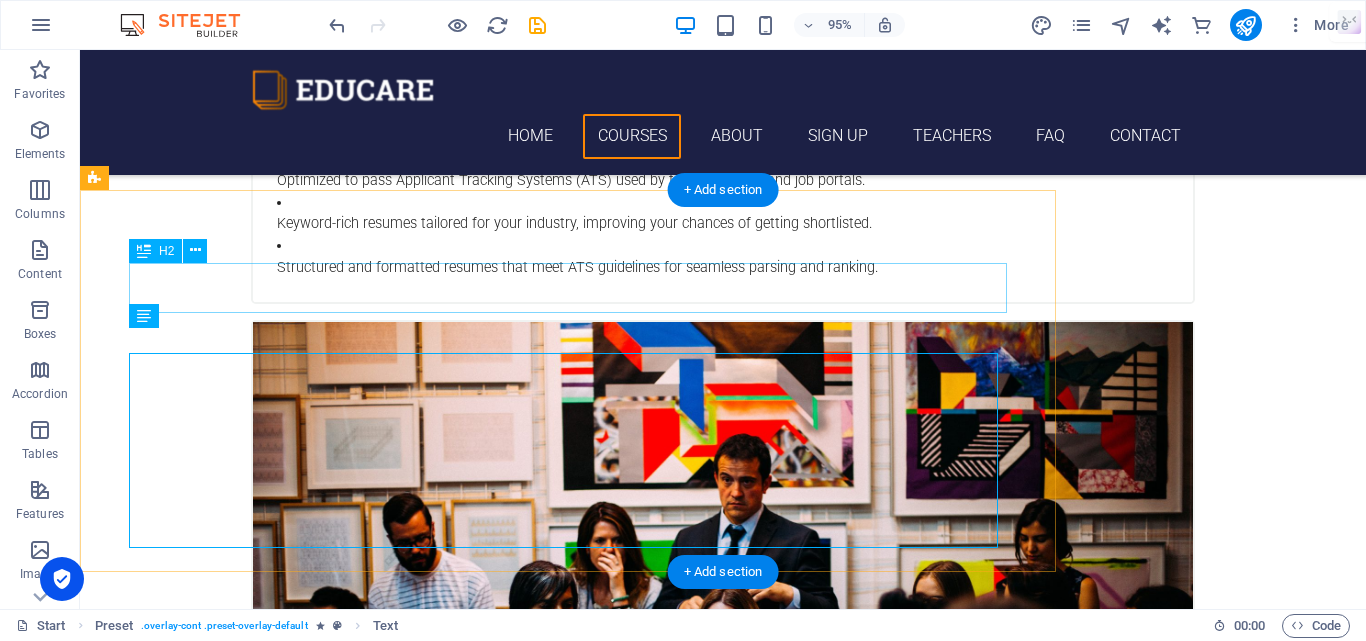 scroll, scrollTop: 2279, scrollLeft: 0, axis: vertical 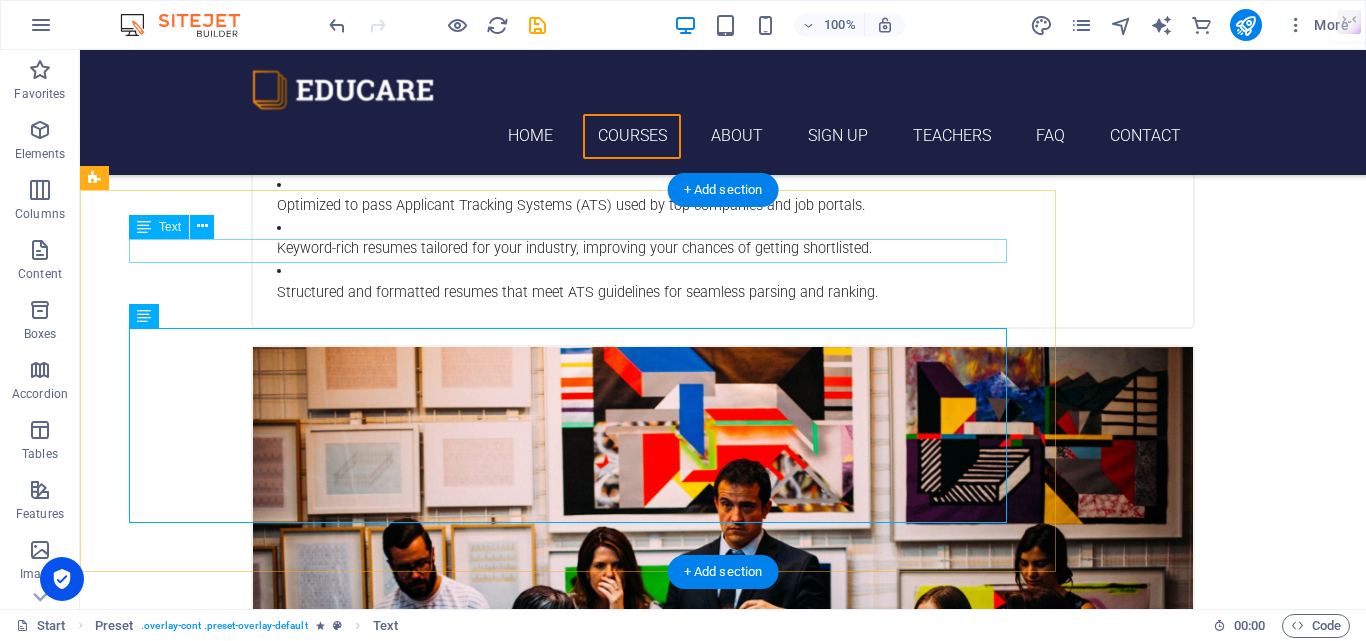 click on "What We Offer" at bounding box center [568, 4456] 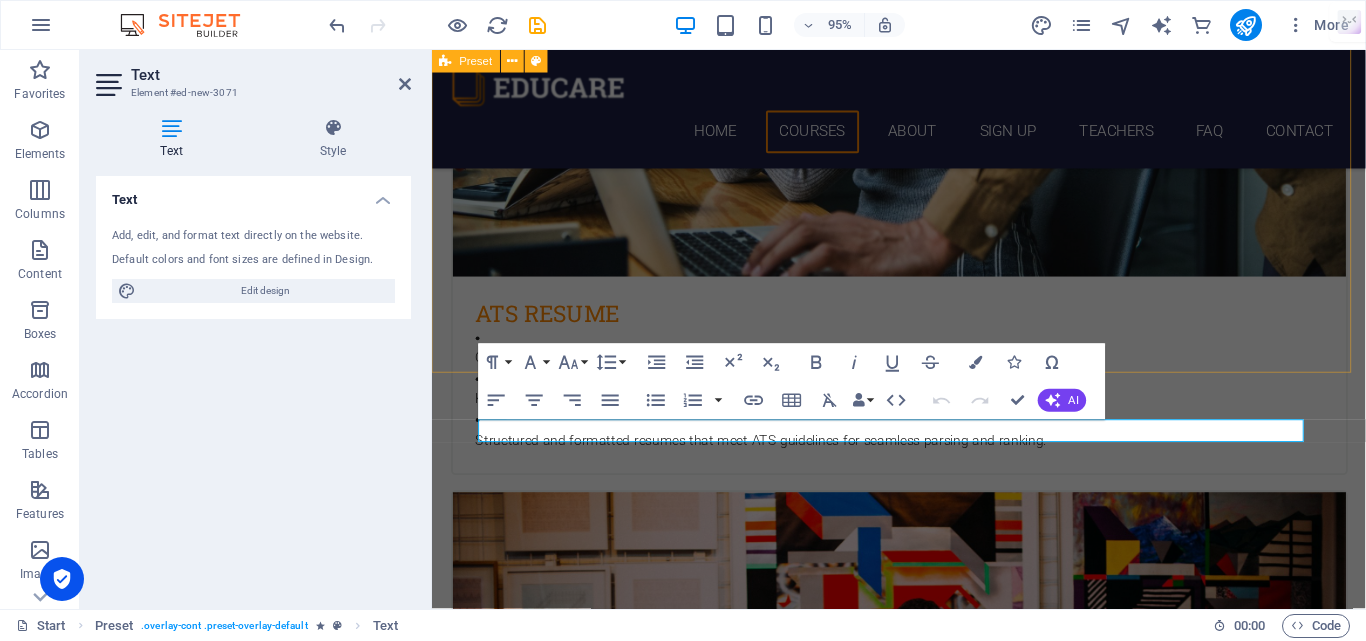 scroll, scrollTop: 2104, scrollLeft: 0, axis: vertical 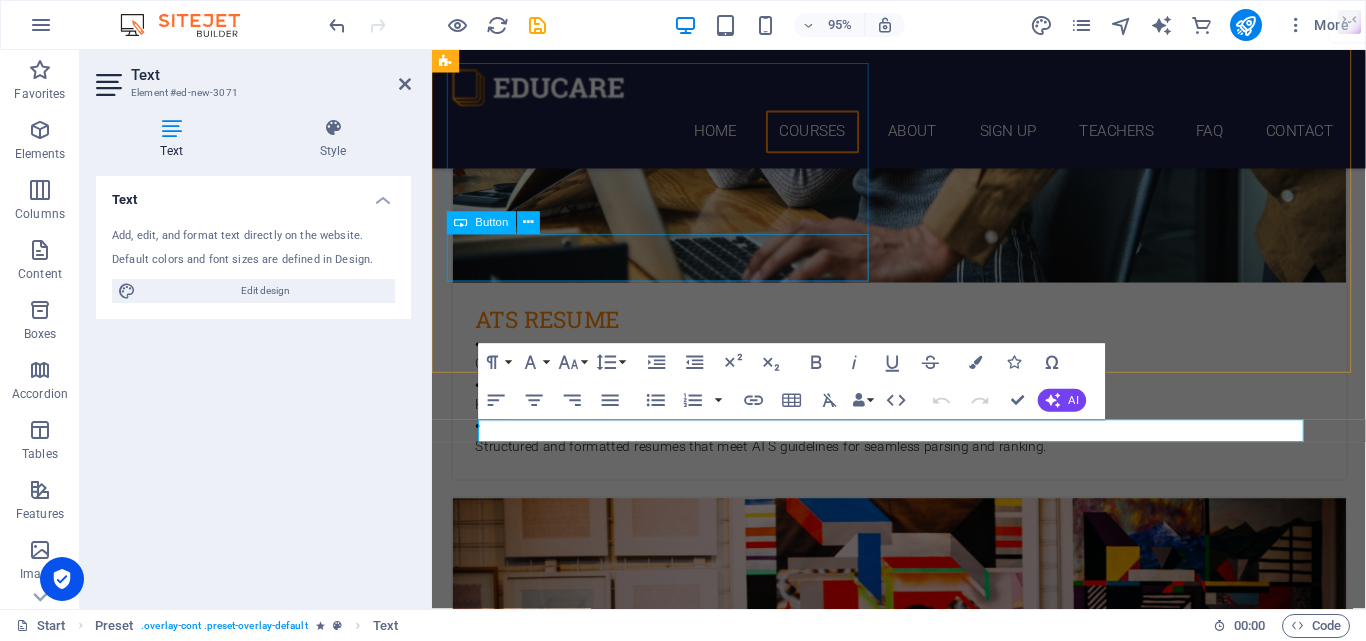 click on "Learn more" at bounding box center [920, 4325] 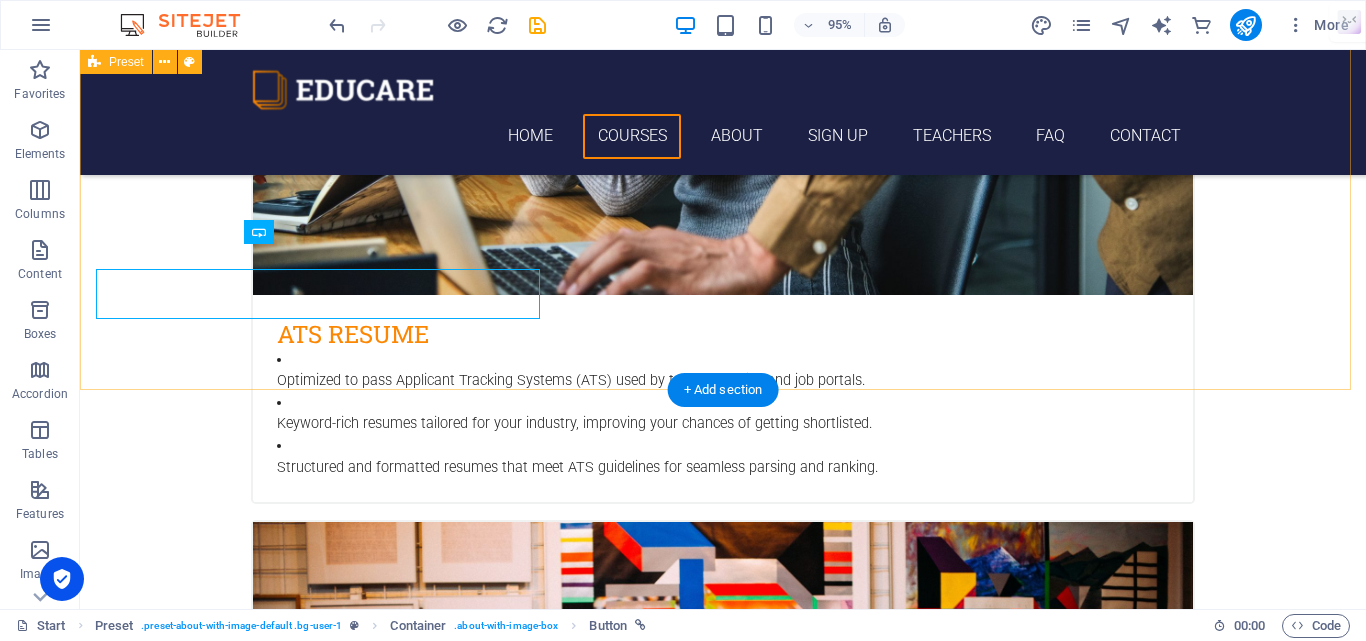 scroll, scrollTop: 2079, scrollLeft: 0, axis: vertical 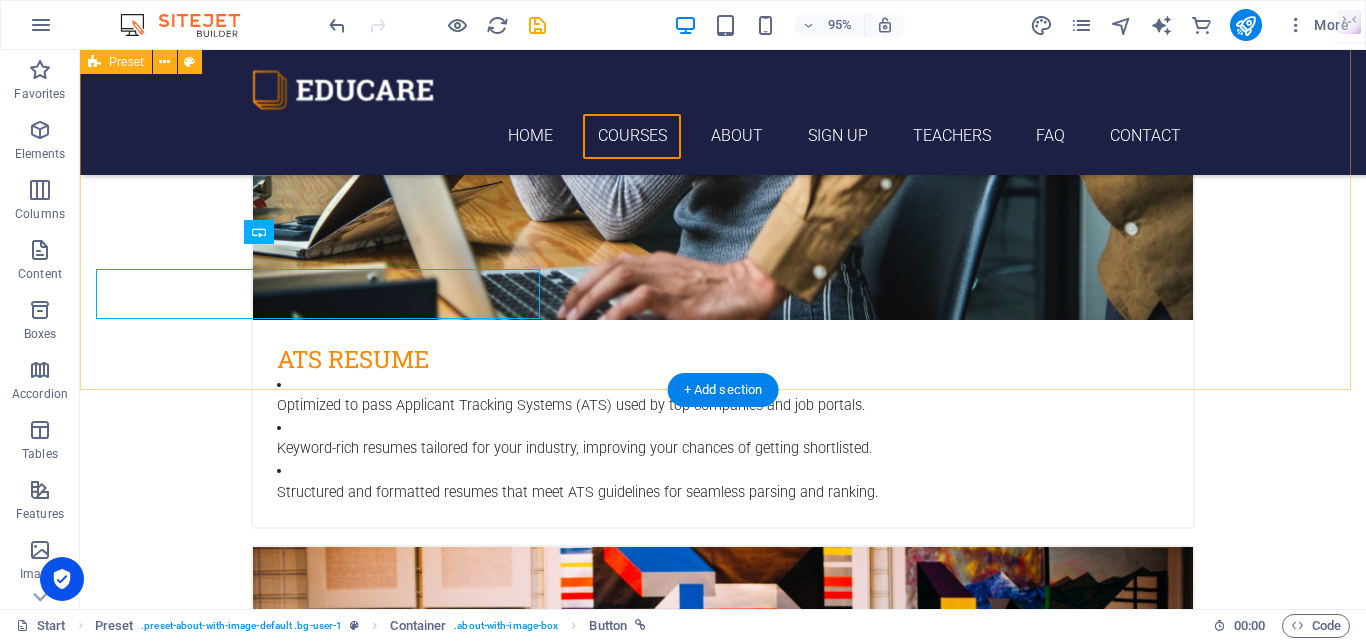 click on "What We Offer What We Offer Lorem ipsum dolor sit amet, consetetur sadipscing elitr, sed diam nonumy eirmod tempor invidunt ut labore et dolore magna aliquyam erat, sed diam voluptua. At vero eos et accusam et [PERSON_NAME] duo [PERSON_NAME] et ea rebum. Stet clita kasd gubergren, no sea takimata sanctus est Lorem ipsum dolor sit amet. Lorem ipsum dolor sit amet, consetetur sadipscing elitr. Sed diam nonumy eirmod tempor amet invidunt ut labore: Et dolore magna aliquyam erat, sed diam voluptua dolor sit amet At vero eos et accusam et [PERSON_NAME] duo [PERSON_NAME] et ea rebum Stet clita kasd gubergren, no sea takimata sanctus est lorem ipsum" at bounding box center (568, 4796) 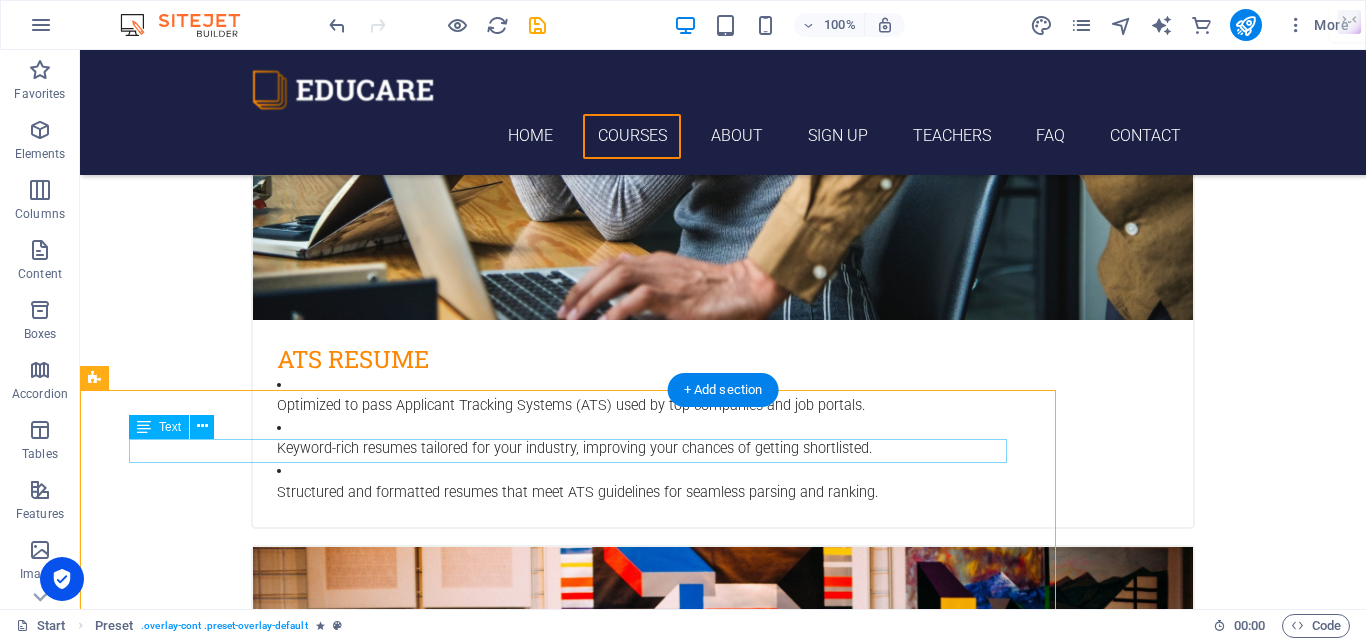 click on "What We Offer" at bounding box center [568, 4656] 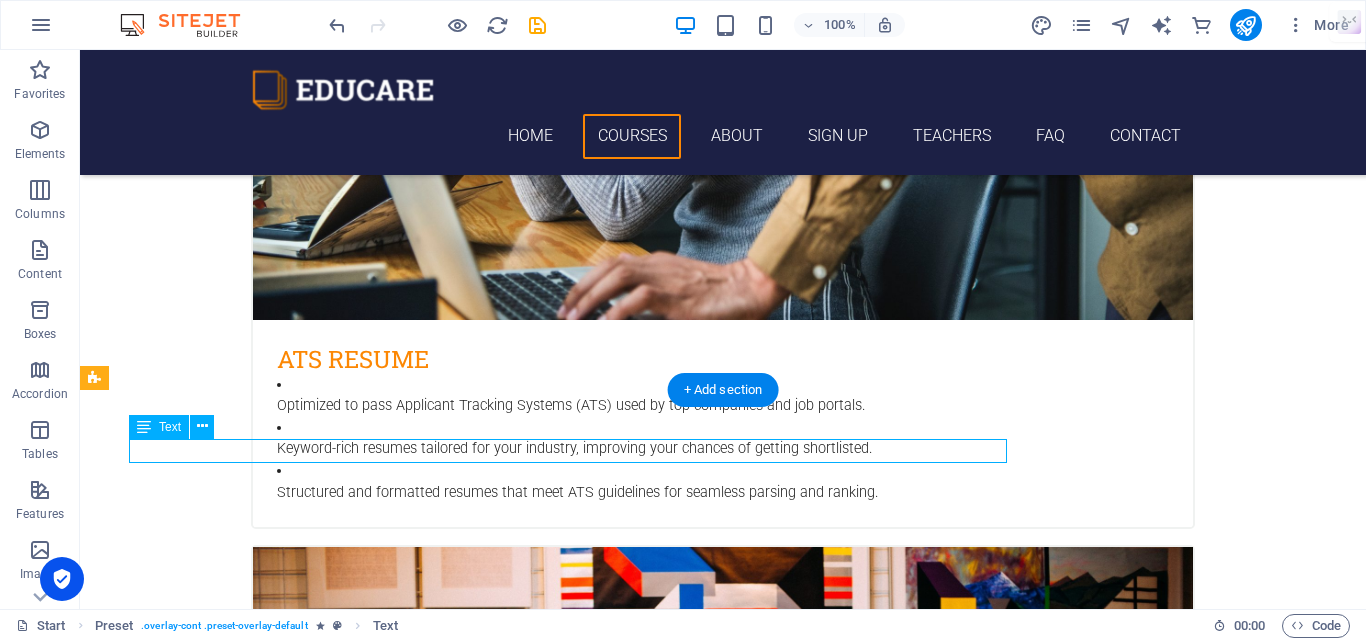 click on "What We Offer" at bounding box center (568, 4656) 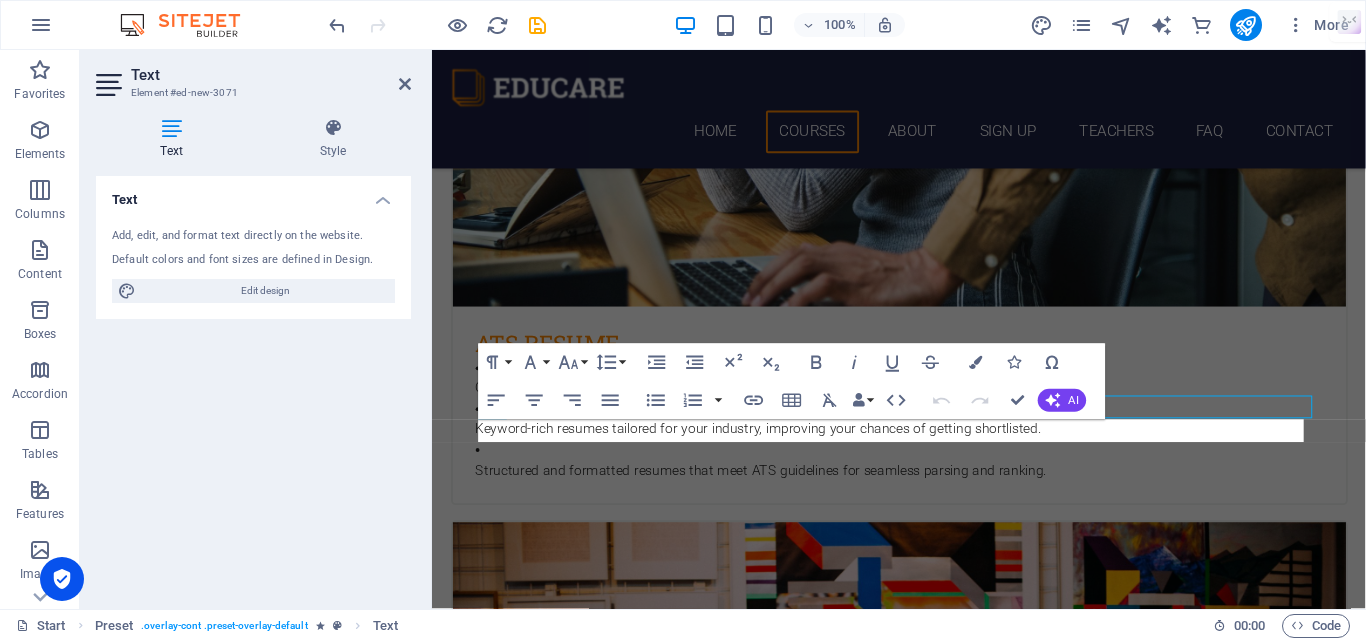 click on "Text Add, edit, and format text directly on the website. Default colors and font sizes are defined in Design. Edit design Alignment Left aligned Centered Right aligned" at bounding box center [253, 384] 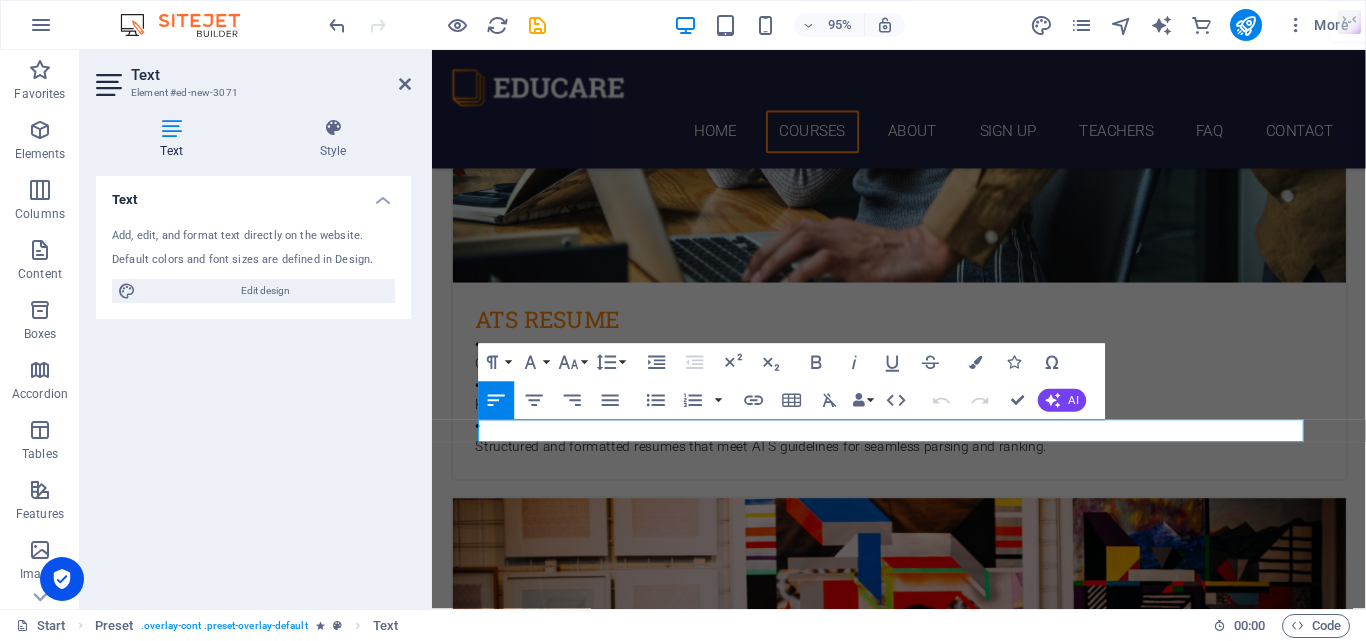drag, startPoint x: 600, startPoint y: 452, endPoint x: 852, endPoint y: 483, distance: 253.89958 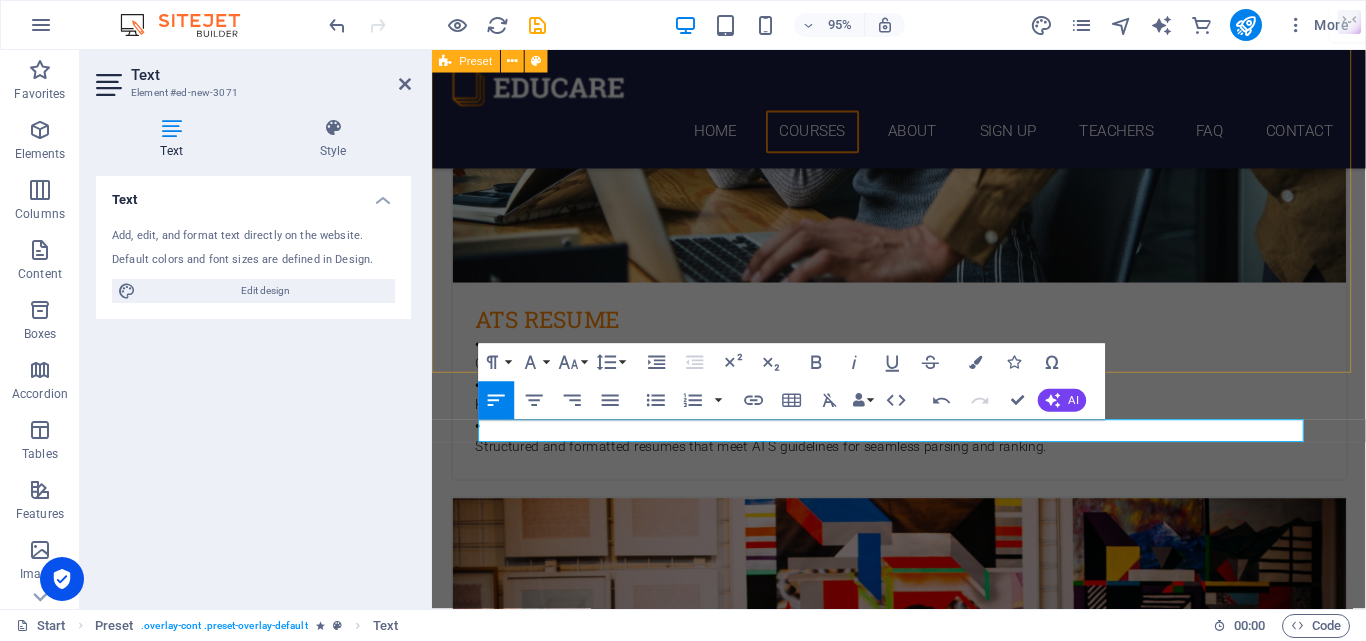click on "Land Your Dream Job with a Powerful Resume Learn more" at bounding box center [923, 4322] 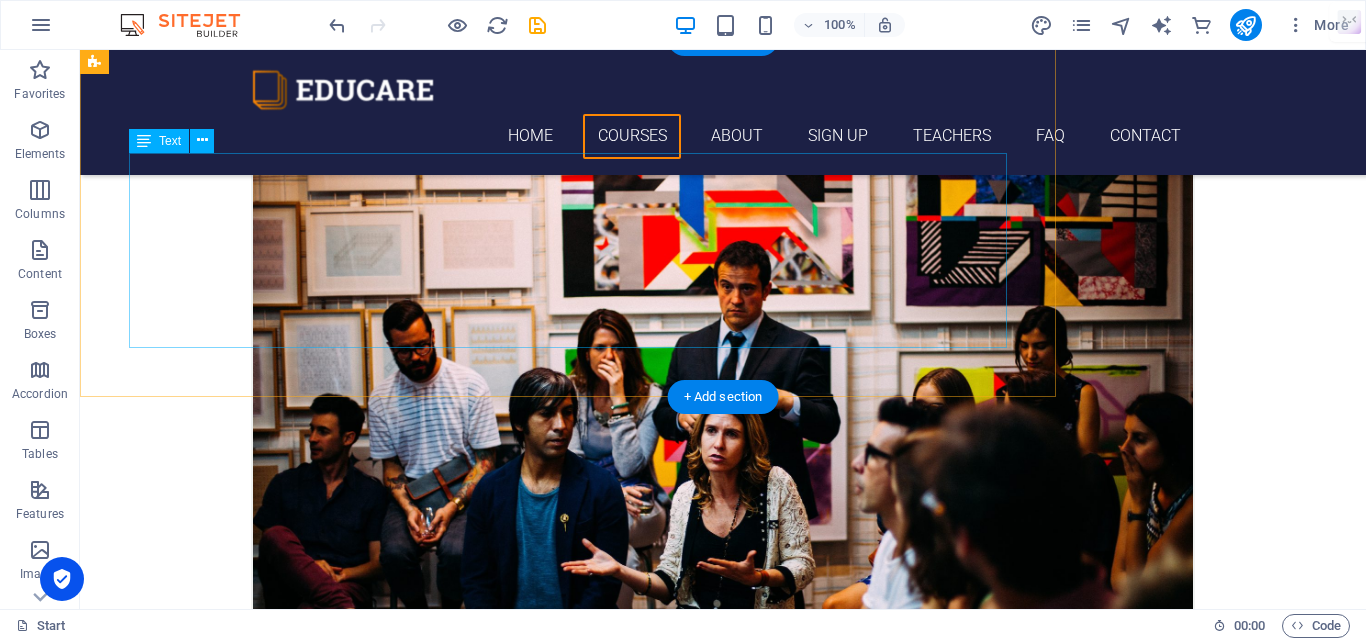 scroll, scrollTop: 2379, scrollLeft: 0, axis: vertical 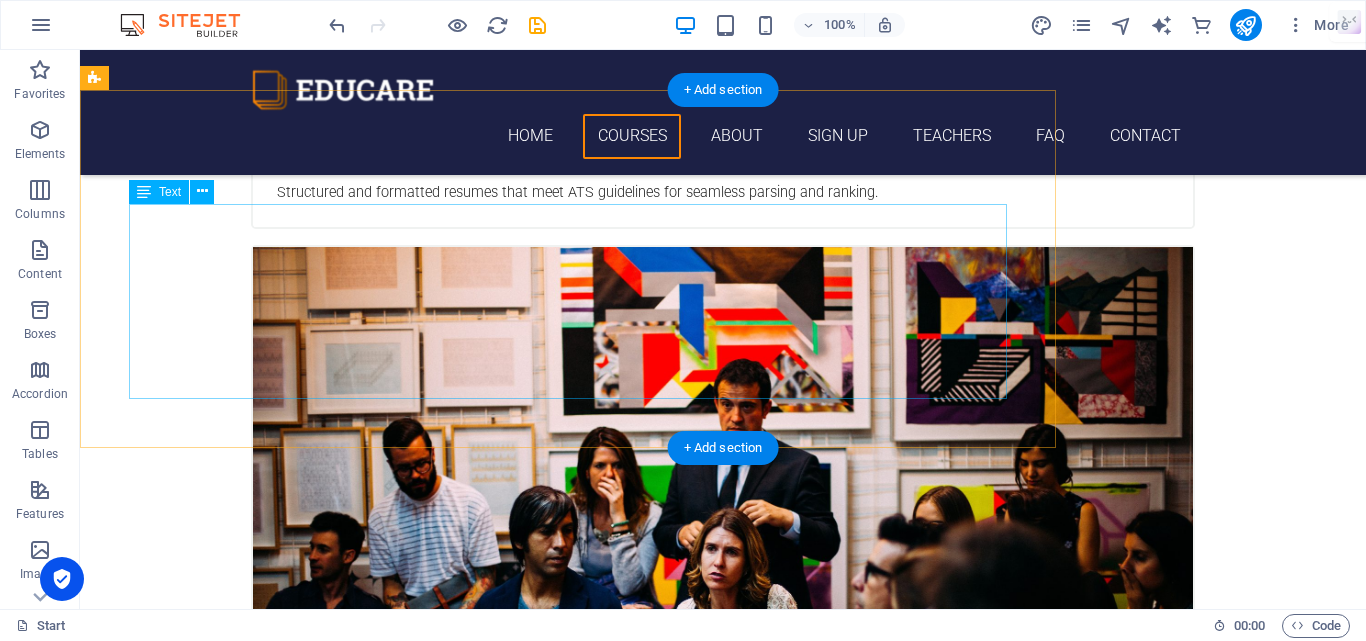 click on "Lorem ipsum dolor sit amet, consetetur sadipscing elitr, sed diam nonumy eirmod tempor invidunt ut labore et dolore magna aliquyam erat, sed diam voluptua. At vero eos et accusam et [PERSON_NAME] duo [PERSON_NAME] et ea rebum. Stet clita kasd gubergren, no sea takimata sanctus est Lorem ipsum dolor sit amet. Lorem ipsum dolor sit amet, consetetur sadipscing elitr. Sed diam nonumy eirmod tempor amet invidunt ut labore: Et dolore magna aliquyam erat, sed diam voluptua dolor sit amet At vero eos et accusam et [PERSON_NAME] duo [PERSON_NAME] et ea rebum Stet clita kasd gubergren, no sea takimata sanctus est lorem ipsum" at bounding box center [568, 4517] 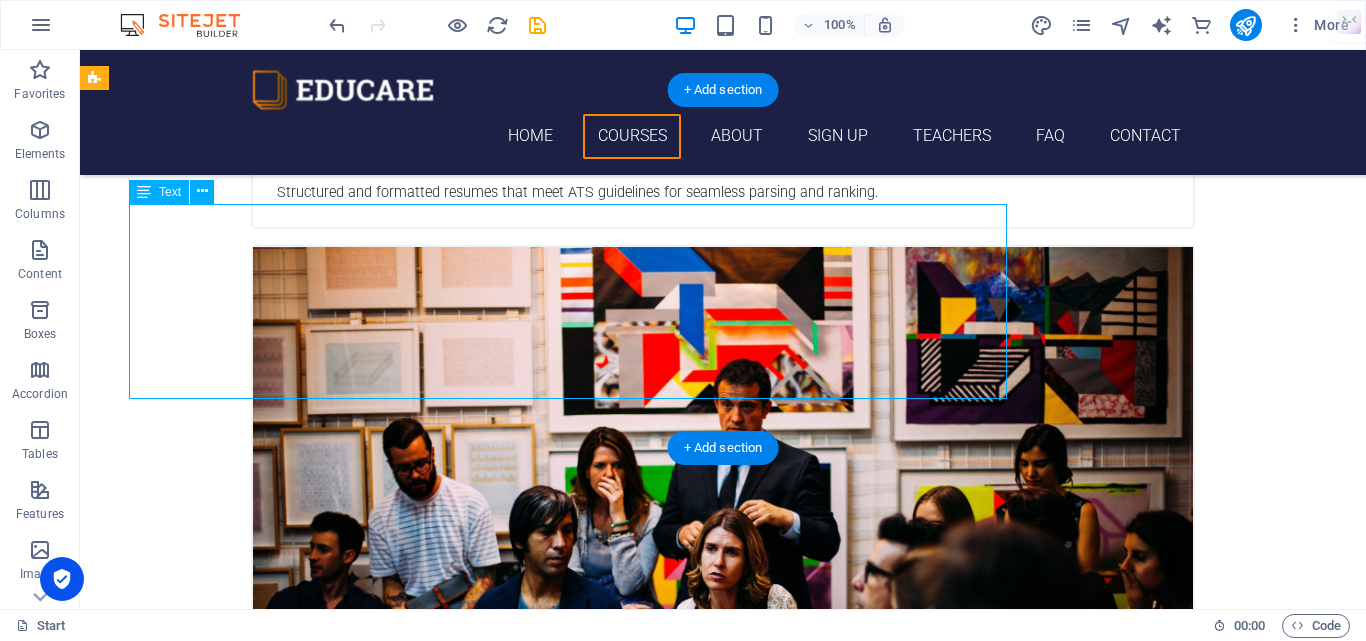 click on "Lorem ipsum dolor sit amet, consetetur sadipscing elitr, sed diam nonumy eirmod tempor invidunt ut labore et dolore magna aliquyam erat, sed diam voluptua. At vero eos et accusam et [PERSON_NAME] duo [PERSON_NAME] et ea rebum. Stet clita kasd gubergren, no sea takimata sanctus est Lorem ipsum dolor sit amet. Lorem ipsum dolor sit amet, consetetur sadipscing elitr. Sed diam nonumy eirmod tempor amet invidunt ut labore: Et dolore magna aliquyam erat, sed diam voluptua dolor sit amet At vero eos et accusam et [PERSON_NAME] duo [PERSON_NAME] et ea rebum Stet clita kasd gubergren, no sea takimata sanctus est lorem ipsum" at bounding box center (568, 4517) 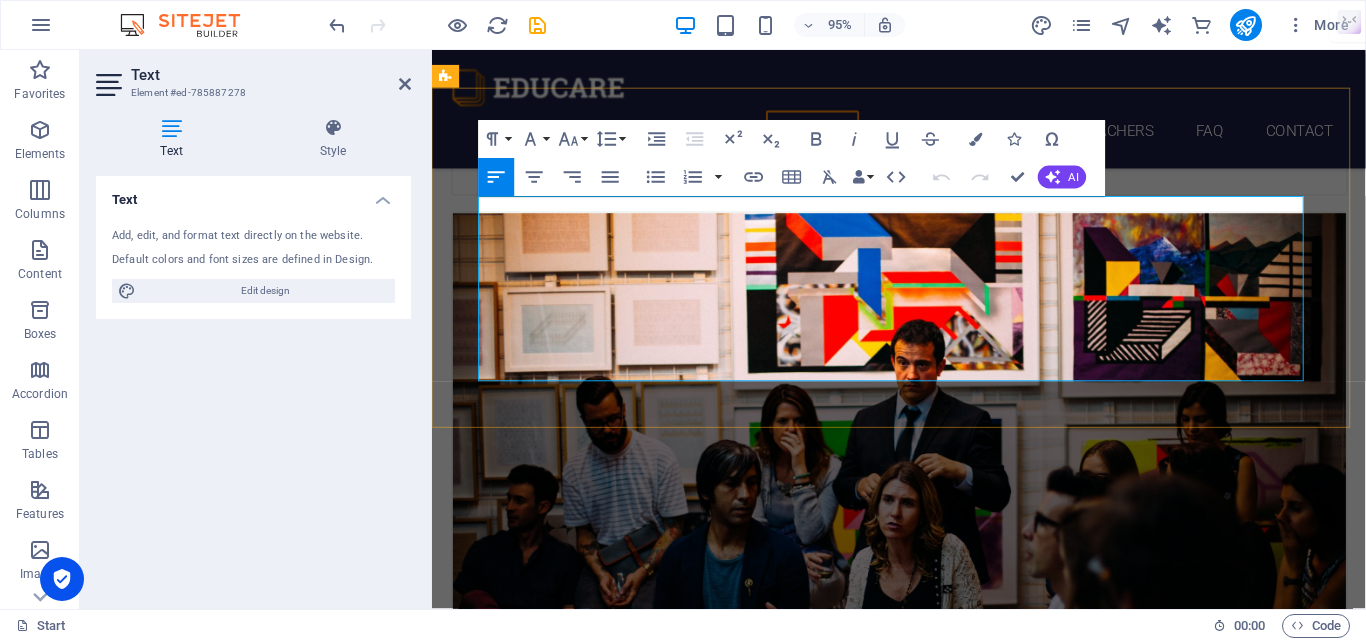 click on "Stet clita kasd gubergren, no sea takimata sanctus est lorem ipsum" at bounding box center [923, 4588] 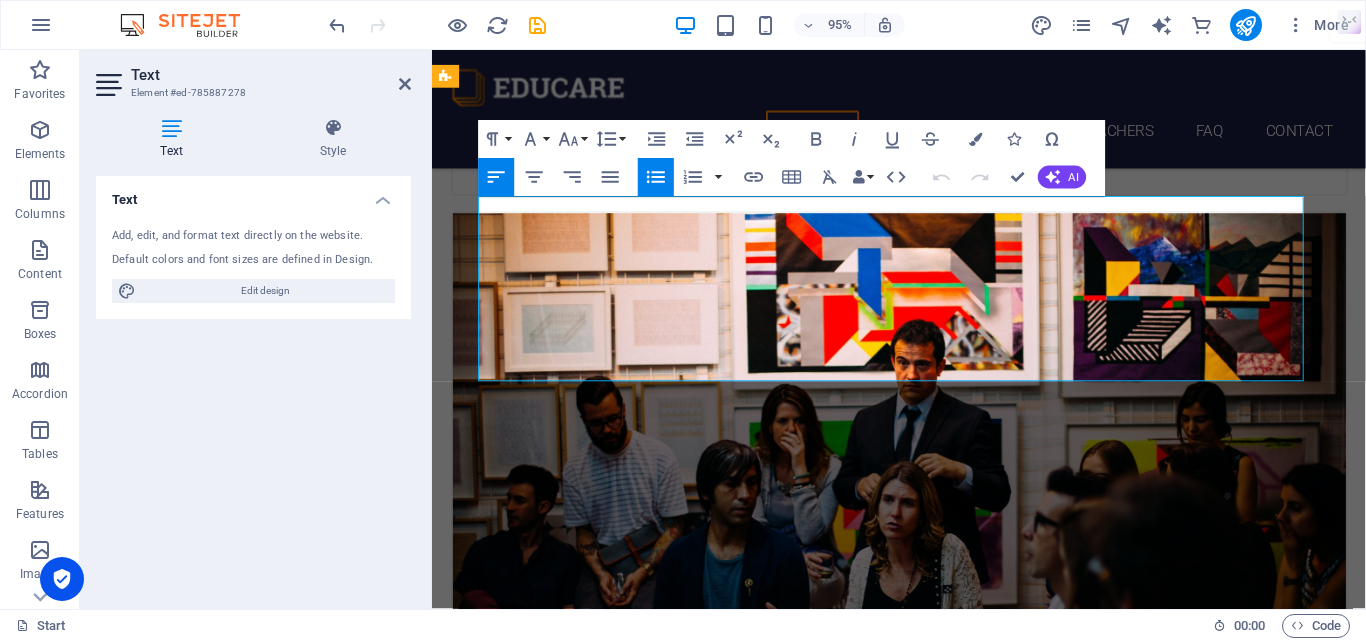 click on "Stet clita kasd gubergren, no sea takimata sanctus est lorem ipsum" at bounding box center (923, 4588) 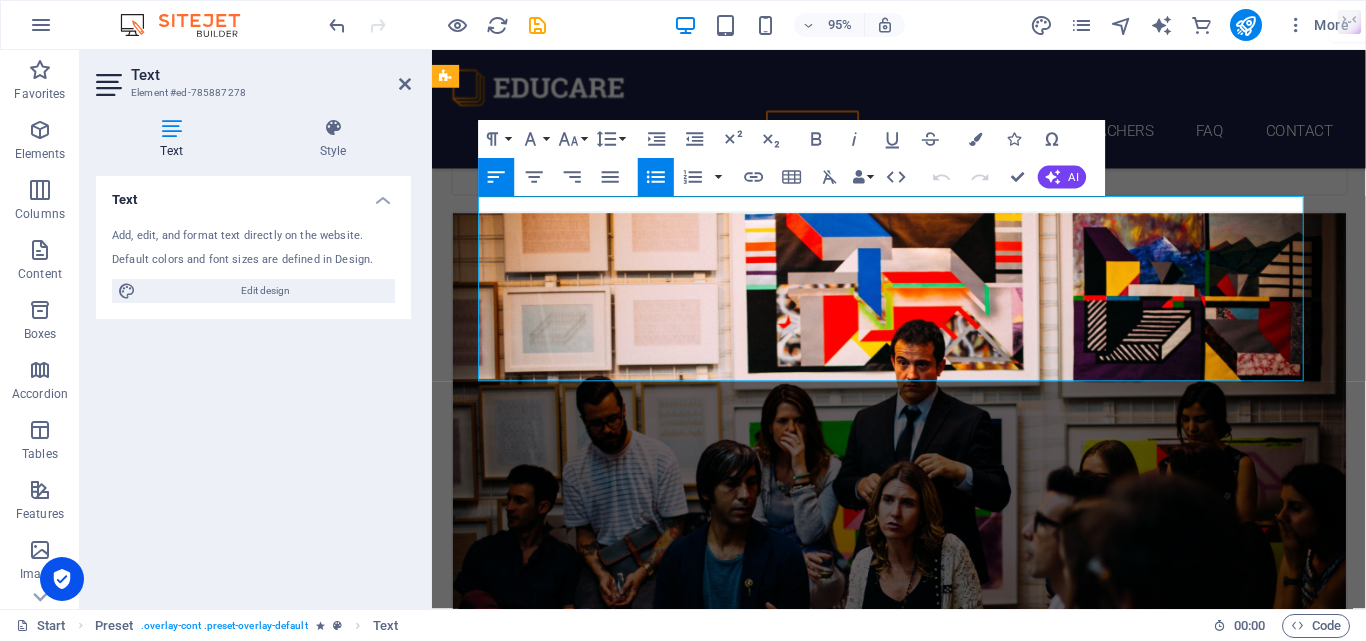 click on "Stet clita kasd gubergren, no sea takimata sanctus est lorem ipsum" at bounding box center (923, 4588) 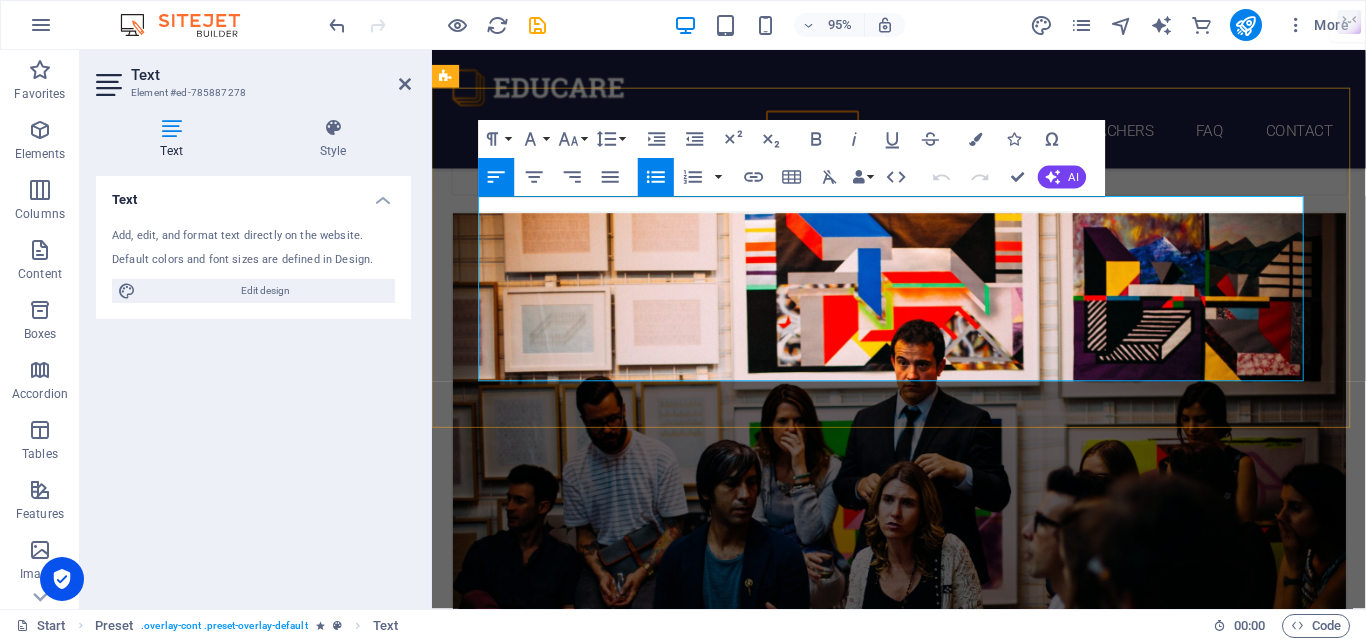 scroll, scrollTop: 2204, scrollLeft: 0, axis: vertical 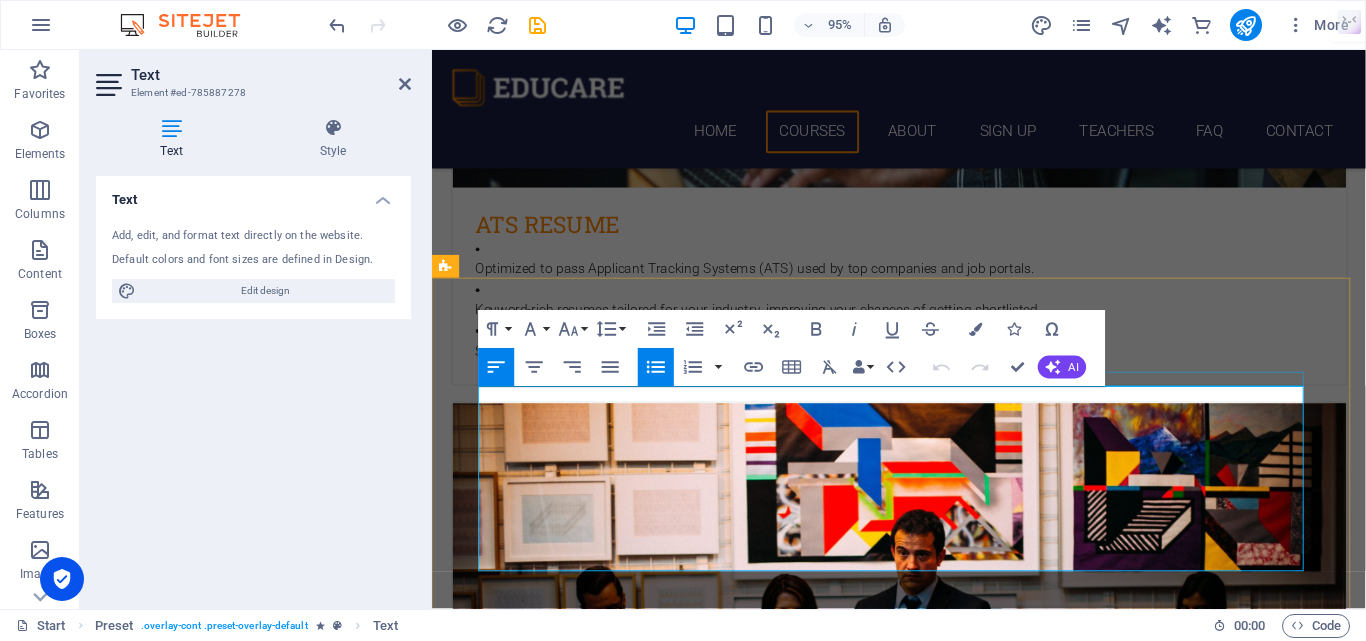 drag, startPoint x: 1007, startPoint y: 377, endPoint x: 1140, endPoint y: 545, distance: 214.2732 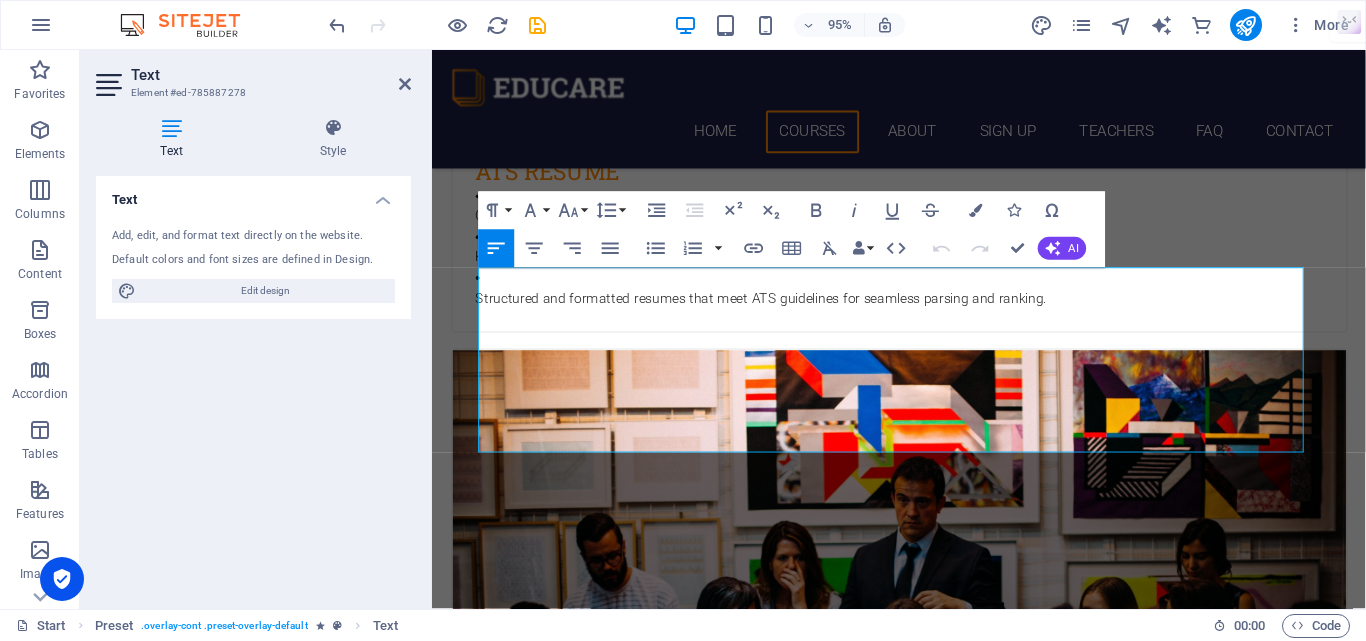 scroll, scrollTop: 2329, scrollLeft: 0, axis: vertical 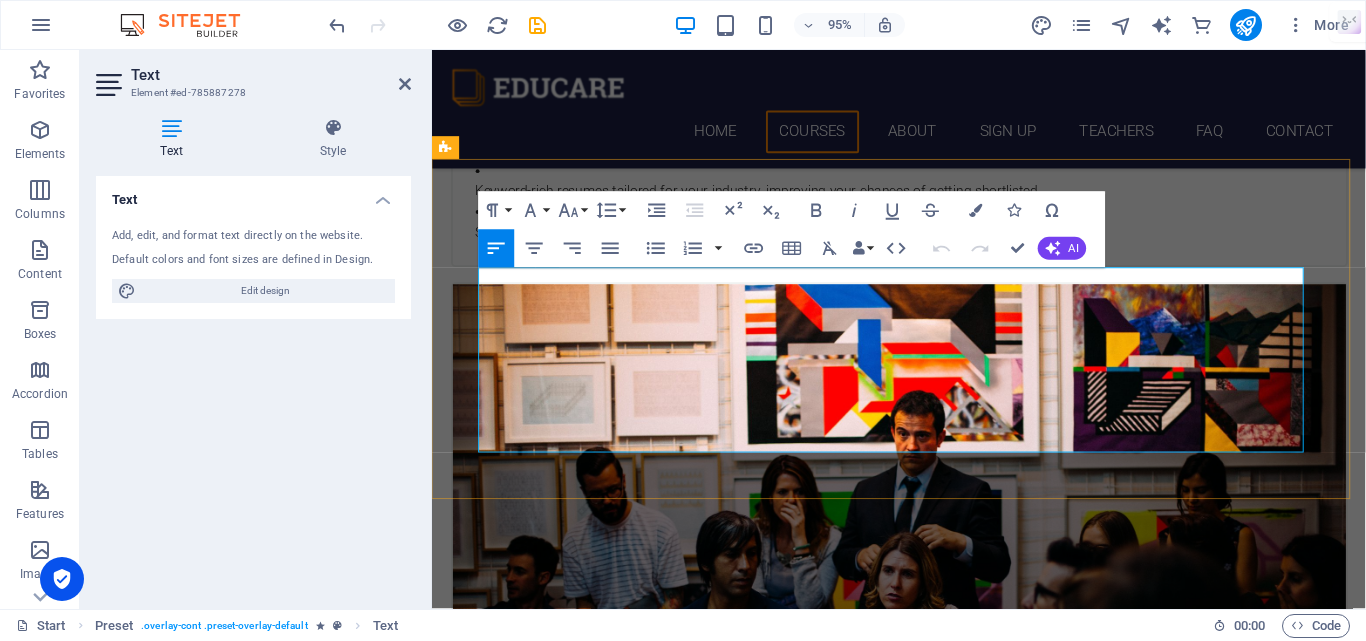 click on "Stet clita kasd gubergren, no sea takimata sanctus est lorem ipsum" at bounding box center [923, 4663] 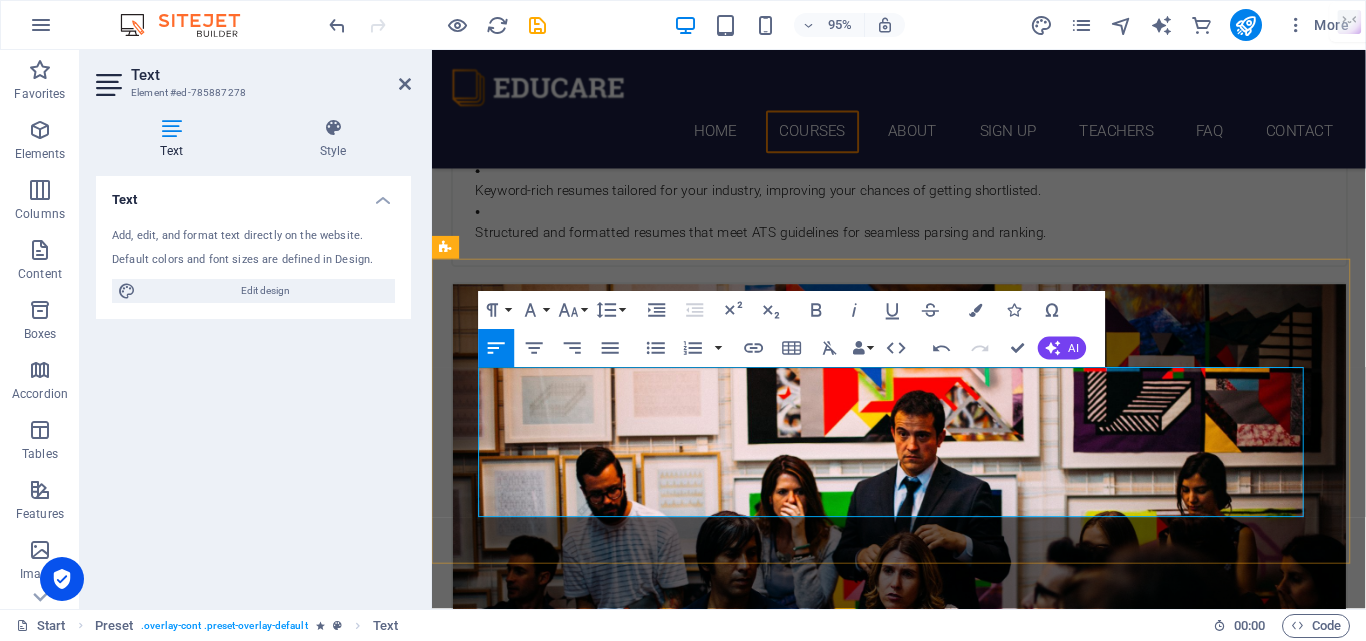 scroll, scrollTop: 2129, scrollLeft: 0, axis: vertical 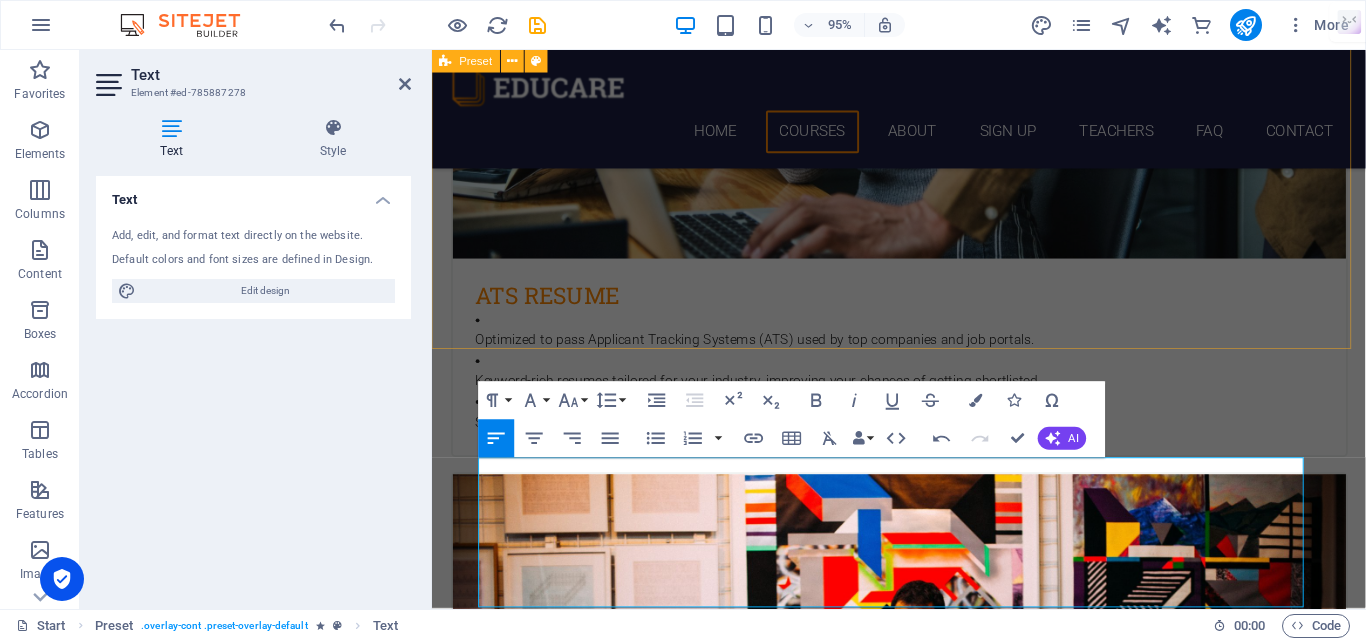 click on "Land Your Dream Job with a Powerful Resume Learn more" at bounding box center (923, 4297) 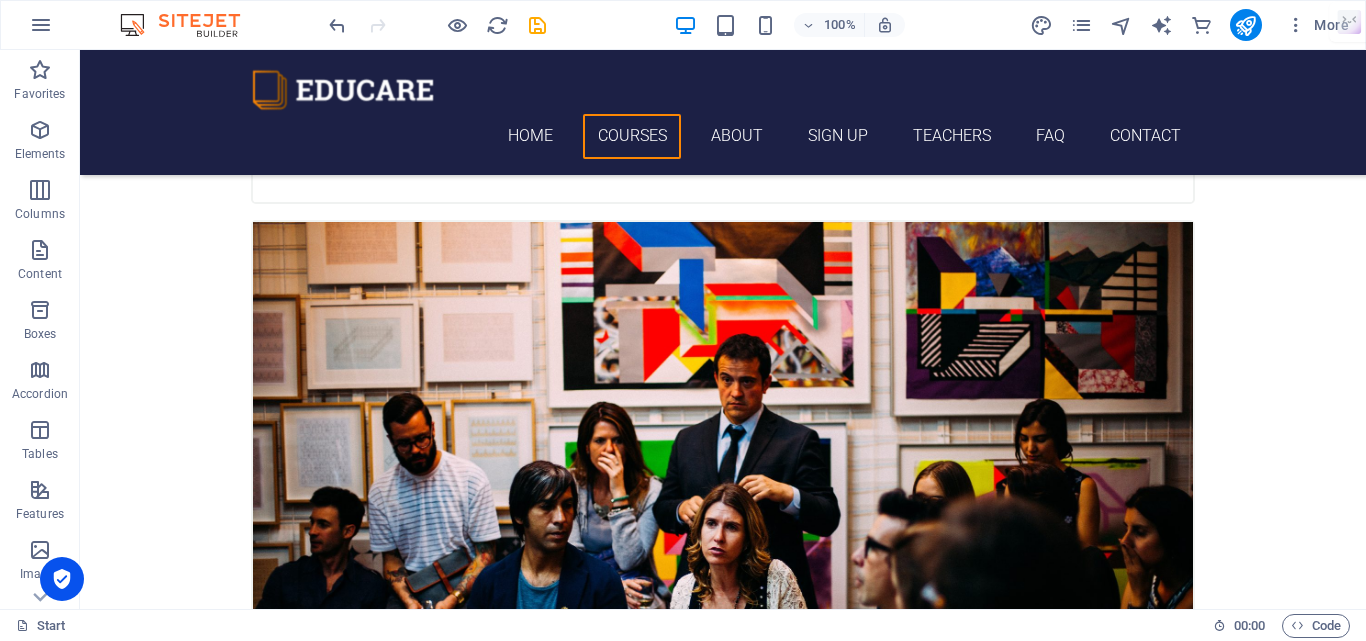 scroll, scrollTop: 2604, scrollLeft: 0, axis: vertical 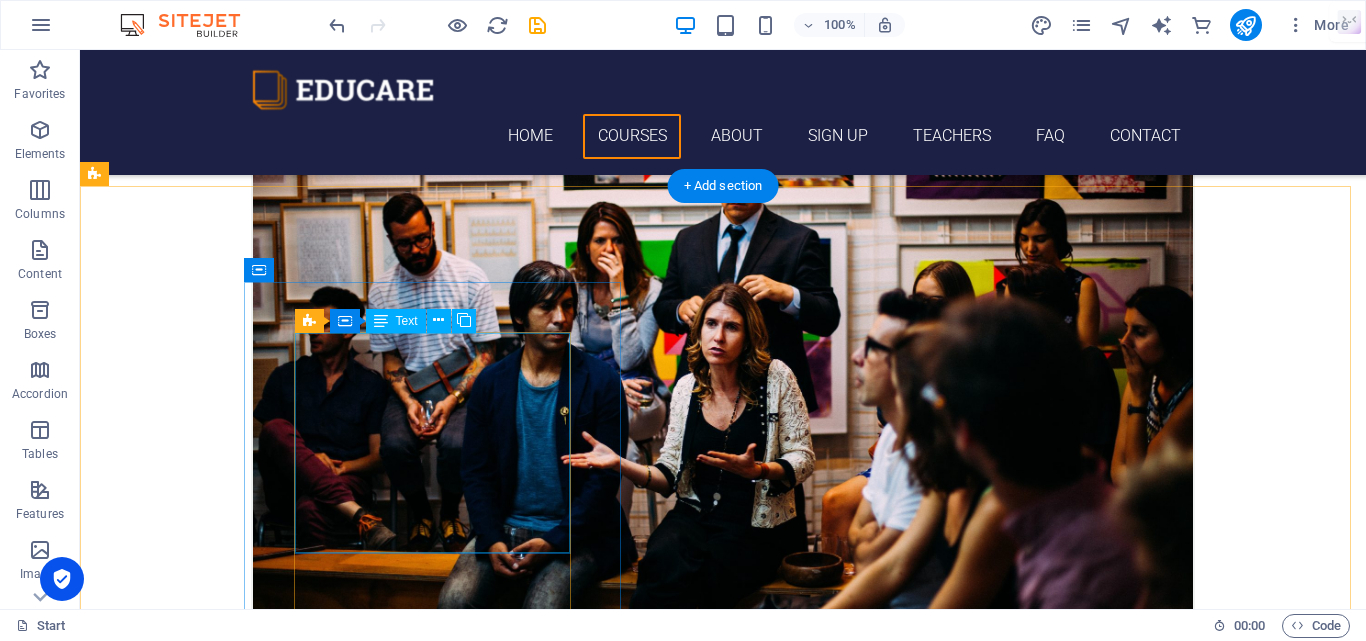 click on "Lorem ipsum dolor sit amet, consectetur adipisicing elit. Laborum irumd deleniti, obcaecati eum vitae esletoi dolorum elso numquam magnam non dicta. Saipe hecu eveniet blanditiis lorem dolor ipsim. [PERSON_NAME]" at bounding box center (723, 5353) 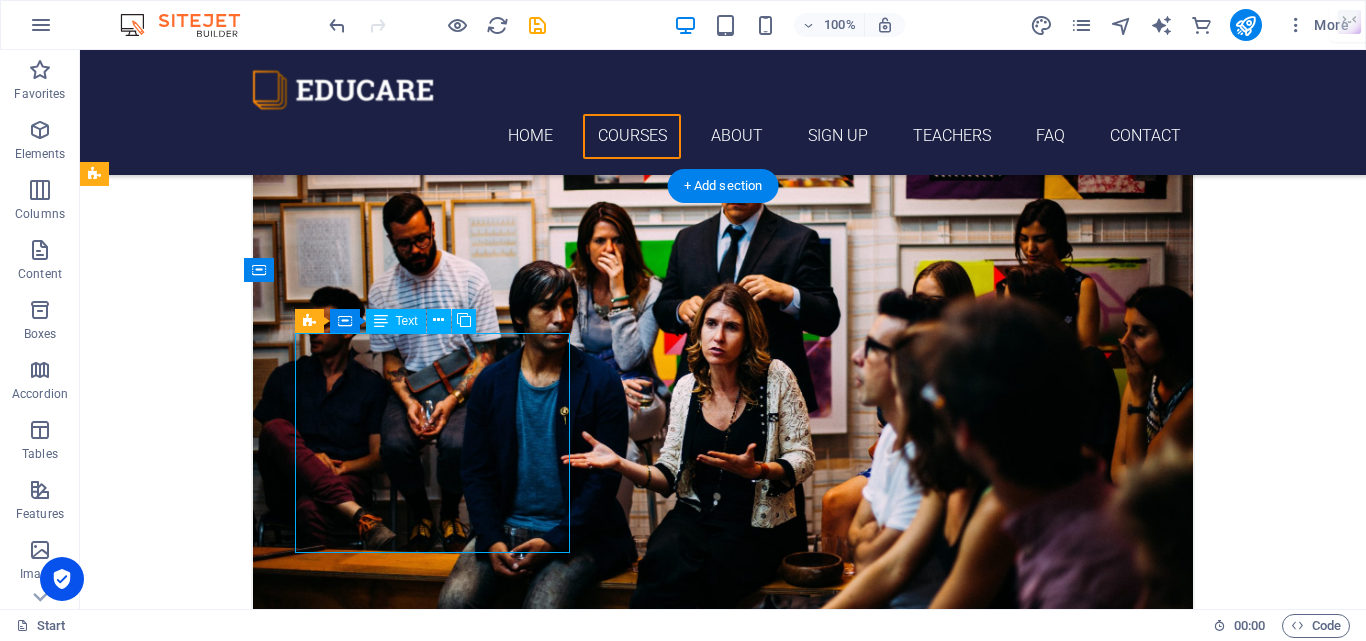 click on "Lorem ipsum dolor sit amet, consectetur adipisicing elit. Laborum irumd deleniti, obcaecati eum vitae esletoi dolorum elso numquam magnam non dicta. Saipe hecu eveniet blanditiis lorem dolor ipsim. [PERSON_NAME]" at bounding box center [723, 5353] 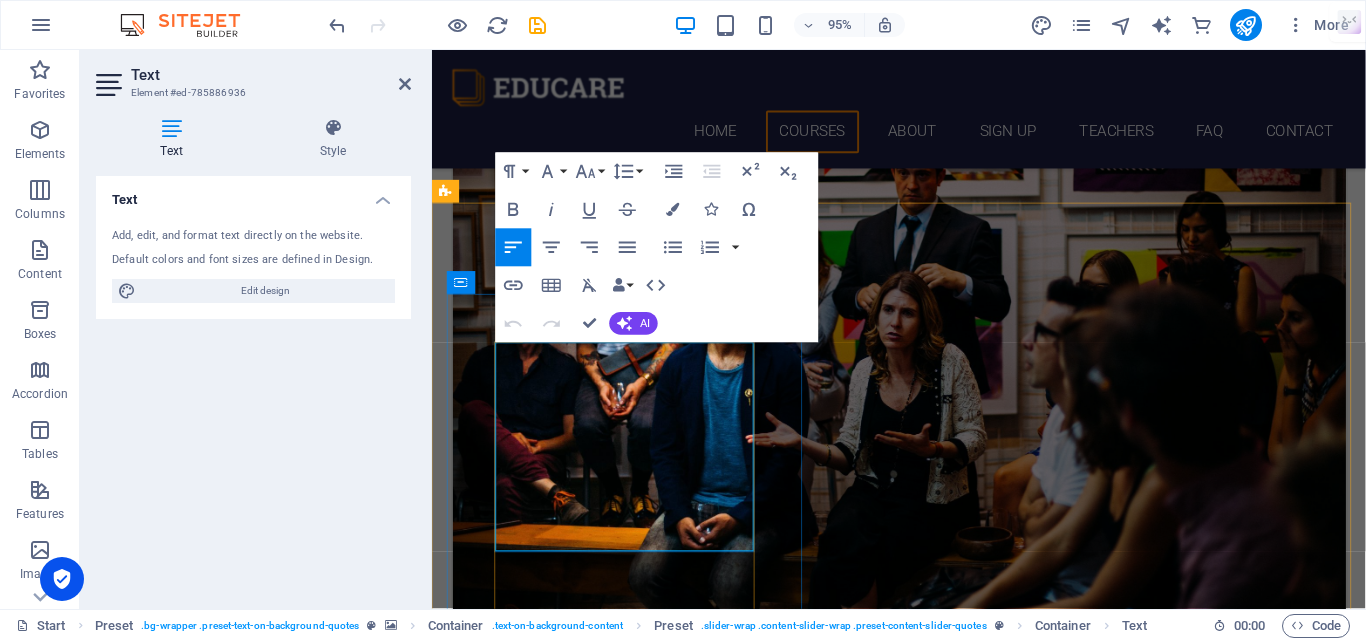 click at bounding box center (924, 5351) 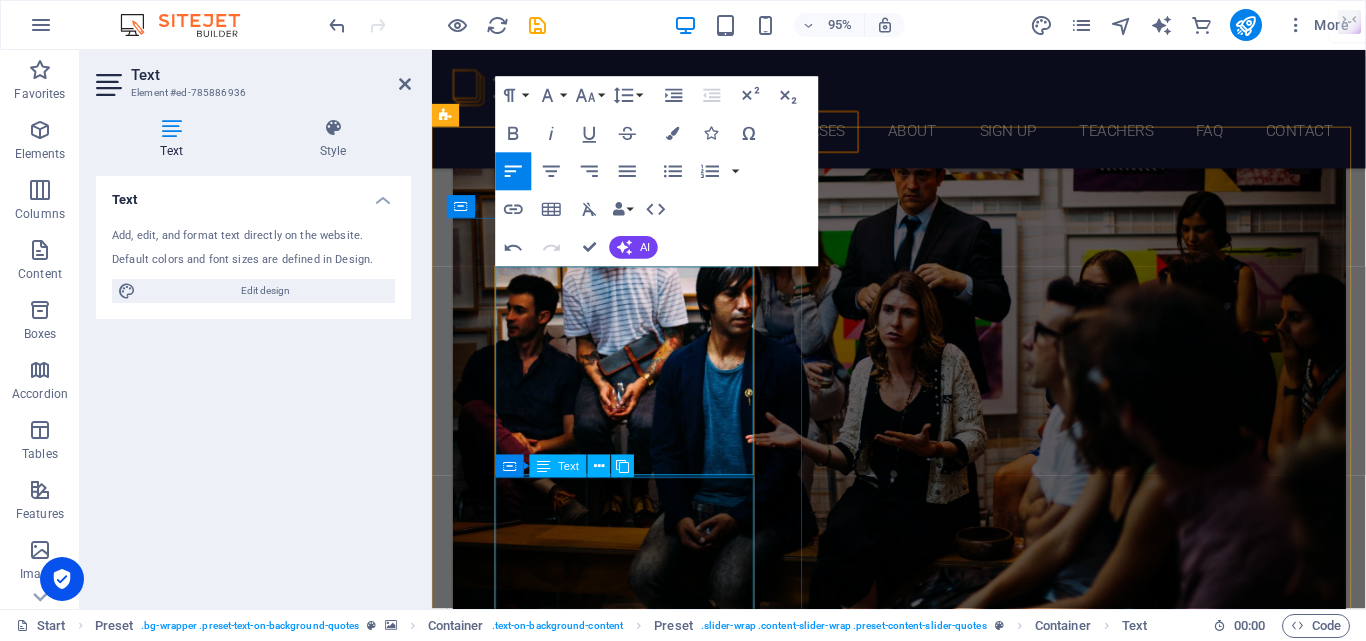 scroll, scrollTop: 2704, scrollLeft: 0, axis: vertical 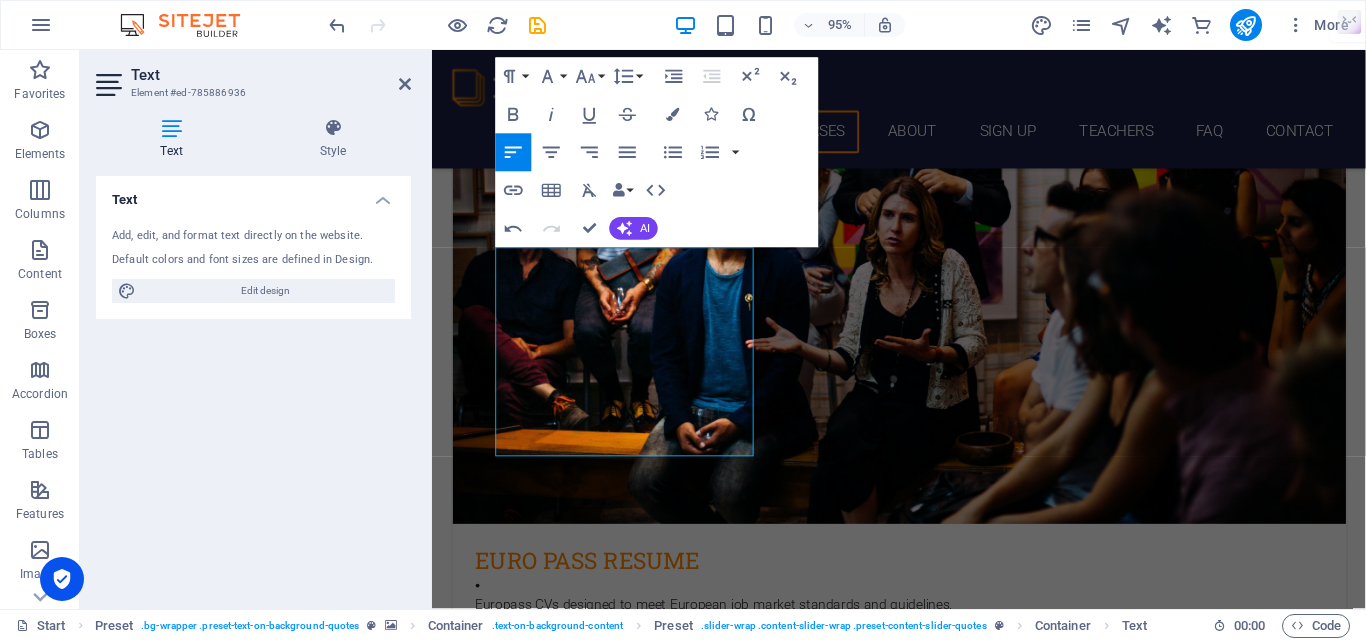 click at bounding box center [923, 4640] 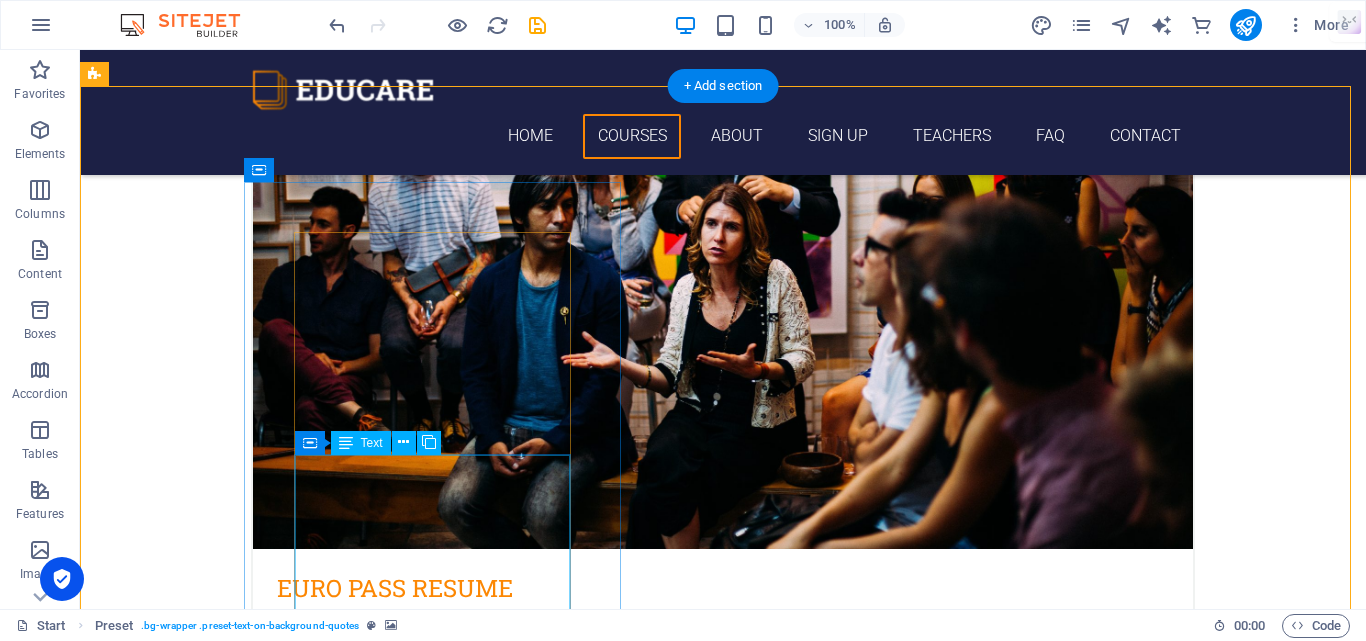 click on "Lorem ipsum dolor sit amet, consectetur adipisicing elit. Laborum irumd deleniti, obcaecati eum vitae esletoi dolorum elso numquam magnam non dicta. Saipe hecu eveniet blanditiis lorem dolor ipsim. [PERSON_NAME]" at bounding box center (723, 5355) 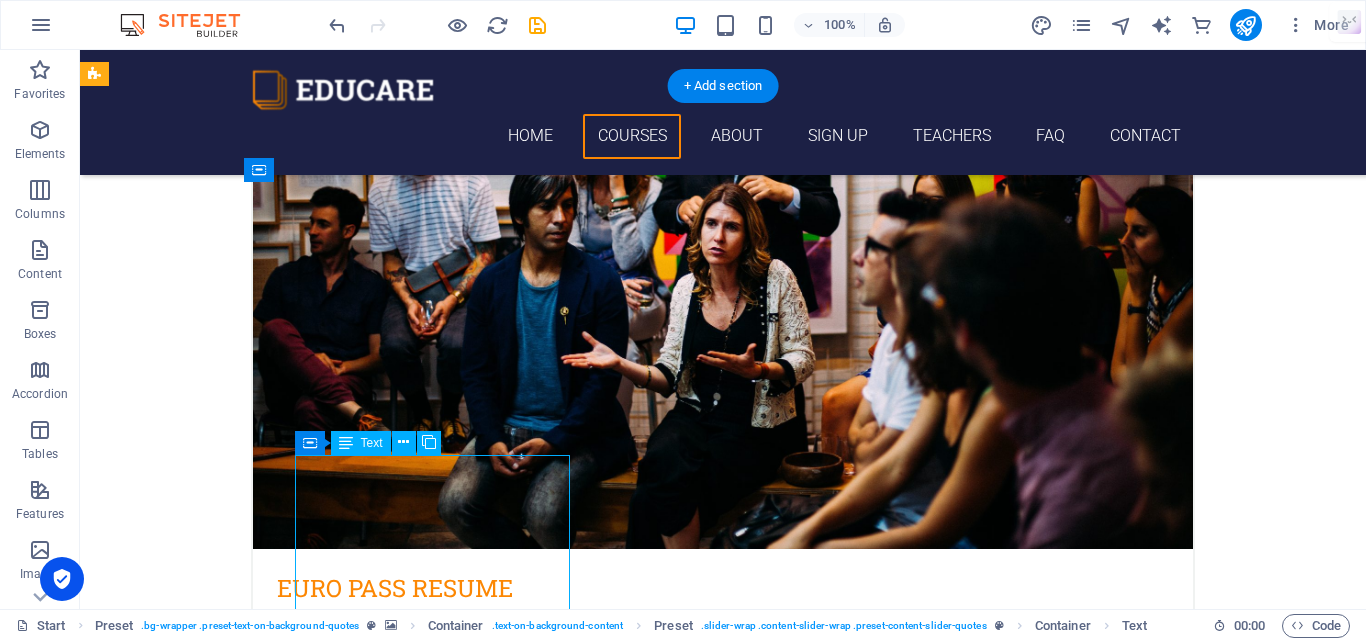 click on "Lorem ipsum dolor sit amet, consectetur adipisicing elit. Laborum irumd deleniti, obcaecati eum vitae esletoi dolorum elso numquam magnam non dicta. Saipe hecu eveniet blanditiis lorem dolor ipsim. [PERSON_NAME]" at bounding box center (723, 5355) 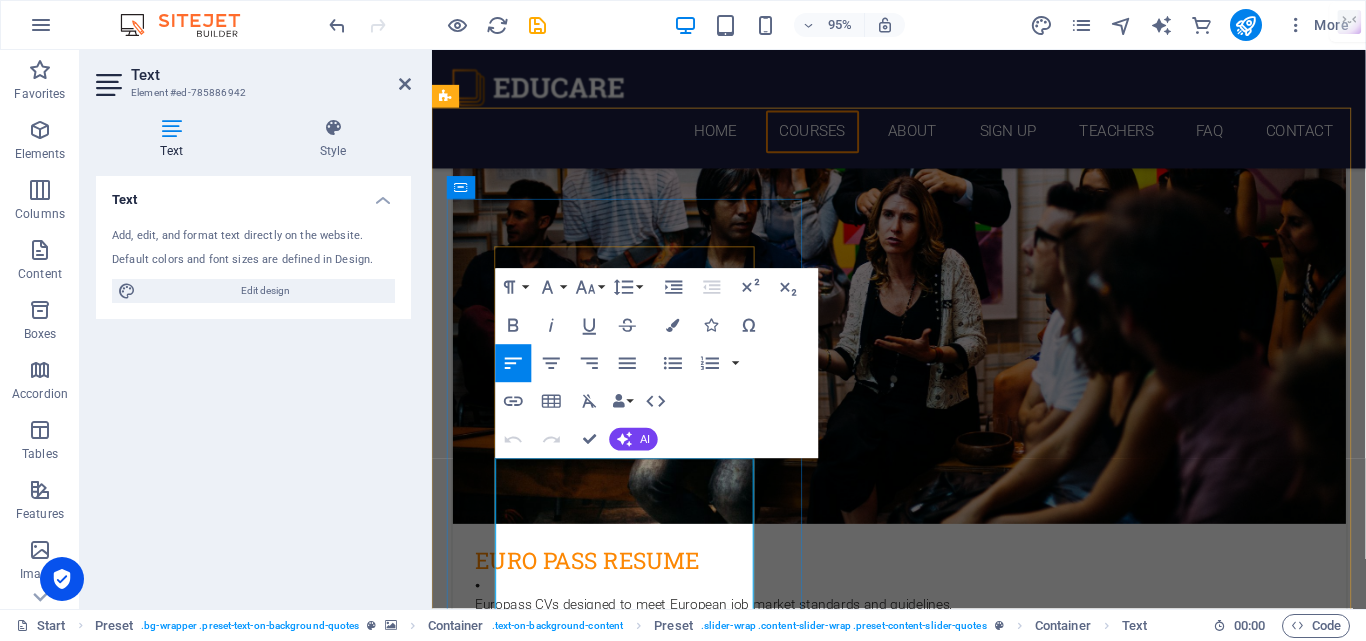 click on "Lorem ipsum dolor sit amet, consectetur adipisicing elit. Laborum irumd deleniti, obcaecati eum vitae esletoi dolorum elso numquam magnam non dicta. Saipe hecu eveniet blanditiis lorem dolor ipsim." at bounding box center [924, 5331] 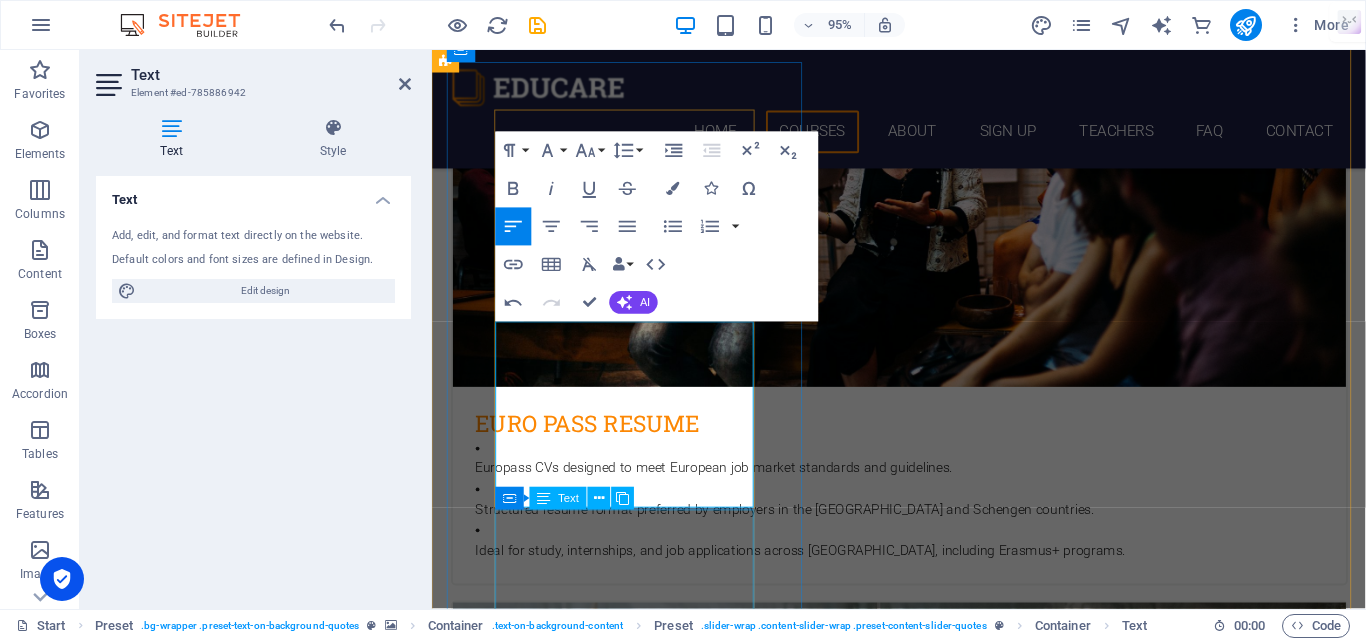 scroll, scrollTop: 3004, scrollLeft: 0, axis: vertical 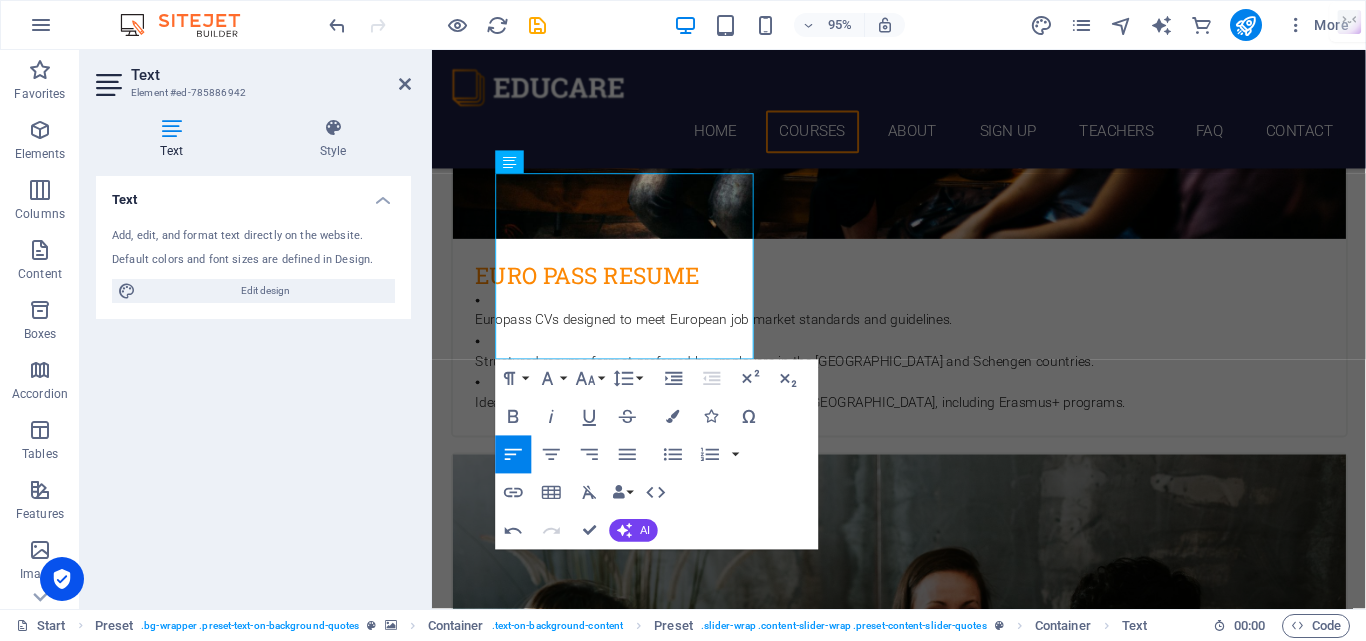 click at bounding box center [923, 4484] 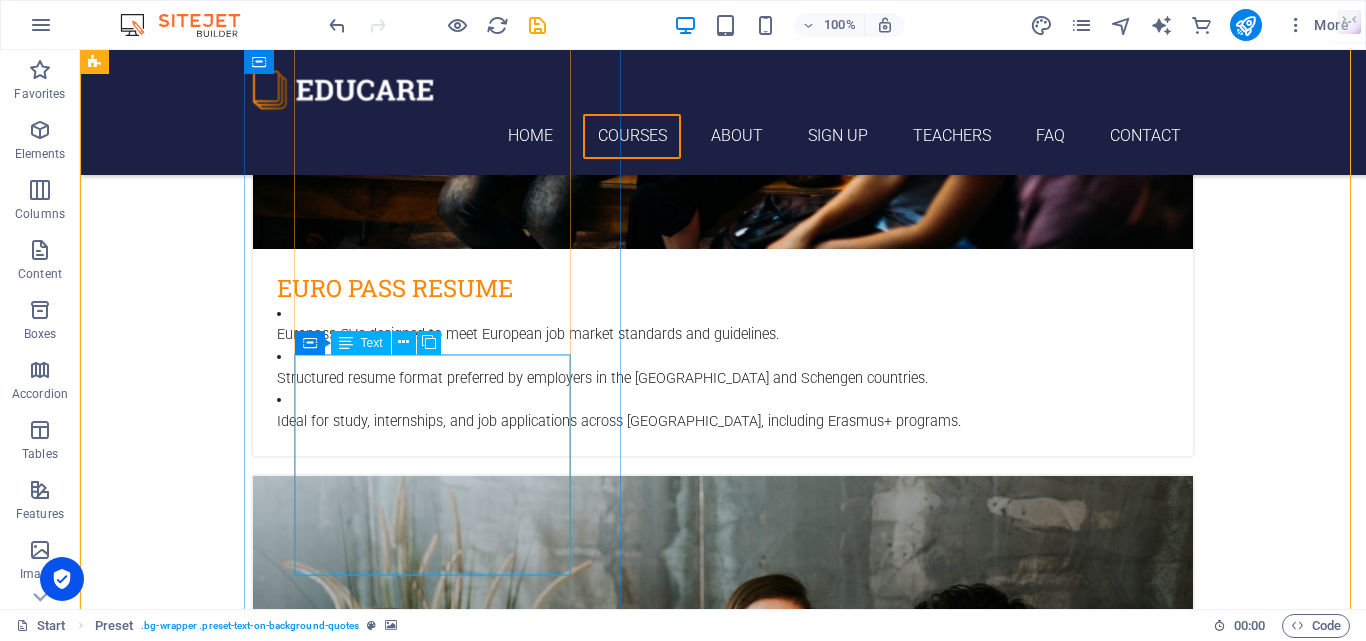 scroll, scrollTop: 2904, scrollLeft: 0, axis: vertical 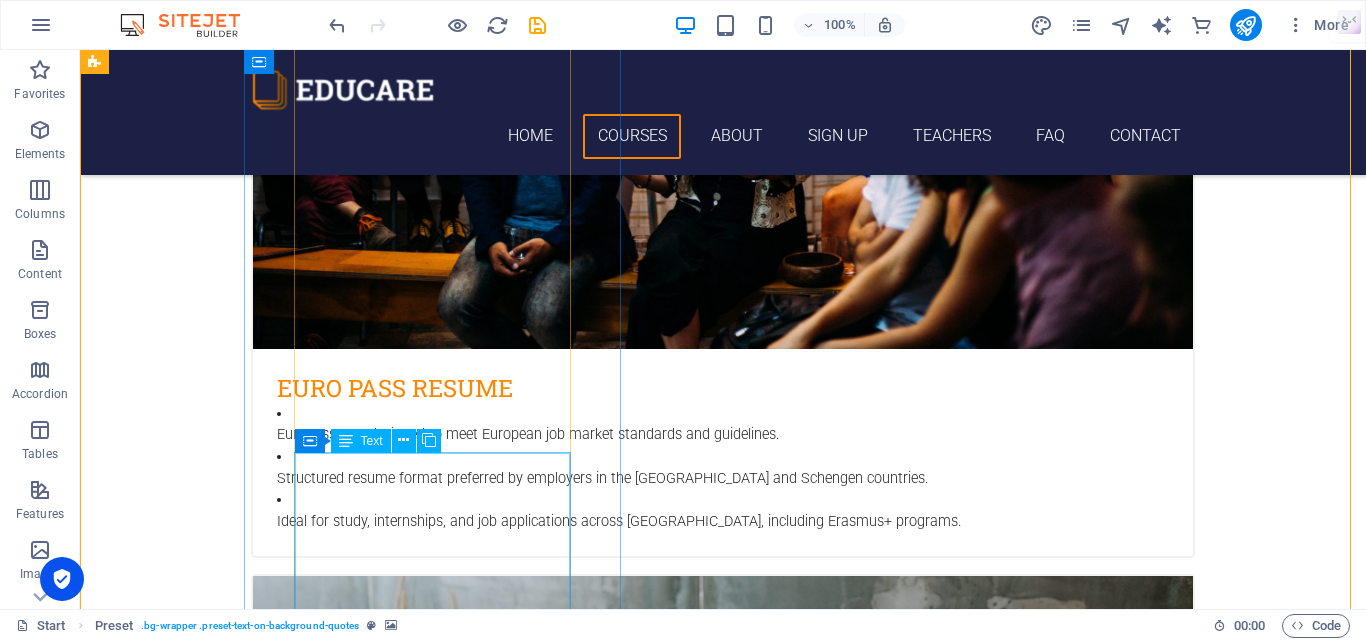 click on "Lorem ipsum dolor sit amet, consectetur adipisicing elit. Laborum irumd deleniti, obcaecati eum vitae esletoi dolorum elso numquam magnam non dicta. Saipe hecu eveniet blanditiis lorem dolor ipsim. [PERSON_NAME]" at bounding box center [723, 5269] 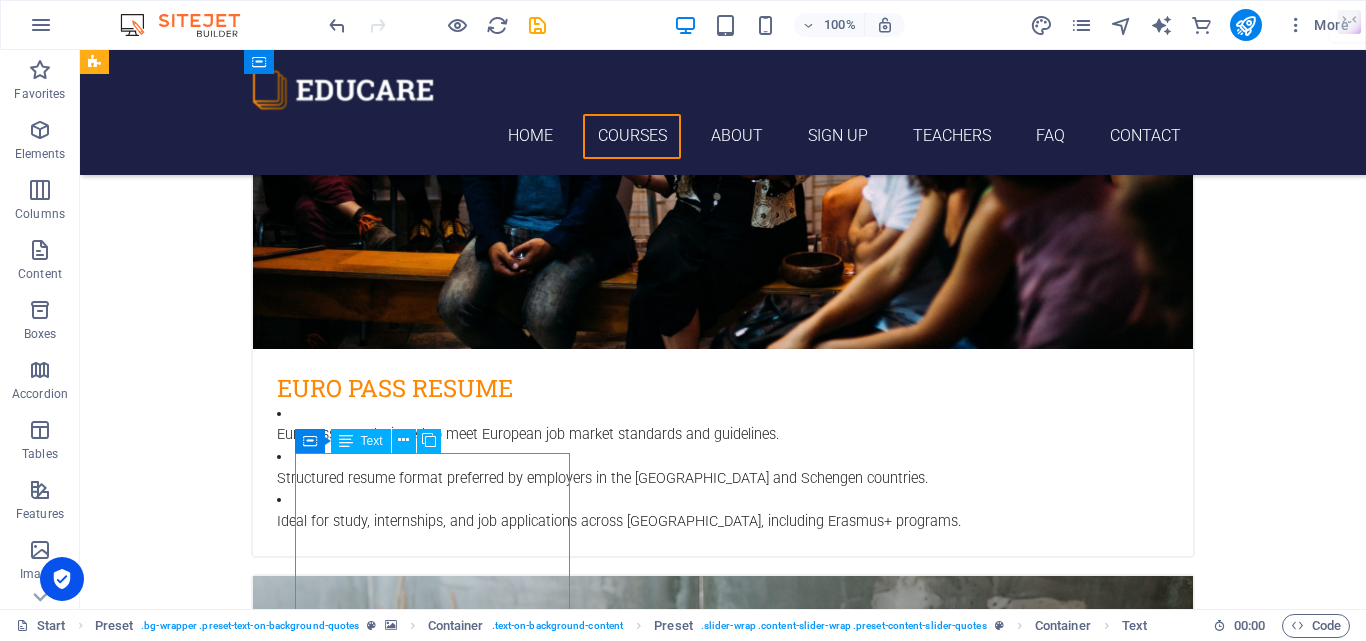 click on "Lorem ipsum dolor sit amet, consectetur adipisicing elit. Laborum irumd deleniti, obcaecati eum vitae esletoi dolorum elso numquam magnam non dicta. Saipe hecu eveniet blanditiis lorem dolor ipsim. [PERSON_NAME]" at bounding box center (723, 5269) 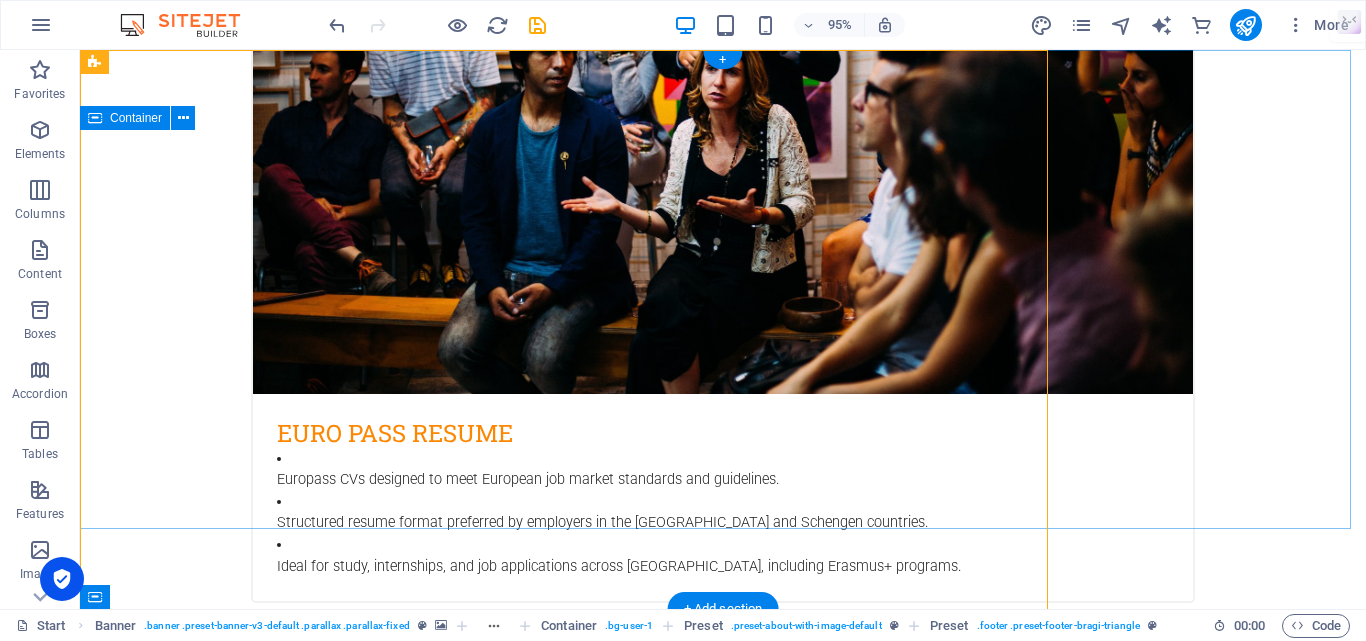 scroll, scrollTop: 1, scrollLeft: 0, axis: vertical 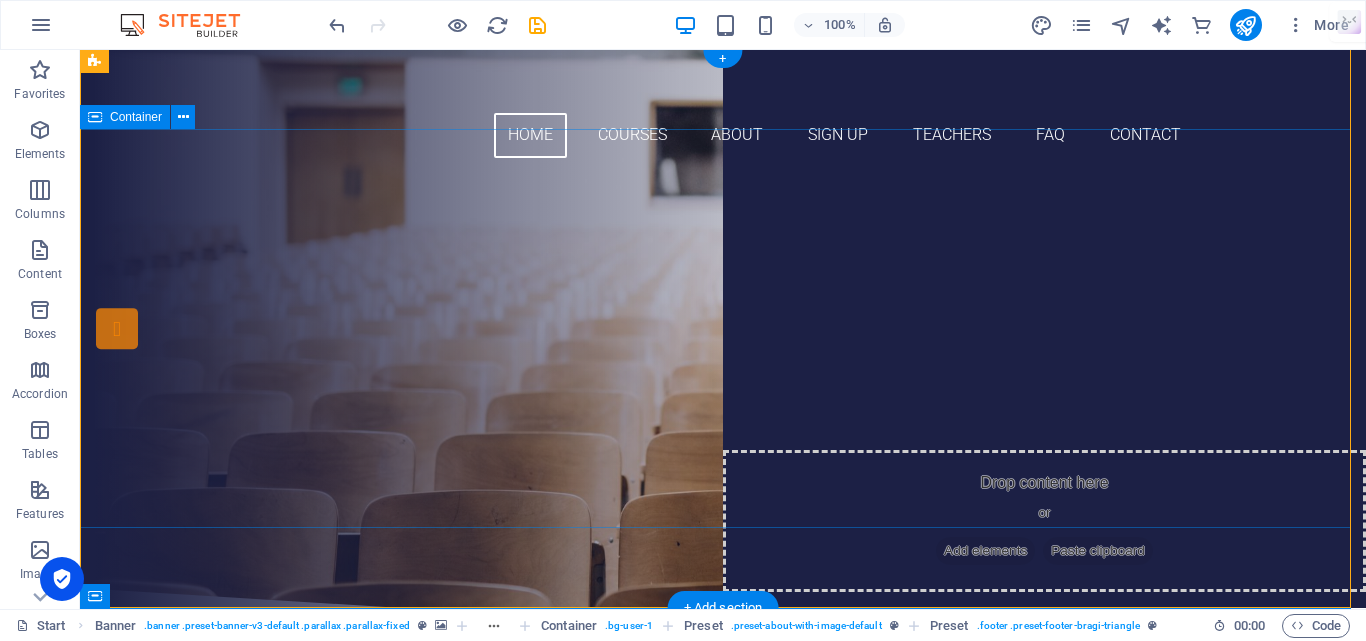 click on "Are you ready to grab a new job? Get your ATS resume [DATE] Our Services Call now" at bounding box center (723, 381) 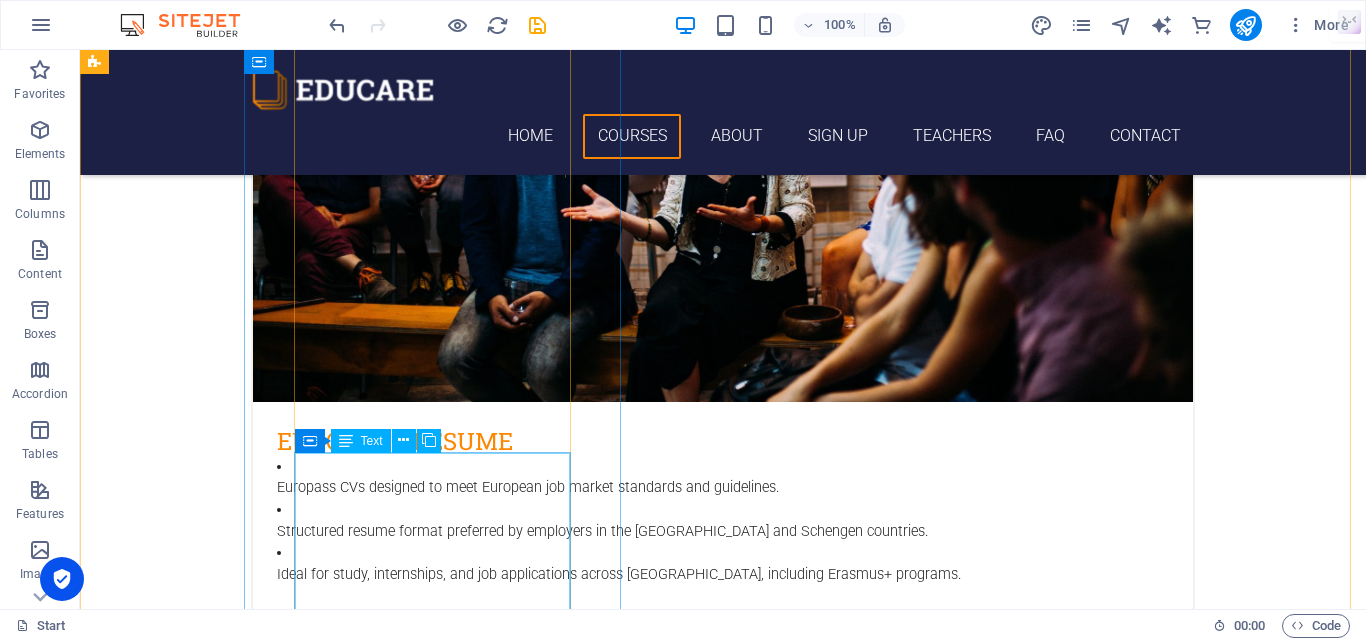 scroll, scrollTop: 3001, scrollLeft: 0, axis: vertical 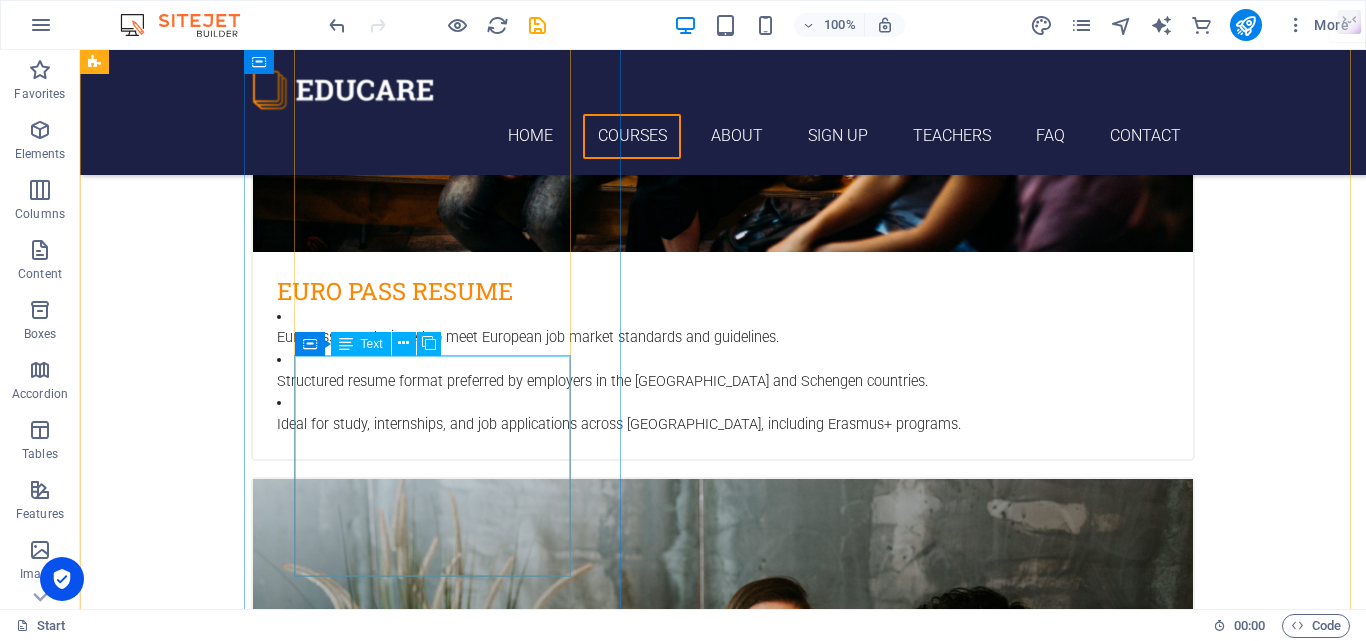 click on "Lorem ipsum dolor sit amet, consectetur adipisicing elit. Laborum irumd deleniti, obcaecati eum vitae esletoi dolorum elso numquam magnam non dicta. Saipe hecu eveniet blanditiis lorem dolor ipsim. [PERSON_NAME]" at bounding box center [723, 5172] 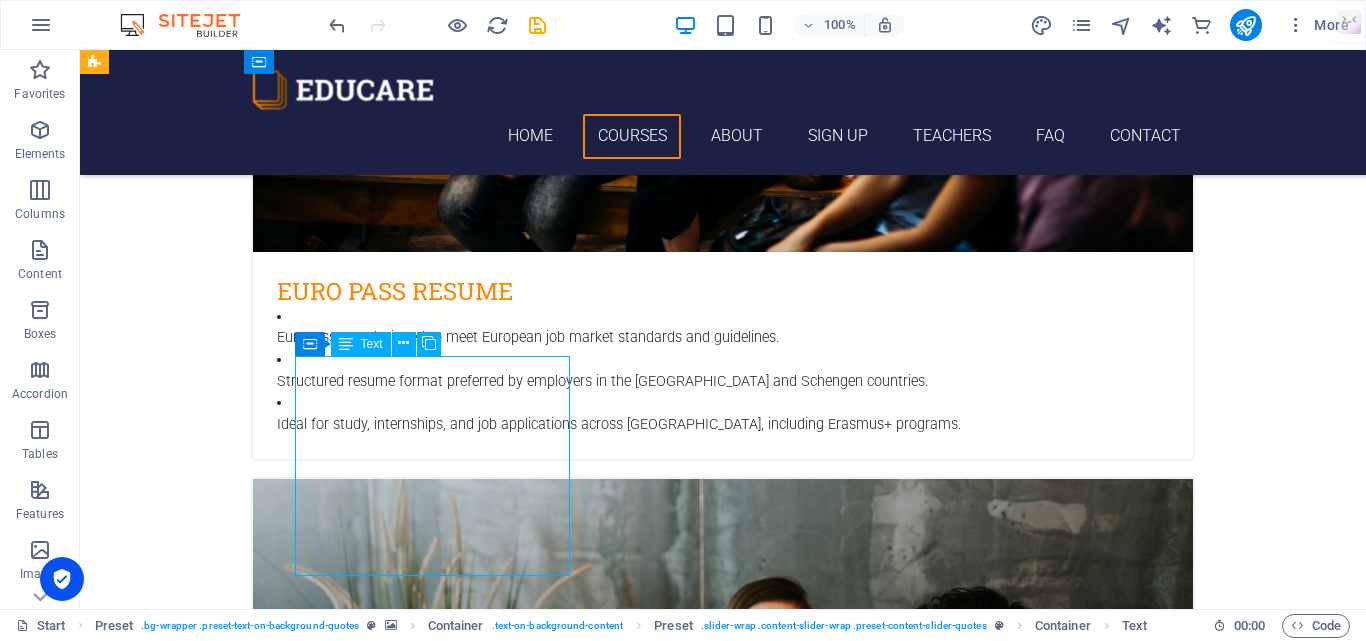 click on "Lorem ipsum dolor sit amet, consectetur adipisicing elit. Laborum irumd deleniti, obcaecati eum vitae esletoi dolorum elso numquam magnam non dicta. Saipe hecu eveniet blanditiis lorem dolor ipsim. [PERSON_NAME]" at bounding box center (723, 5172) 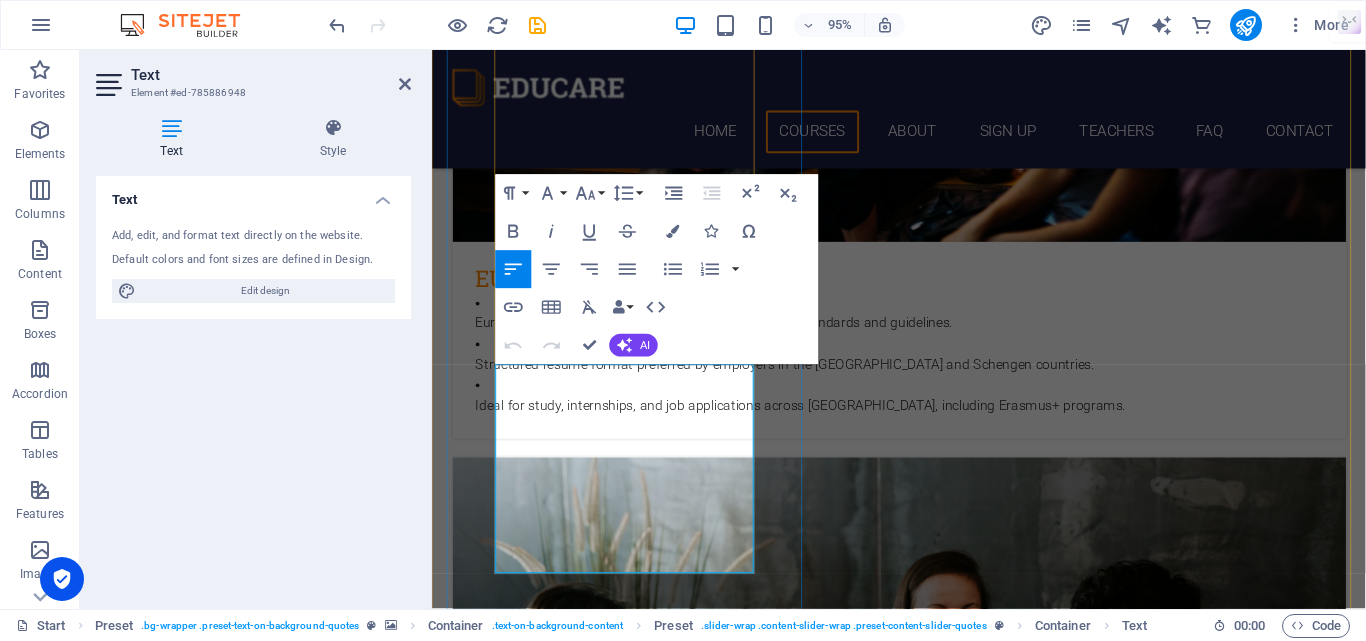 click on "[PERSON_NAME]" at bounding box center [924, 5194] 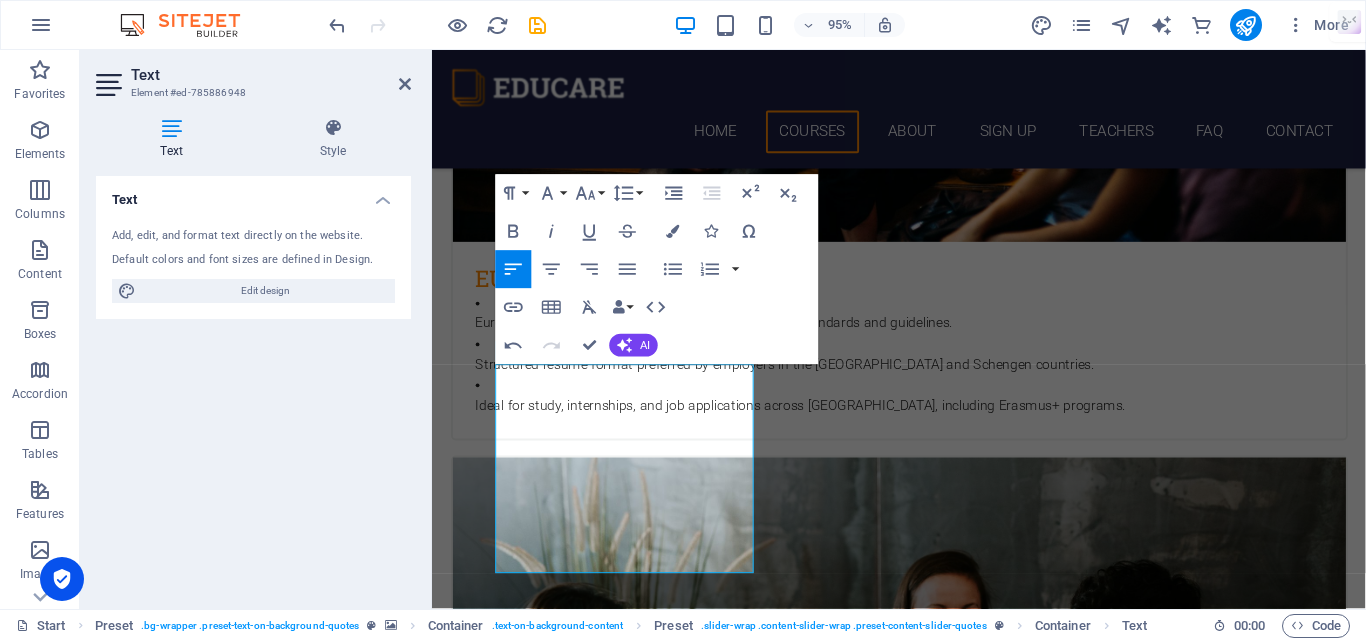 click at bounding box center (923, 4486) 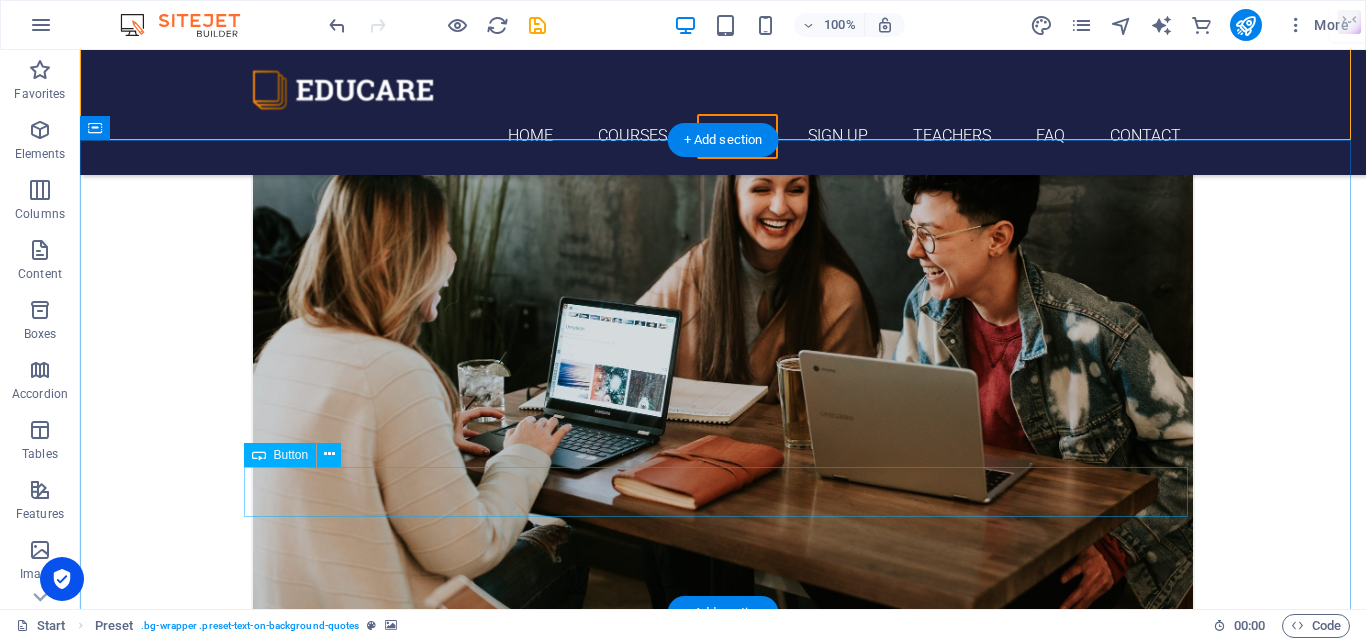 scroll, scrollTop: 3601, scrollLeft: 0, axis: vertical 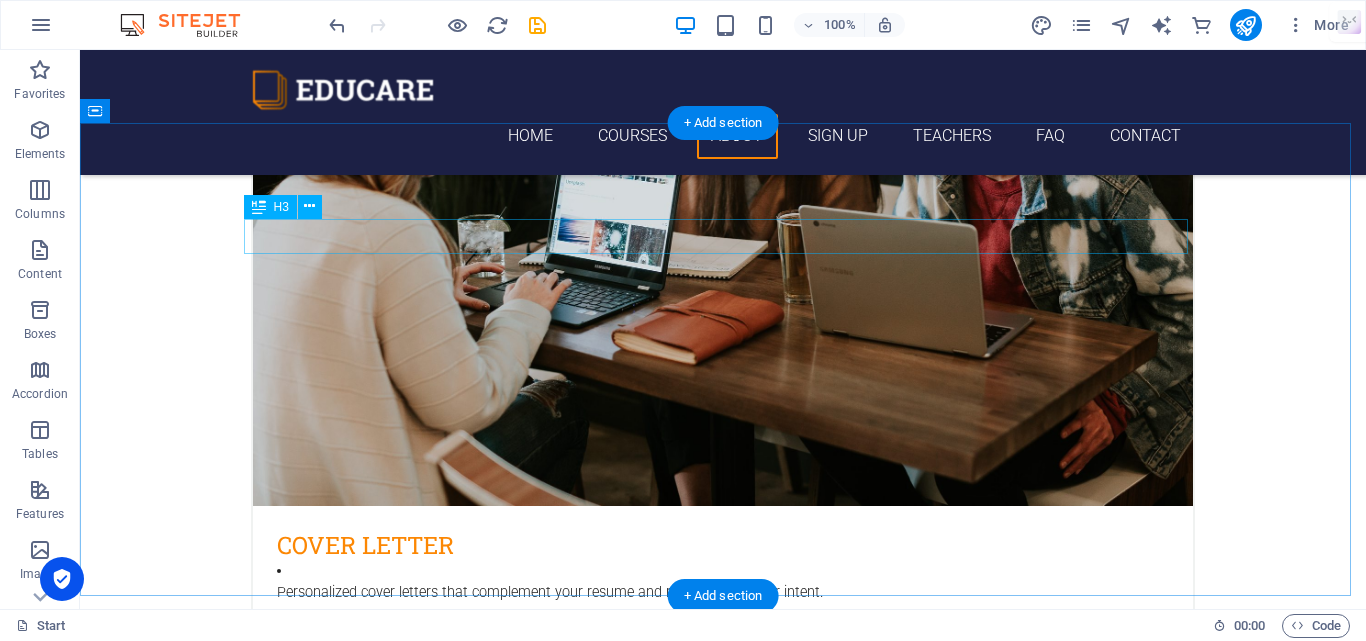 click on "Language School" at bounding box center (723, 4870) 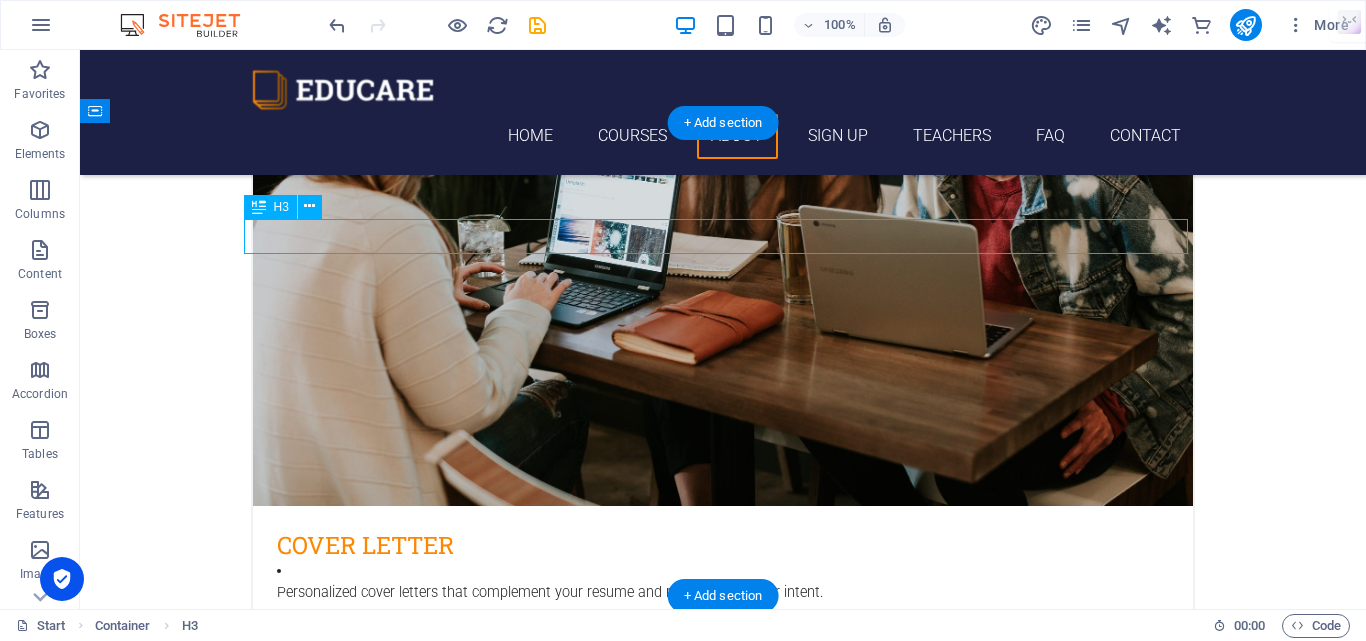 click on "Language School" at bounding box center [723, 4870] 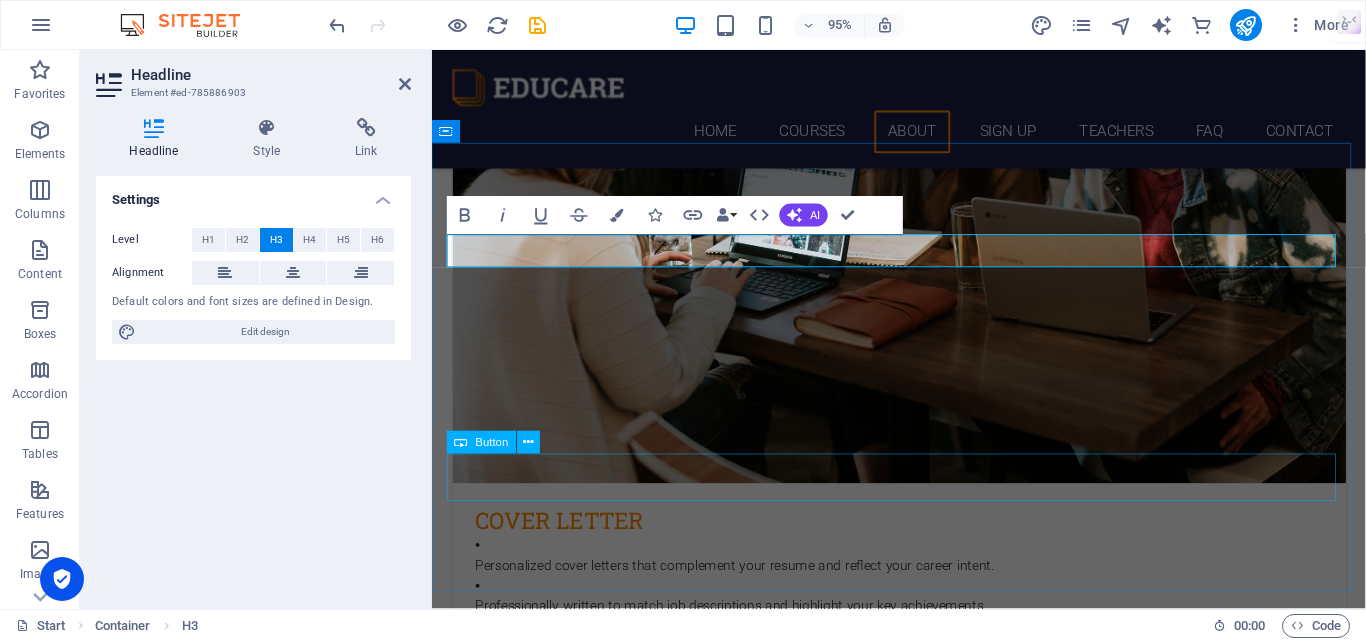 click on "get in touch" at bounding box center (924, 5147) 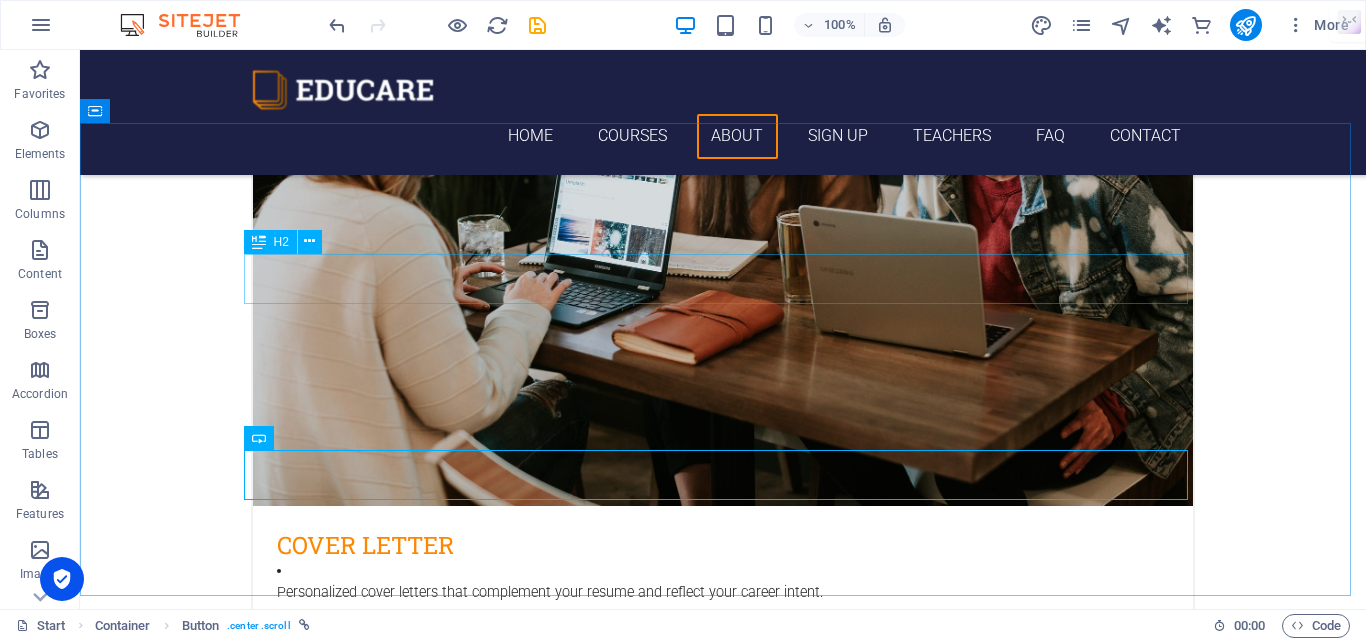 click on "About  Individual" at bounding box center [723, 4913] 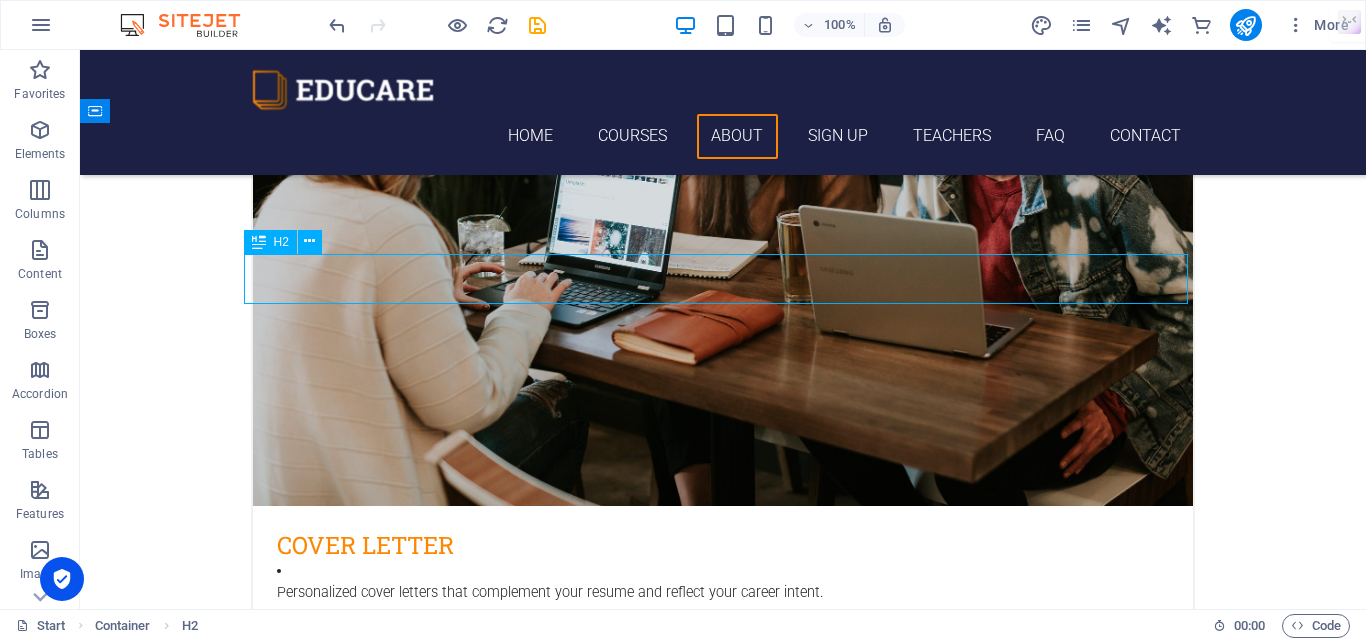 click on "About  Individual" at bounding box center [723, 4913] 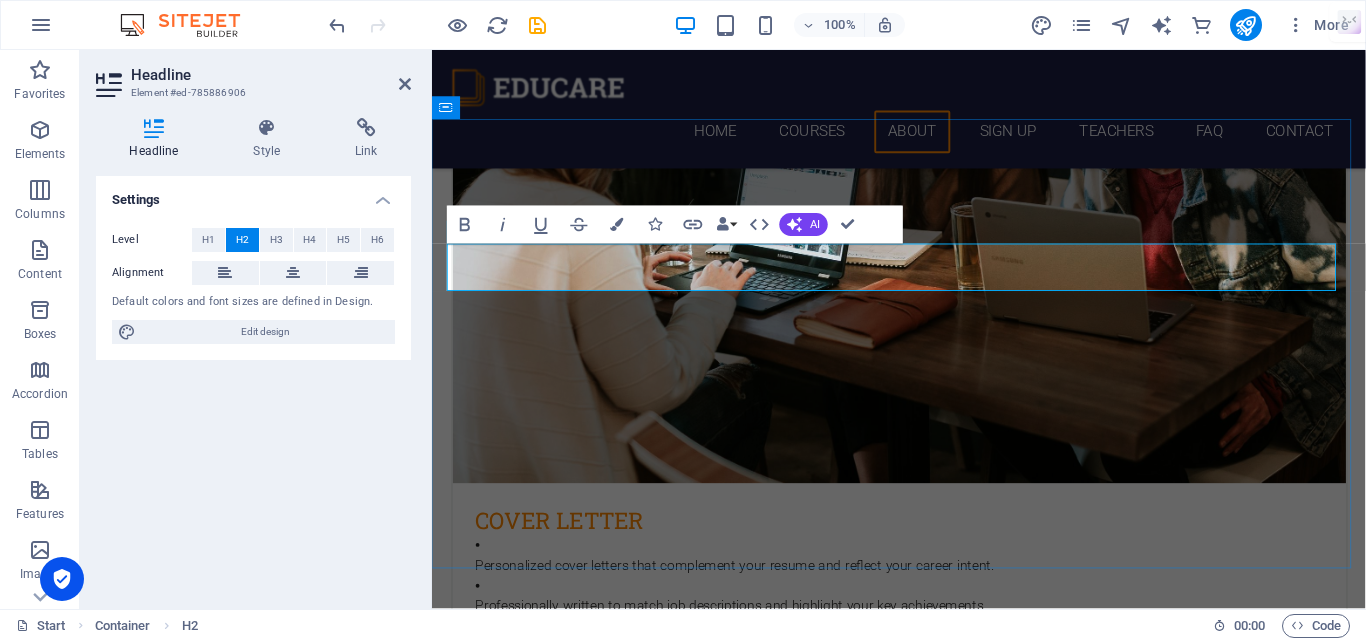 scroll, scrollTop: 3626, scrollLeft: 0, axis: vertical 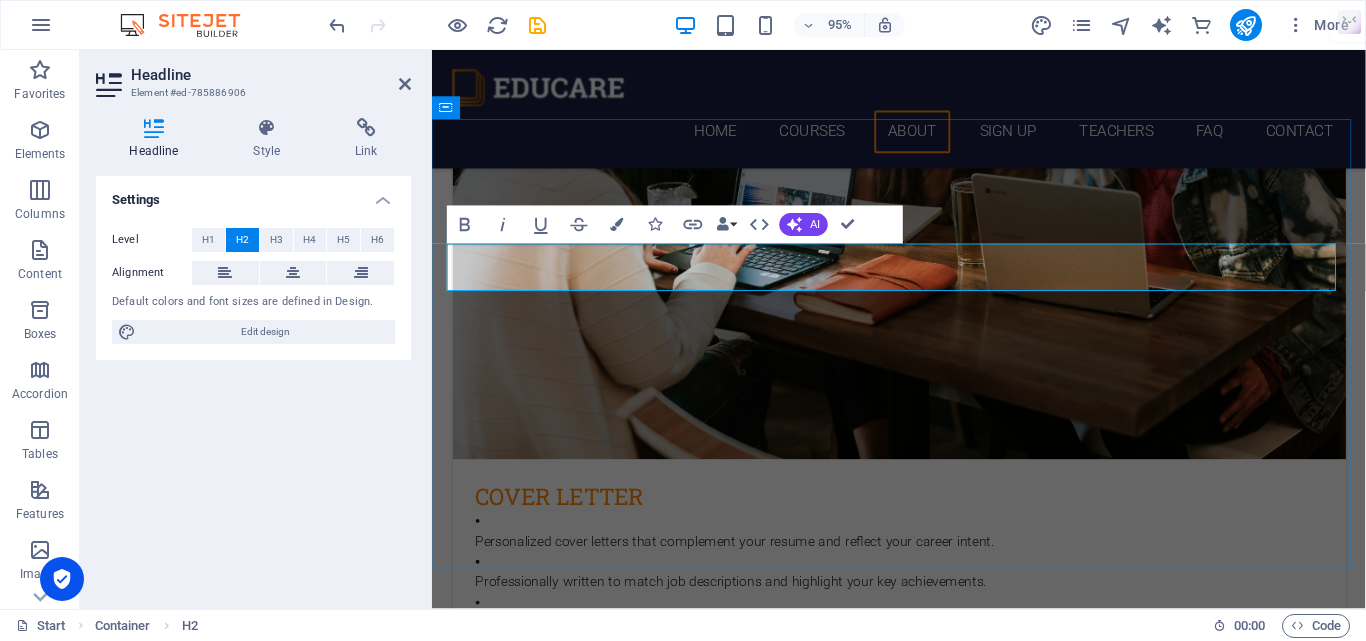 type 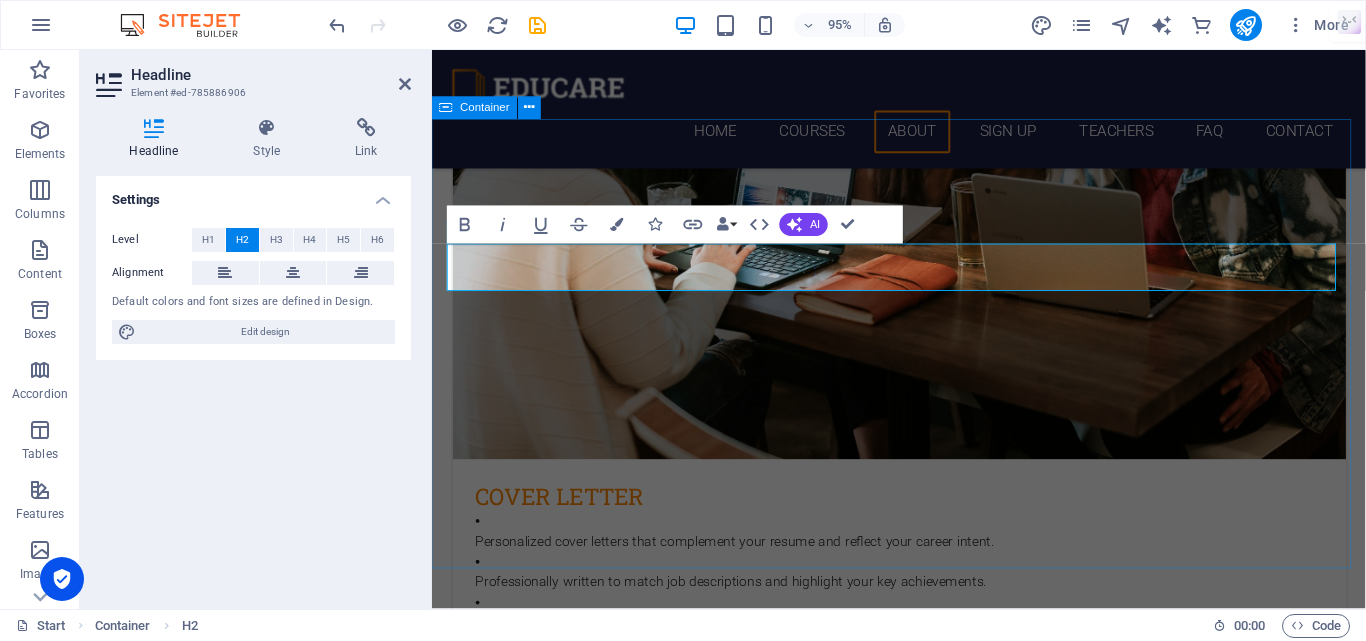 click on "How It Works Skill edge solution by fz marts Lorem ipsum dolor sit amet, consetetur sadipscing elitr, sed diam nonumy eirmod tempor invidunt ut labore et dolore magna aliquyam erat, sed diam voluptua. At vero eos et accusam et [PERSON_NAME] duo [PERSON_NAME] et ea rebum. Stet clita kasd gubergren, no sea takimata sanctus est Lorem ipsum dolor sit amet. Lorem ipsum dolor sit amet, consetetur sadipscing elitr, sed diam nonumy eirmod tempor invidunt ut labore et dolore magna aliquyam erat, sed diam voluptua. At vero eos et accusam et [PERSON_NAME] duo [PERSON_NAME]. get in touch" at bounding box center (923, 4994) 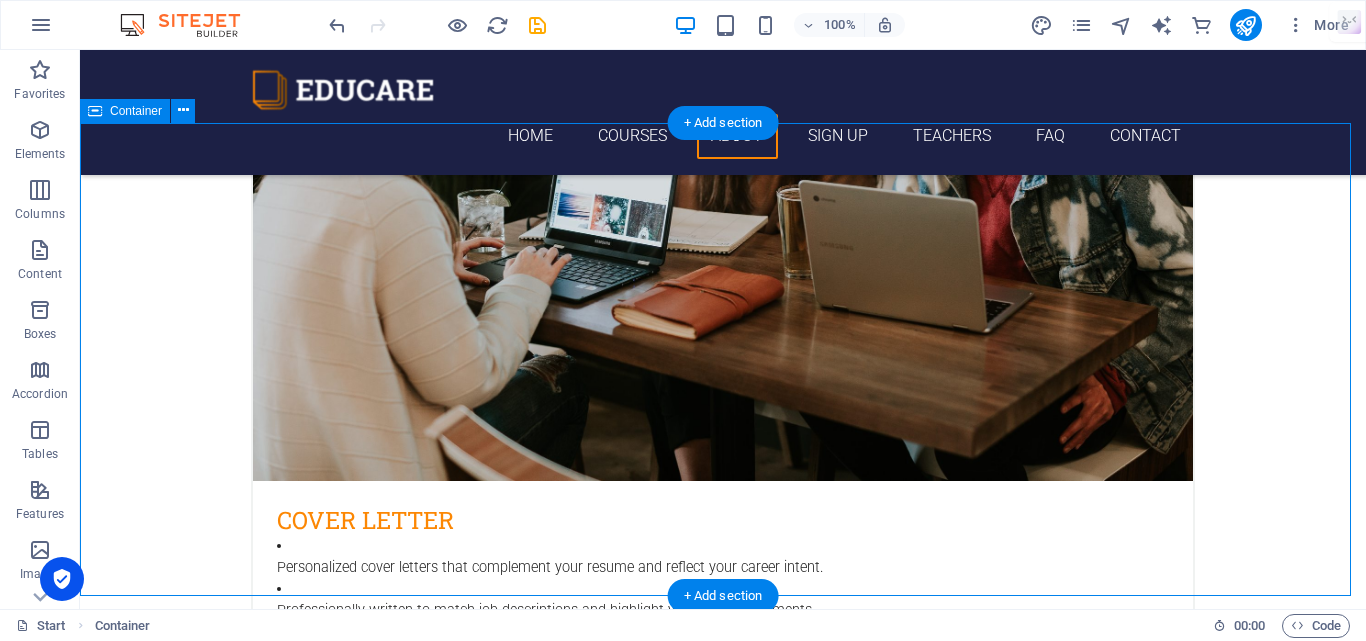 scroll, scrollTop: 3601, scrollLeft: 0, axis: vertical 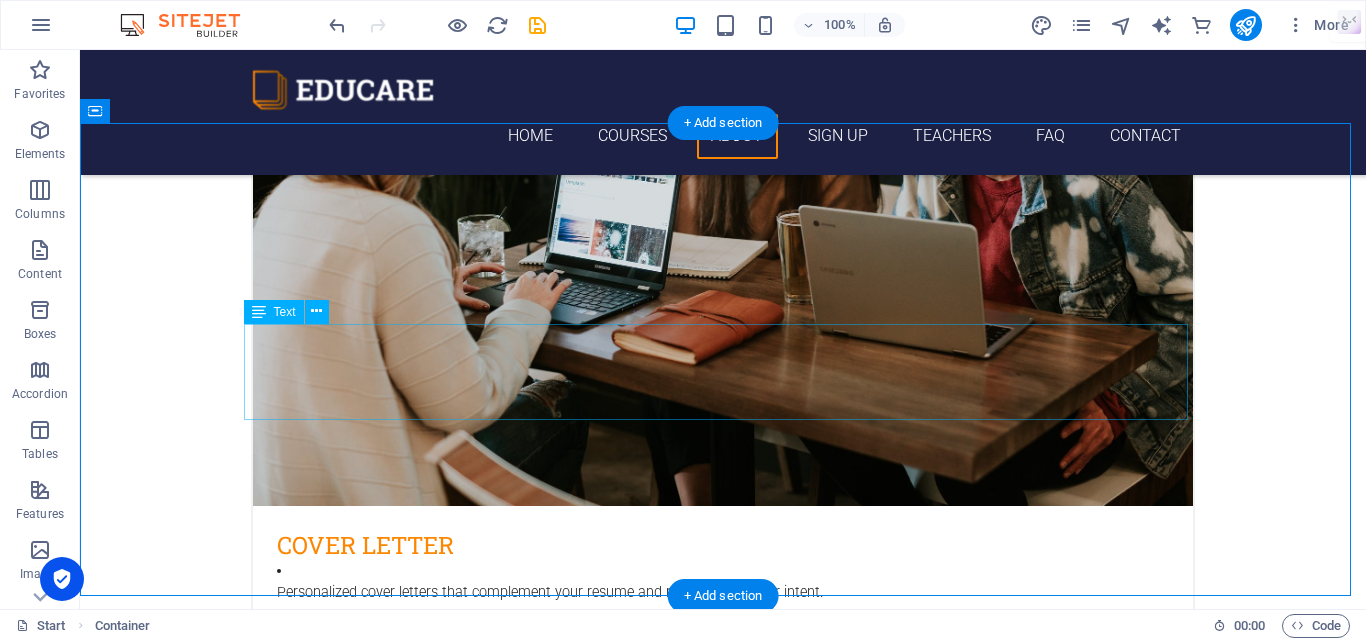 click on "Lorem ipsum dolor sit amet, consetetur sadipscing elitr, sed diam nonumy eirmod tempor invidunt ut labore et dolore magna aliquyam erat, sed diam voluptua. At vero eos et accusam et [PERSON_NAME] duo [PERSON_NAME] et ea rebum. Stet clita kasd gubergren, no sea takimata sanctus est Lorem ipsum dolor sit amet. Lorem ipsum dolor sit amet, consetetur sadipscing elitr, sed diam nonumy eirmod tempor invidunt ut labore et dolore magna aliquyam erat, sed diam voluptua. At vero eos et accusam et [PERSON_NAME] duo [PERSON_NAME]." at bounding box center (723, 5018) 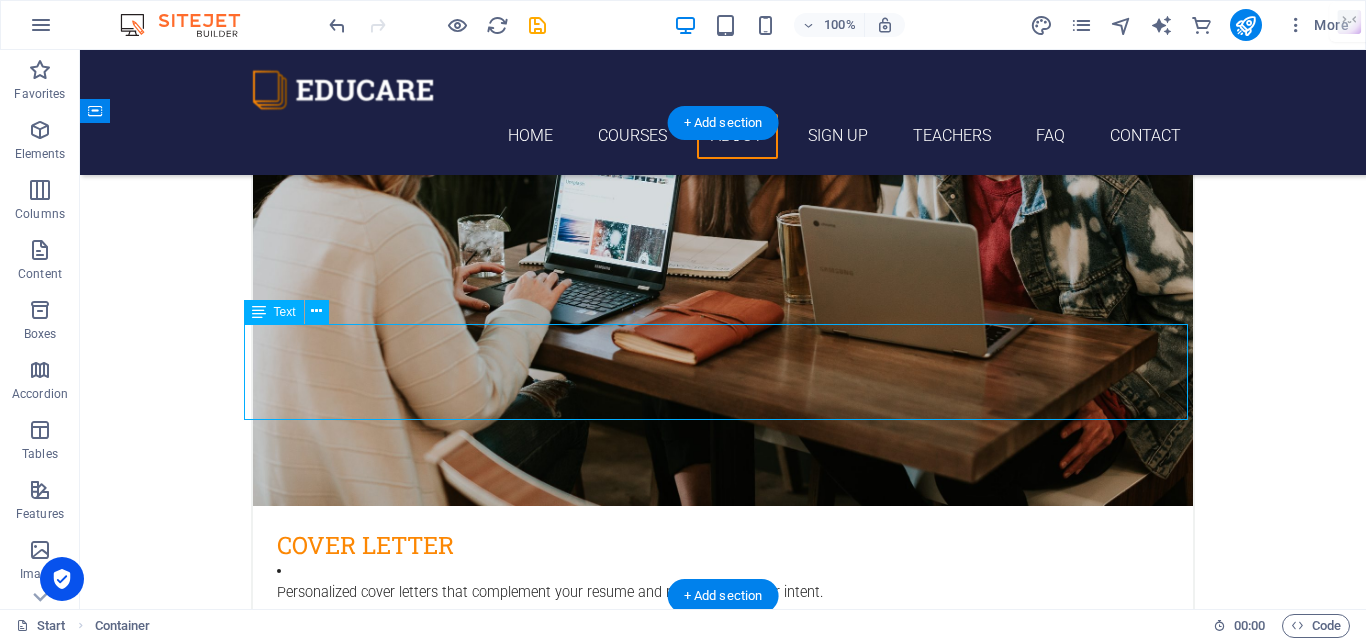 click on "Lorem ipsum dolor sit amet, consetetur sadipscing elitr, sed diam nonumy eirmod tempor invidunt ut labore et dolore magna aliquyam erat, sed diam voluptua. At vero eos et accusam et [PERSON_NAME] duo [PERSON_NAME] et ea rebum. Stet clita kasd gubergren, no sea takimata sanctus est Lorem ipsum dolor sit amet. Lorem ipsum dolor sit amet, consetetur sadipscing elitr, sed diam nonumy eirmod tempor invidunt ut labore et dolore magna aliquyam erat, sed diam voluptua. At vero eos et accusam et [PERSON_NAME] duo [PERSON_NAME]." at bounding box center [723, 5018] 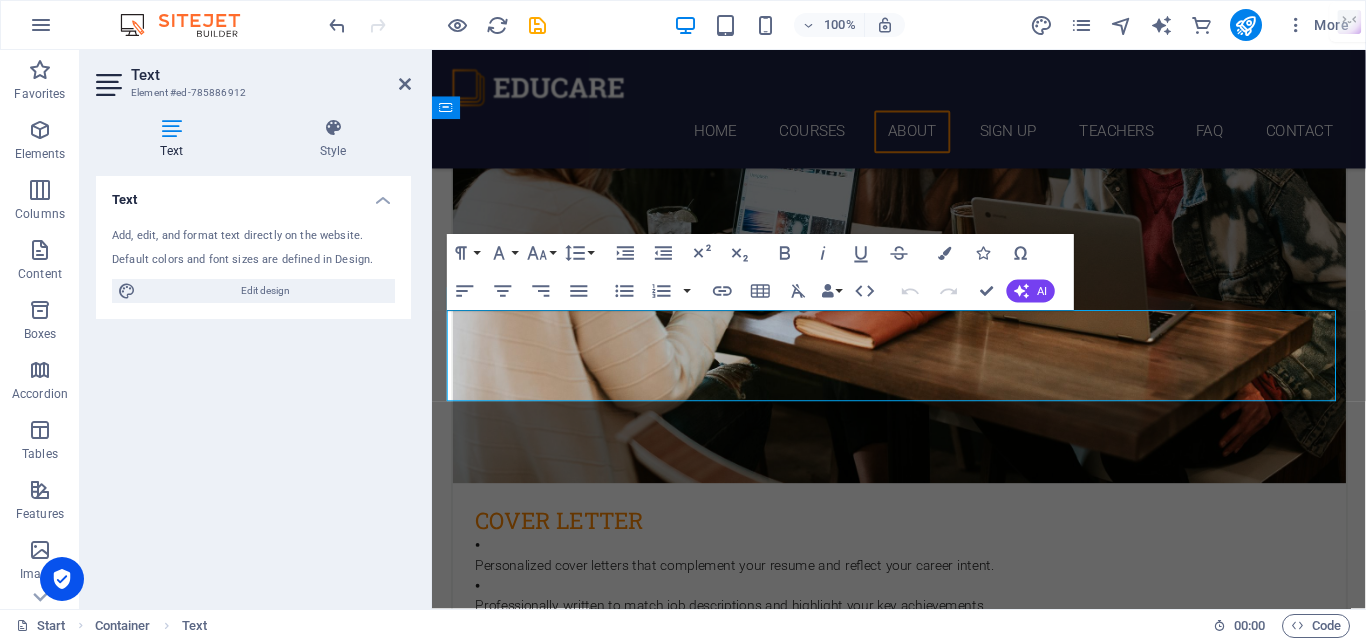 scroll, scrollTop: 3626, scrollLeft: 0, axis: vertical 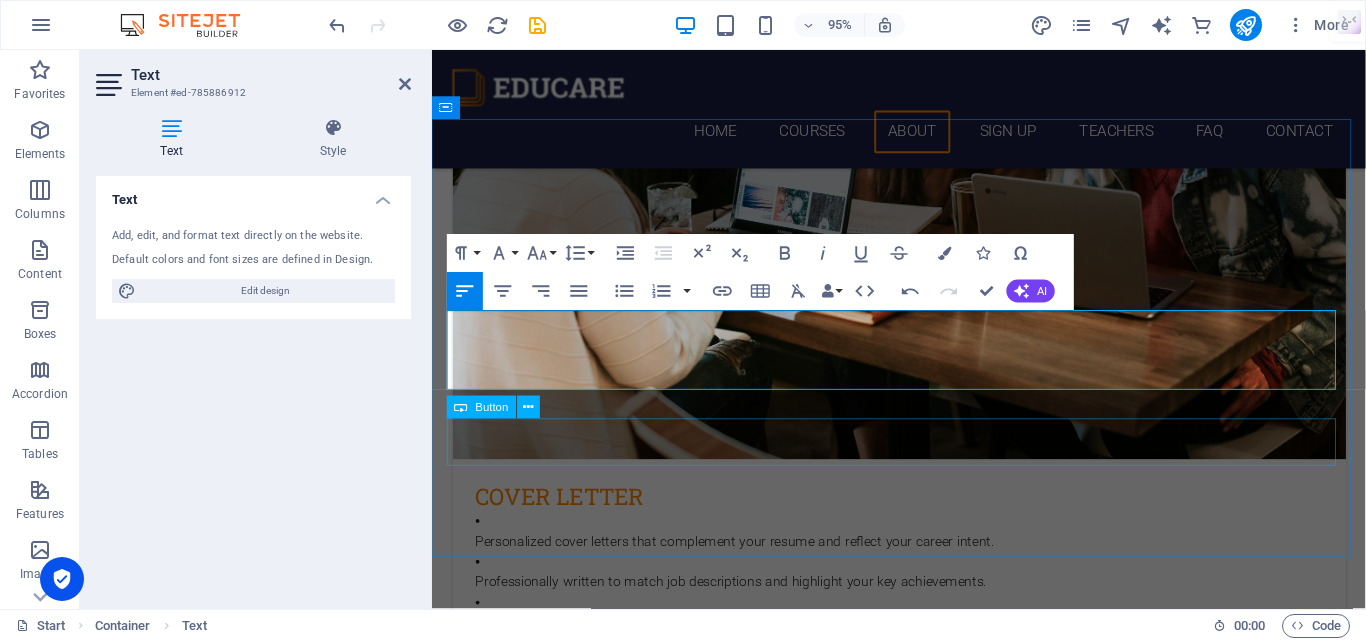 click on "get in touch" at bounding box center (924, 5078) 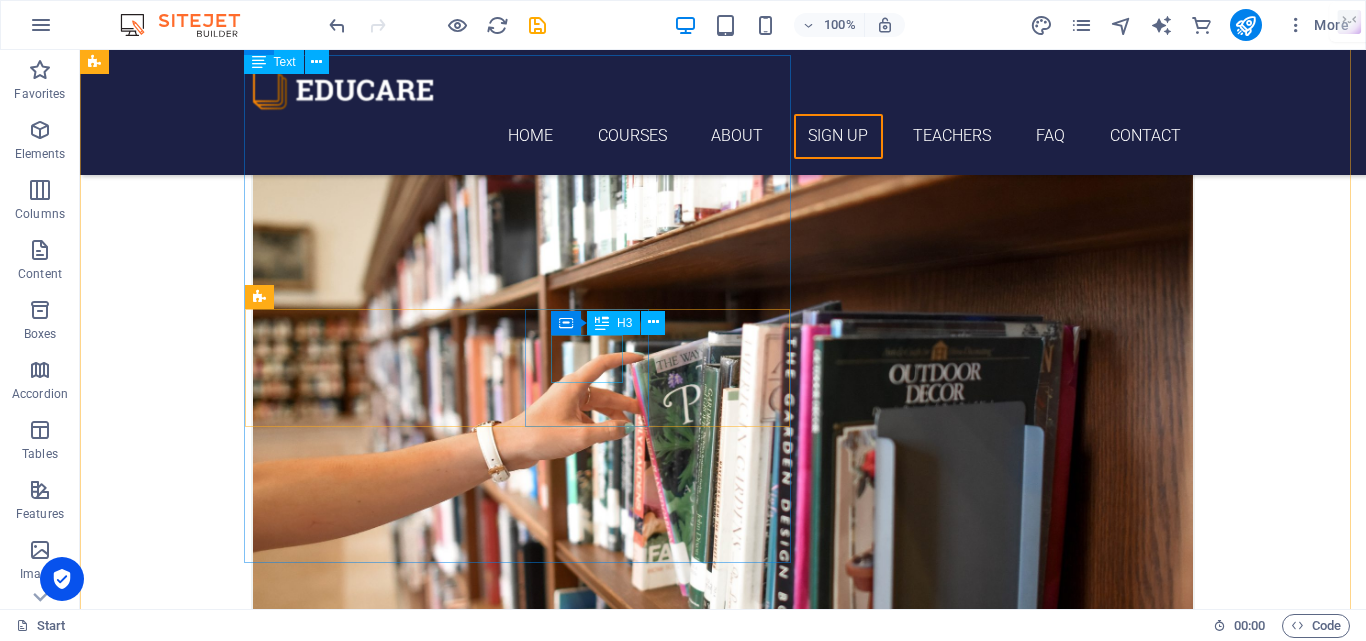 scroll, scrollTop: 4126, scrollLeft: 0, axis: vertical 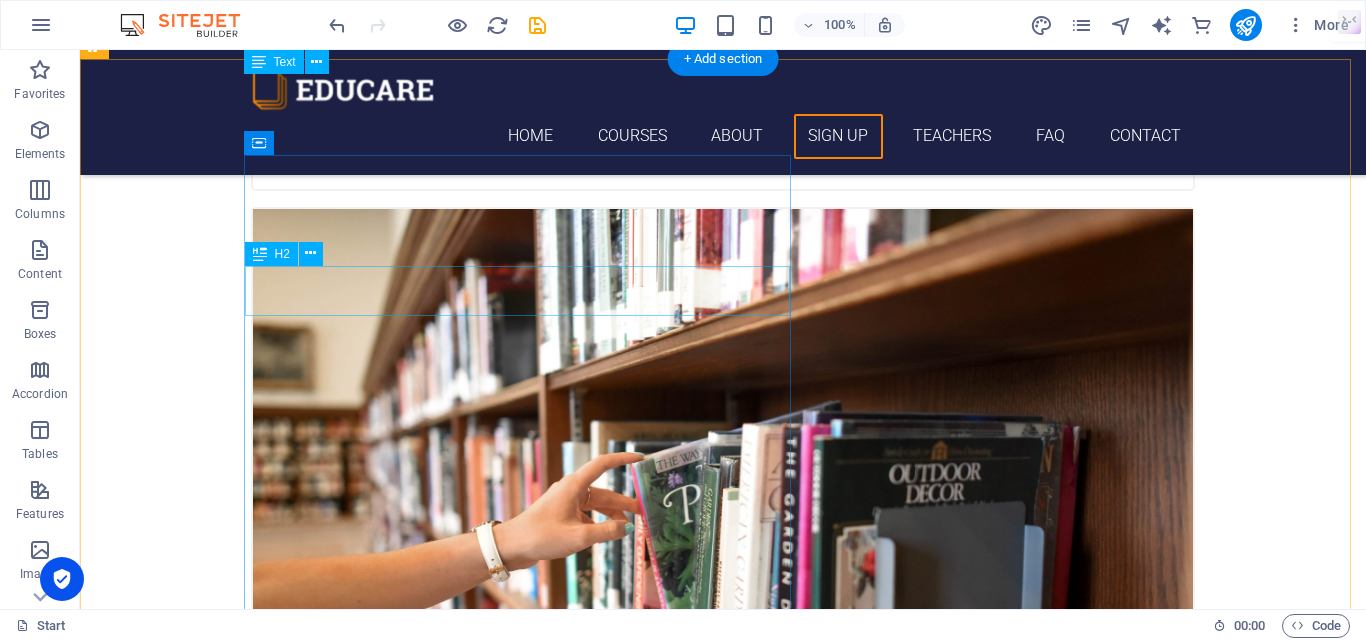 click on "Get 1 Course for free" at bounding box center (568, 5437) 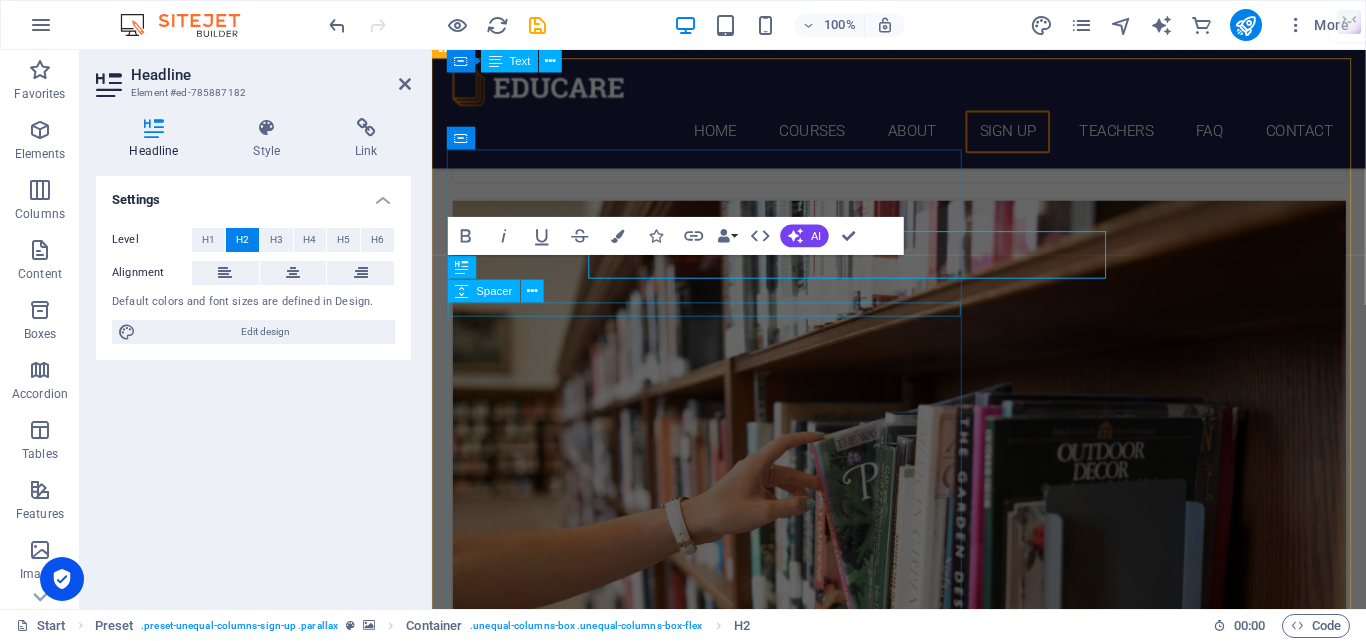 scroll, scrollTop: 4151, scrollLeft: 0, axis: vertical 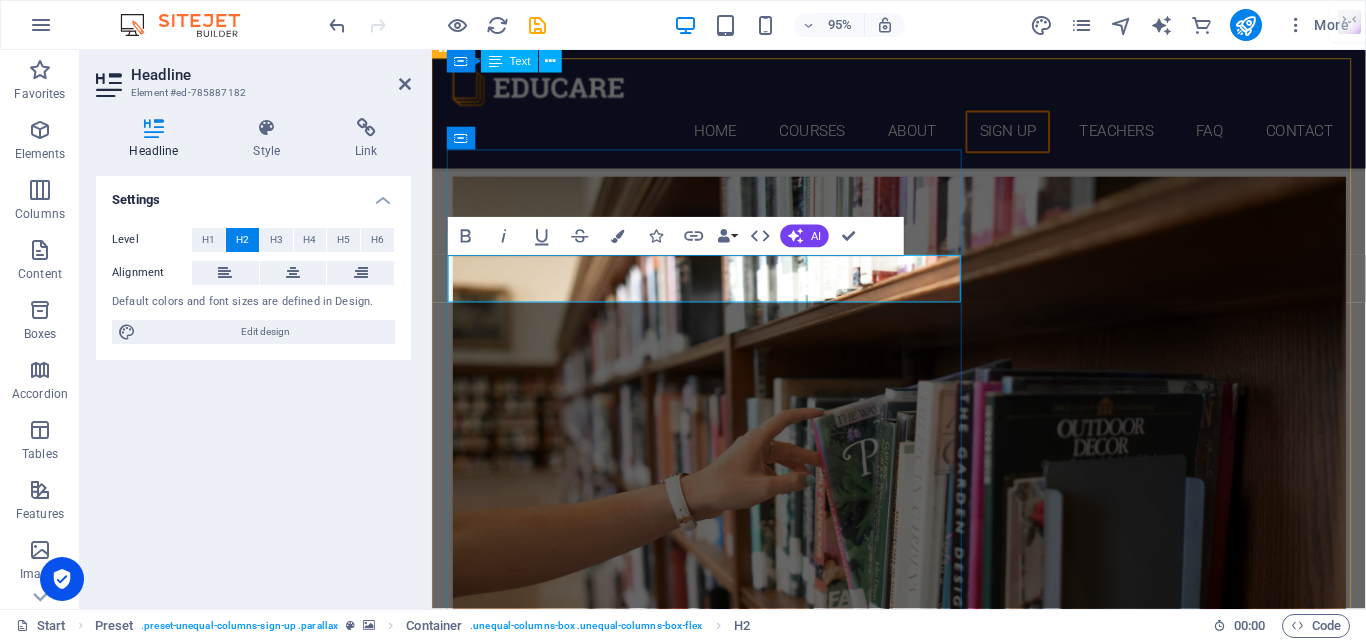 click on "Get 1 Course for free" at bounding box center [920, 5440] 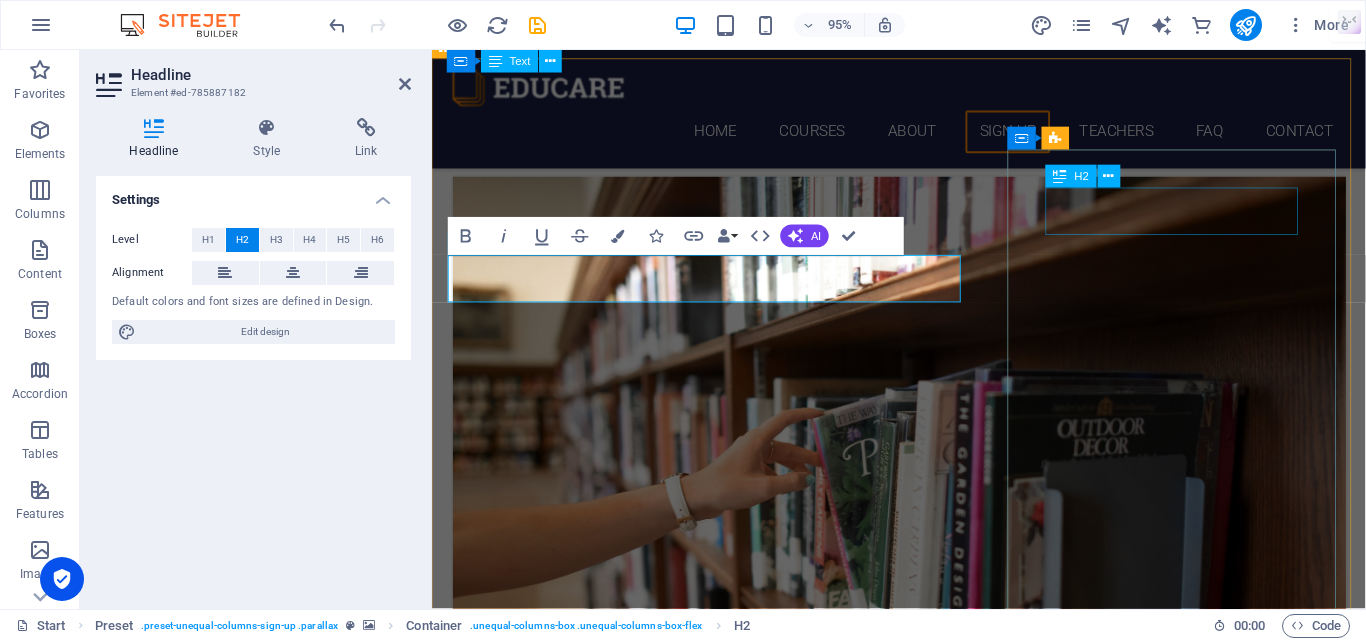 type 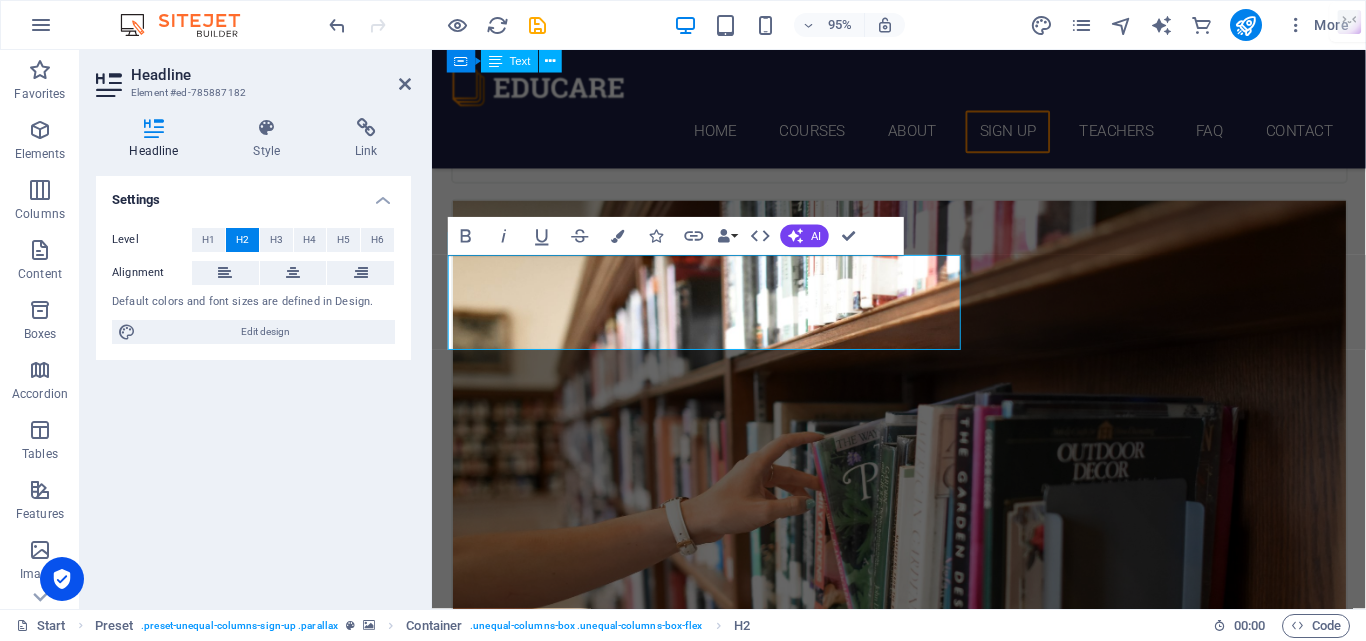 click at bounding box center (923, 5004) 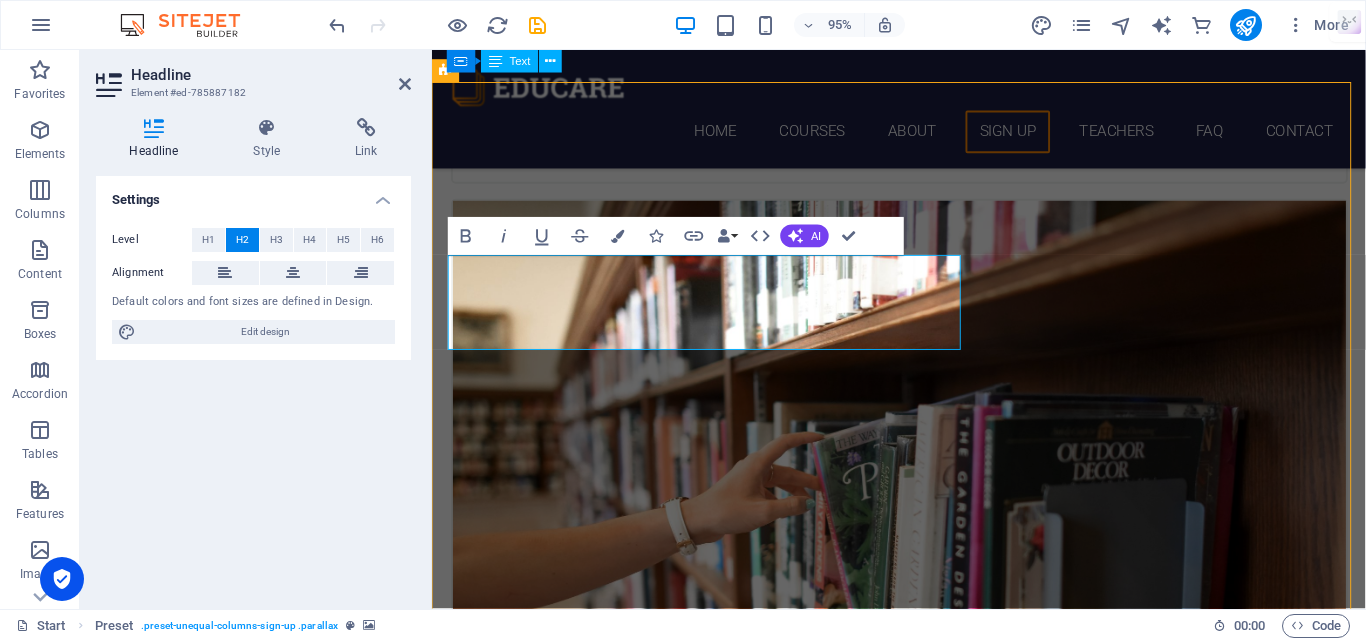 scroll, scrollTop: 4101, scrollLeft: 0, axis: vertical 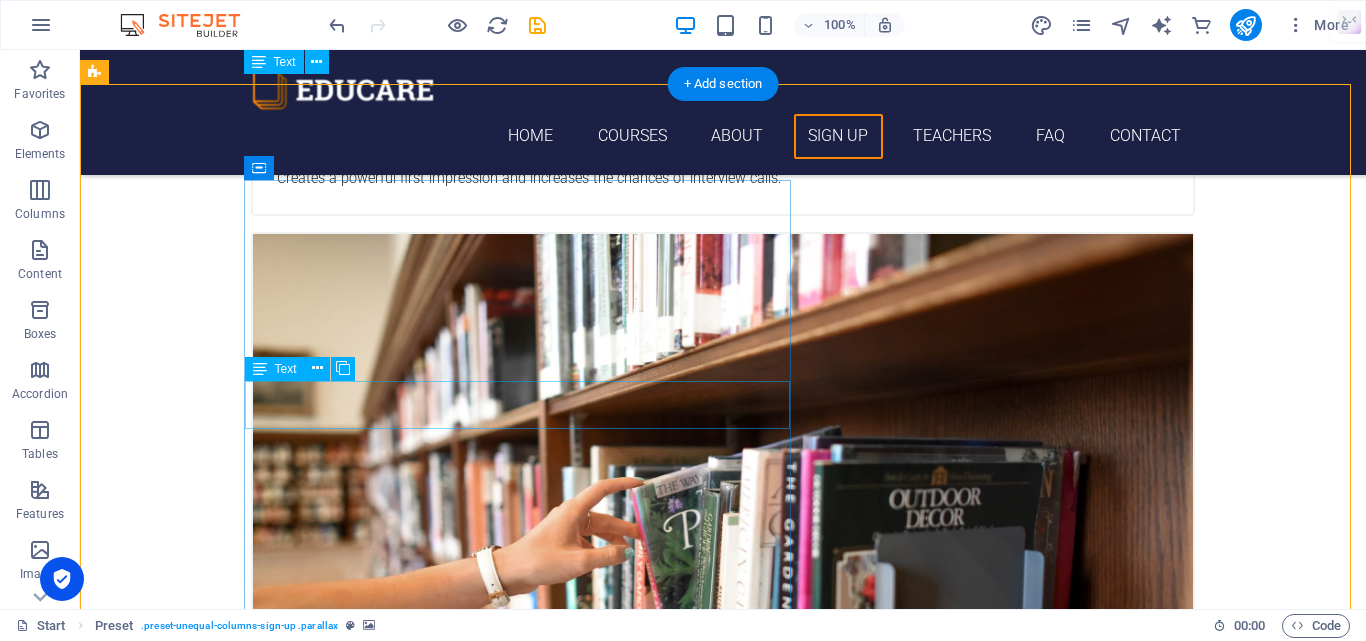 click on "Lorem ipsum dolor sit amet, consectetur adipisicing elit. Laborum irumd deleniti, obcaecati eum vitae esletoi dolorum elso numquam." at bounding box center (568, 5514) 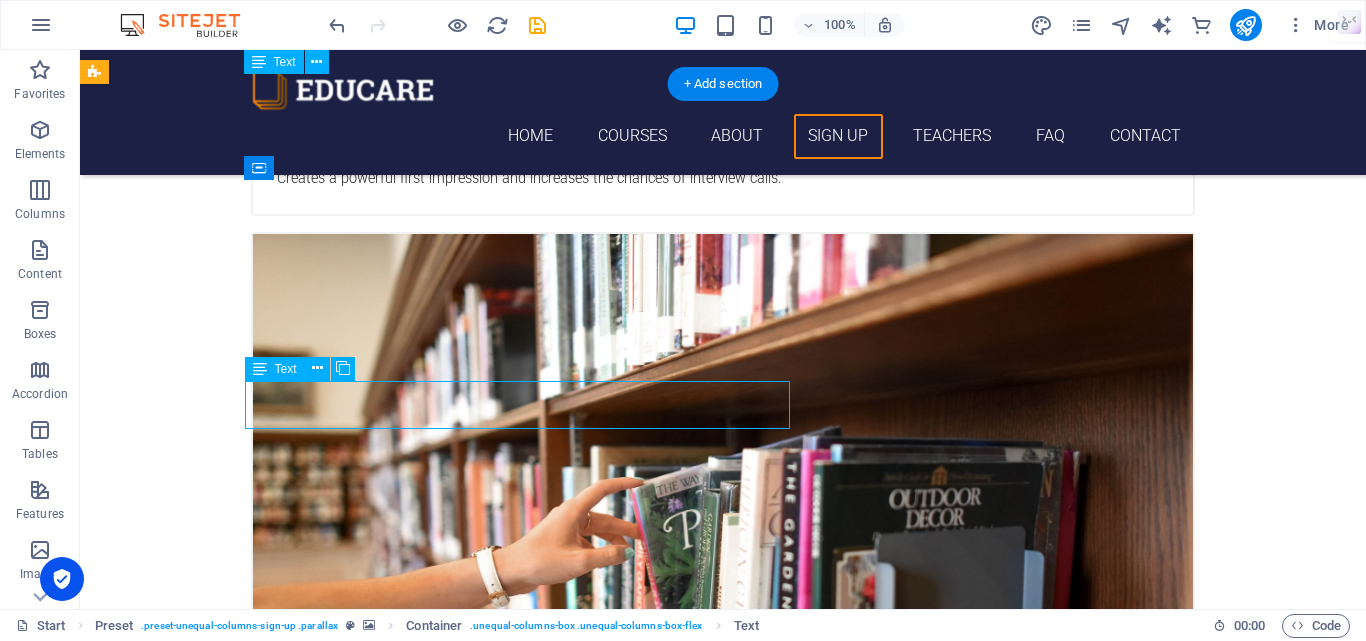 click on "Lorem ipsum dolor sit amet, consectetur adipisicing elit. Laborum irumd deleniti, obcaecati eum vitae esletoi dolorum elso numquam." at bounding box center (568, 5514) 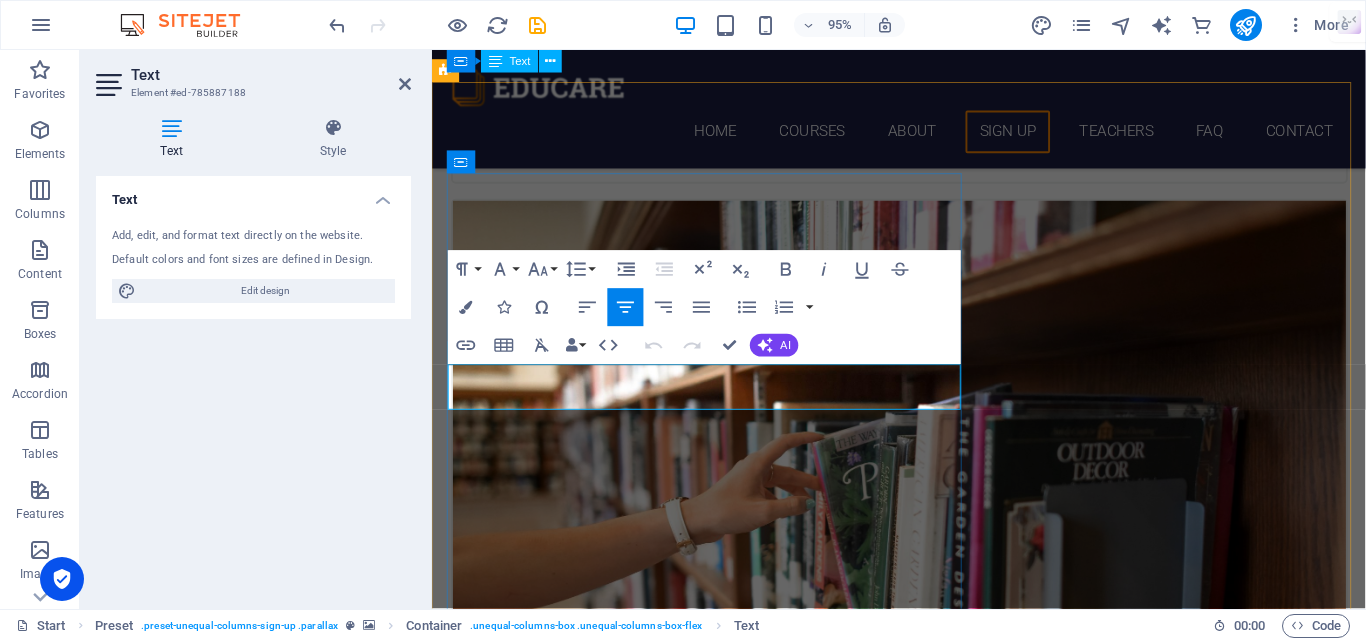 type 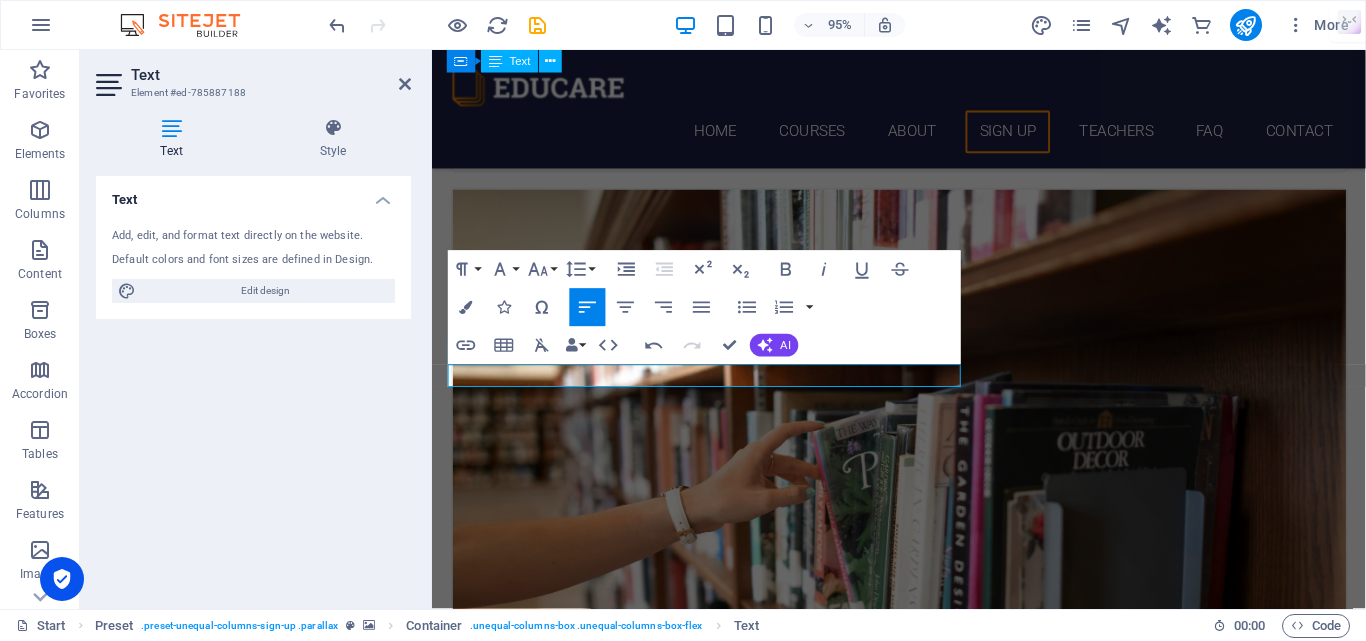 click at bounding box center [923, 4998] 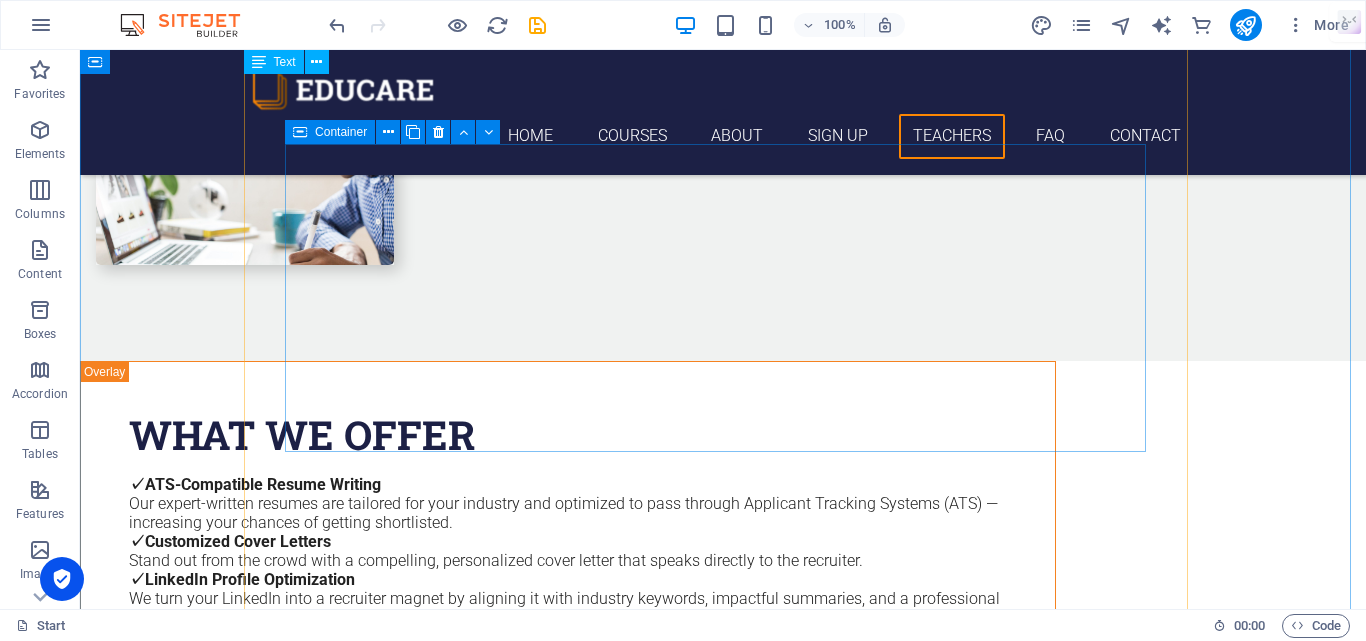scroll, scrollTop: 5813, scrollLeft: 0, axis: vertical 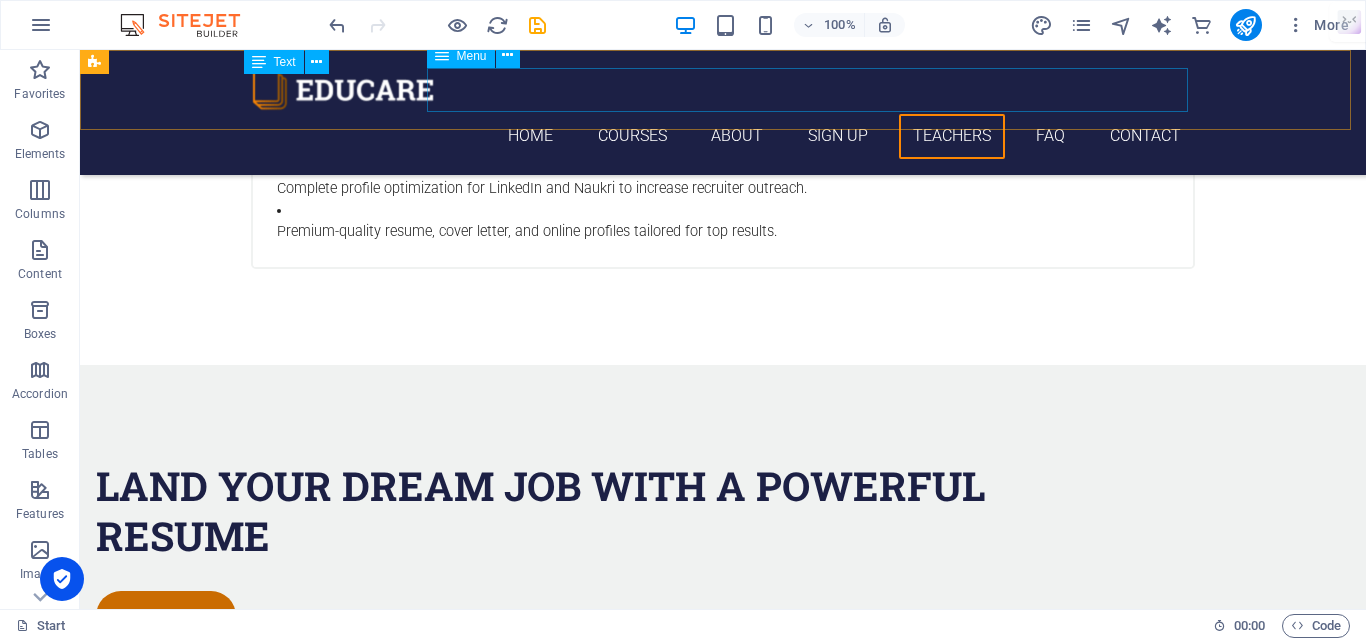 click on "Home Courses About Sign up Teachers FAQ Contact" at bounding box center [723, 136] 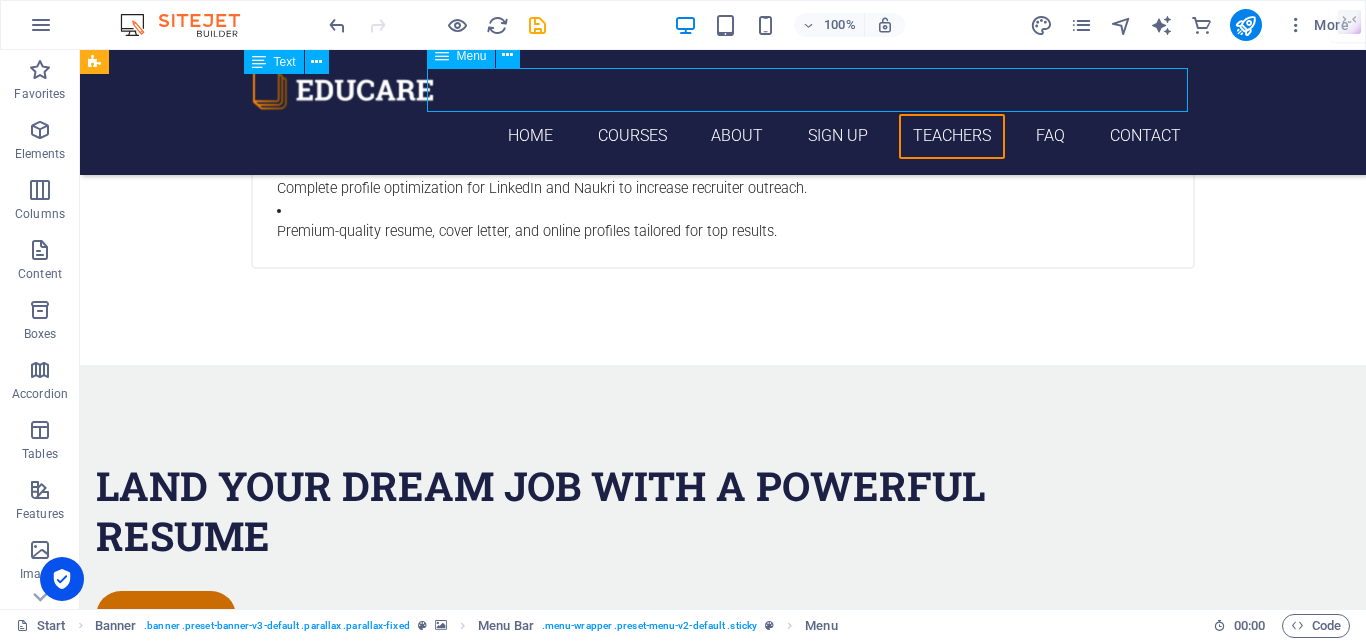 click on "Home Courses About Sign up Teachers FAQ Contact" at bounding box center [723, 136] 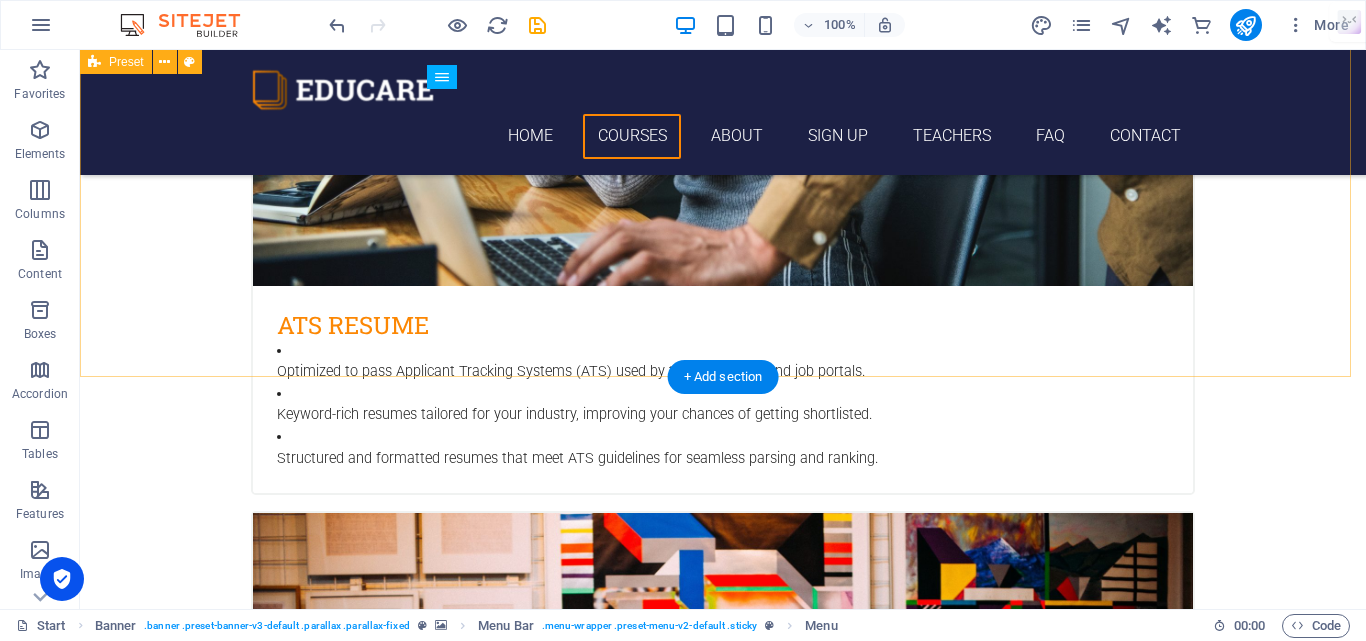 scroll, scrollTop: 1513, scrollLeft: 0, axis: vertical 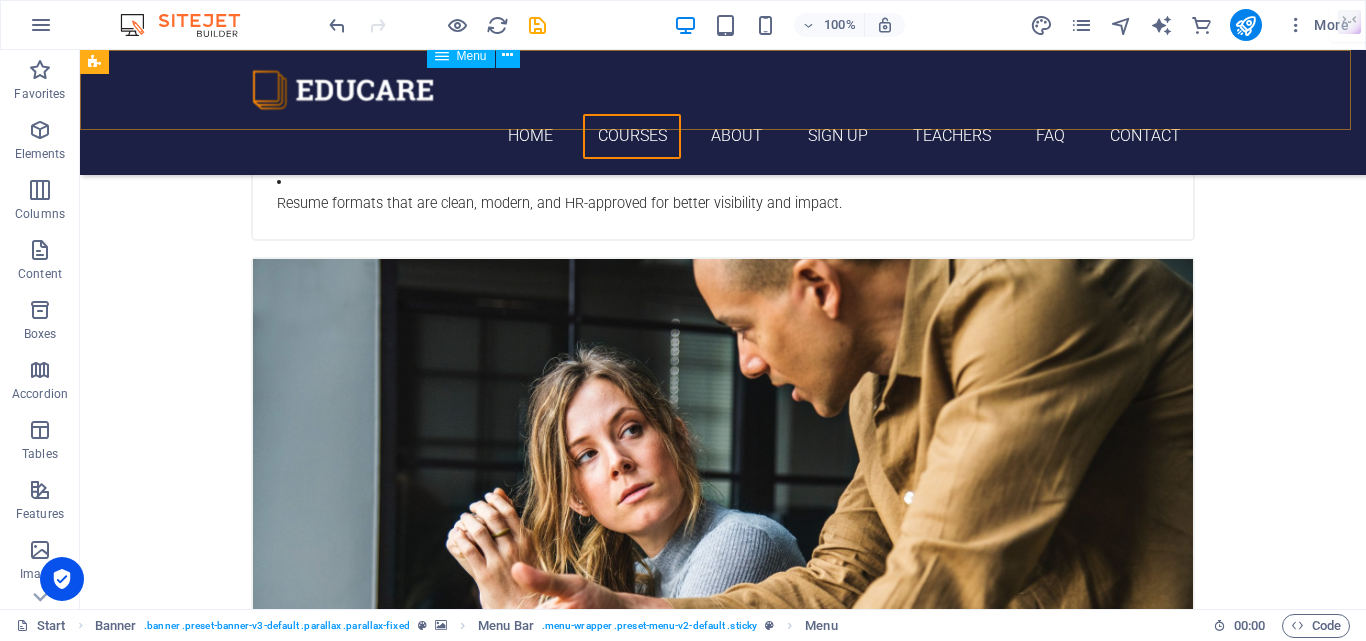 click on "Home Courses About Sign up Teachers FAQ Contact" at bounding box center (723, 136) 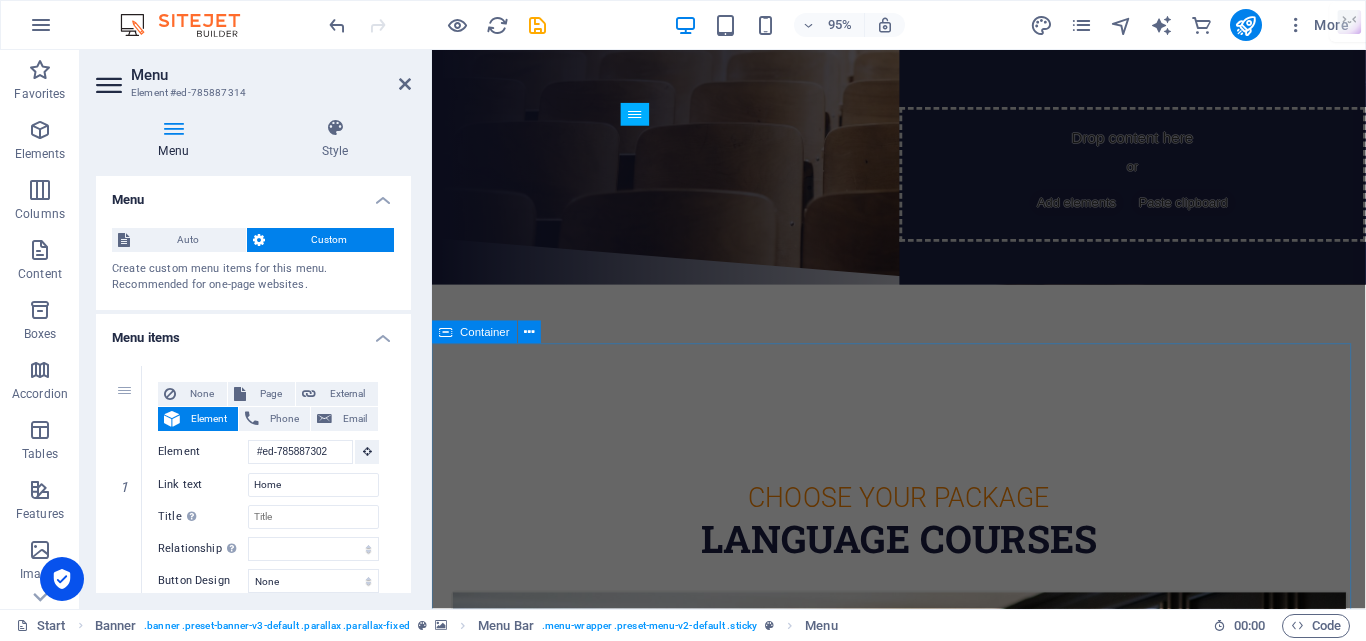 scroll, scrollTop: 0, scrollLeft: 0, axis: both 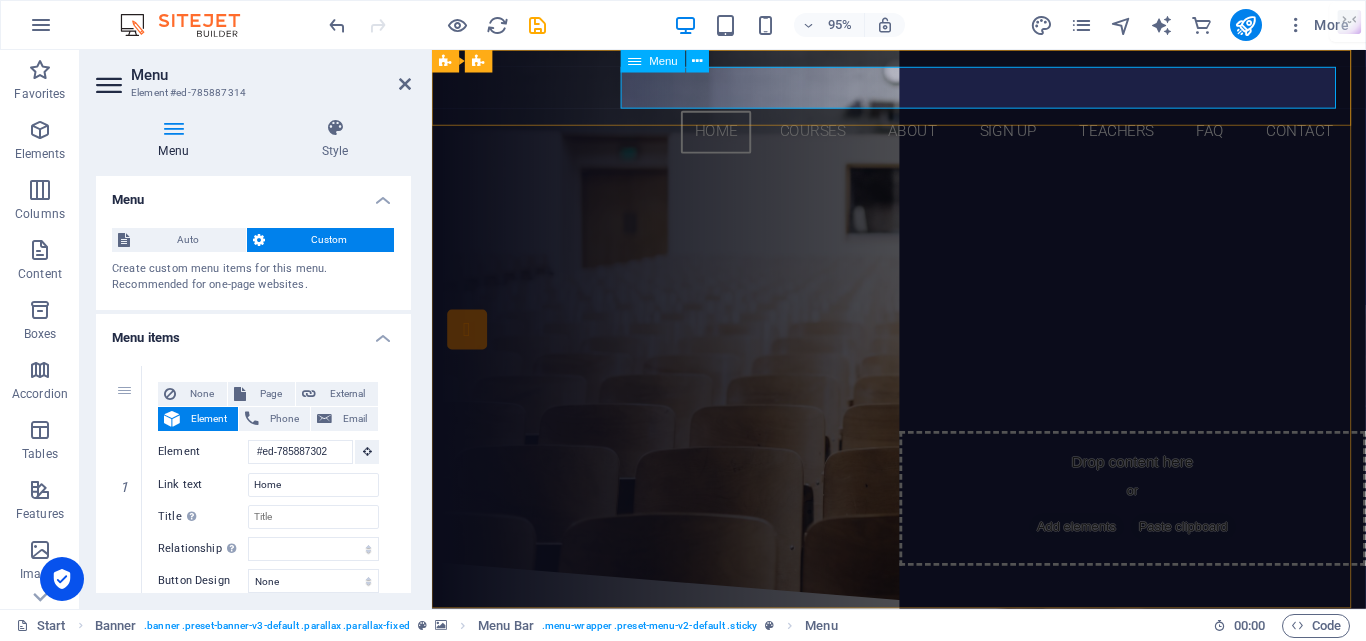 click on "Home Courses About Sign up Teachers FAQ Contact" at bounding box center (924, 136) 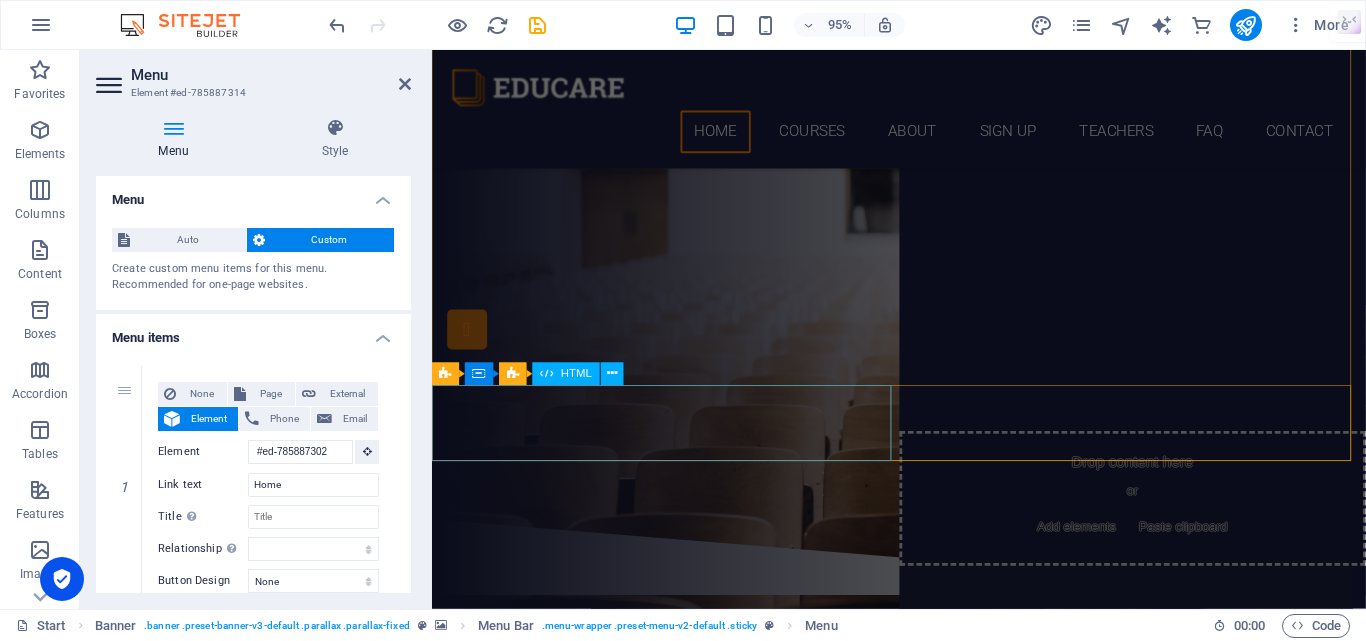 scroll, scrollTop: 400, scrollLeft: 0, axis: vertical 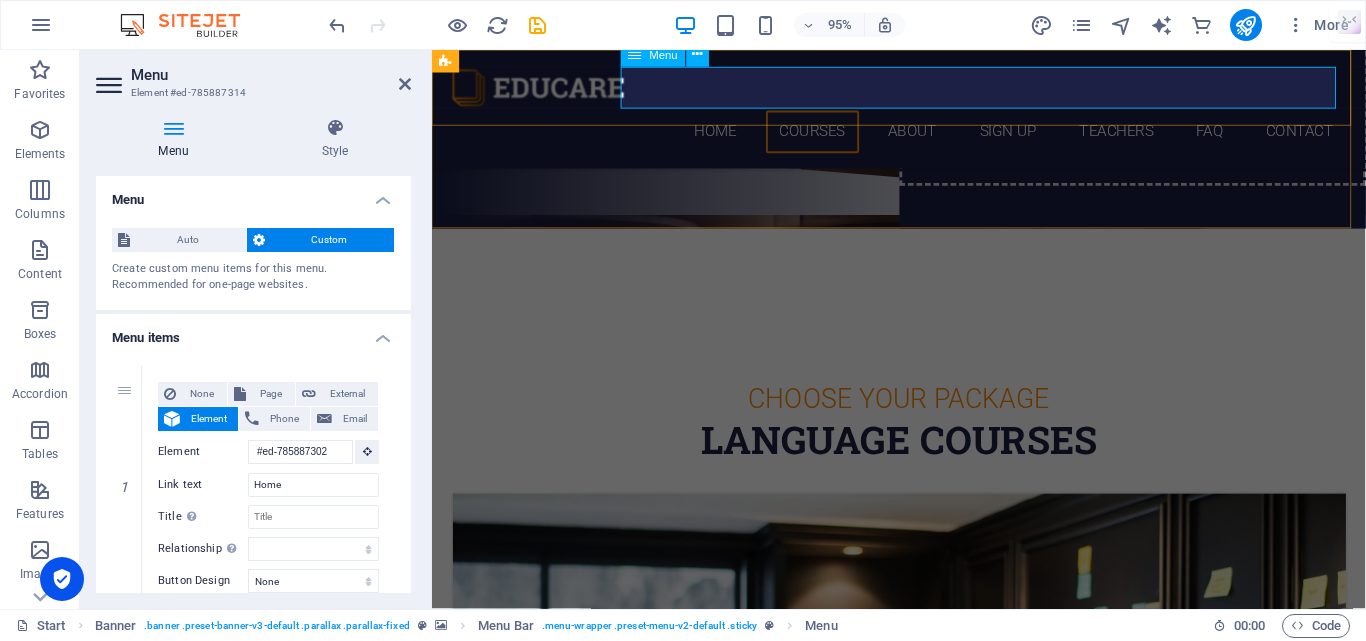 click on "Home Courses About Sign up Teachers FAQ Contact" at bounding box center [924, 136] 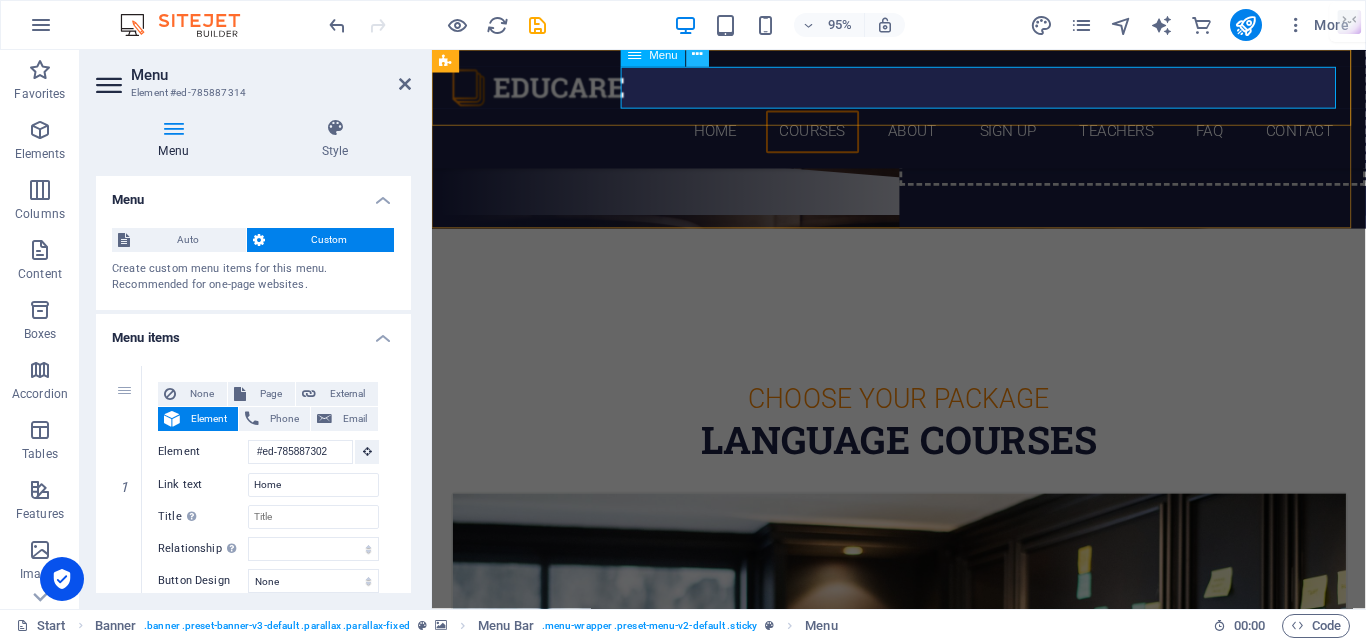 click at bounding box center [698, 55] 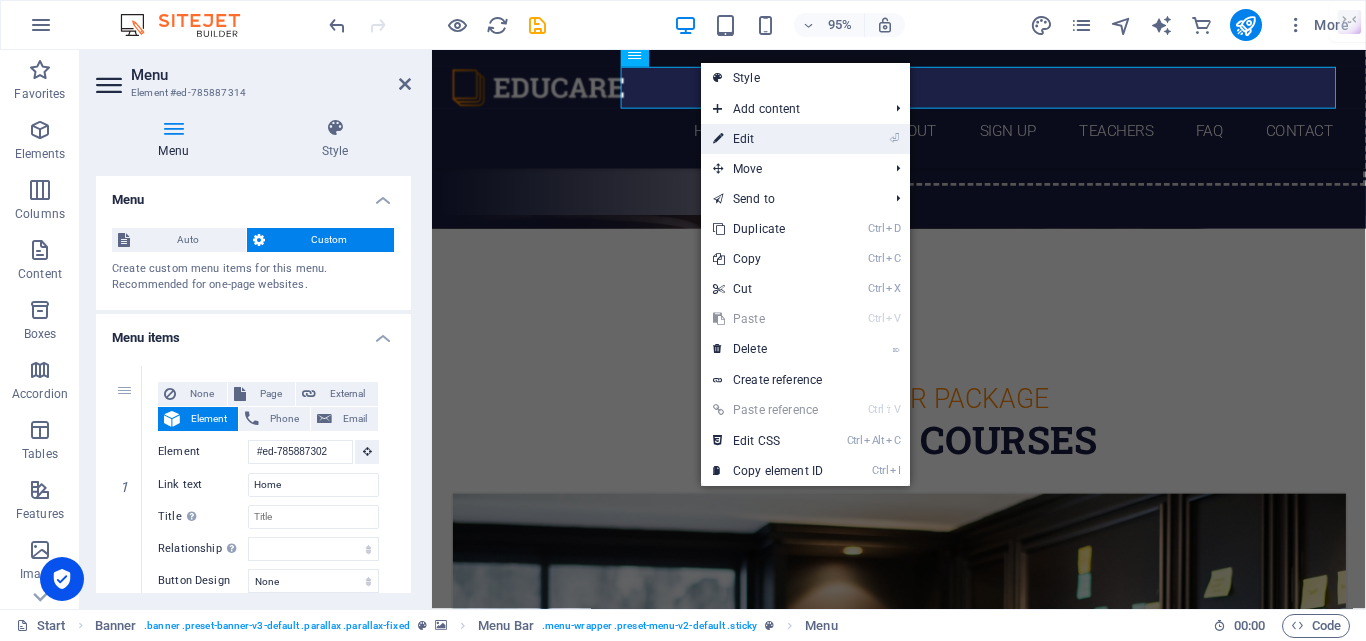 click on "⏎  Edit" at bounding box center (768, 139) 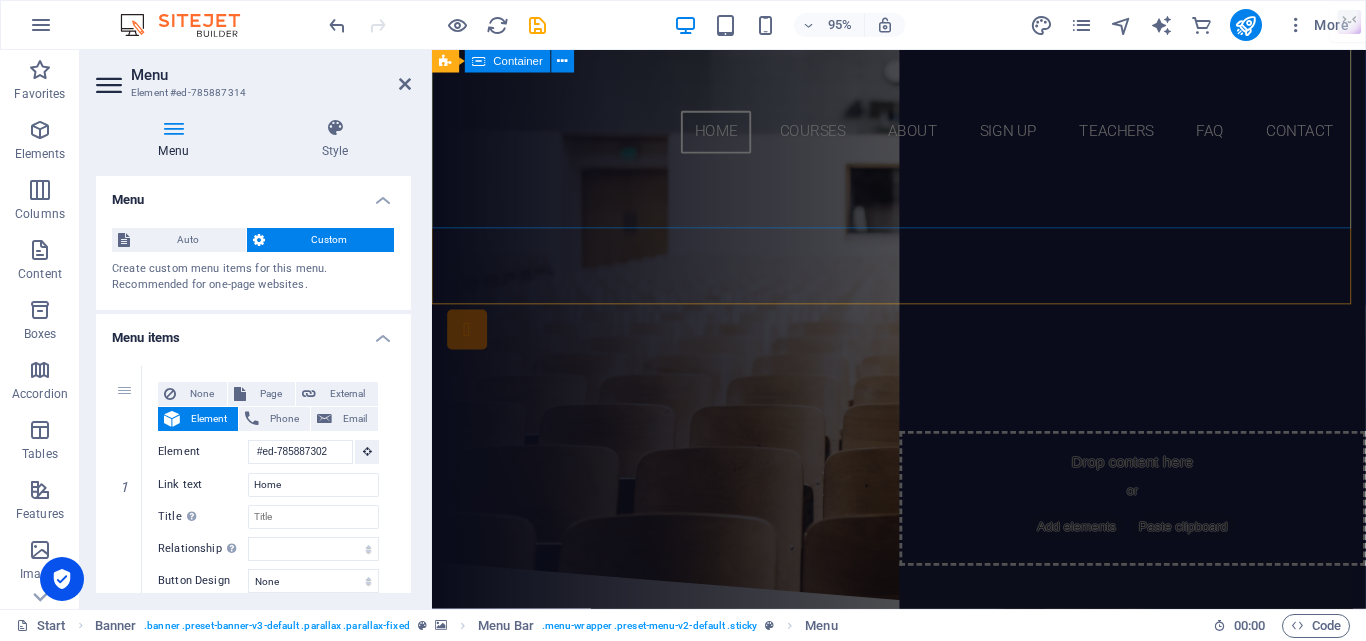 scroll, scrollTop: 320, scrollLeft: 0, axis: vertical 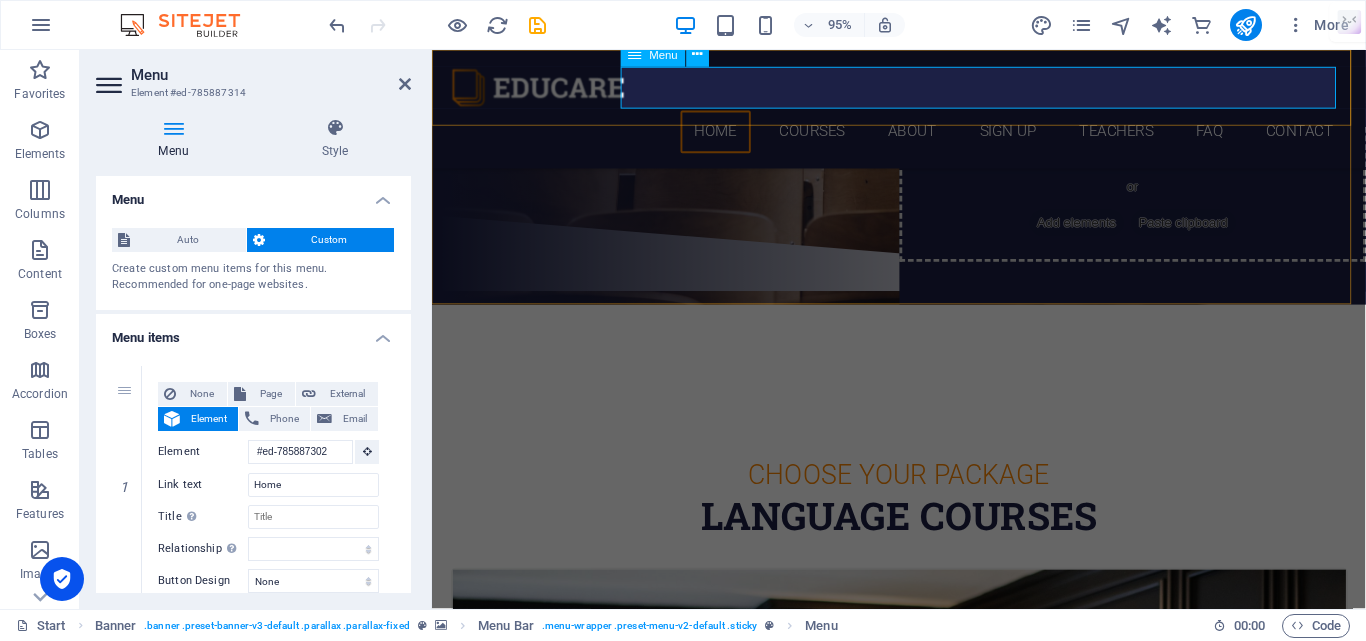 click on "Home Courses About Sign up Teachers FAQ Contact" at bounding box center (924, 136) 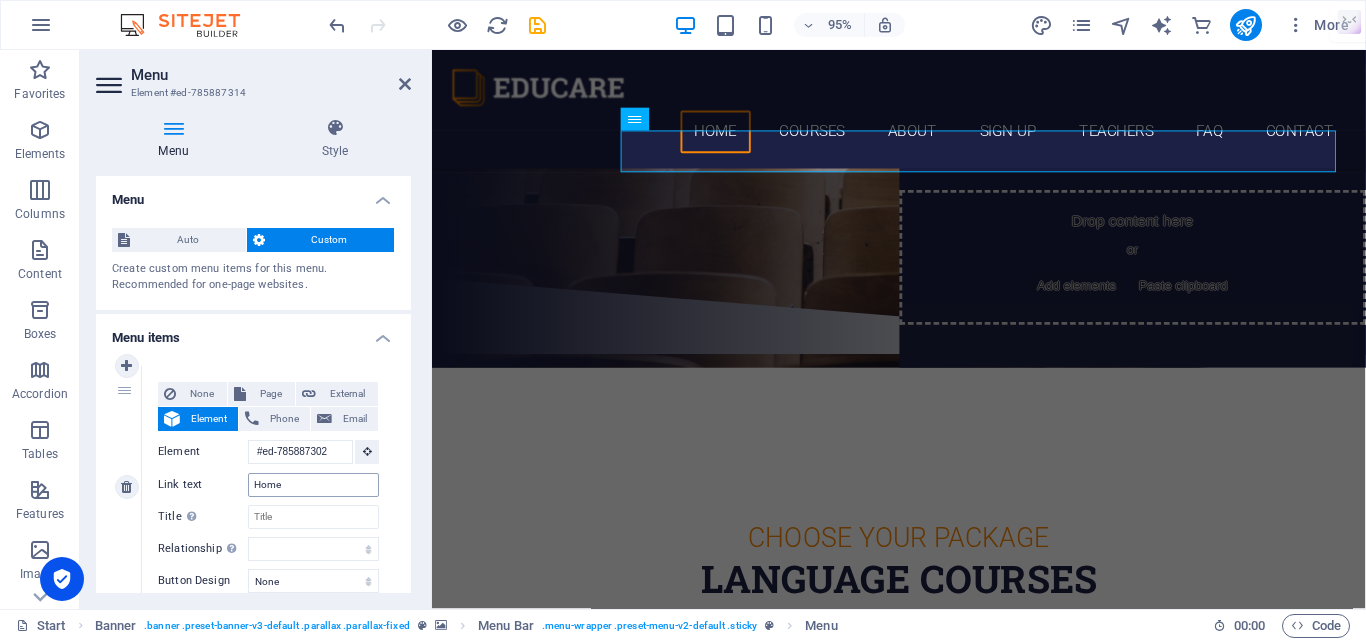 scroll, scrollTop: 240, scrollLeft: 0, axis: vertical 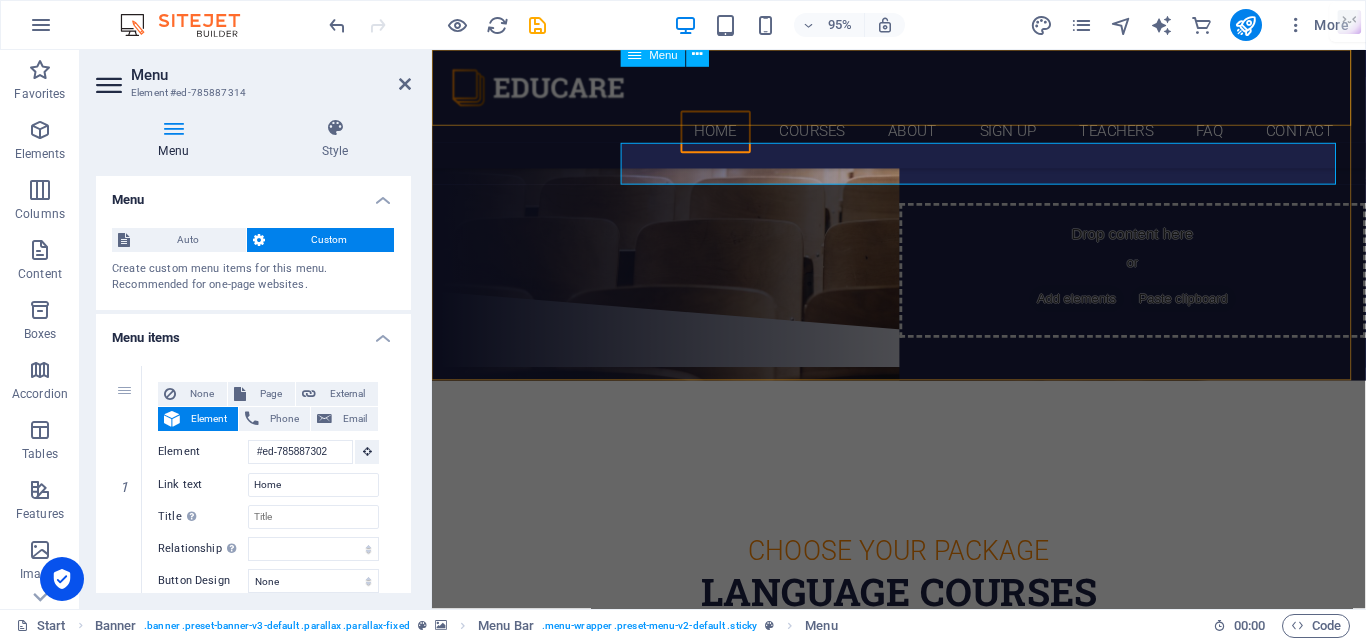 click on "Home Courses About Sign up Teachers FAQ Contact" at bounding box center (924, 136) 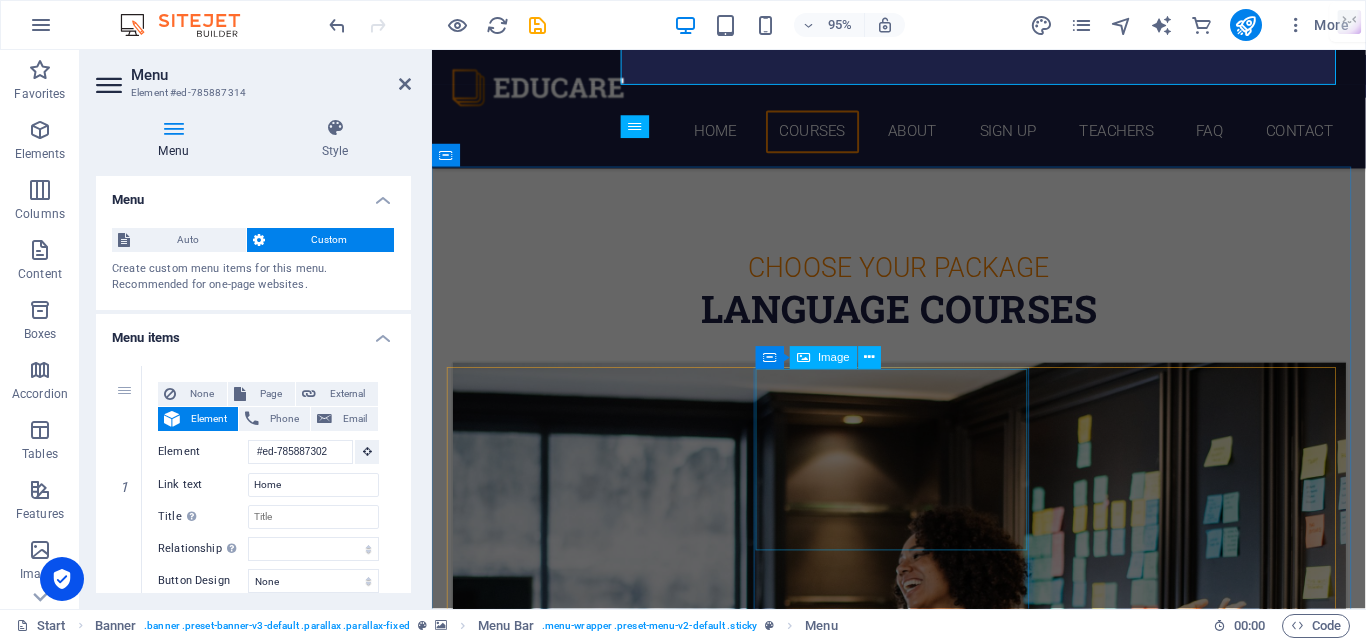 scroll, scrollTop: 440, scrollLeft: 0, axis: vertical 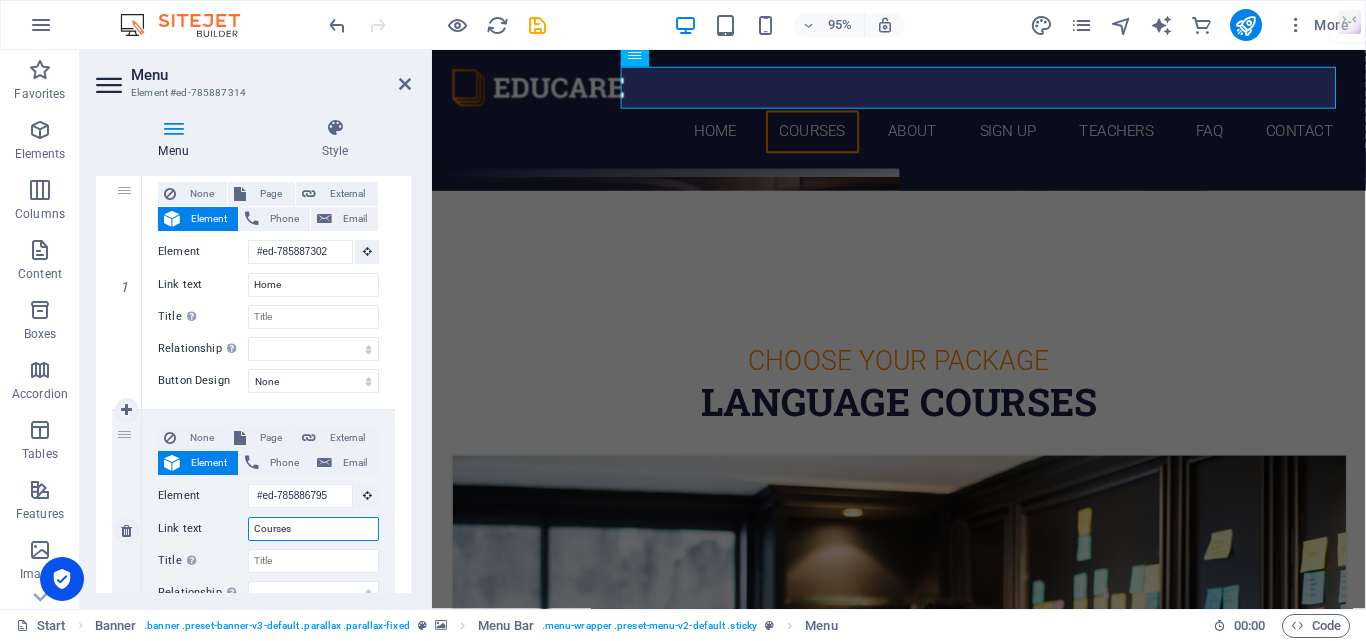 click on "Courses" at bounding box center [313, 529] 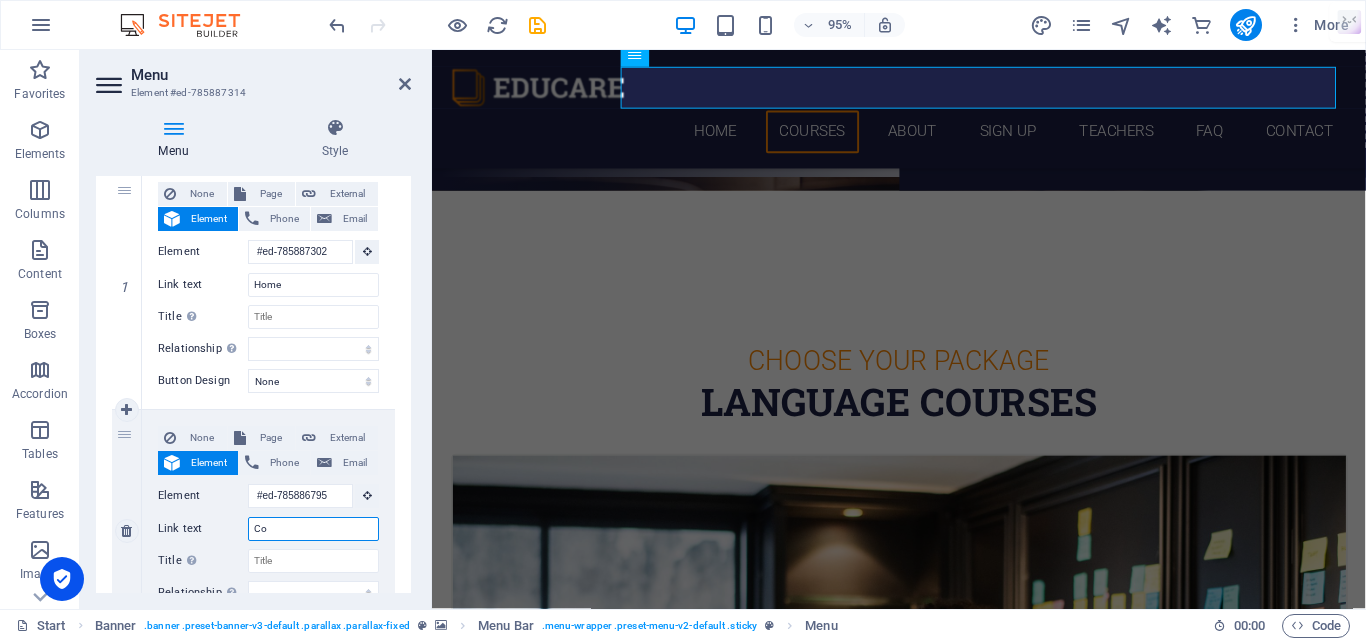 type on "C" 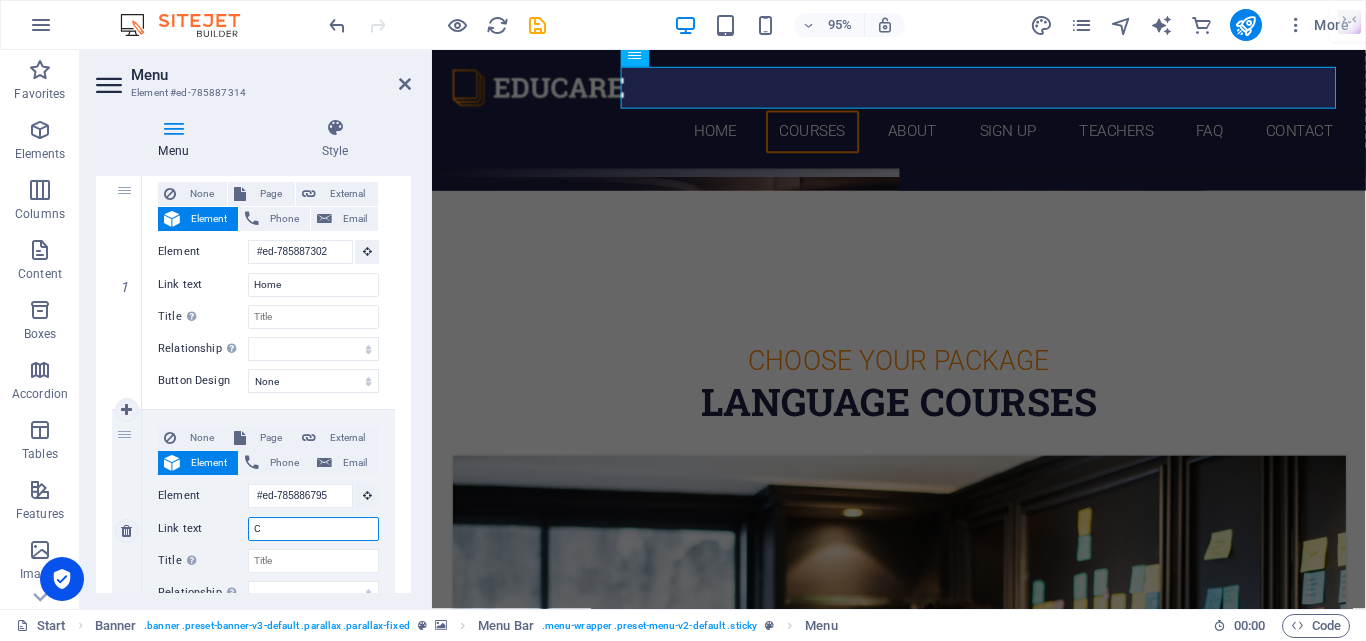 type 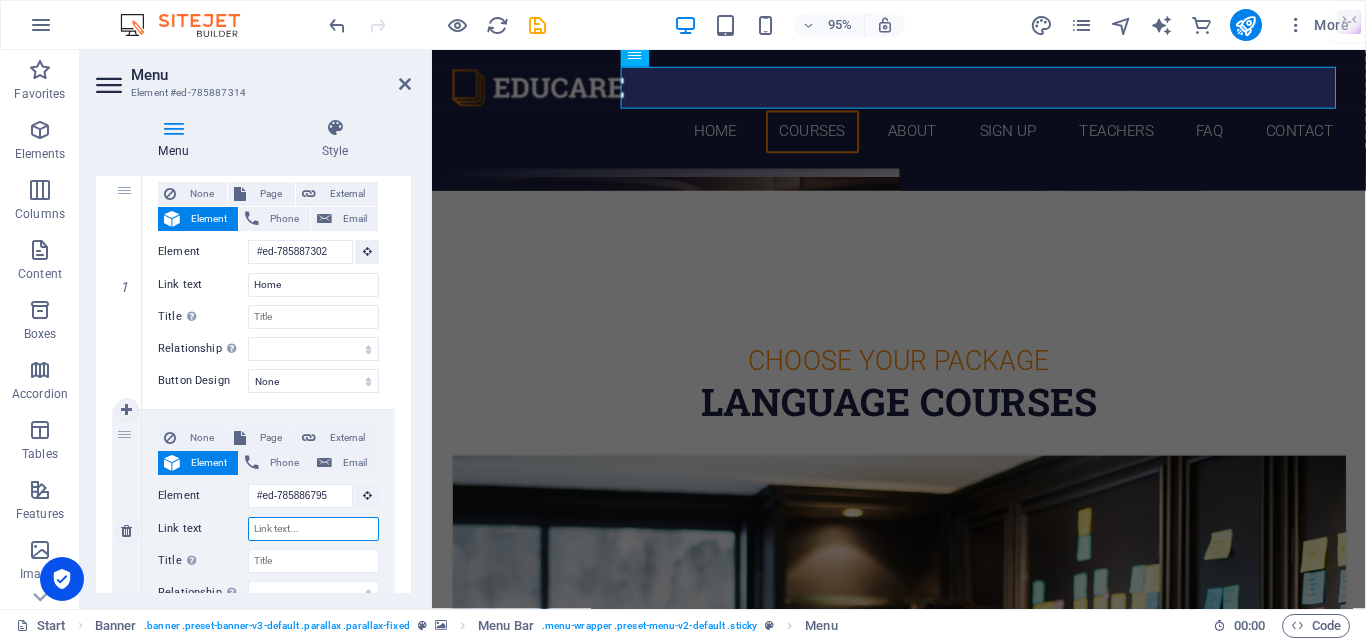 select 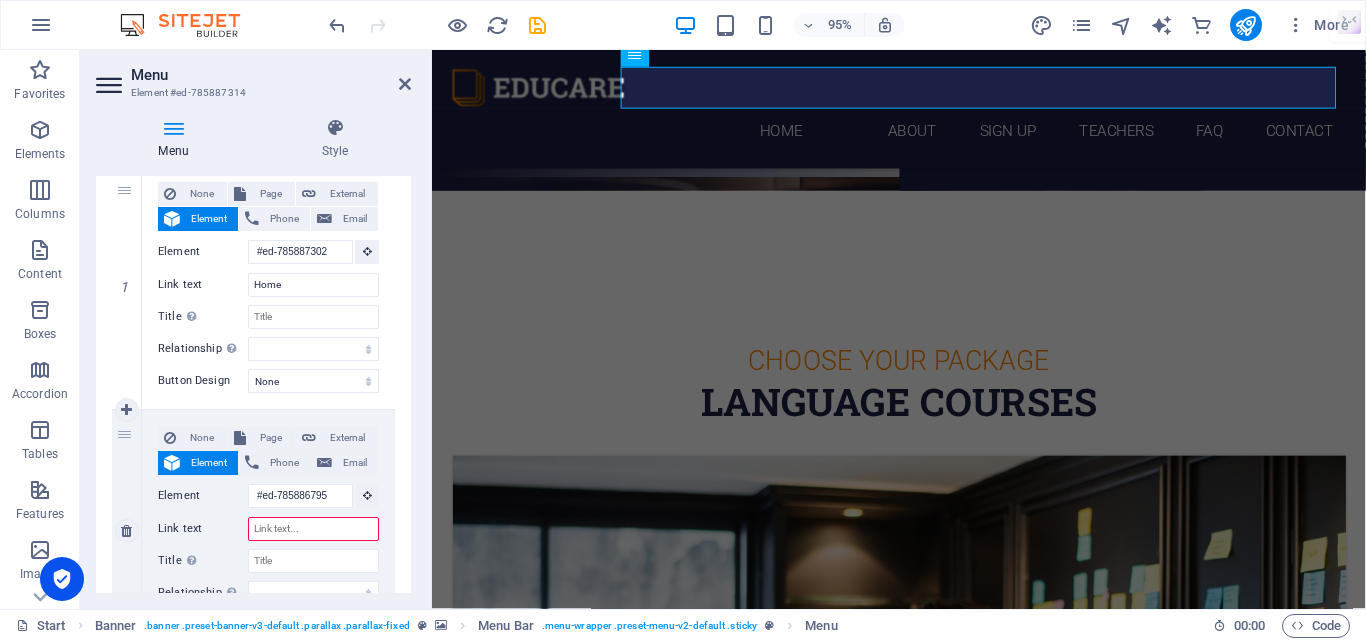type on "s" 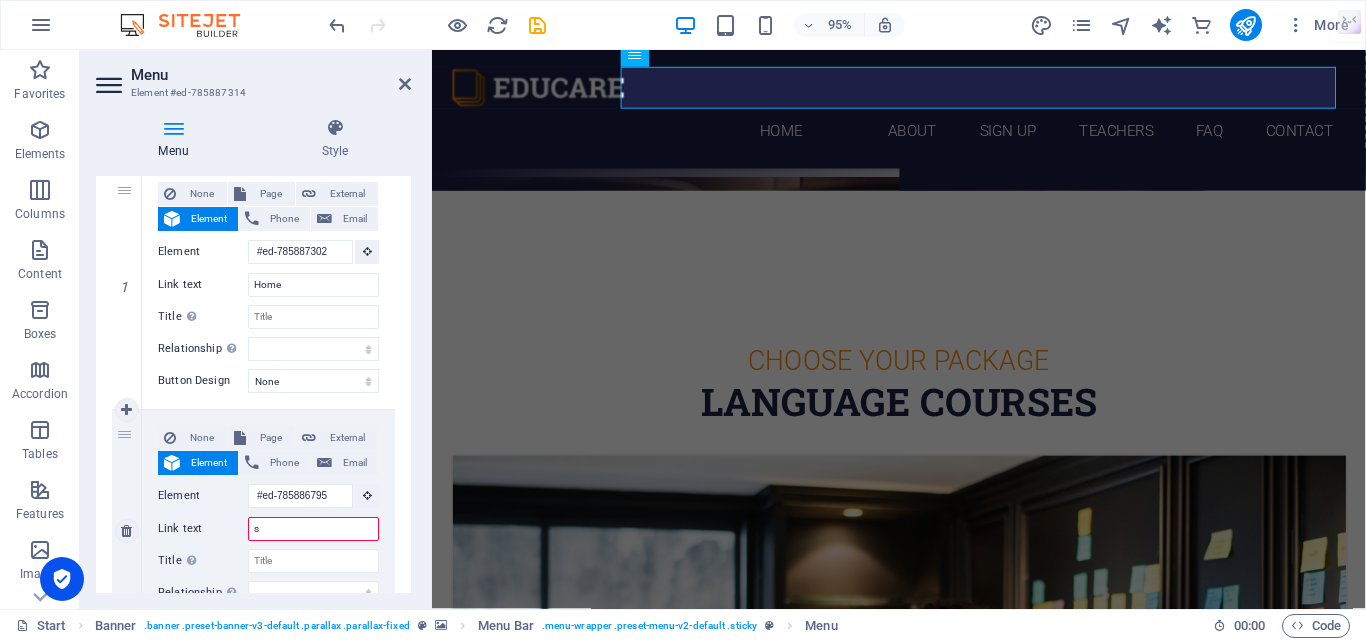 select 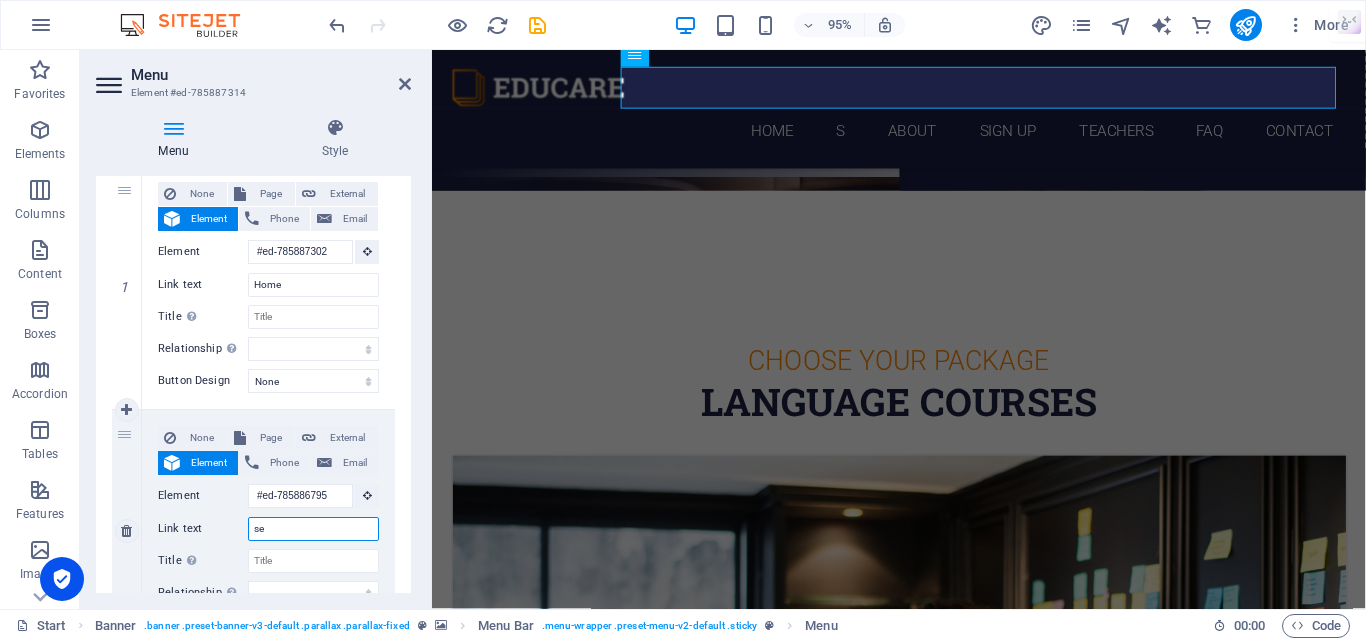 type on "ser" 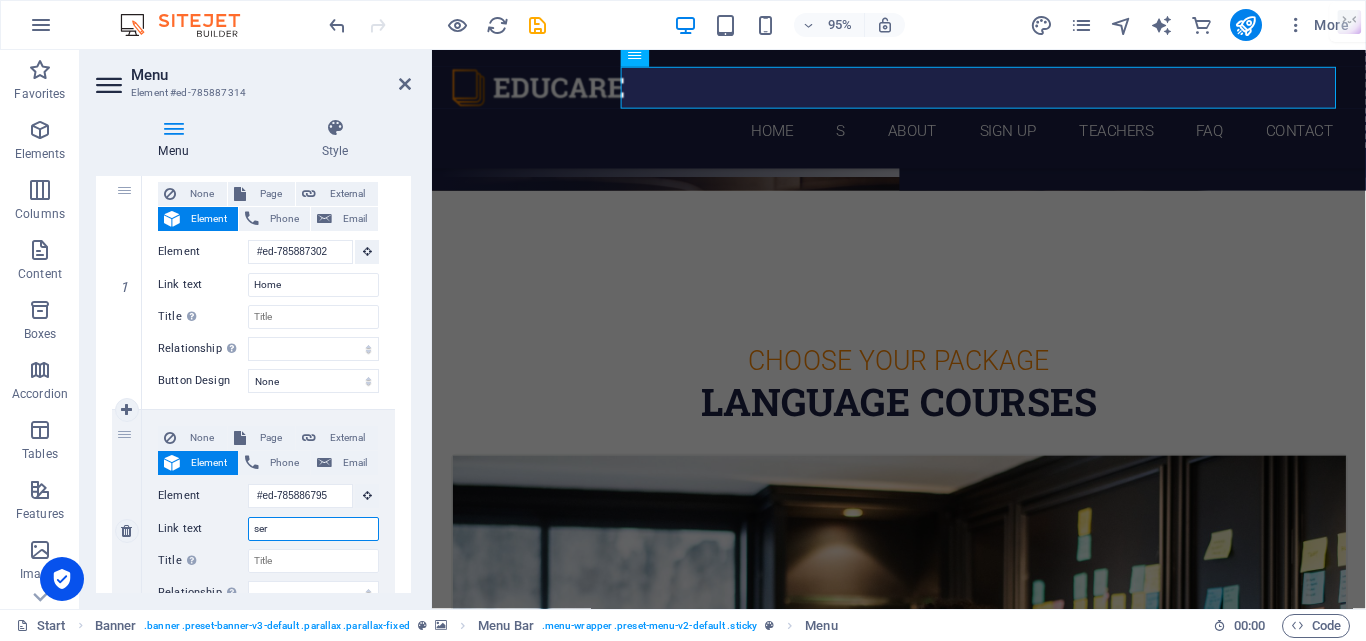 select 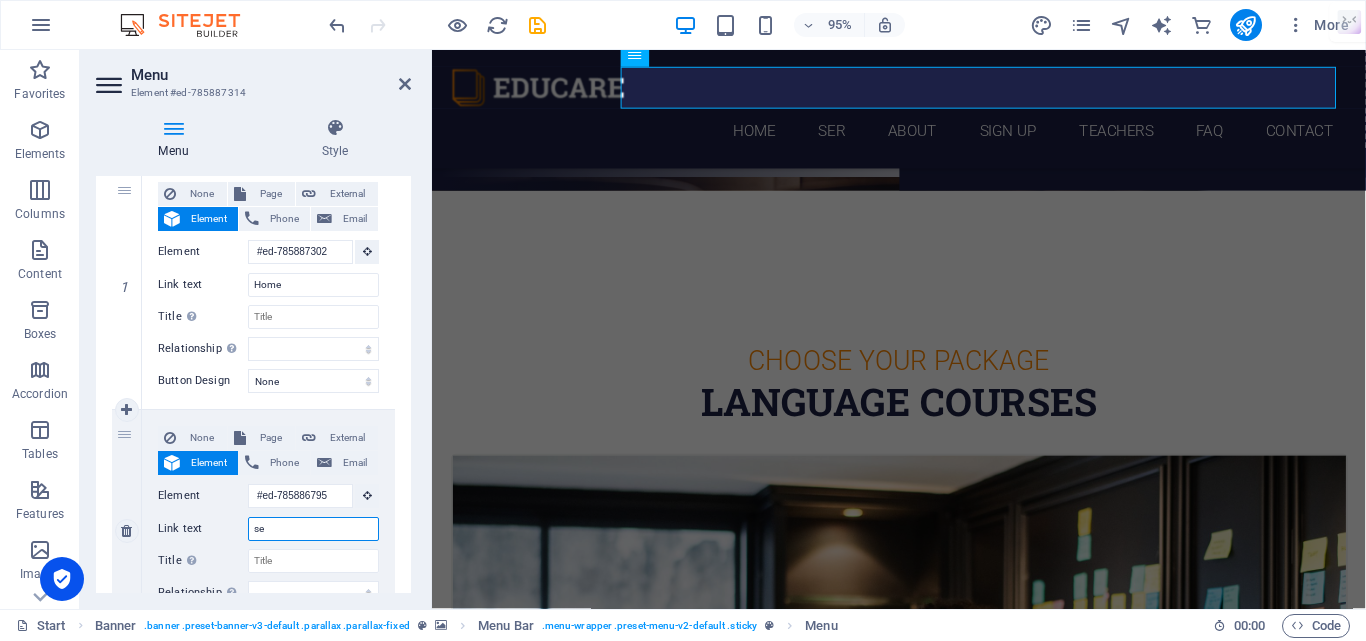 type on "s" 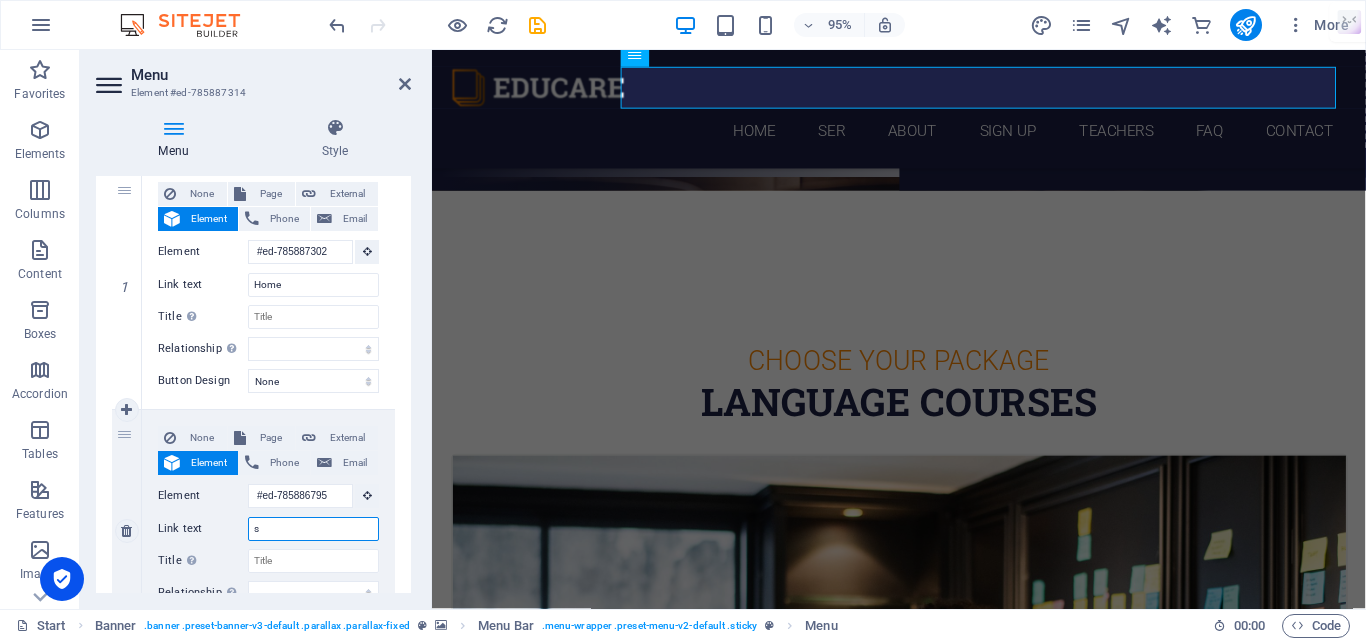 type 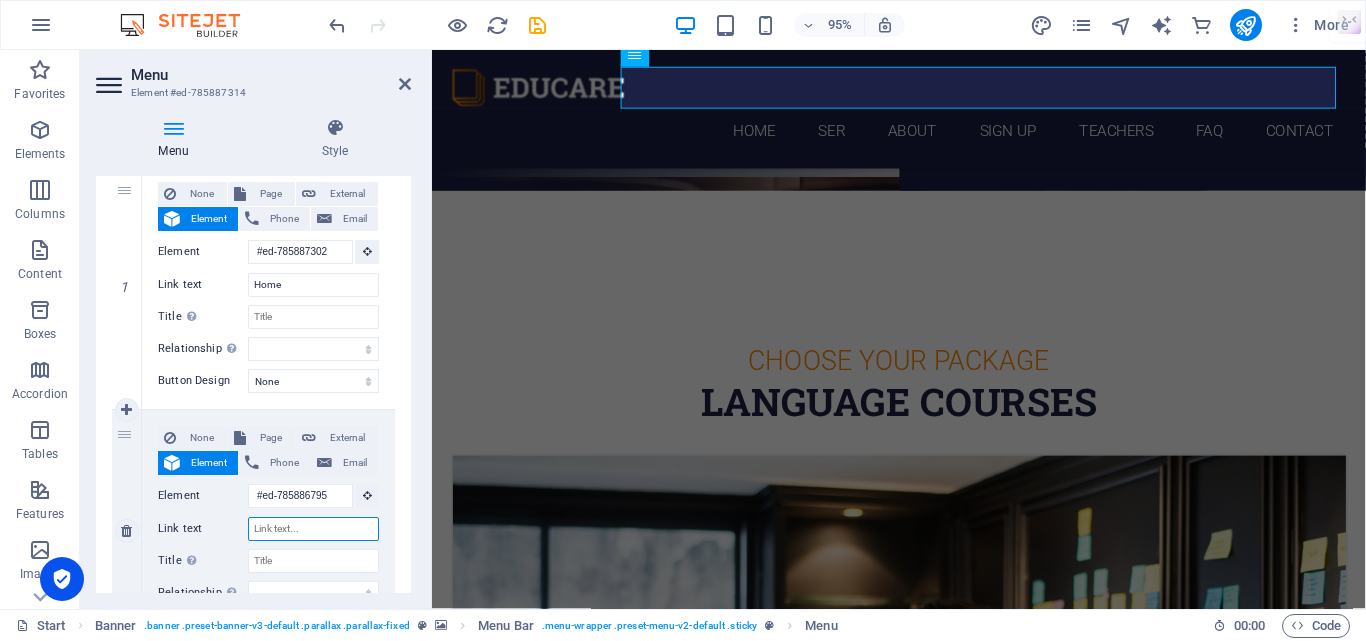 select 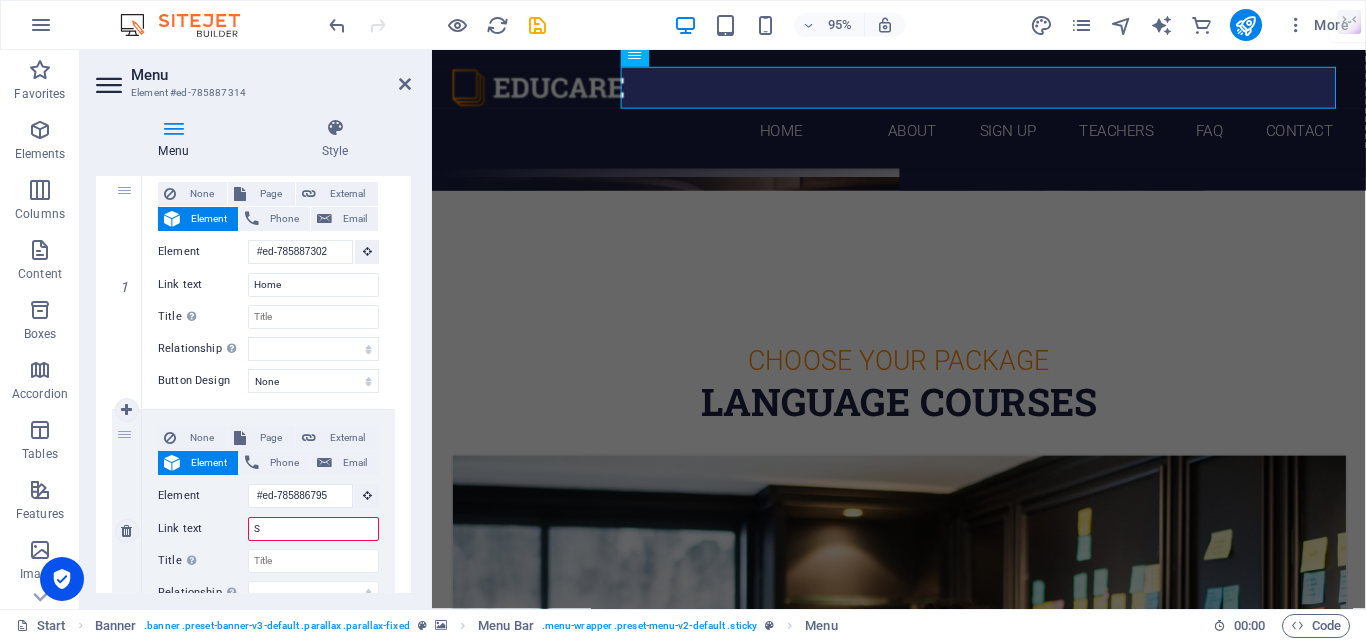 type on "Se" 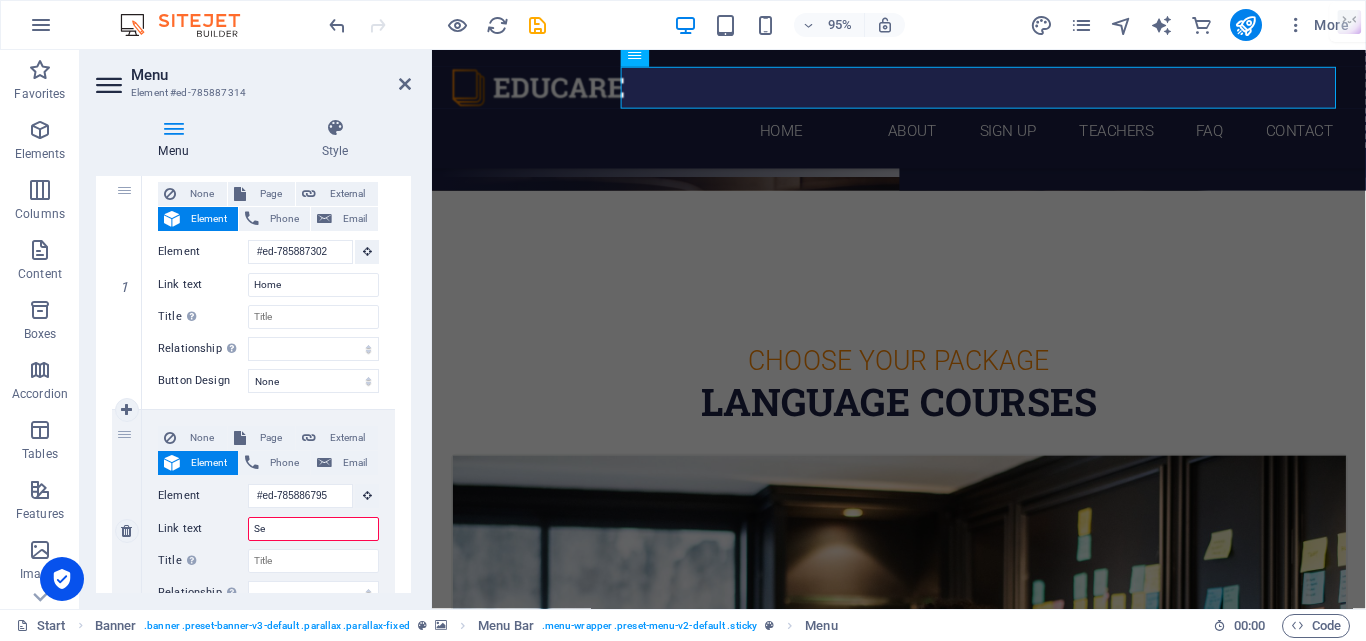 select 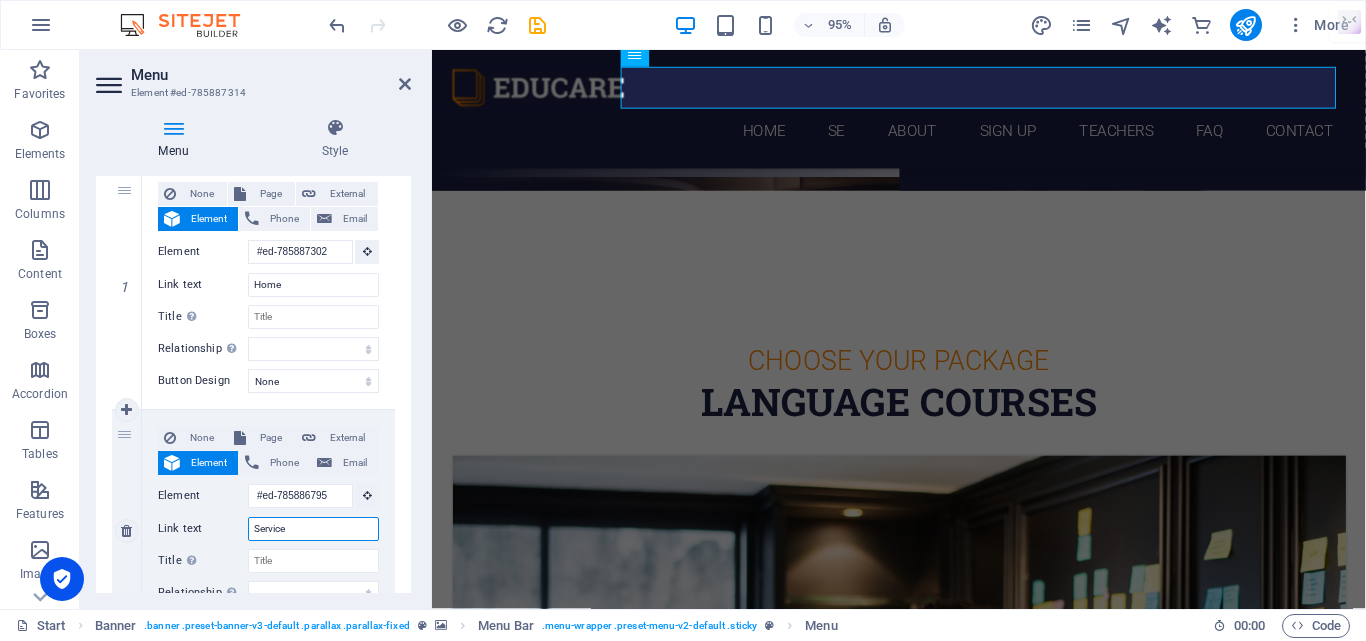 type on "Services" 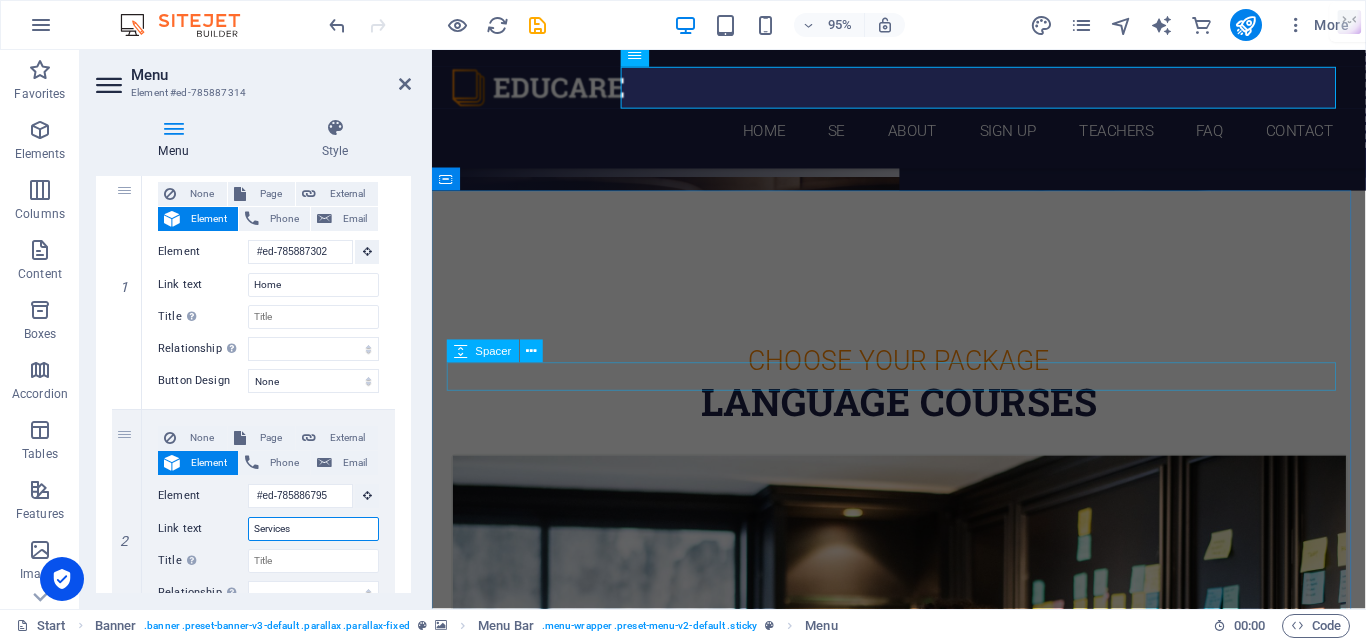 select 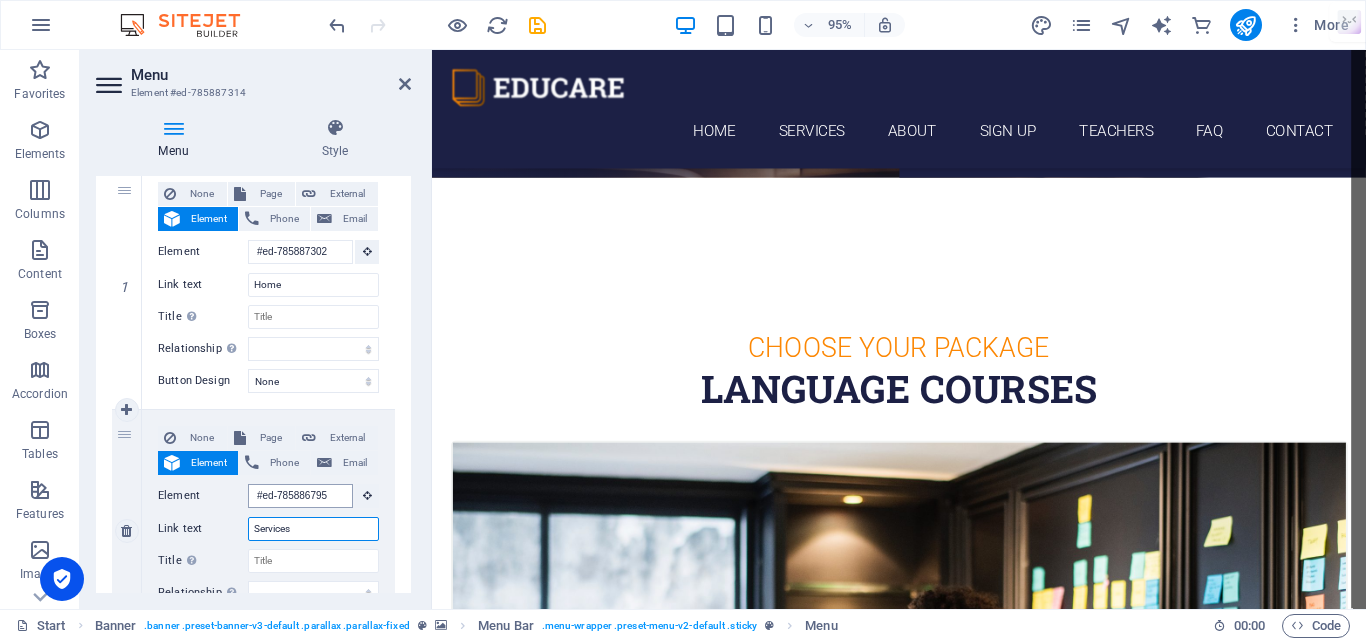 scroll, scrollTop: 842, scrollLeft: 0, axis: vertical 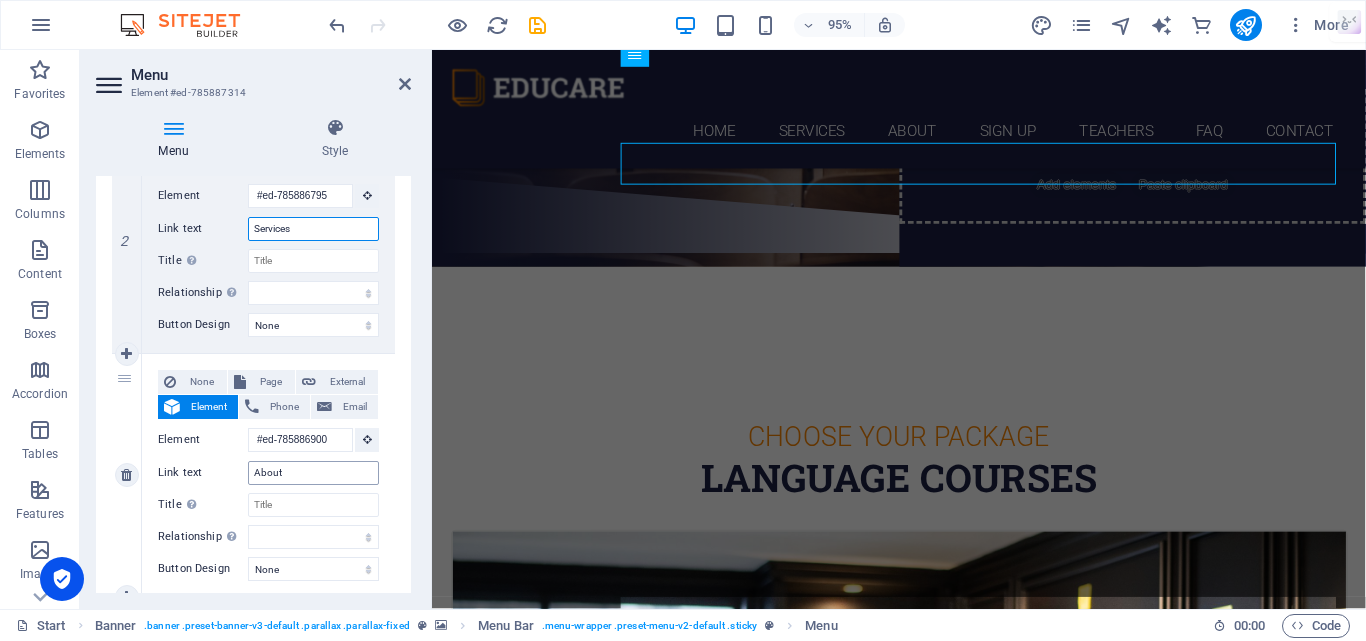 type on "Services" 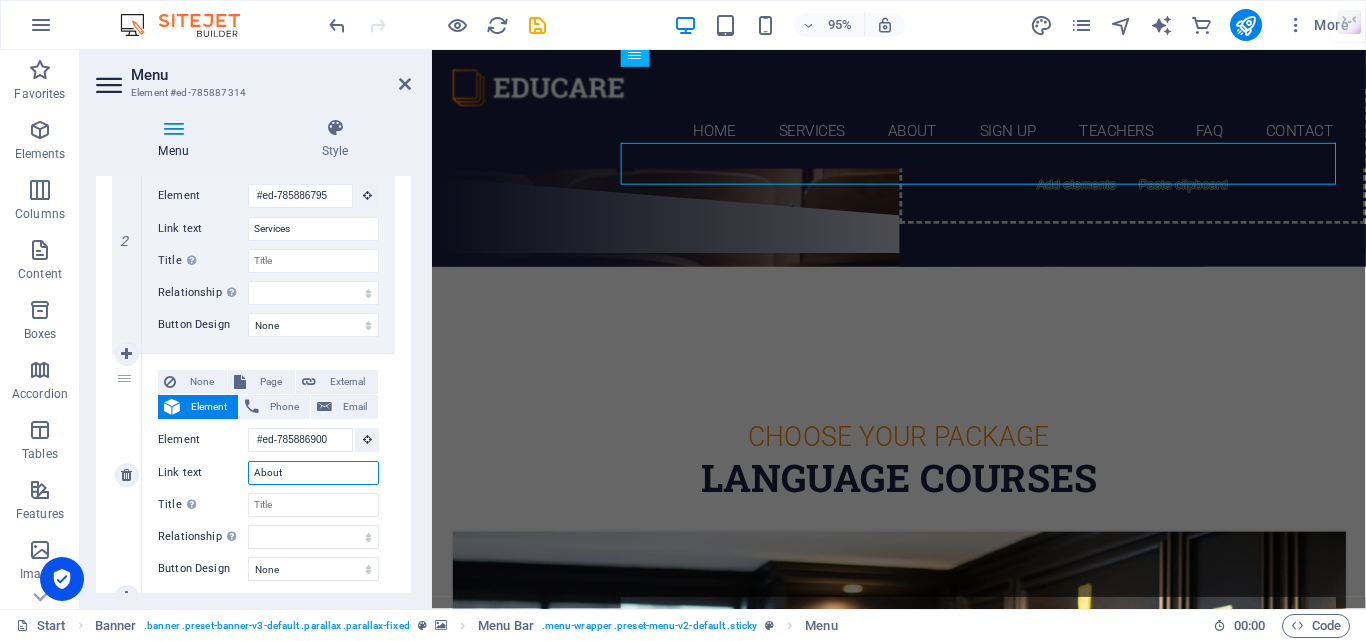 click on "About" at bounding box center (313, 473) 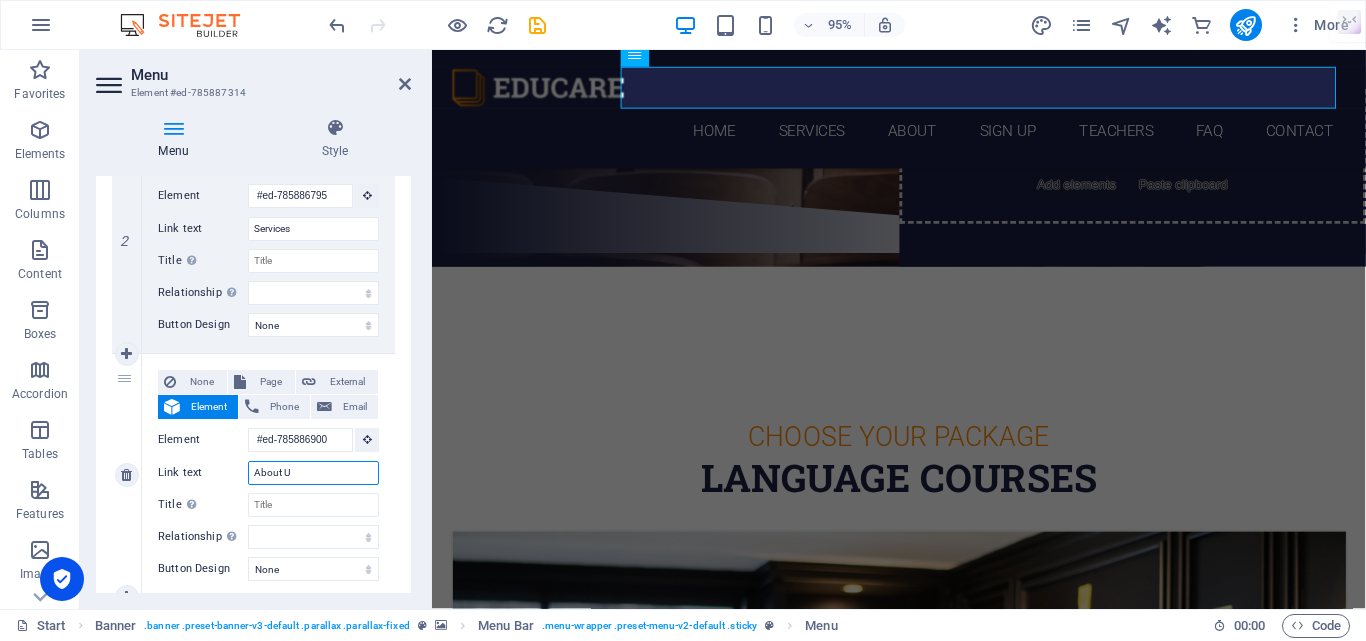 type on "About US" 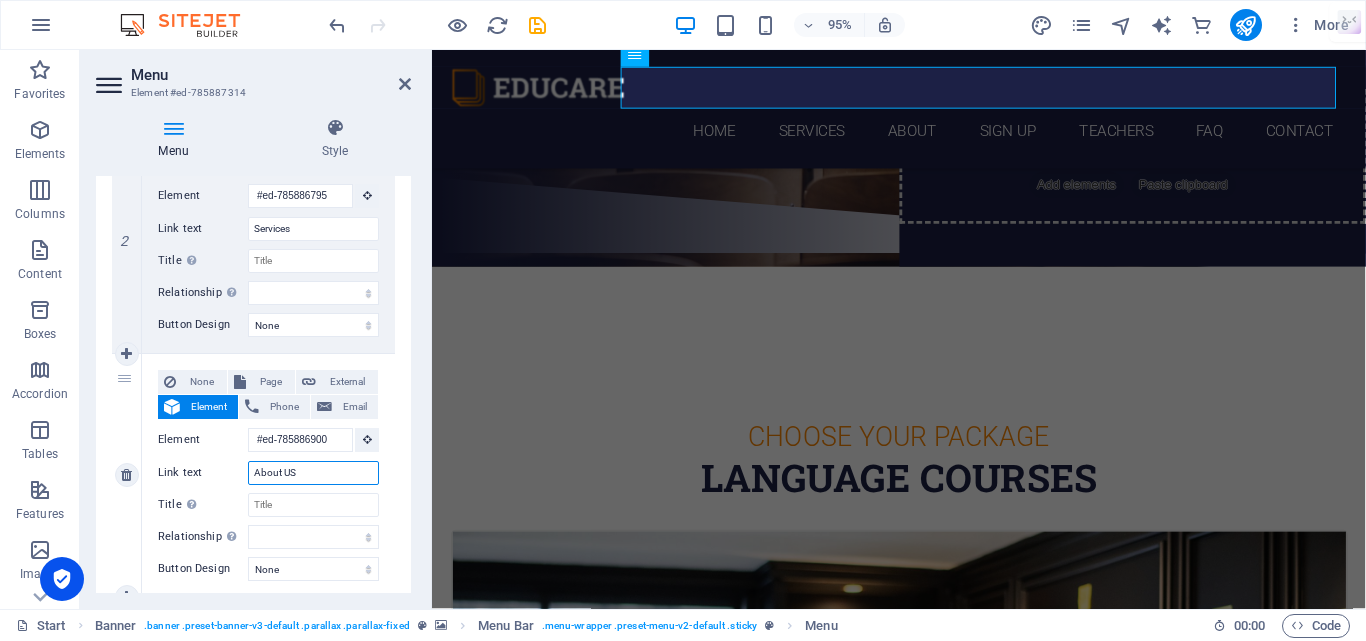 select 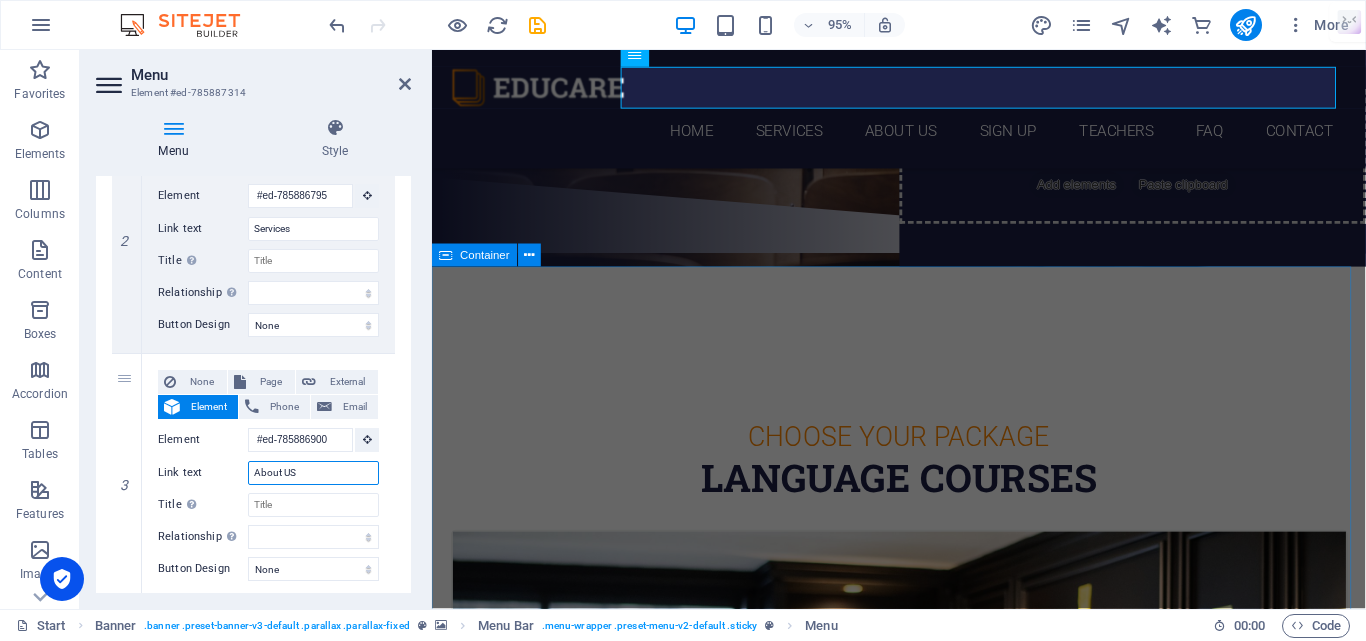 type on "About US" 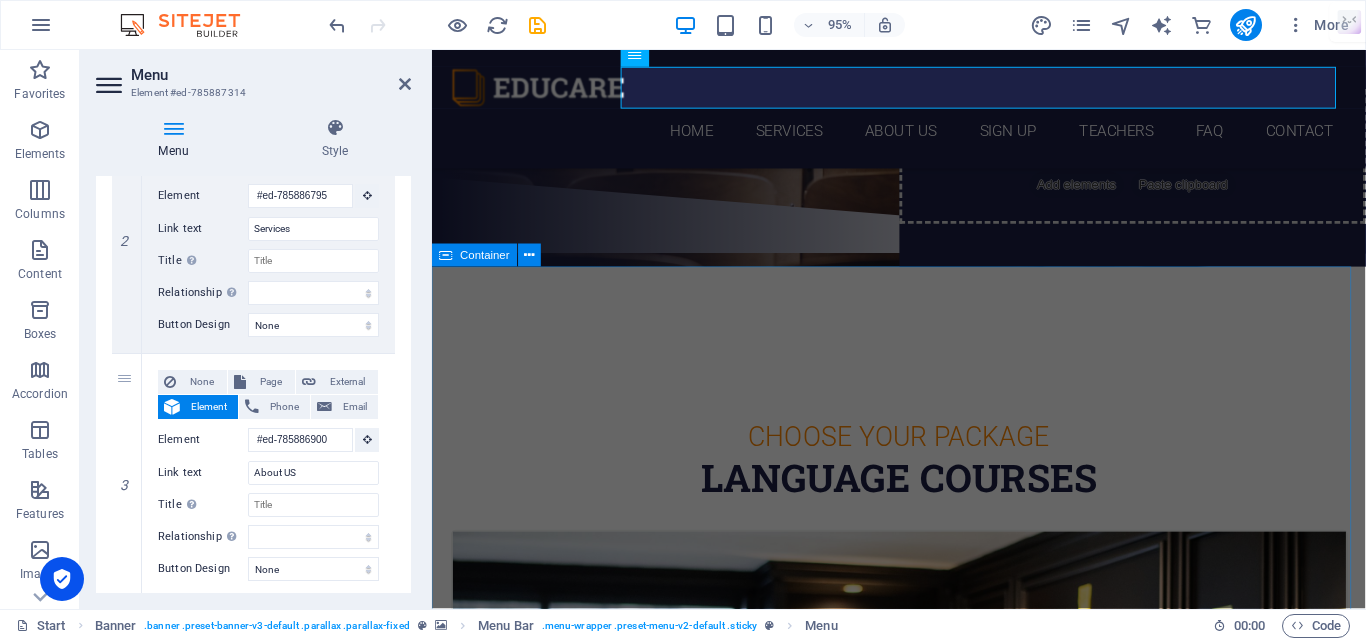 click on "Choose Your Package Language Courses resume writing Professionally written resumes tailored to your experience, skills, and career goals. Customized content that highlights your strengths and achievements to impress recruiters. Resume formats that are clean, modern, and HR-approved for better visibility and impact. ATS resume Optimized to pass Applicant Tracking Systems (ATS) used by top companies and job portals. Keyword-rich resumes tailored for your industry, improving your chances of getting shortlisted. Structured and formatted resumes that meet ATS guidelines for seamless parsing and ranking. euro pass resume Europass CVs designed to meet European job market standards and guidelines. Structured resume format preferred by employers in the [GEOGRAPHIC_DATA] and Schengen countries. Ideal for study, internships, and job applications across [GEOGRAPHIC_DATA], including Erasmus+ programs. Cover letter Personalized cover letters that complement your resume and reflect your career intent. linkedin profile optimization Platinum package" at bounding box center [923, 3081] 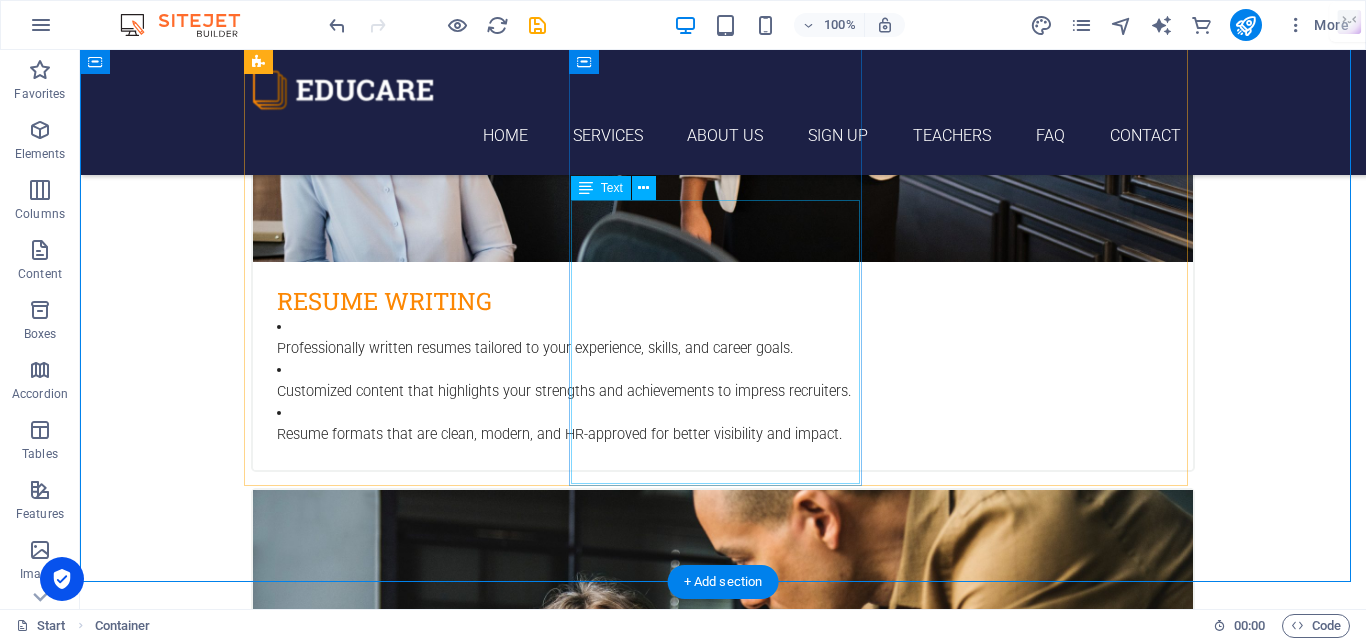 scroll, scrollTop: 1660, scrollLeft: 0, axis: vertical 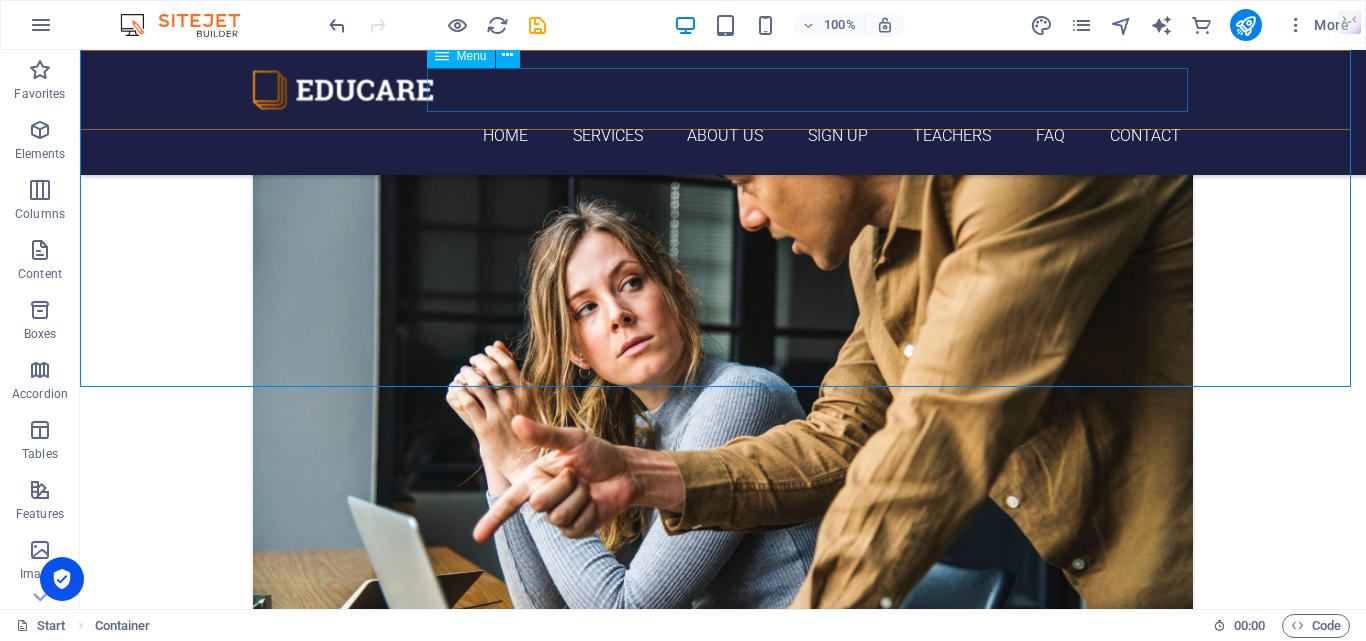 click on "Home Services About US Sign up Teachers FAQ Contact" at bounding box center (723, 136) 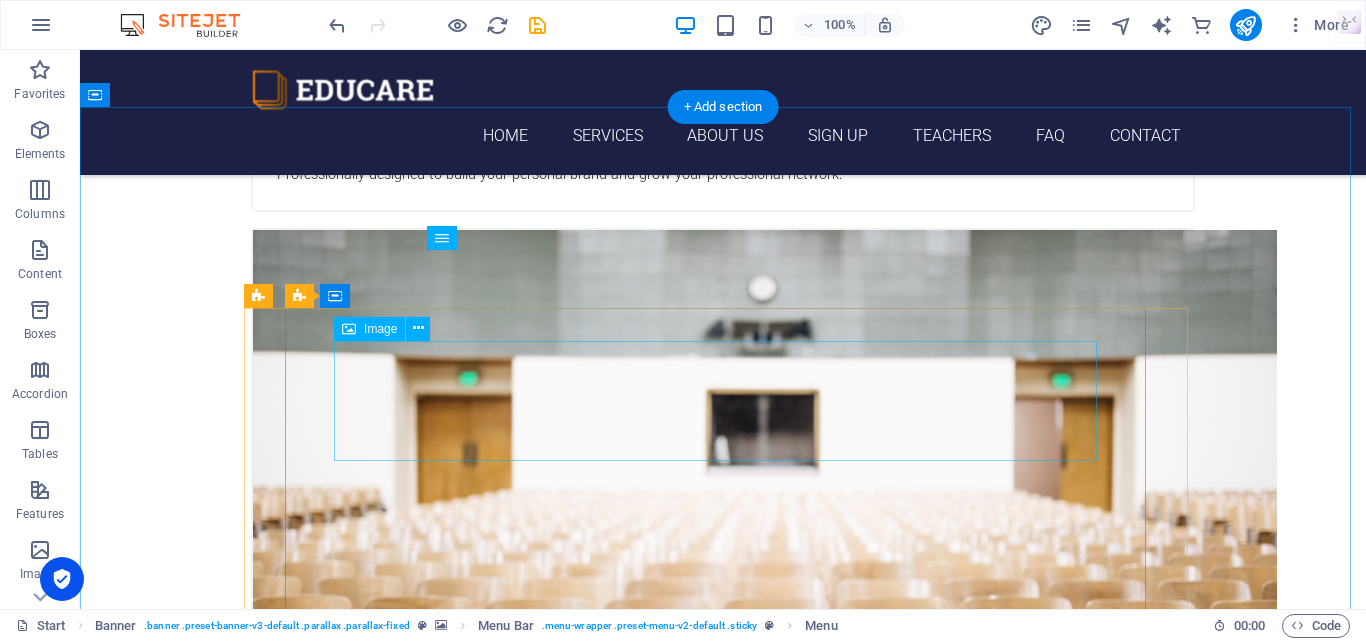 scroll, scrollTop: 4760, scrollLeft: 0, axis: vertical 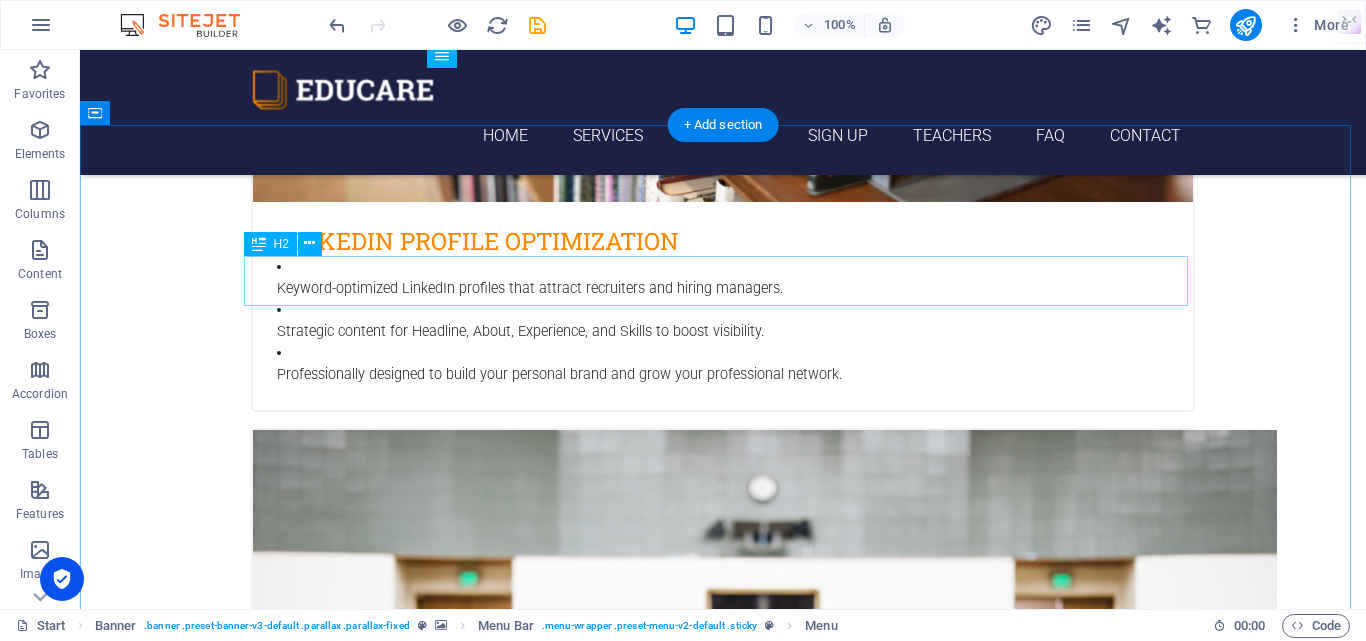 click on "Our Teachers" at bounding box center (723, 6154) 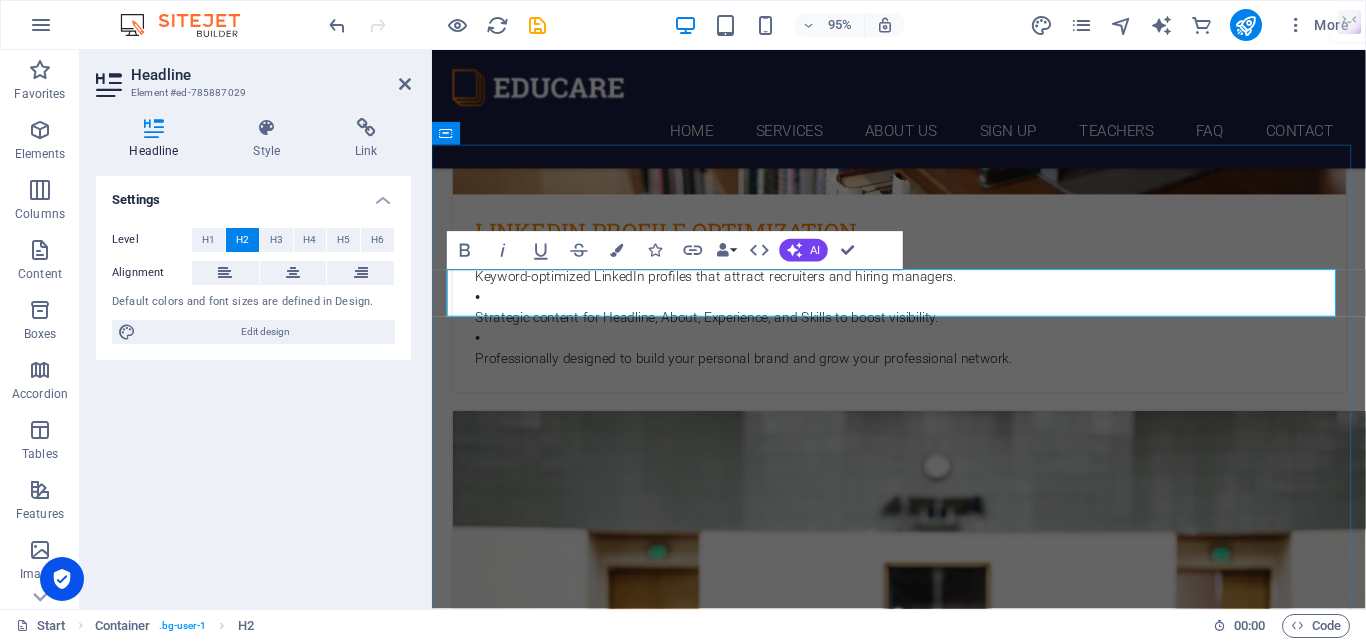 click on "Our Teachers" at bounding box center [924, 6154] 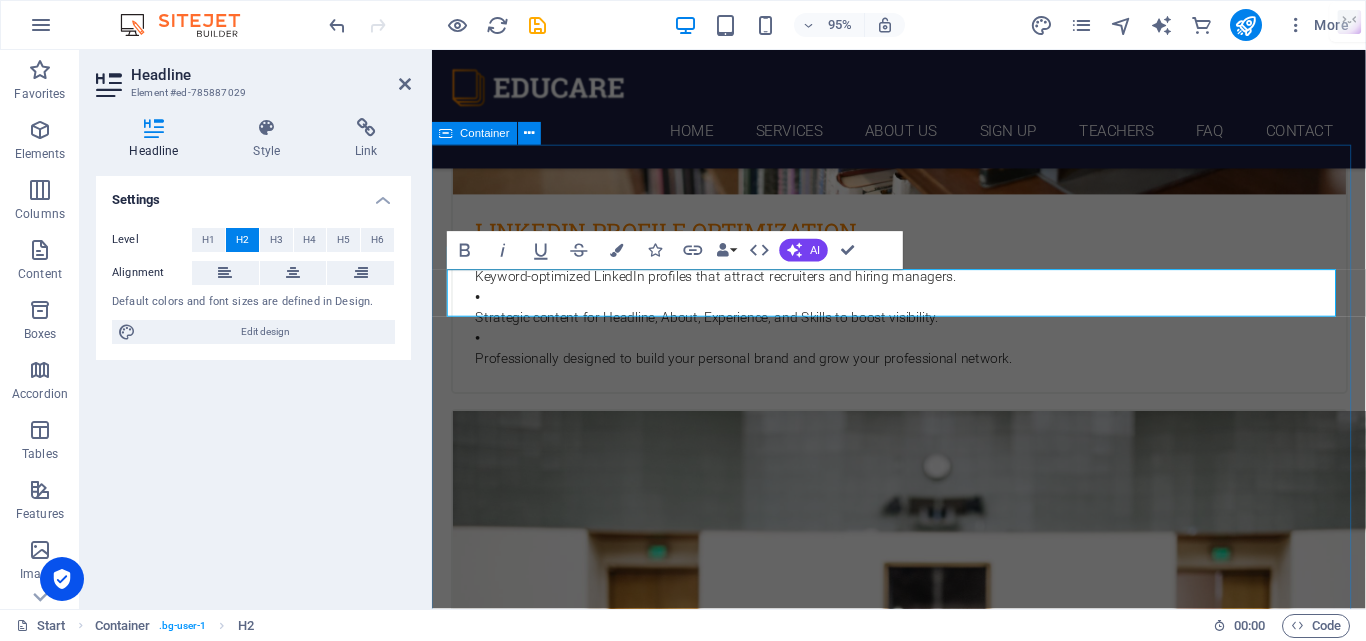 click on "learn from natives [PERSON_NAME] & Spanish Jordan Portuguese & Spanish [PERSON_NAME] Italian & [PERSON_NAME] & Danish Maya French & Spanish" at bounding box center [923, 7055] 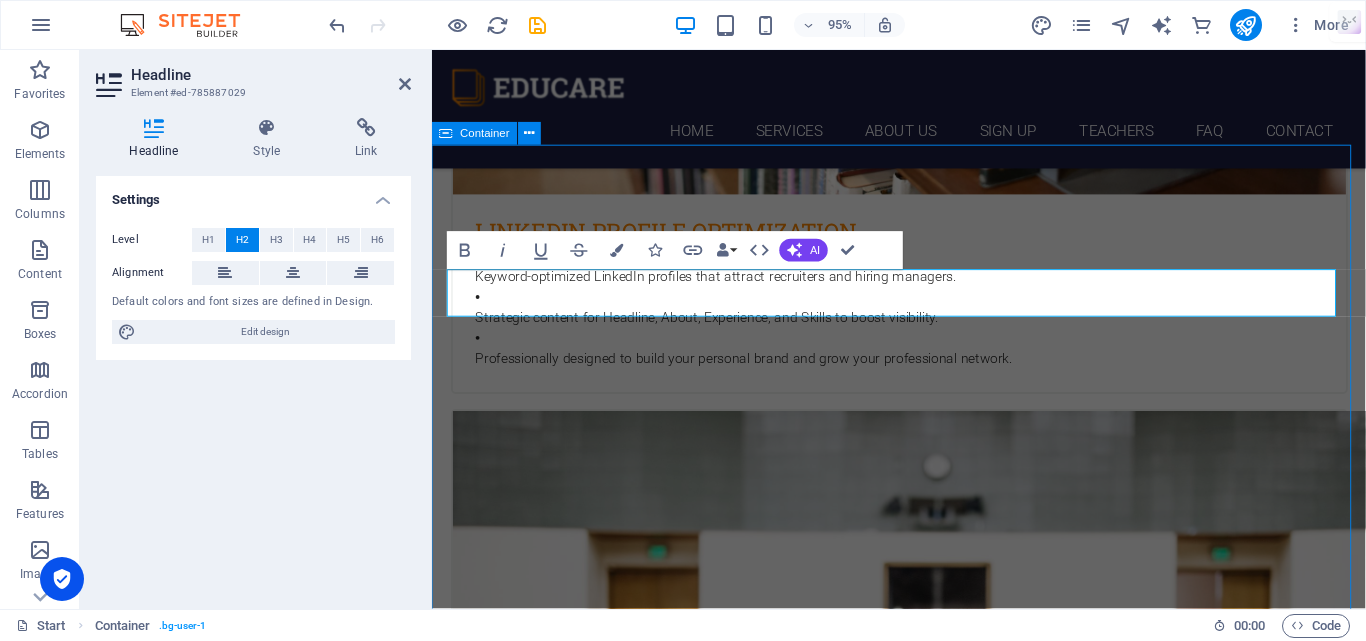 scroll, scrollTop: 4735, scrollLeft: 0, axis: vertical 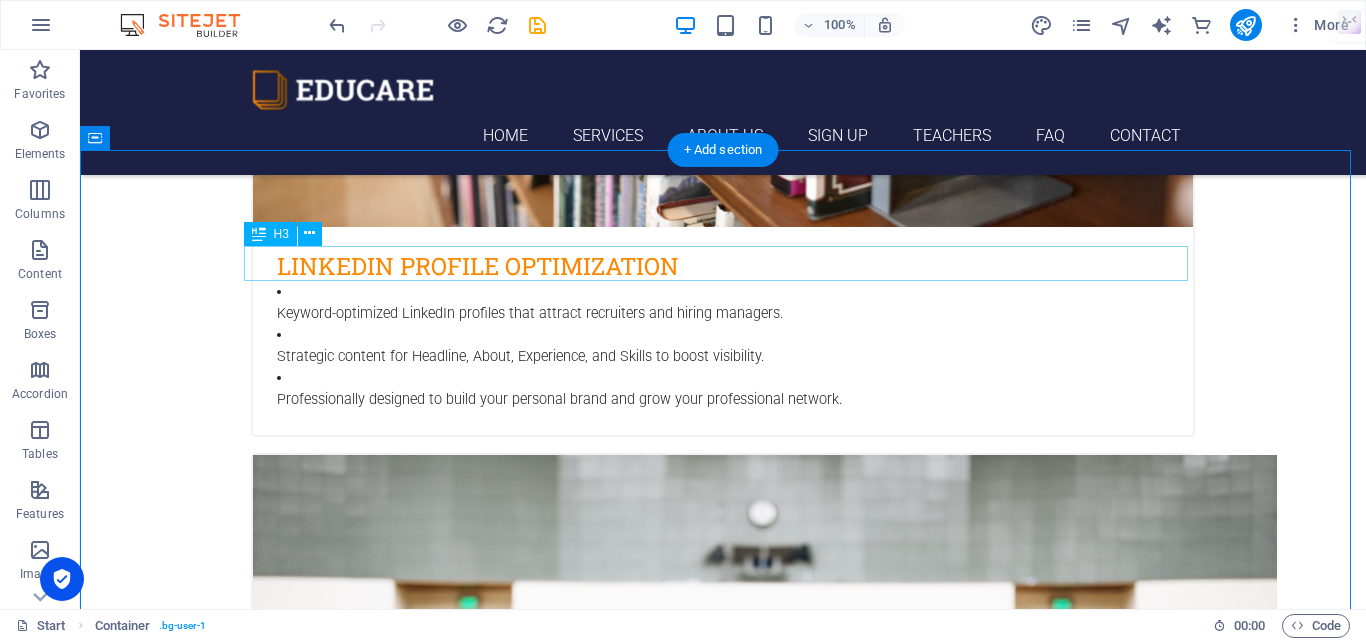 click on "learn from natives" at bounding box center [723, 6136] 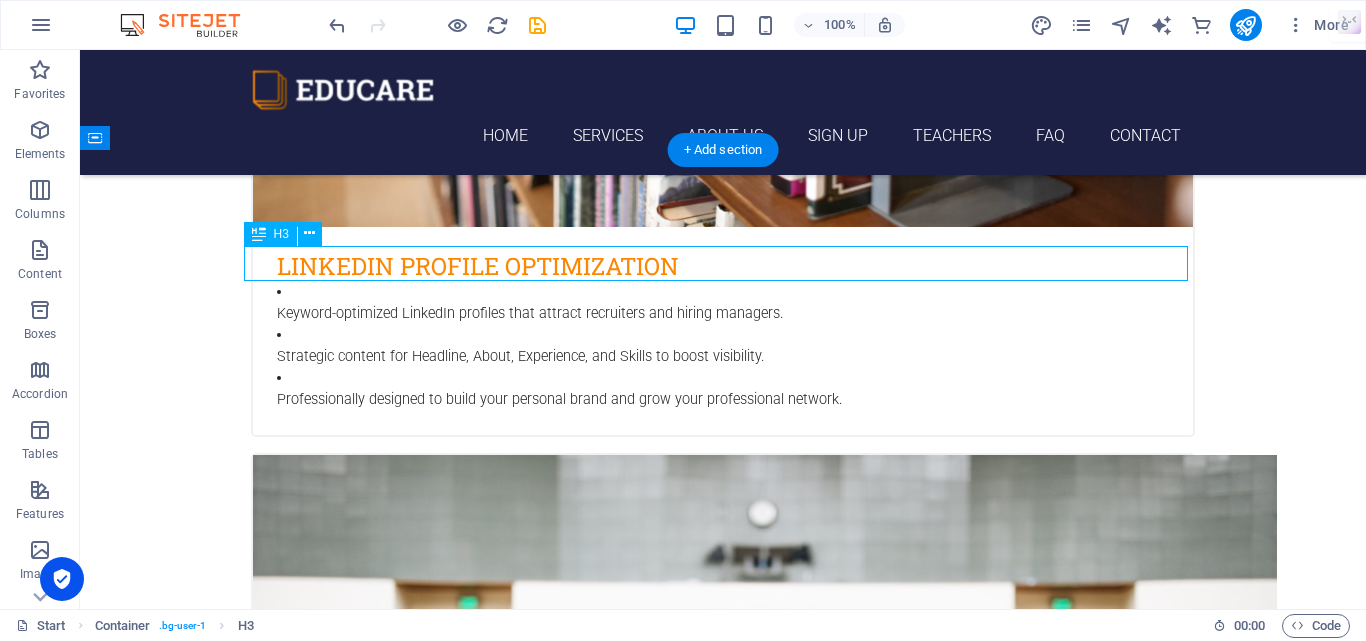 click on "learn from natives" at bounding box center [723, 6136] 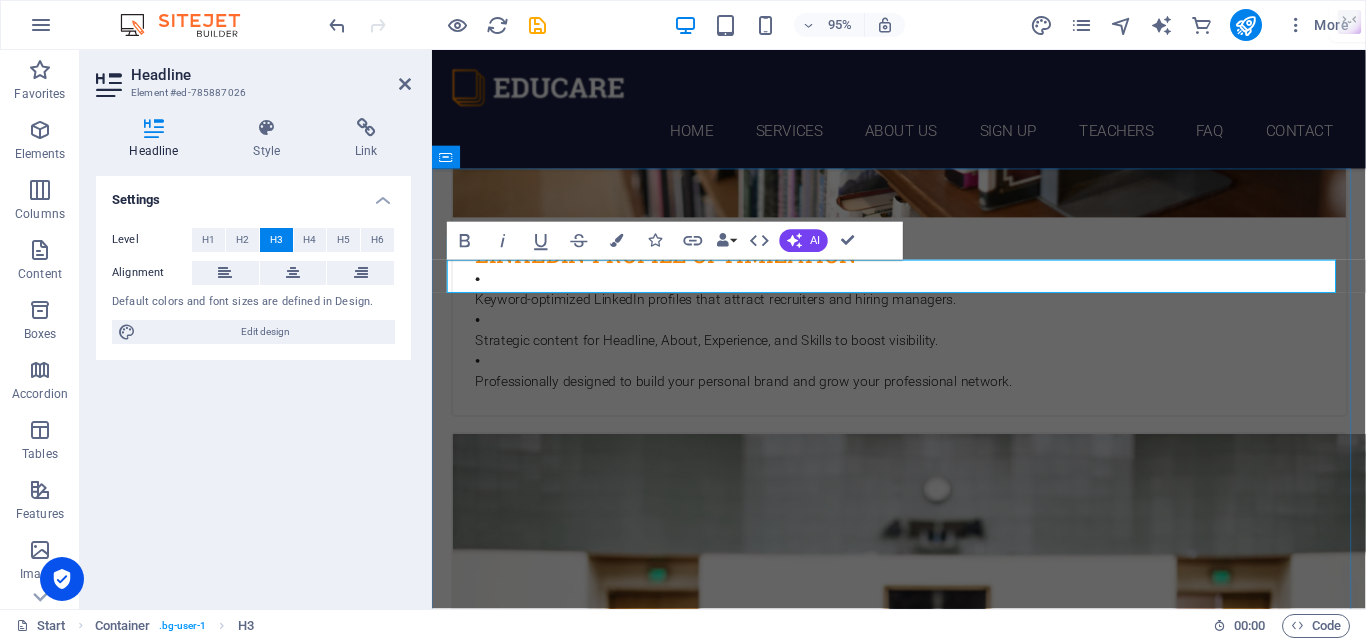 type 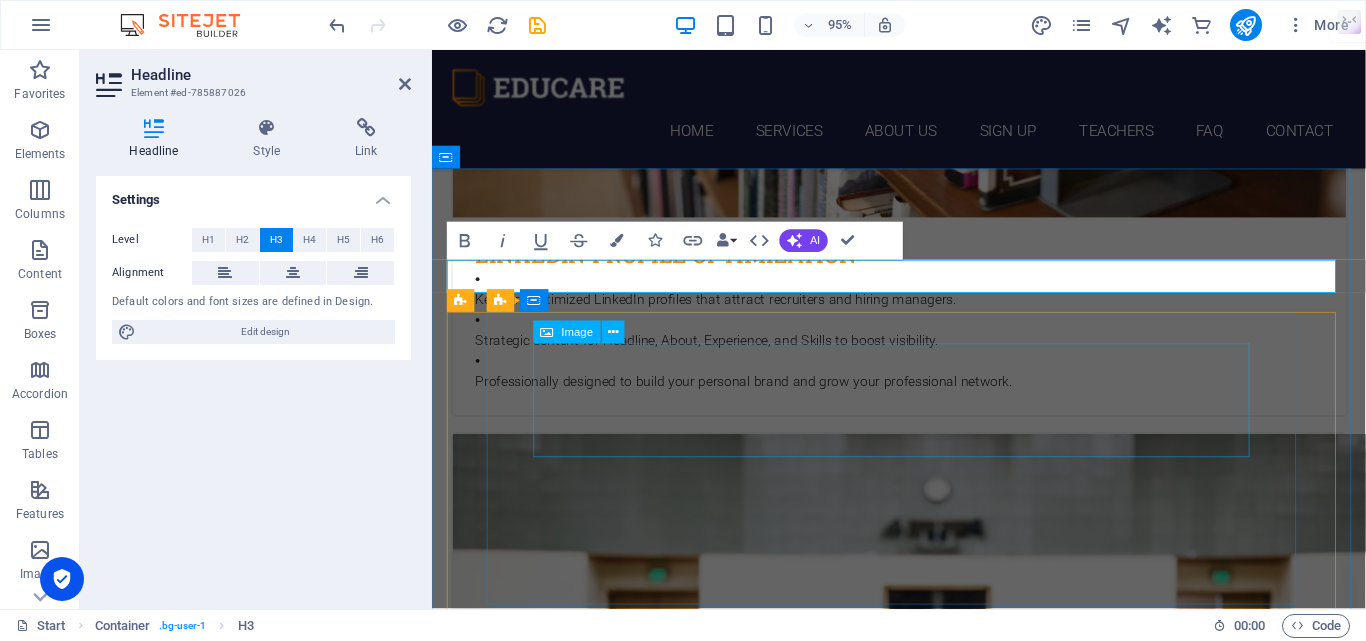 click at bounding box center (923, 6295) 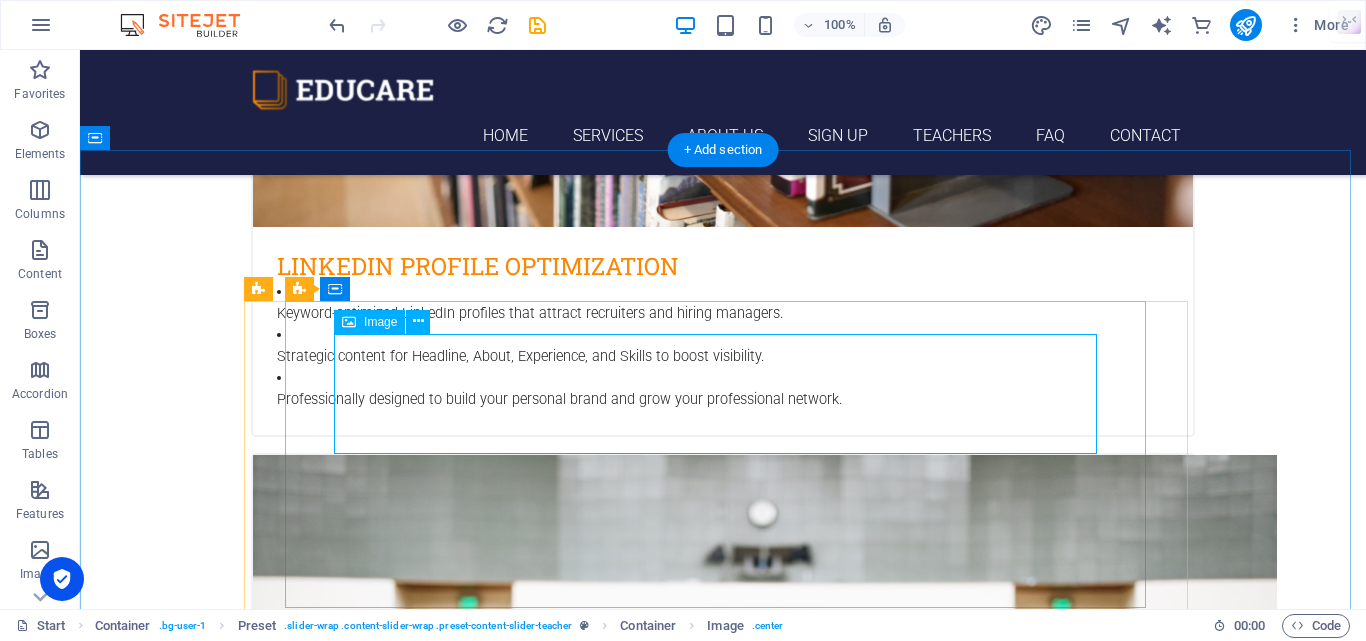 click at bounding box center (723, 6267) 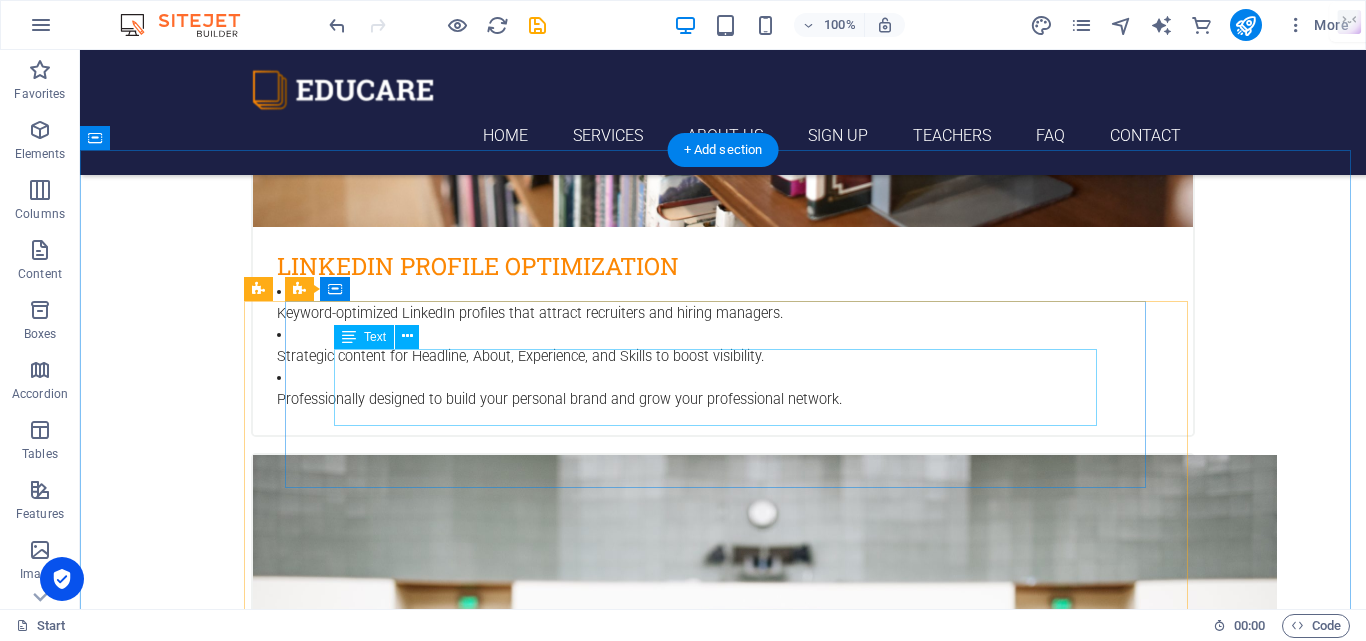 click on "[PERSON_NAME] & Spanish" at bounding box center (723, 6260) 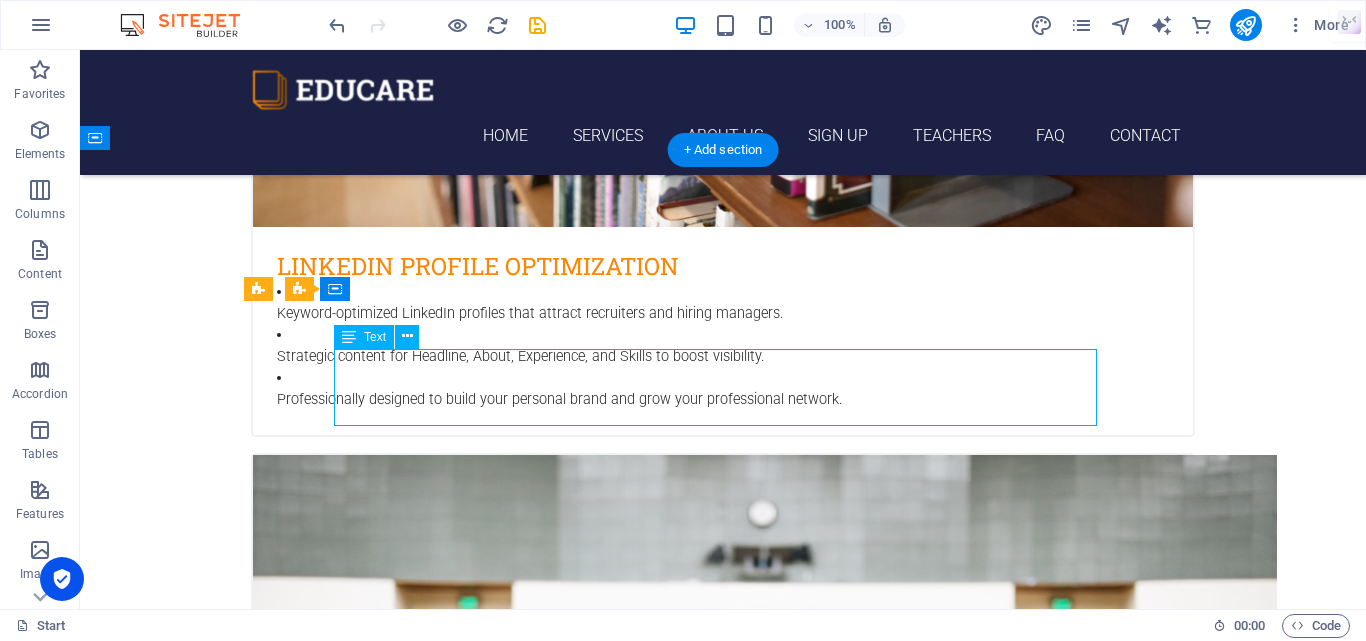click on "[PERSON_NAME] & Spanish" at bounding box center [723, 6260] 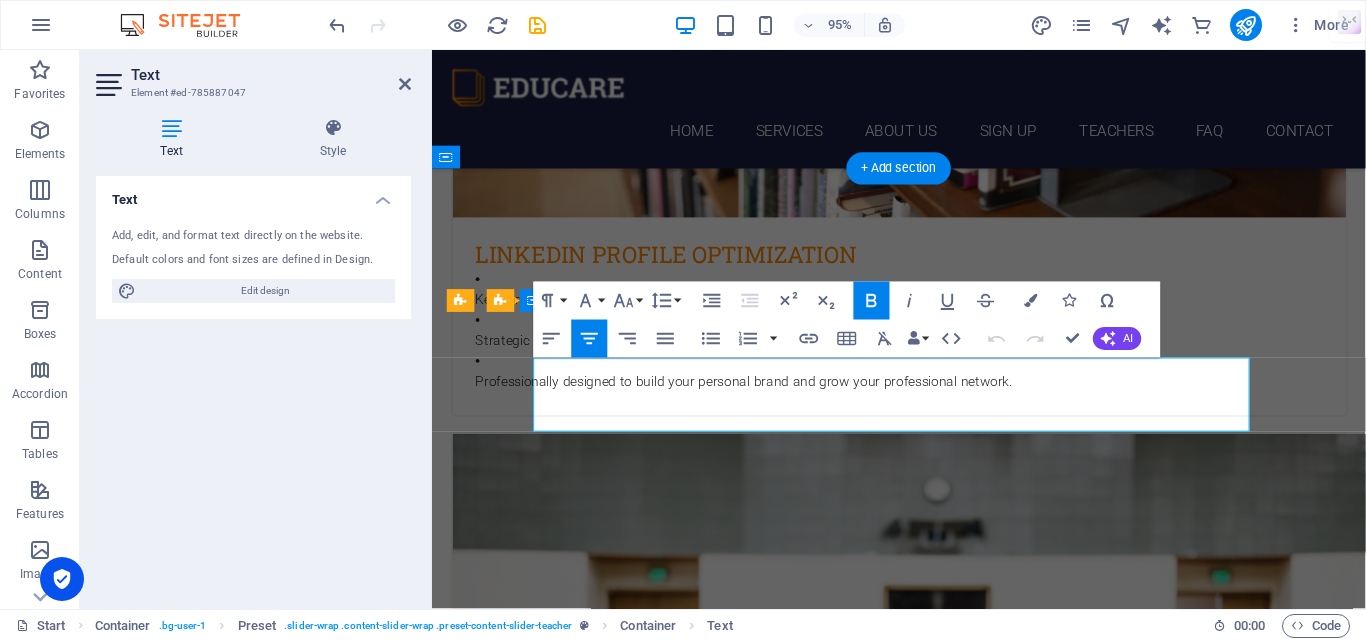 type 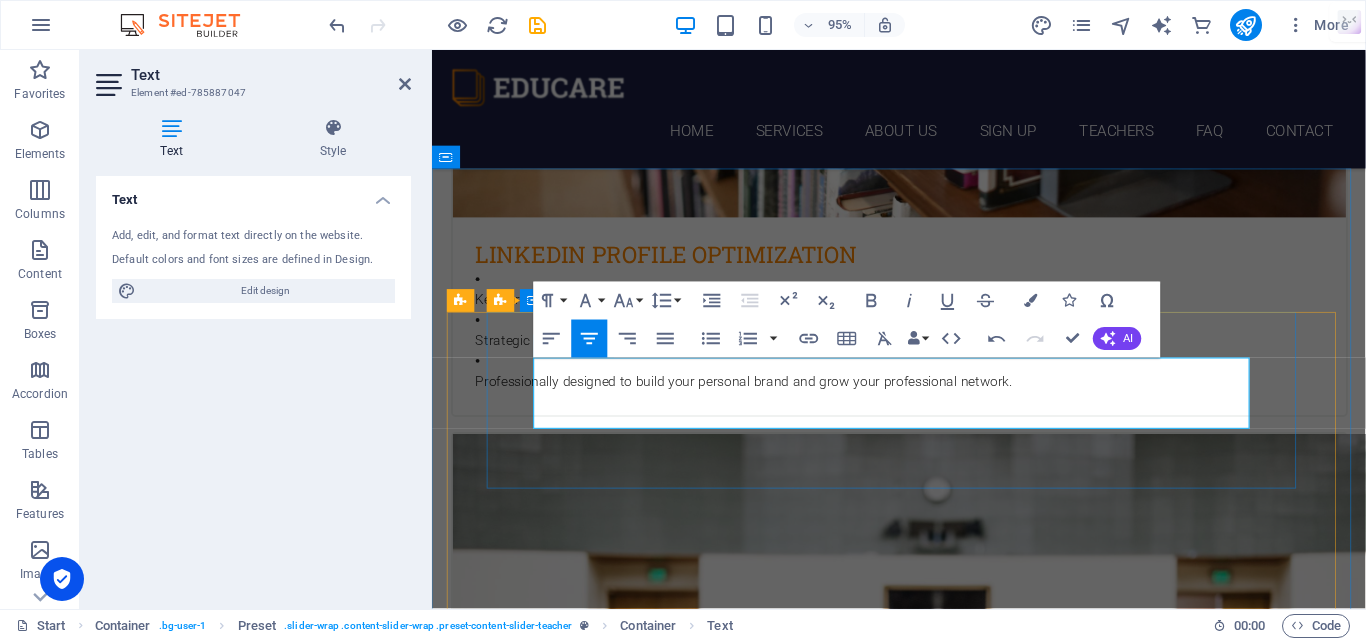 drag, startPoint x: 1048, startPoint y: 402, endPoint x: 815, endPoint y: 422, distance: 233.8568 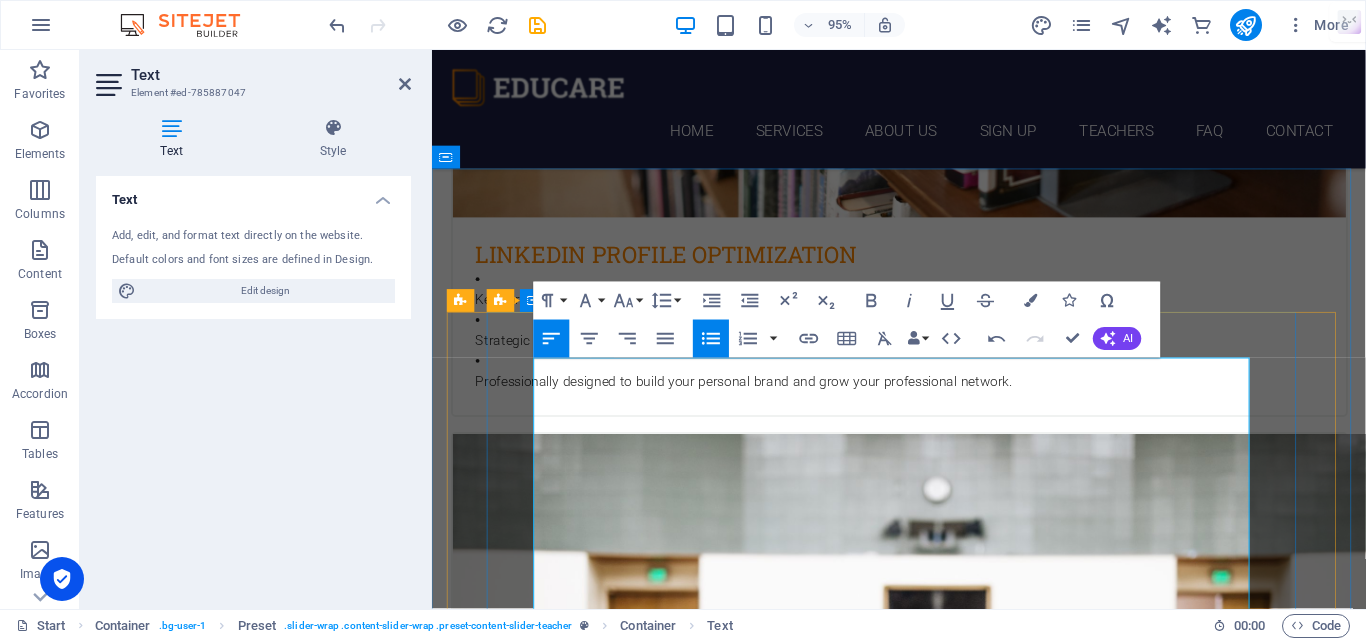 click on "Resume Writing" at bounding box center (923, 6262) 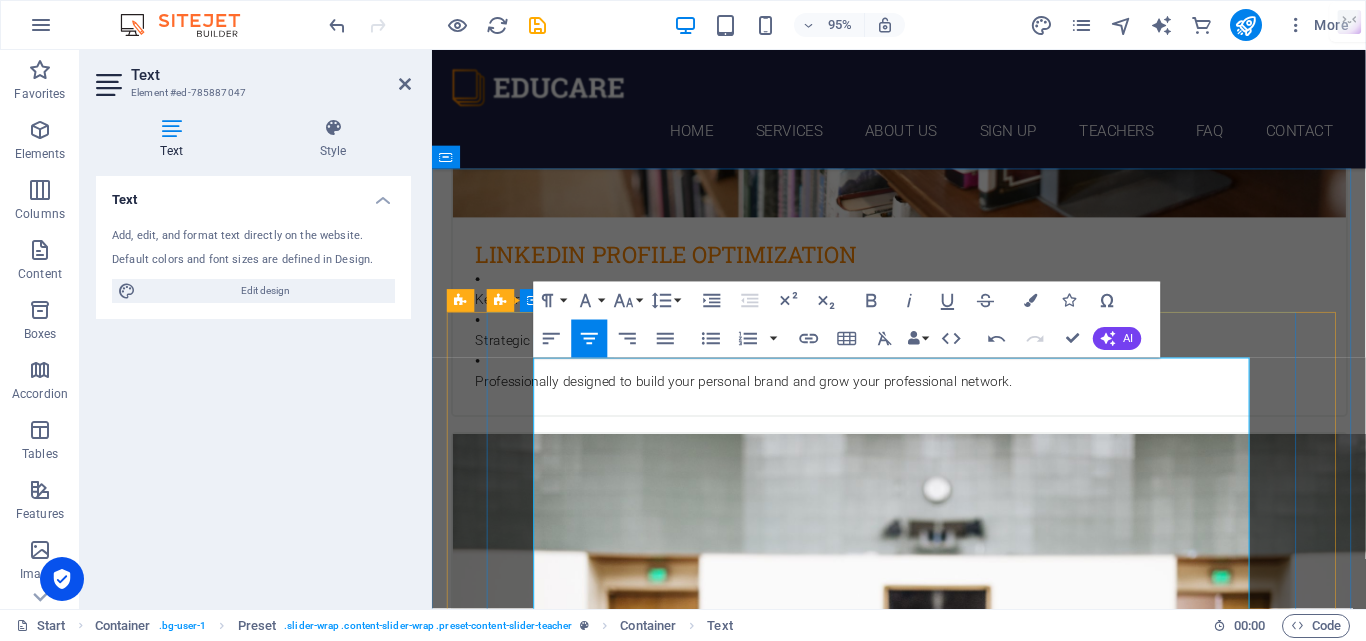 click on "98% client satisfaction rate" at bounding box center (899, 6347) 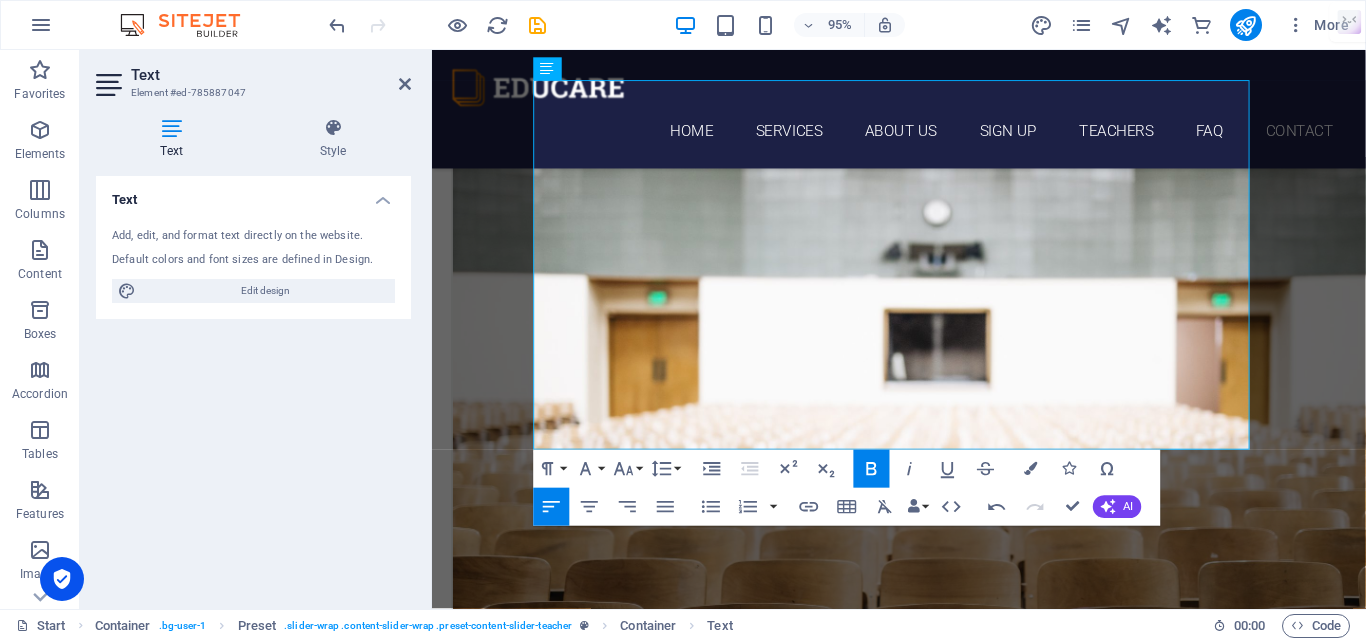 scroll, scrollTop: 5035, scrollLeft: 0, axis: vertical 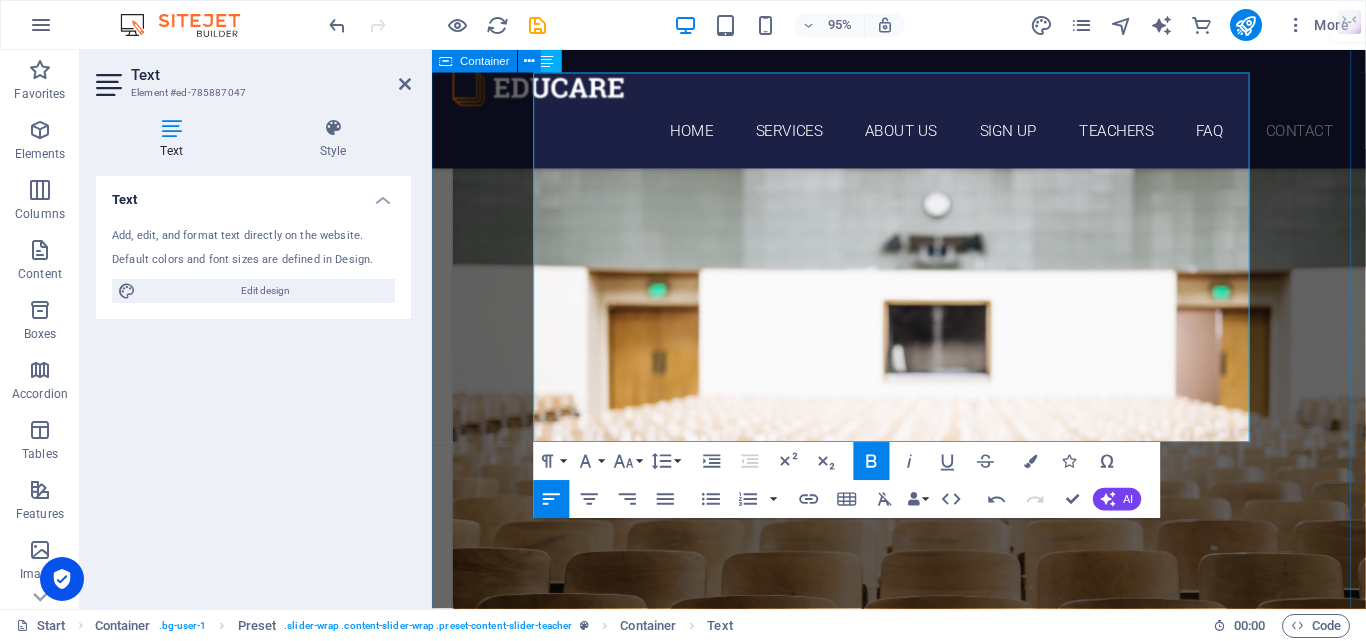 click on "our services Resume Writing Transform your career with our expertly crafted resumes, cover letters, and LinkedIn profile optimization. At [GEOGRAPHIC_DATA], we ensure your resume stands out to recruiters and hiring managers with a  95% client satisfaction rate . We work tirelessly until you are completely satisfied with your resume! Capture Recruiter Attention in 7 Seconds:  Create a lasting first impression with a visually stunning resume. Recruiter-Friendly Format:  Showcase your skills and career journey with modern, ATS-optimized designs. Highlight In-Demand Skills:  Emphasize domain-specific skills that recruiters value most. Engaging Career Timelines:  Present your professional path with attractive, easy-to-read timelines. Error-Free Excellence:  Every resume undergoes 60+ quality checks for perfection. Maximize Visibility:  Make your CV accessible to top recruiters across platforms. Dedicated Support:  Our team provides active, round-the-clock customer support to ensure your success. [PERSON_NAME] [PERSON_NAME]" at bounding box center [923, 6851] 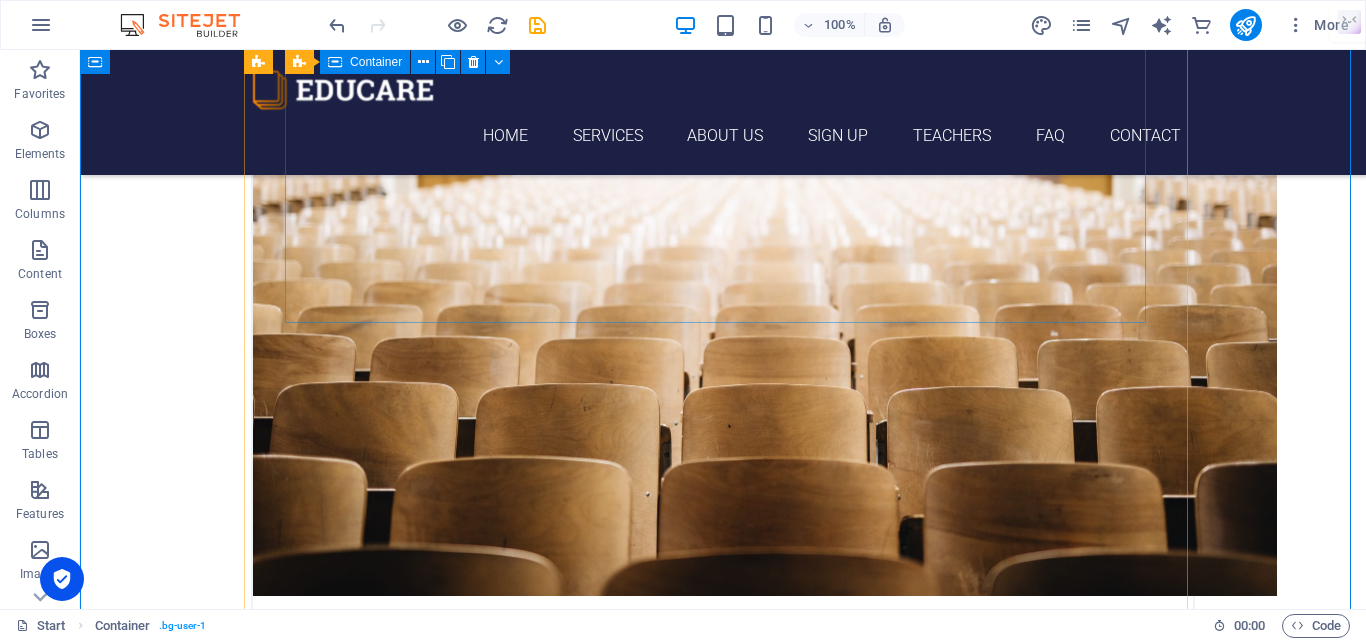scroll, scrollTop: 5210, scrollLeft: 0, axis: vertical 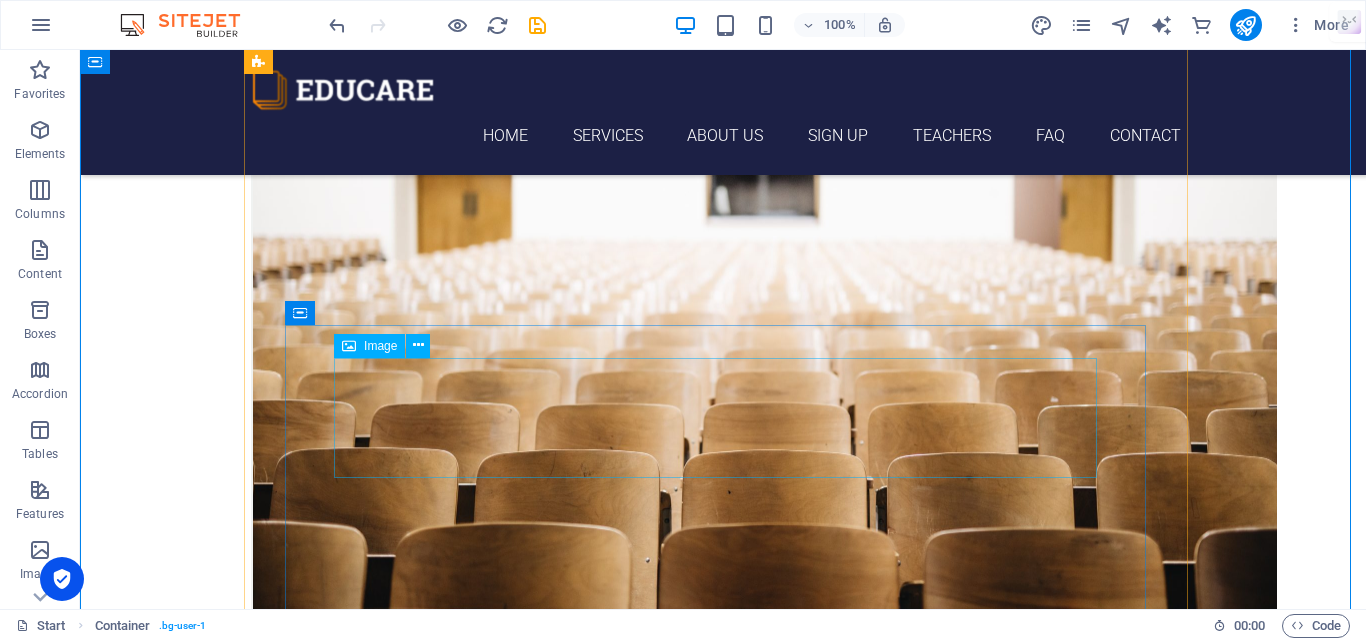 click at bounding box center (723, 6336) 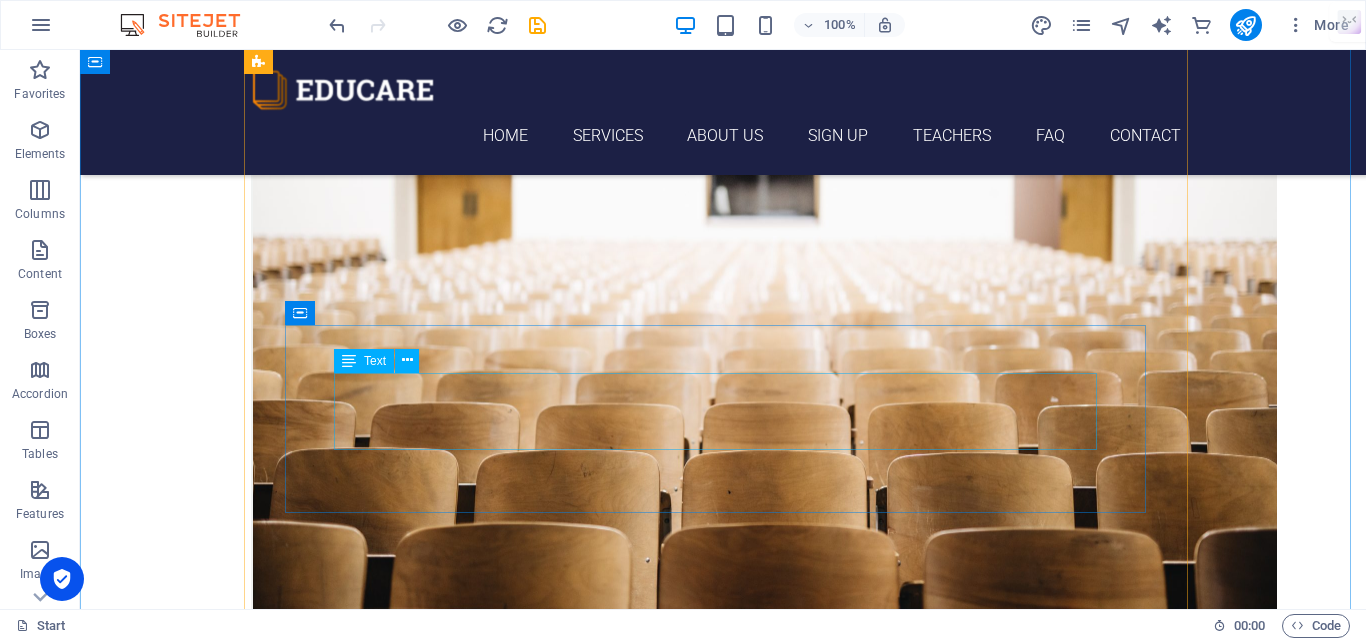 click on "Jordan Portuguese & Spanish" at bounding box center [723, 6329] 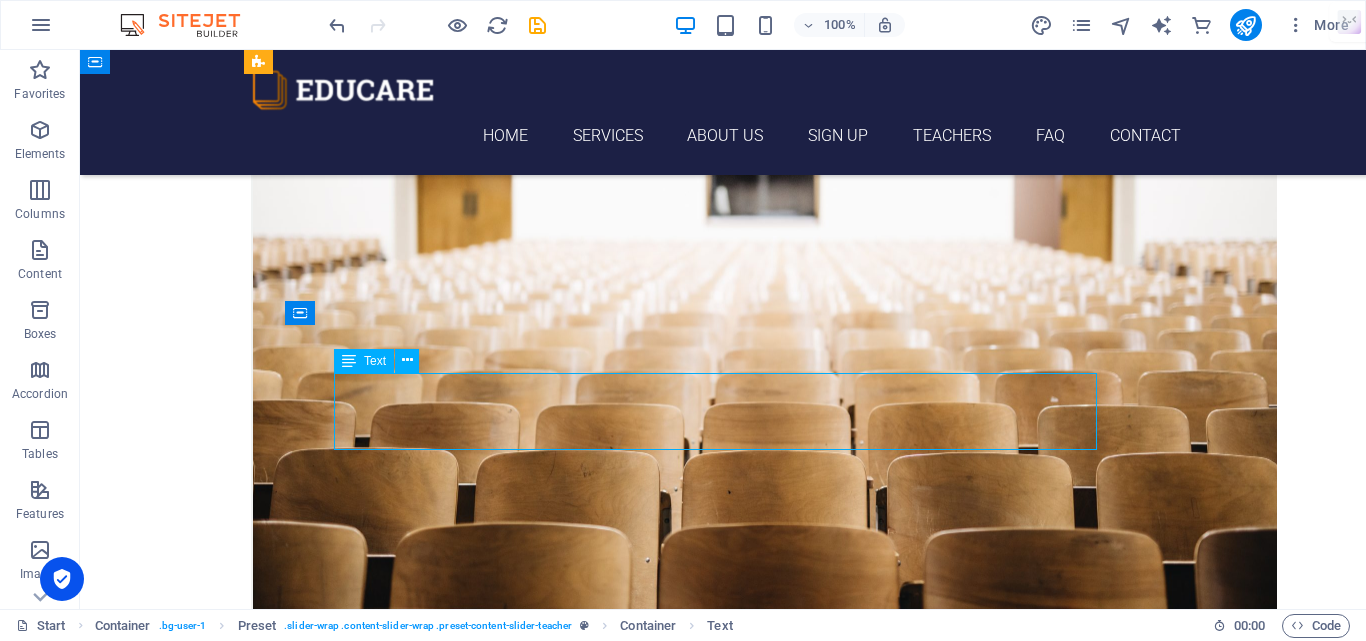 click on "Jordan Portuguese & Spanish" at bounding box center [723, 6329] 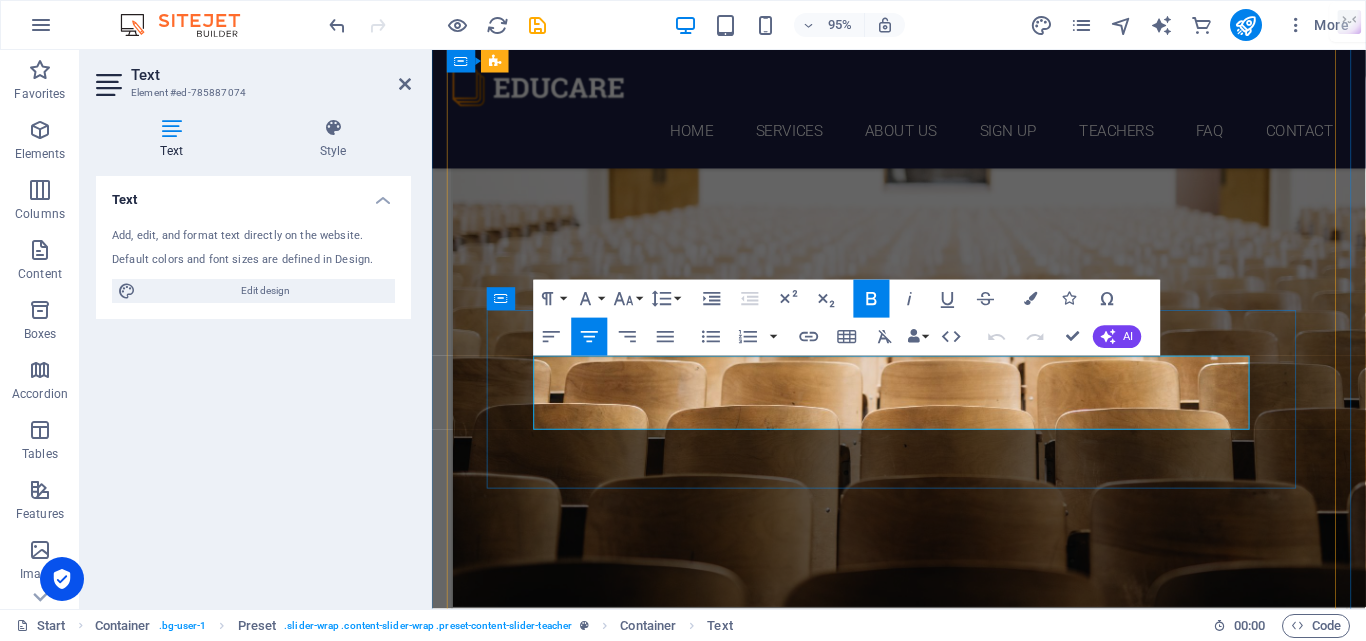 drag, startPoint x: 879, startPoint y: 387, endPoint x: 991, endPoint y: 385, distance: 112.01785 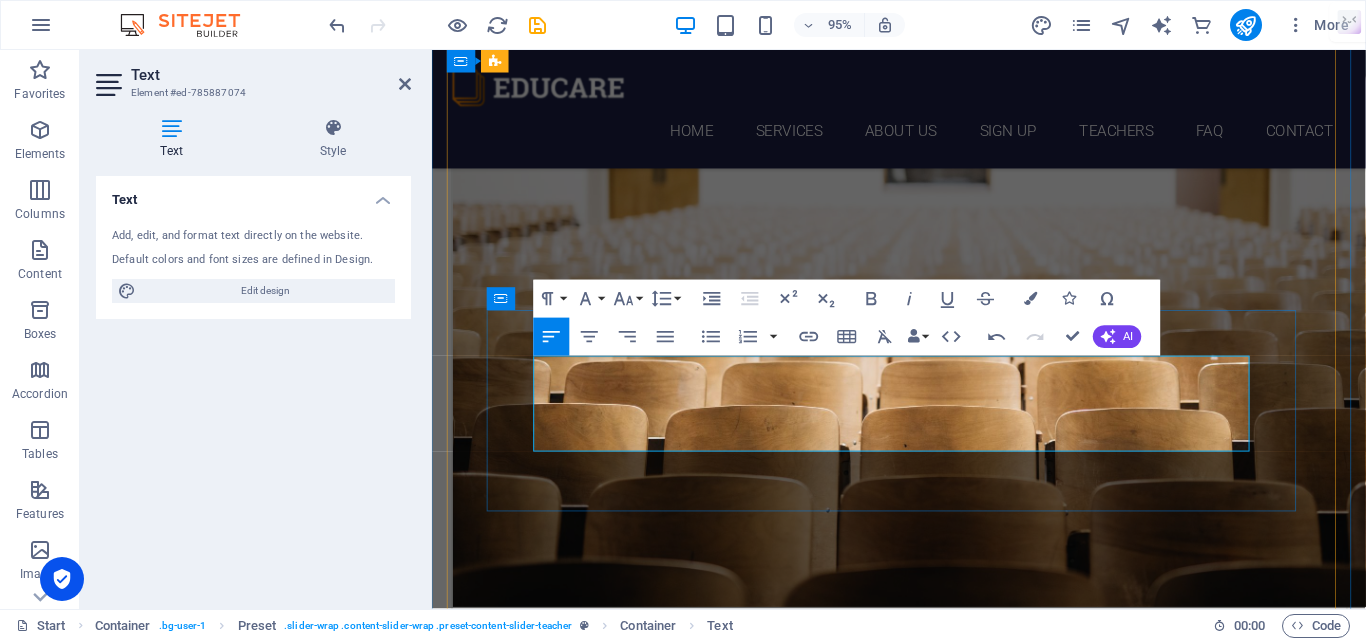 drag, startPoint x: 840, startPoint y: 431, endPoint x: 994, endPoint y: 440, distance: 154.26276 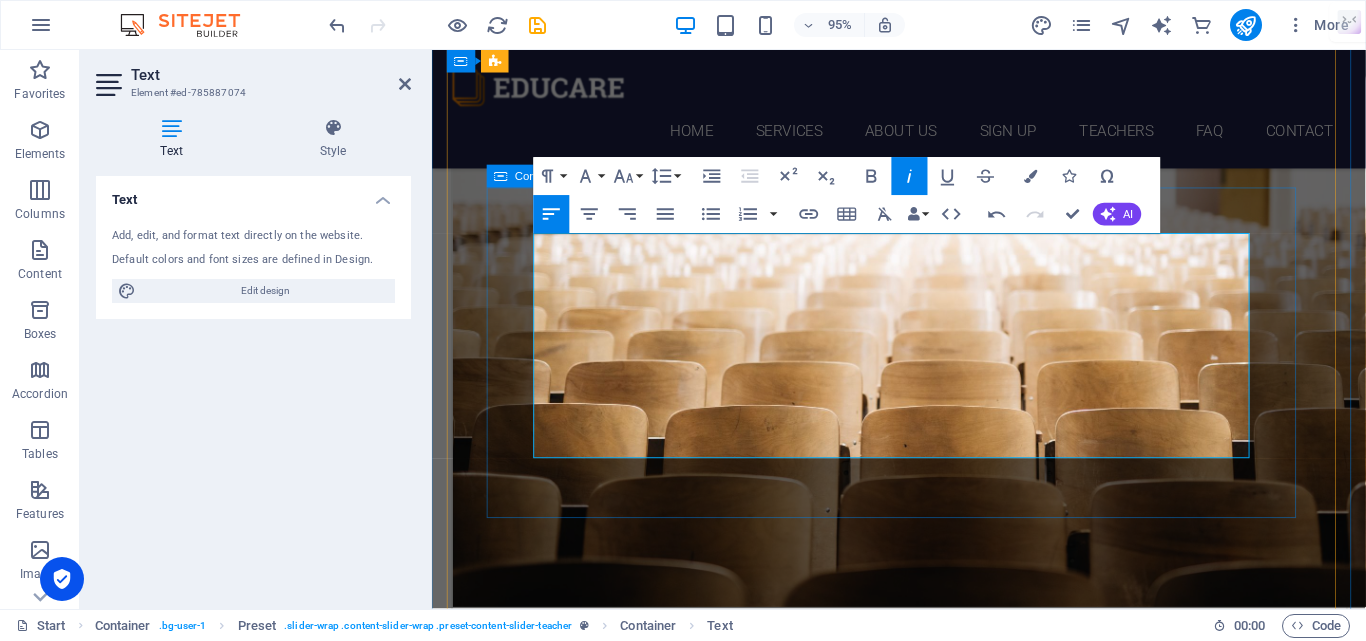 scroll, scrollTop: 5436, scrollLeft: 0, axis: vertical 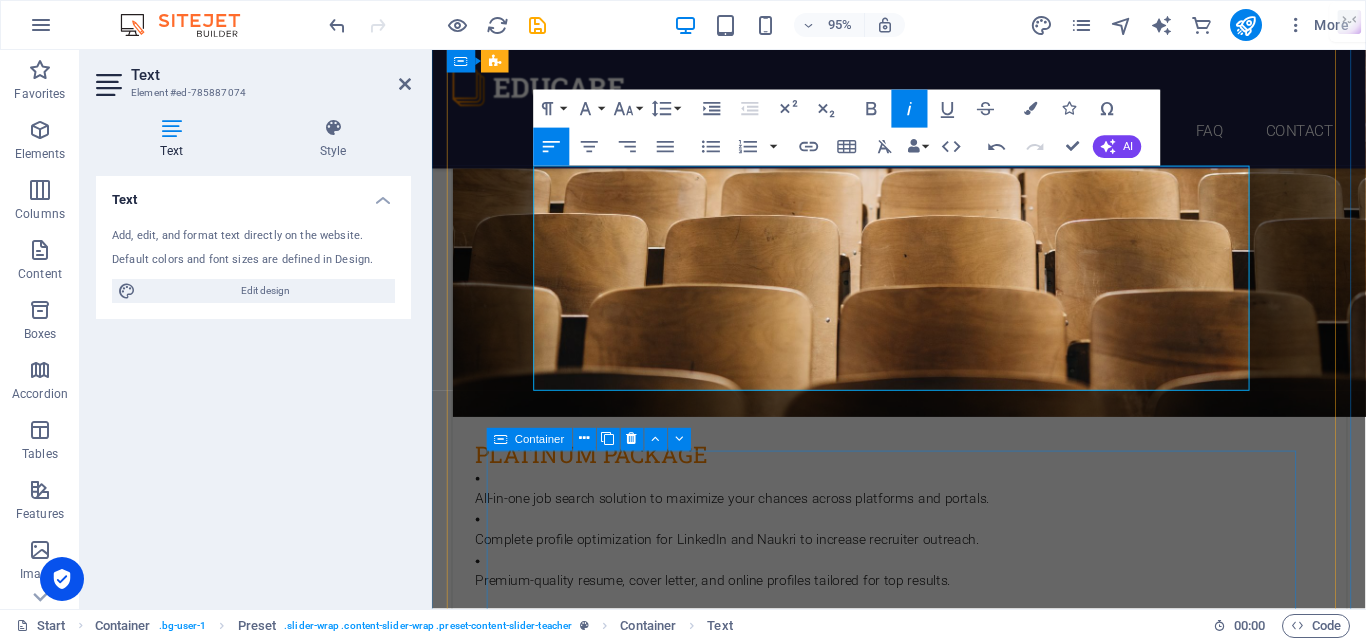 click on "[PERSON_NAME] Italian & French" at bounding box center [923, 6613] 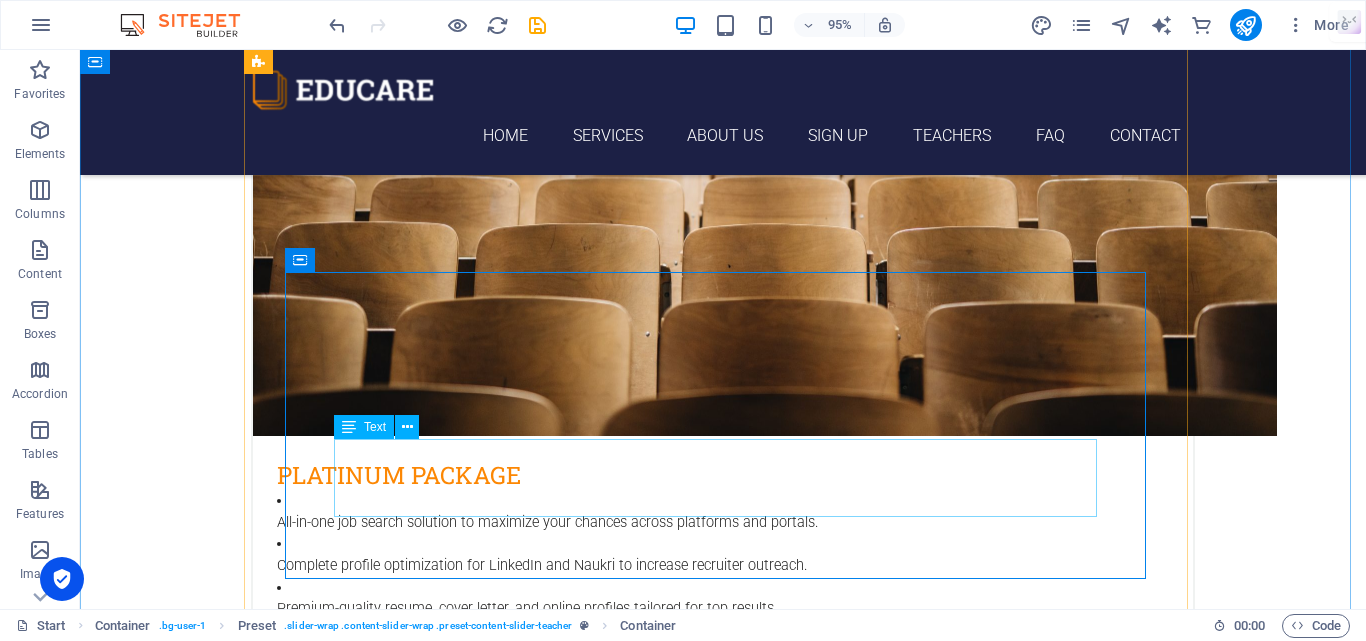 scroll, scrollTop: 5610, scrollLeft: 0, axis: vertical 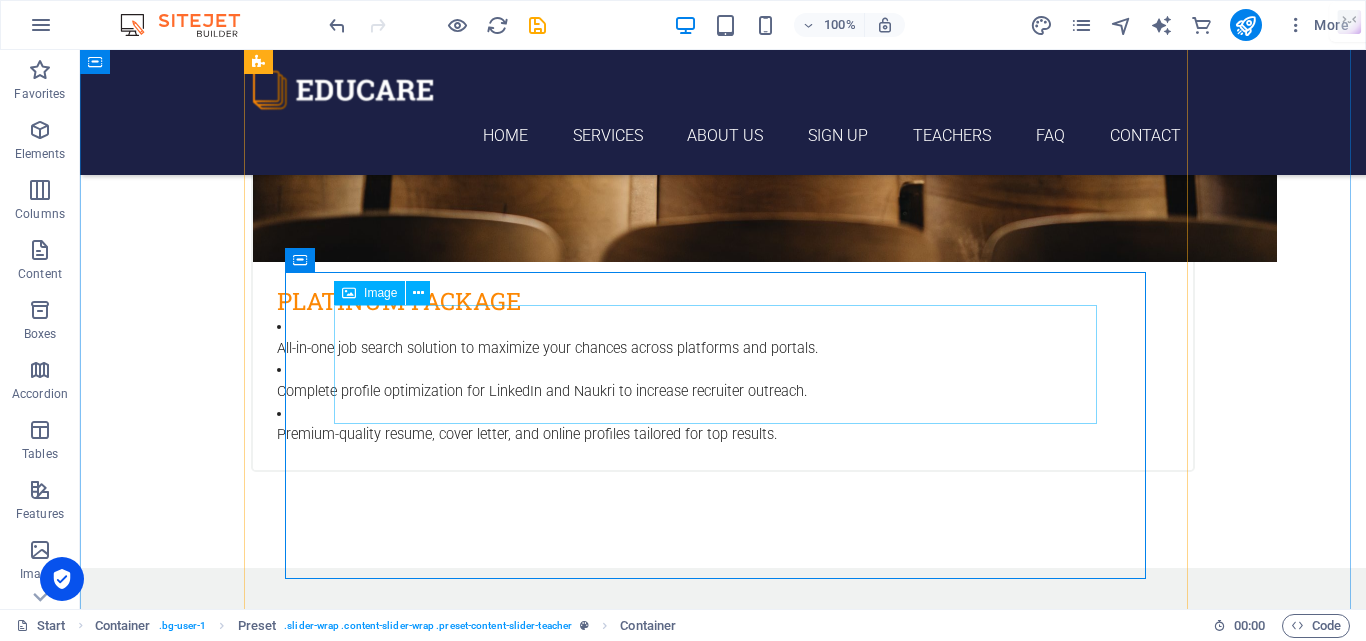 click at bounding box center (723, 6327) 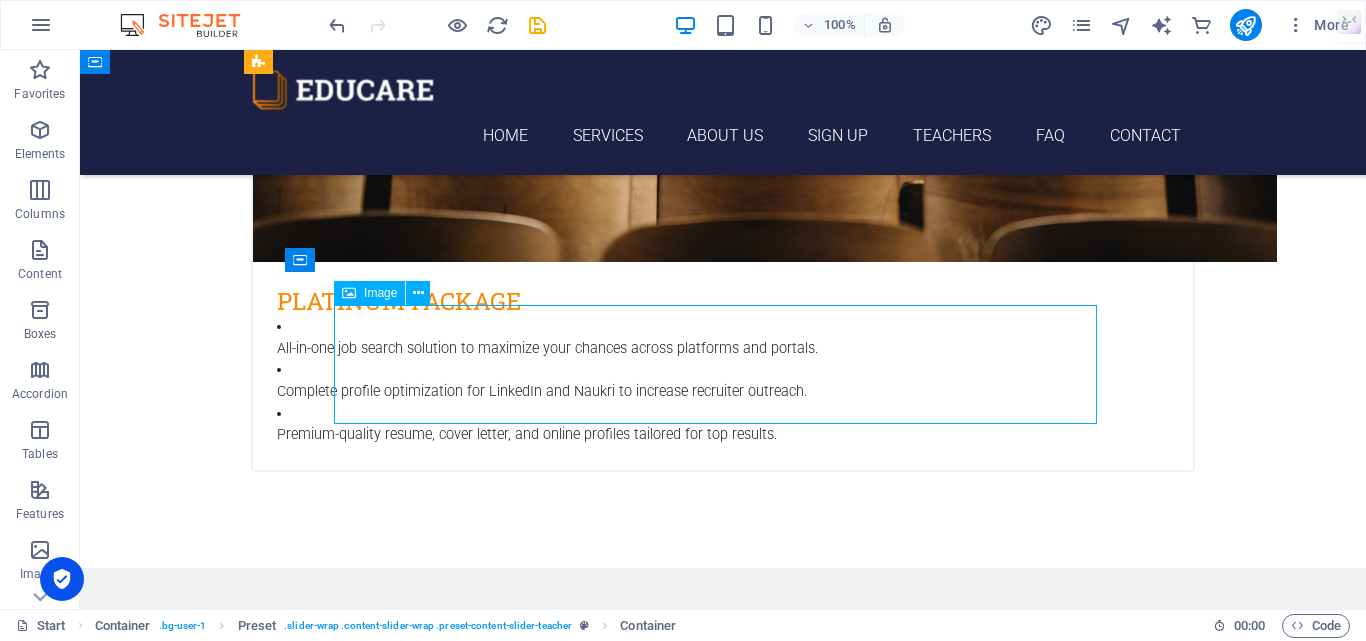 click at bounding box center (723, 6327) 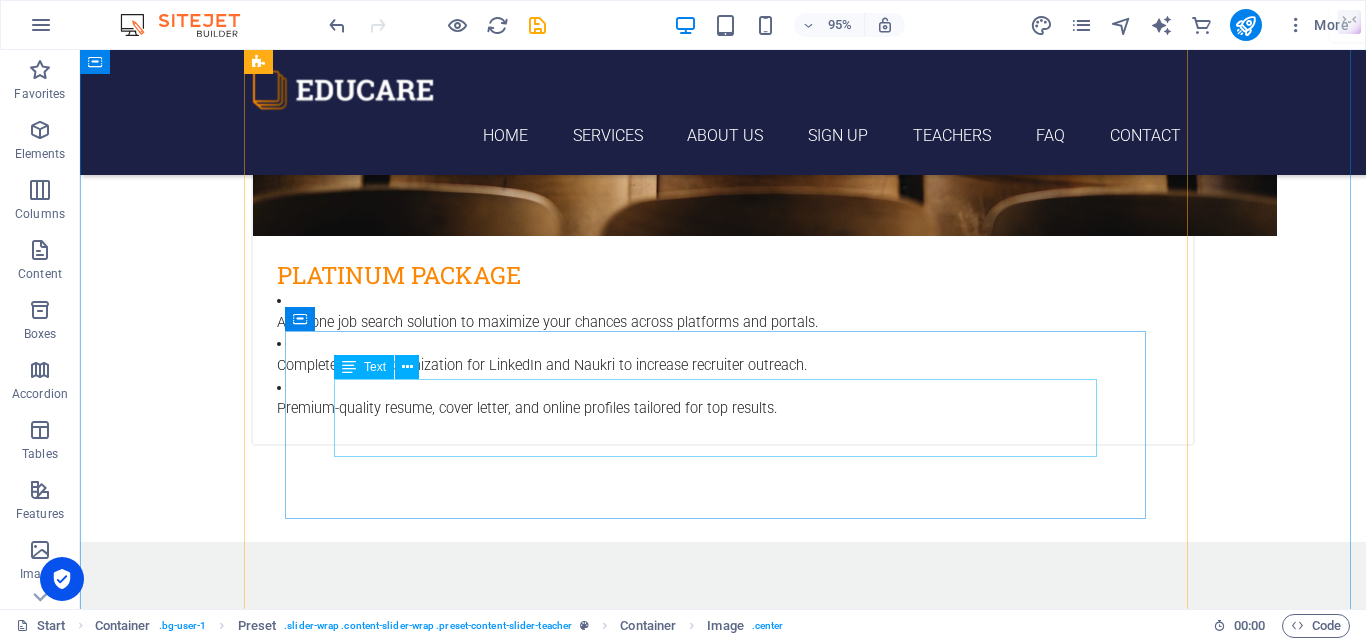 scroll, scrollTop: 5551, scrollLeft: 0, axis: vertical 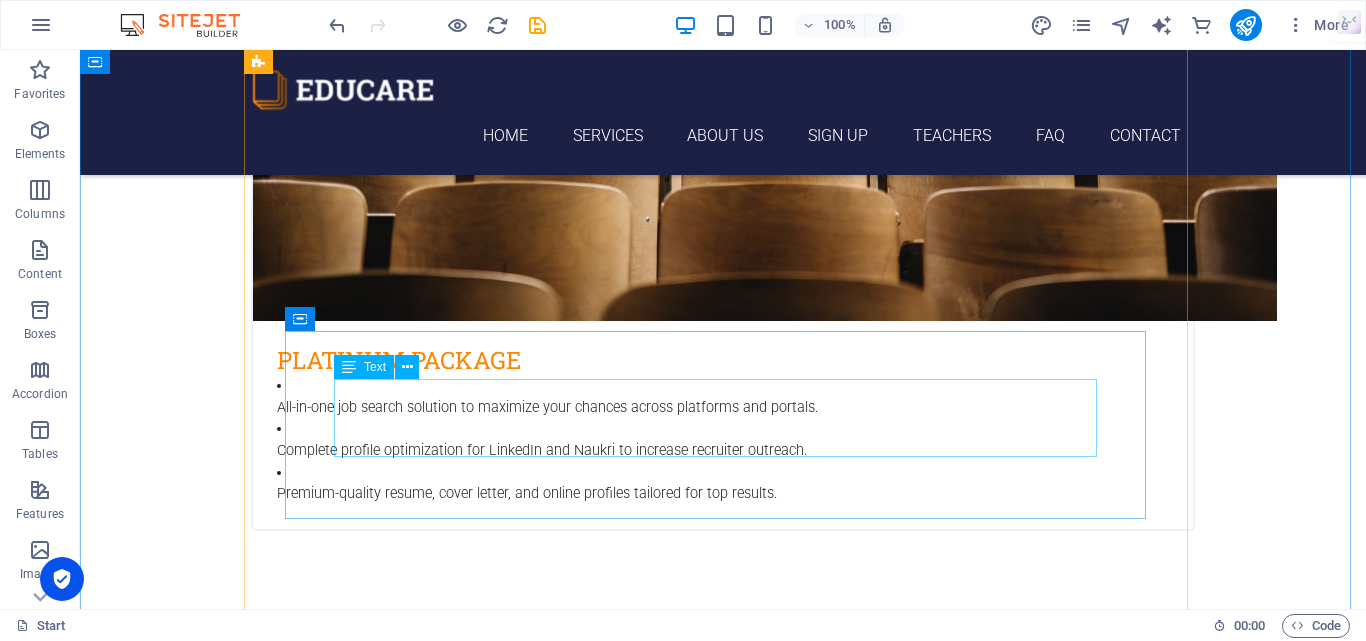 click on "[PERSON_NAME] Italian & French" at bounding box center (723, 6380) 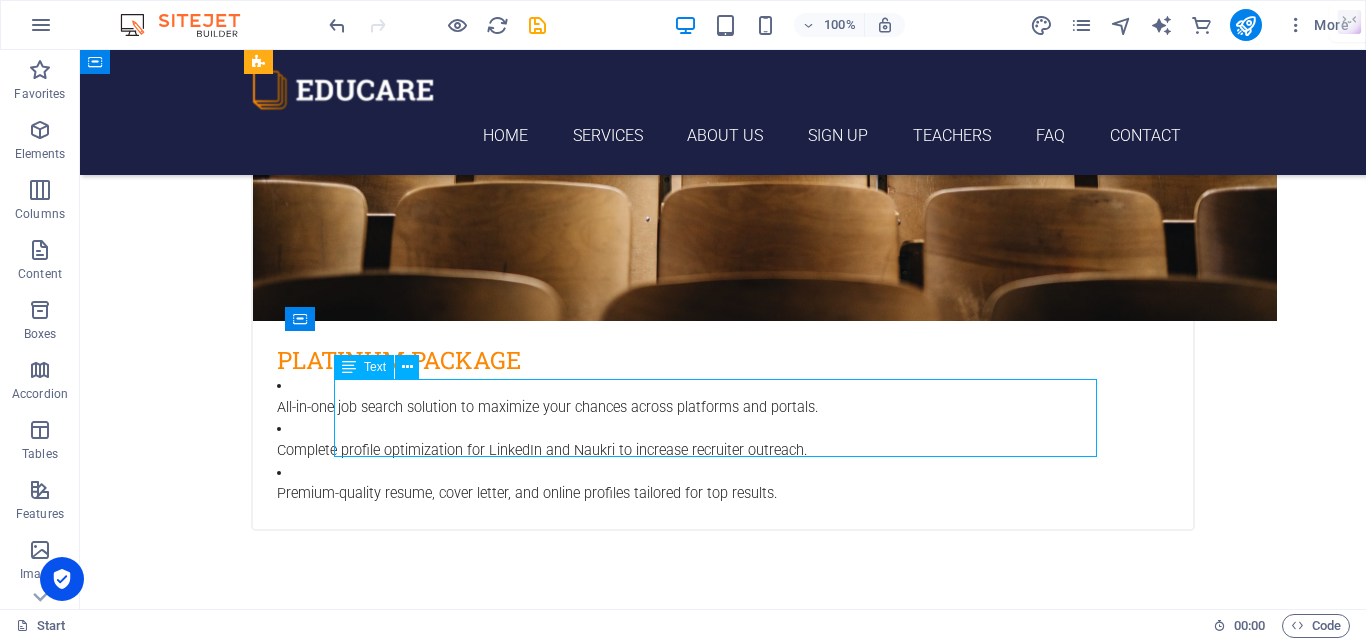 click on "[PERSON_NAME] Italian & French" at bounding box center [723, 6380] 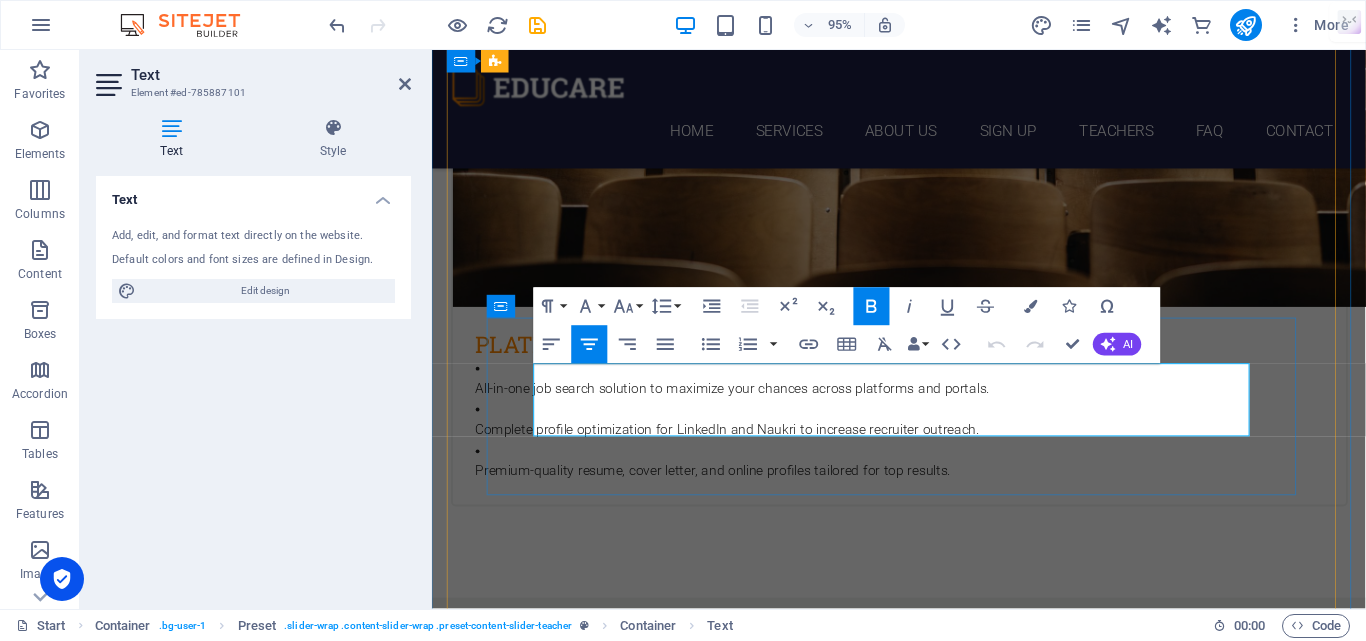 scroll, scrollTop: 5576, scrollLeft: 0, axis: vertical 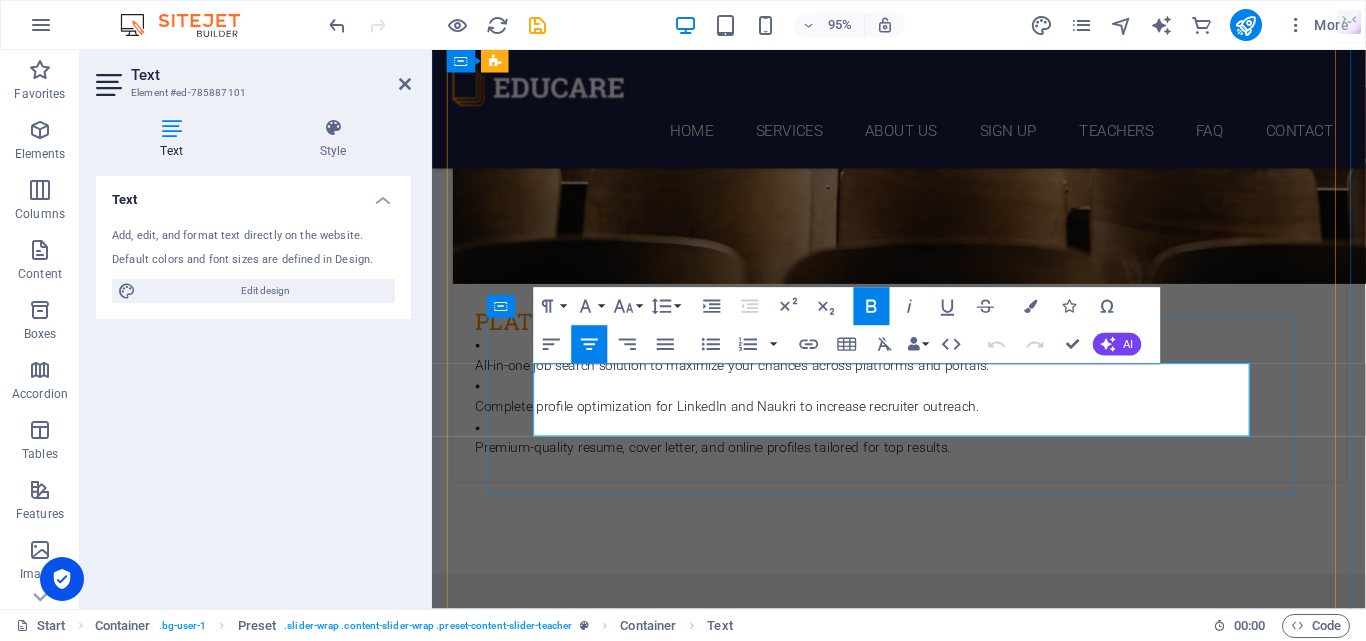 drag, startPoint x: 964, startPoint y: 393, endPoint x: 884, endPoint y: 397, distance: 80.09994 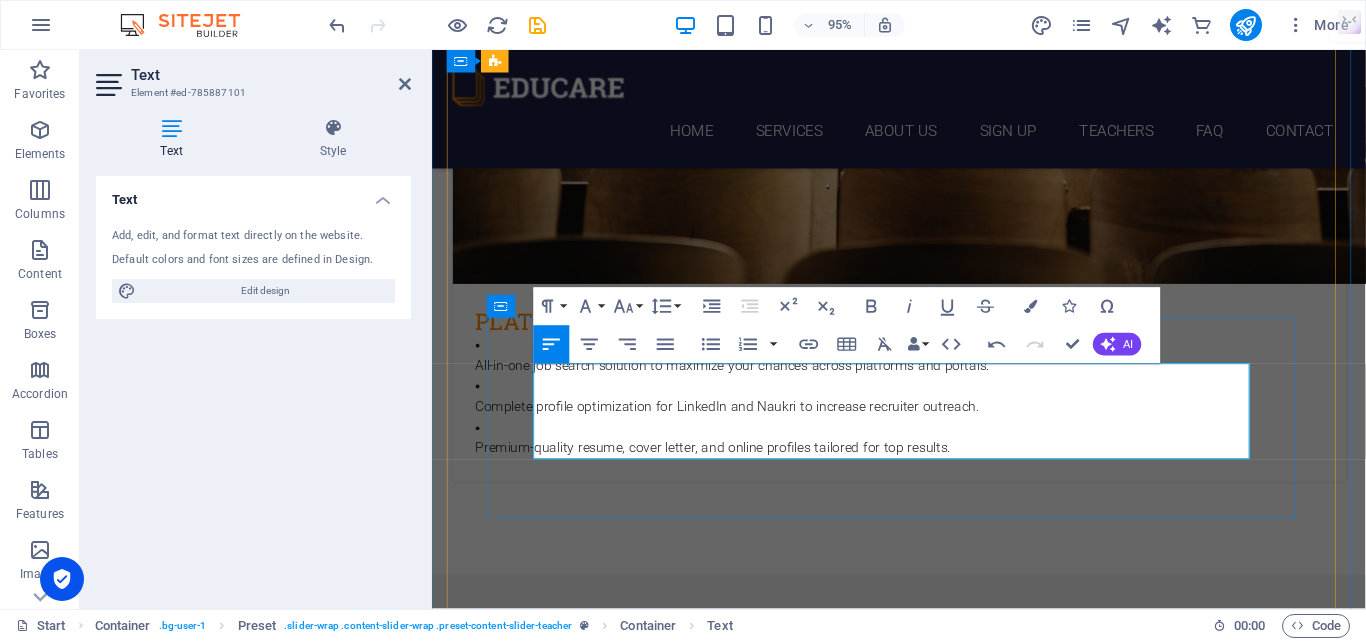 drag, startPoint x: 990, startPoint y: 444, endPoint x: 846, endPoint y: 454, distance: 144.3468 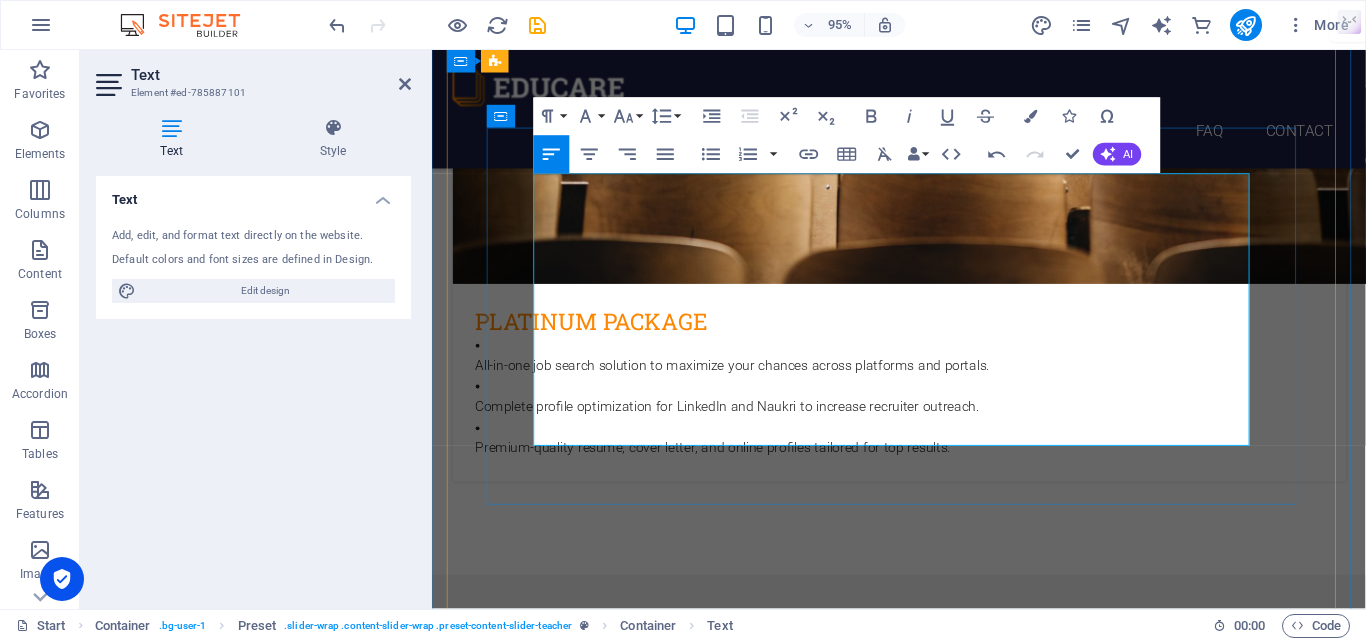 scroll, scrollTop: 5776, scrollLeft: 0, axis: vertical 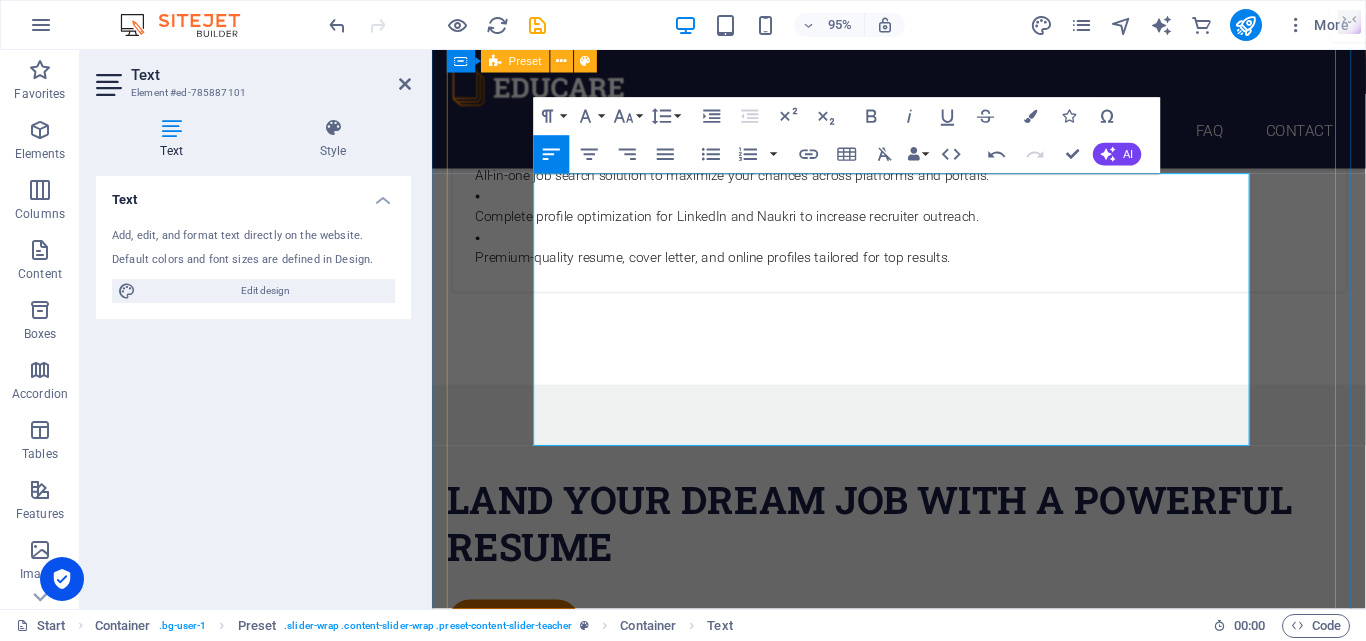 click on "Resume Writing Transform your career with our expertly crafted resumes, cover letters, and LinkedIn profile optimization. At [GEOGRAPHIC_DATA], we ensure your resume stands out to recruiters and hiring managers with a  95% client satisfaction rate . We work tirelessly until you are completely satisfied with your resume! Capture Recruiter Attention in 7 Seconds:  Create a lasting first impression with a visually stunning resume. Recruiter-Friendly Format:  Showcase your skills and career journey with modern, ATS-optimized designs. Highlight In-Demand Skills:  Emphasize domain-specific skills that recruiters value most. Engaging Career Timelines:  Present your professional path with attractive, easy-to-read timelines. Error-Free Excellence:  Every resume undergoes 60+ quality checks for perfection. Maximize Visibility:  Make your CV accessible to top recruiters across platforms. Dedicated Support:  Our team provides active, round-the-clock customer support to ensure your success. Professional Courses Six Sigma: [PERSON_NAME]" at bounding box center [924, 6216] 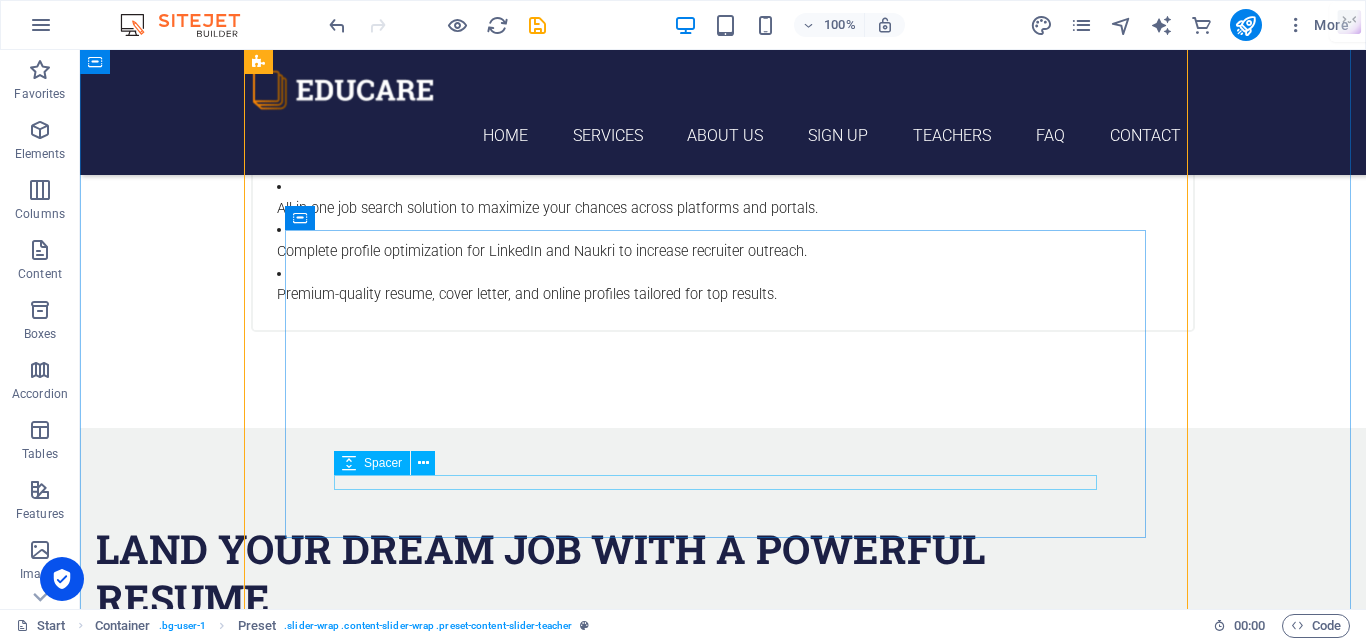 scroll, scrollTop: 6050, scrollLeft: 0, axis: vertical 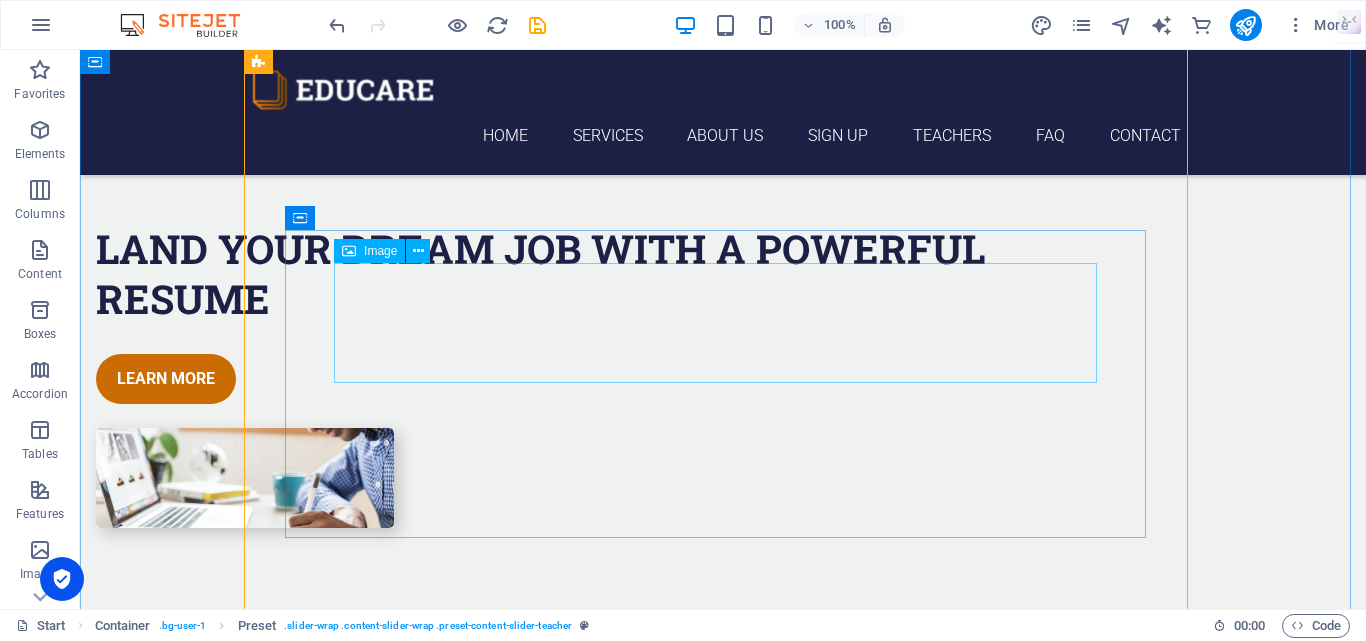 click at bounding box center (723, 6357) 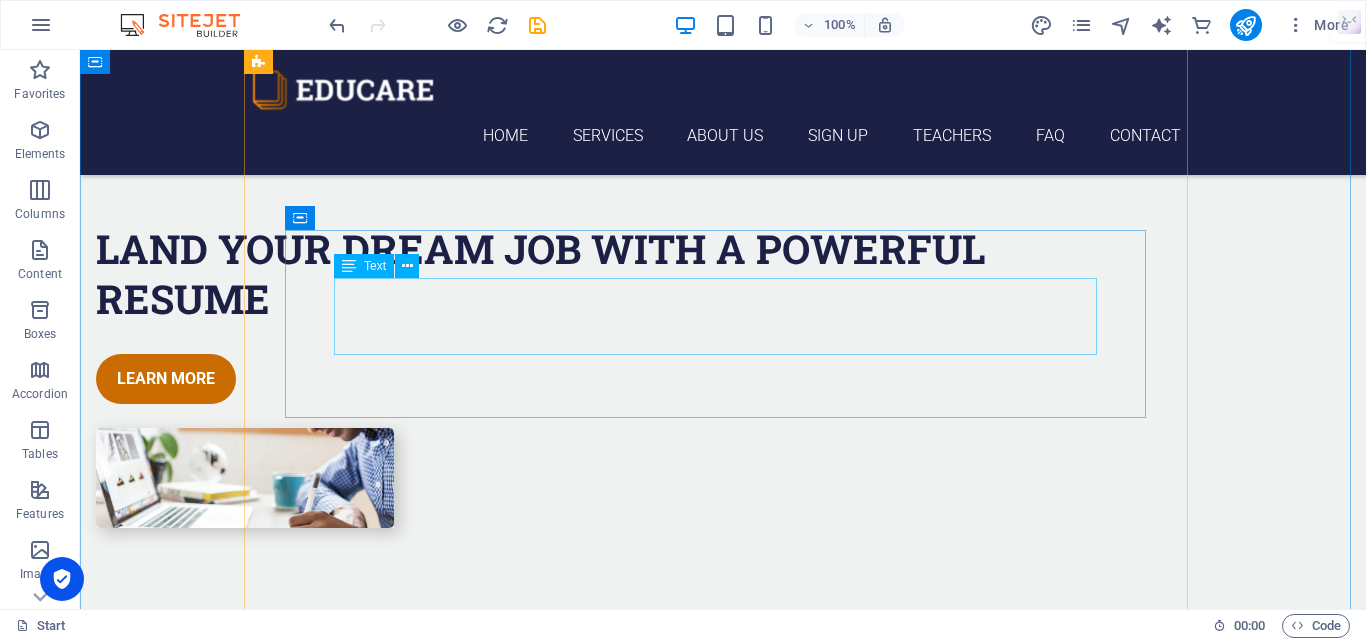 click on "[PERSON_NAME] & Danish" at bounding box center [723, 6350] 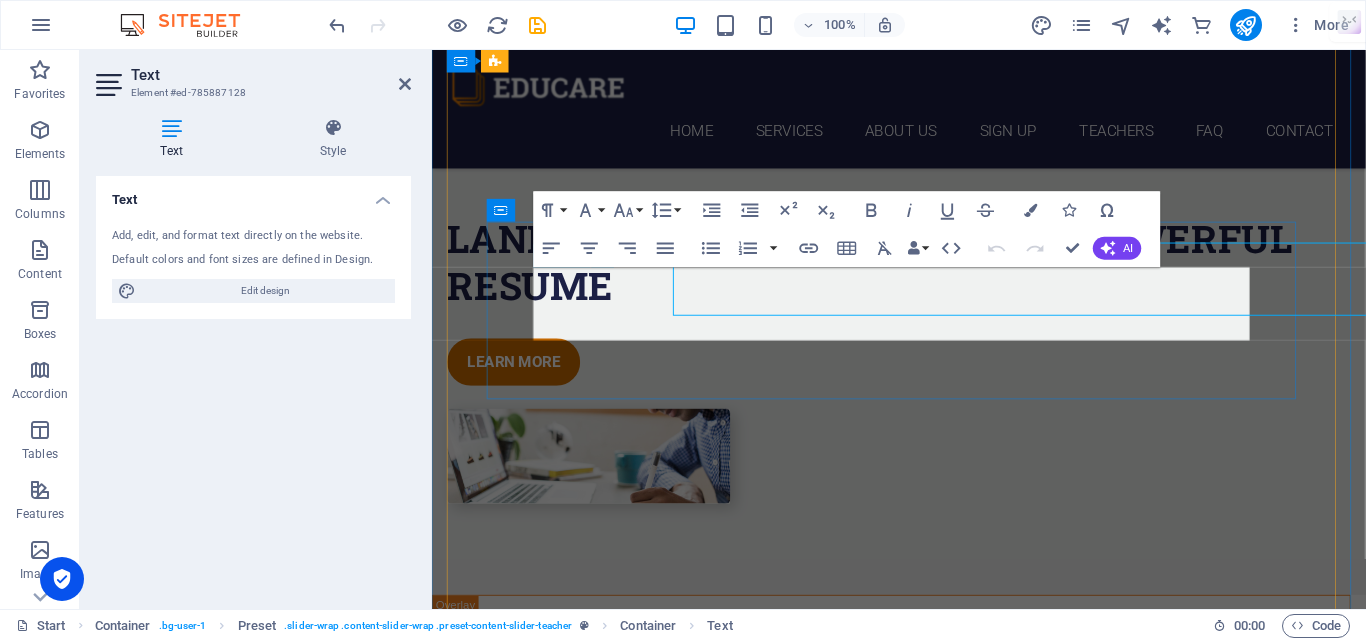scroll, scrollTop: 6075, scrollLeft: 0, axis: vertical 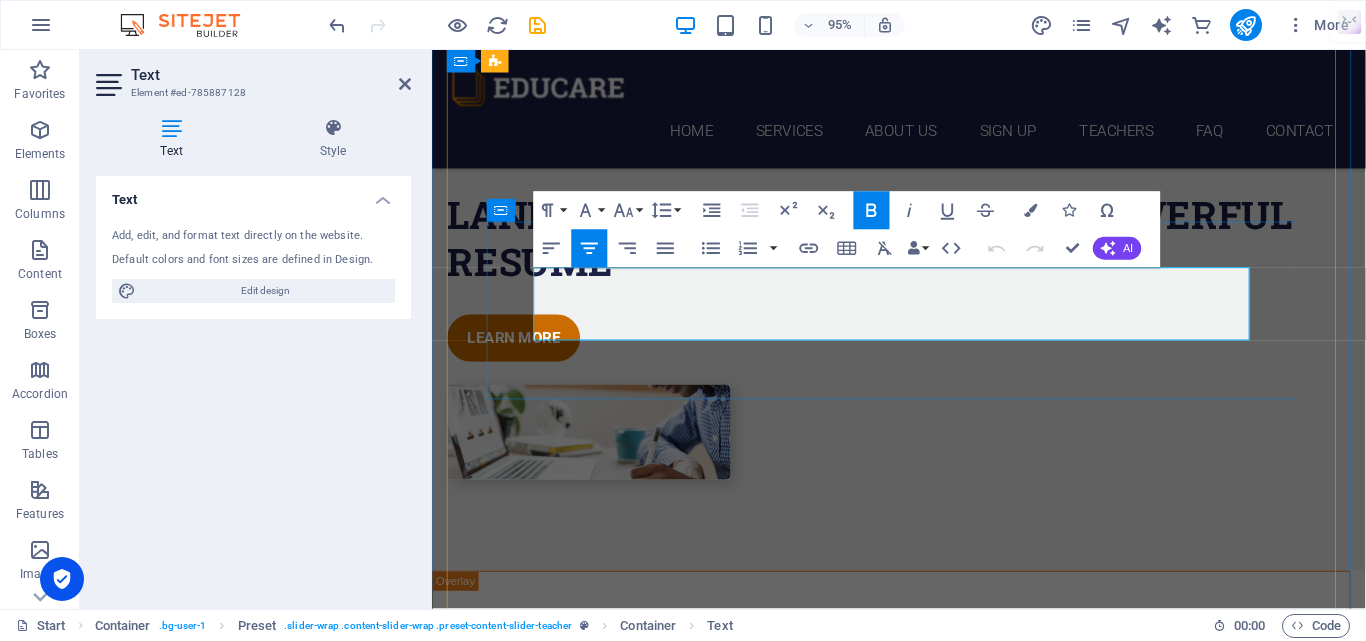 drag, startPoint x: 956, startPoint y: 293, endPoint x: 786, endPoint y: 315, distance: 171.41762 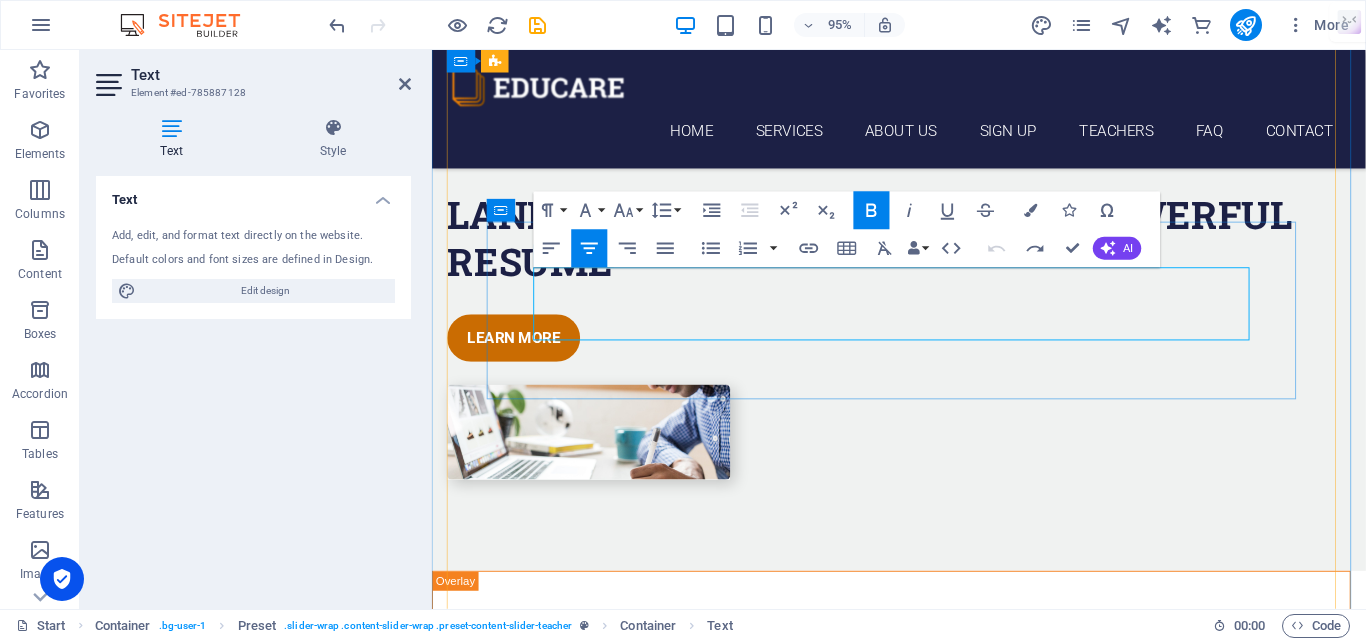 drag, startPoint x: 888, startPoint y: 287, endPoint x: 967, endPoint y: 287, distance: 79 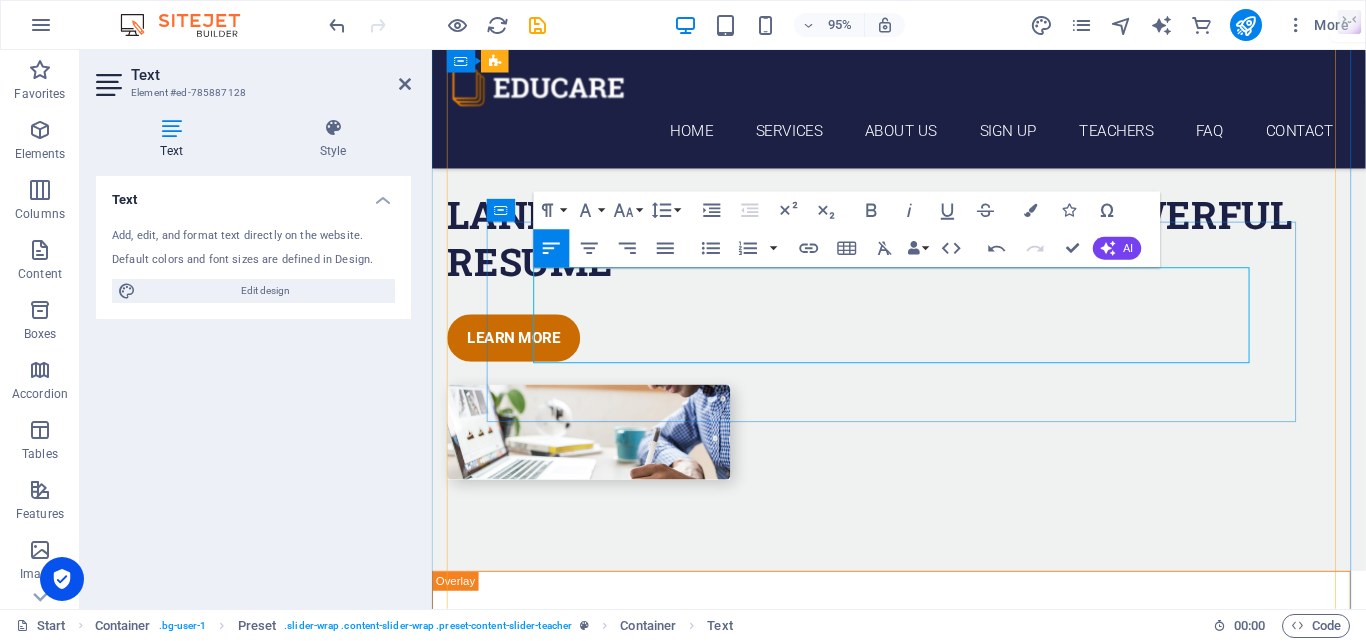 drag, startPoint x: 981, startPoint y: 340, endPoint x: 826, endPoint y: 361, distance: 156.4161 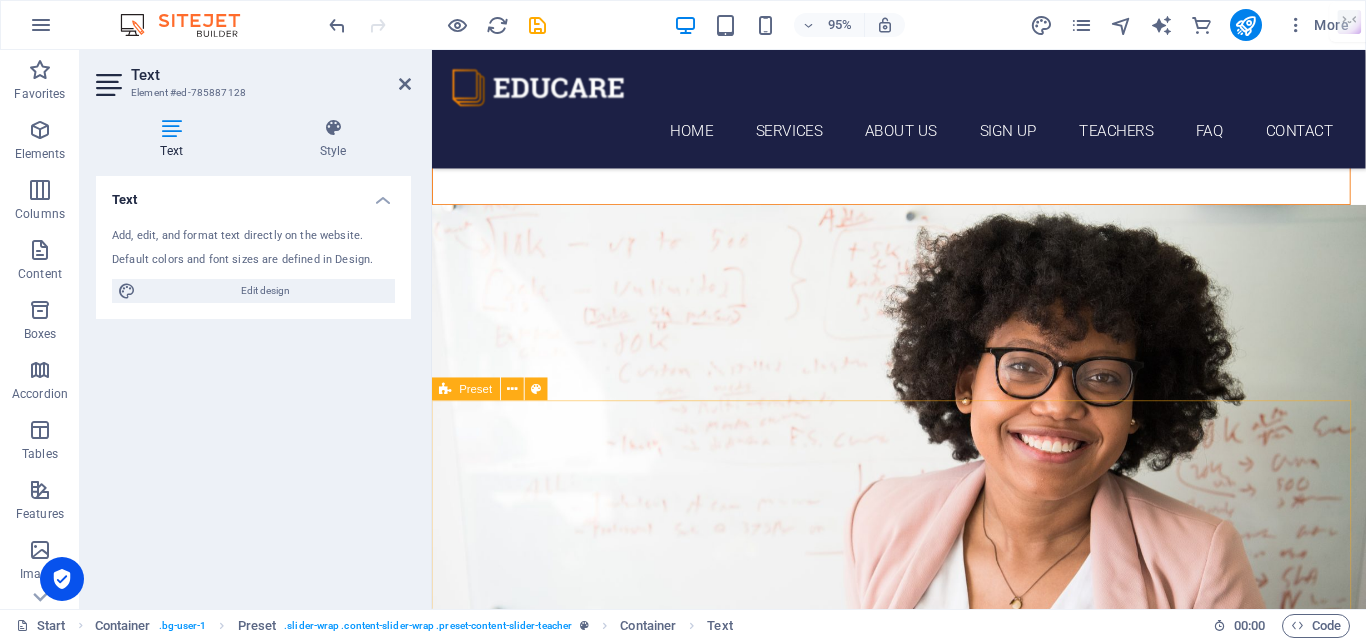 scroll, scrollTop: 6575, scrollLeft: 0, axis: vertical 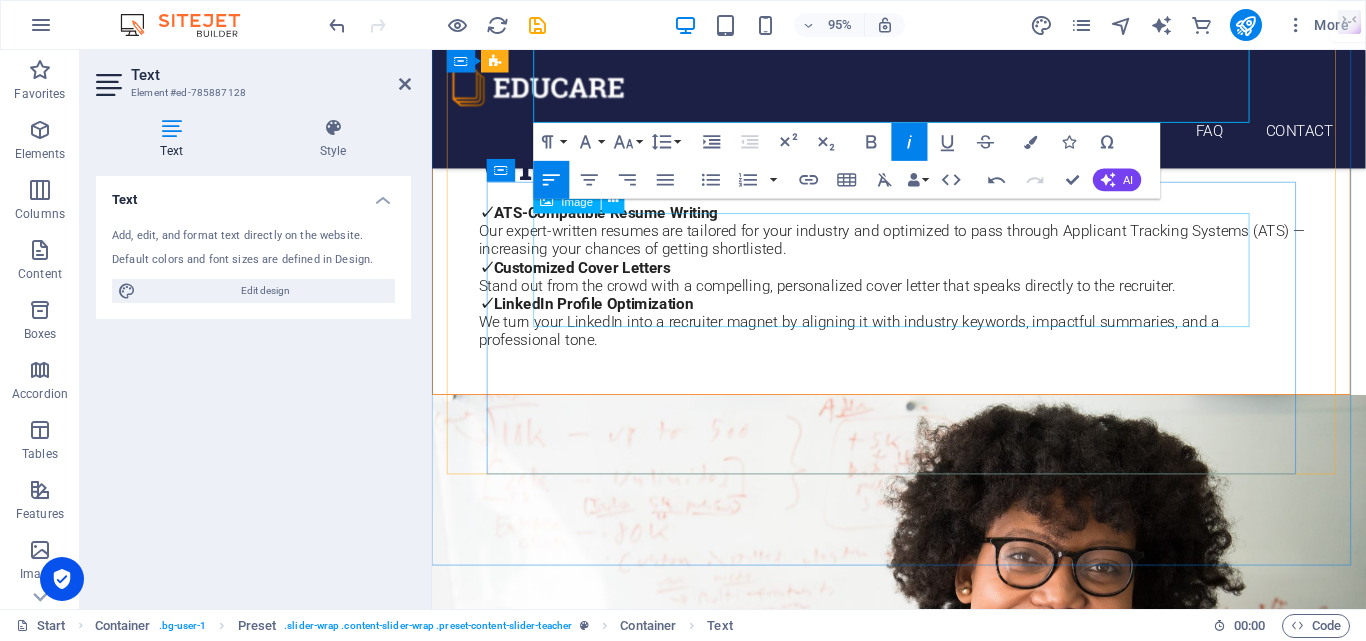 click at bounding box center [923, 6363] 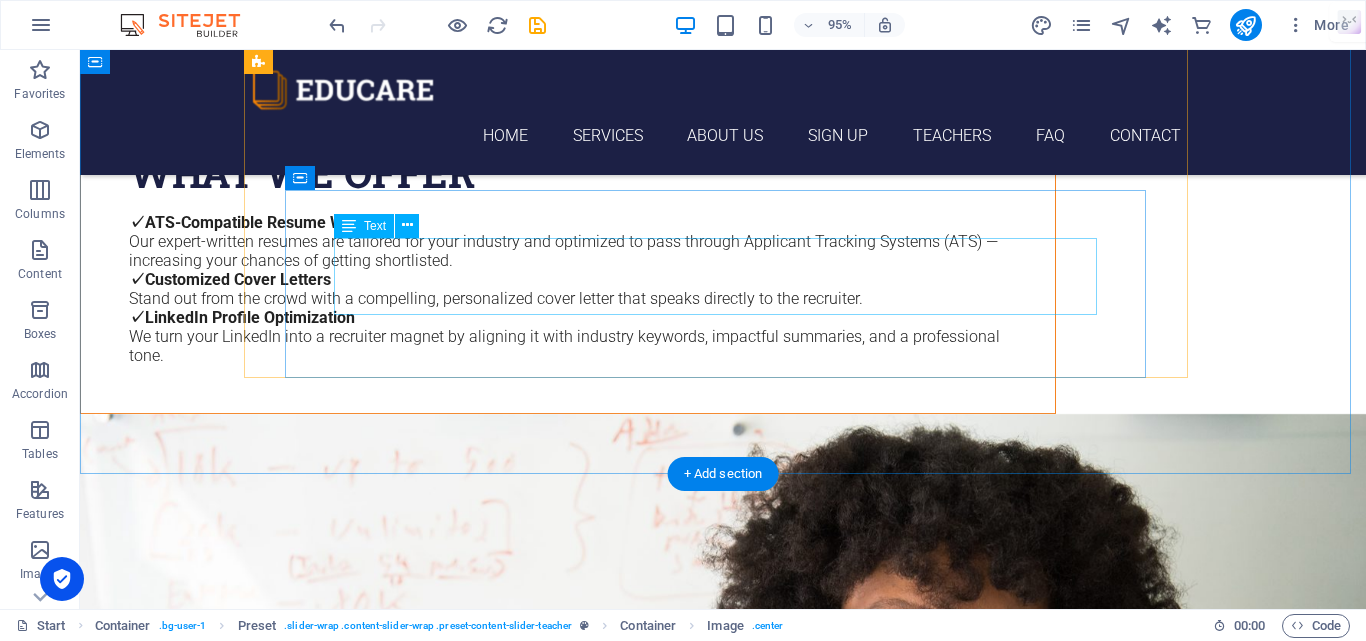 scroll, scrollTop: 6525, scrollLeft: 0, axis: vertical 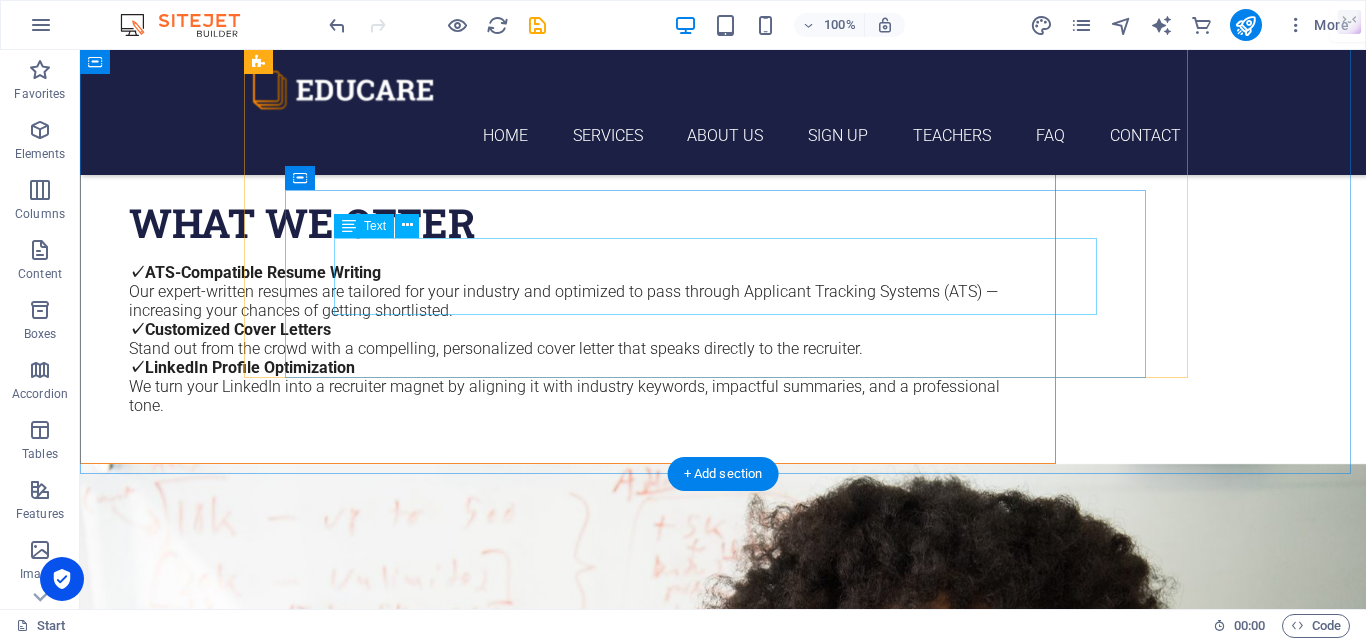 click on "Maya French & Spanish" at bounding box center [723, 6378] 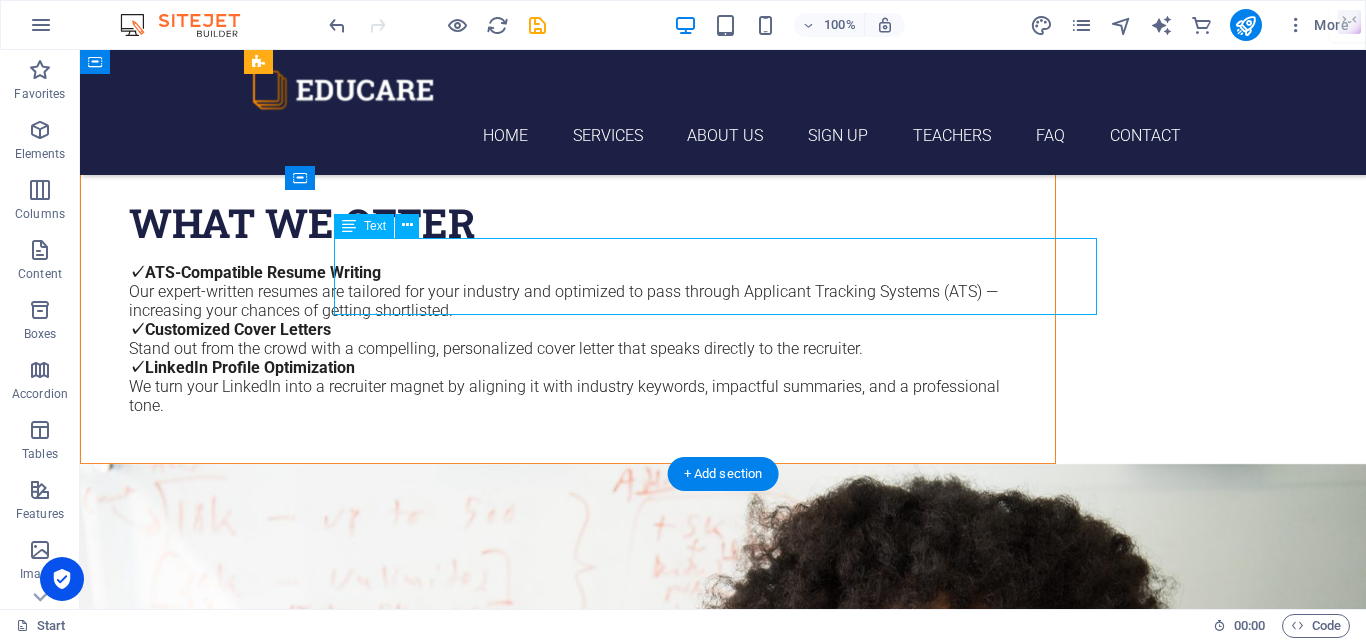 click on "Maya French & Spanish" at bounding box center [723, 6378] 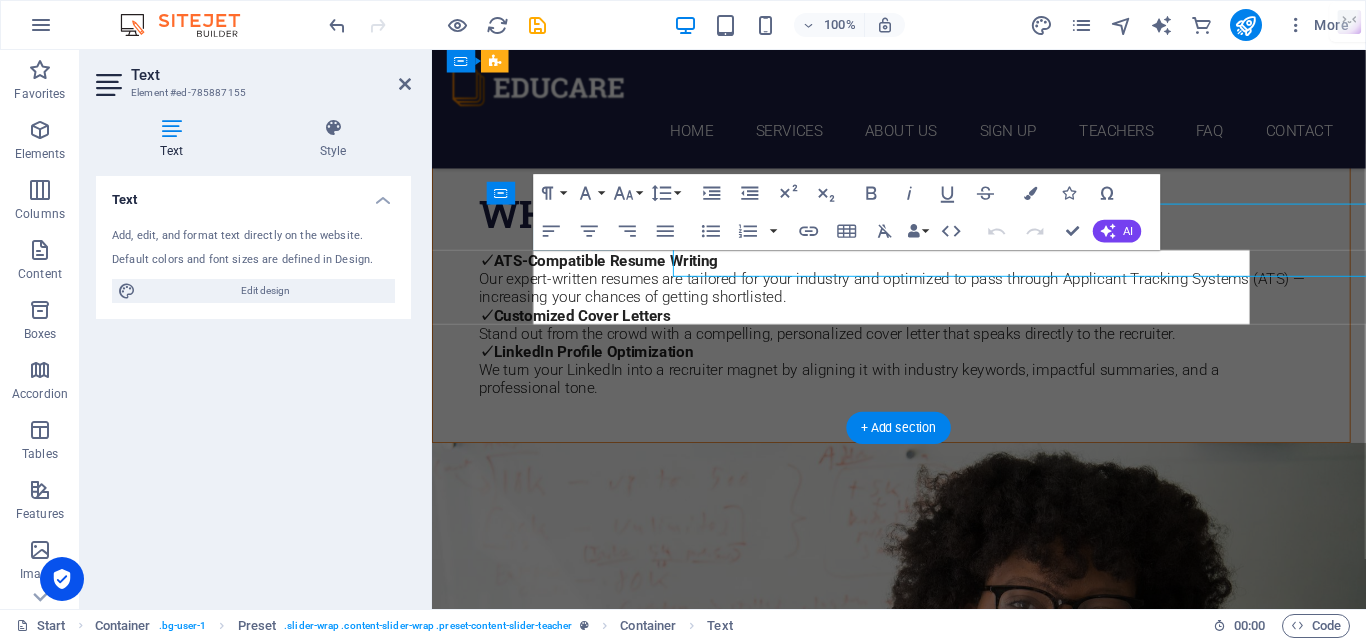 scroll, scrollTop: 6551, scrollLeft: 0, axis: vertical 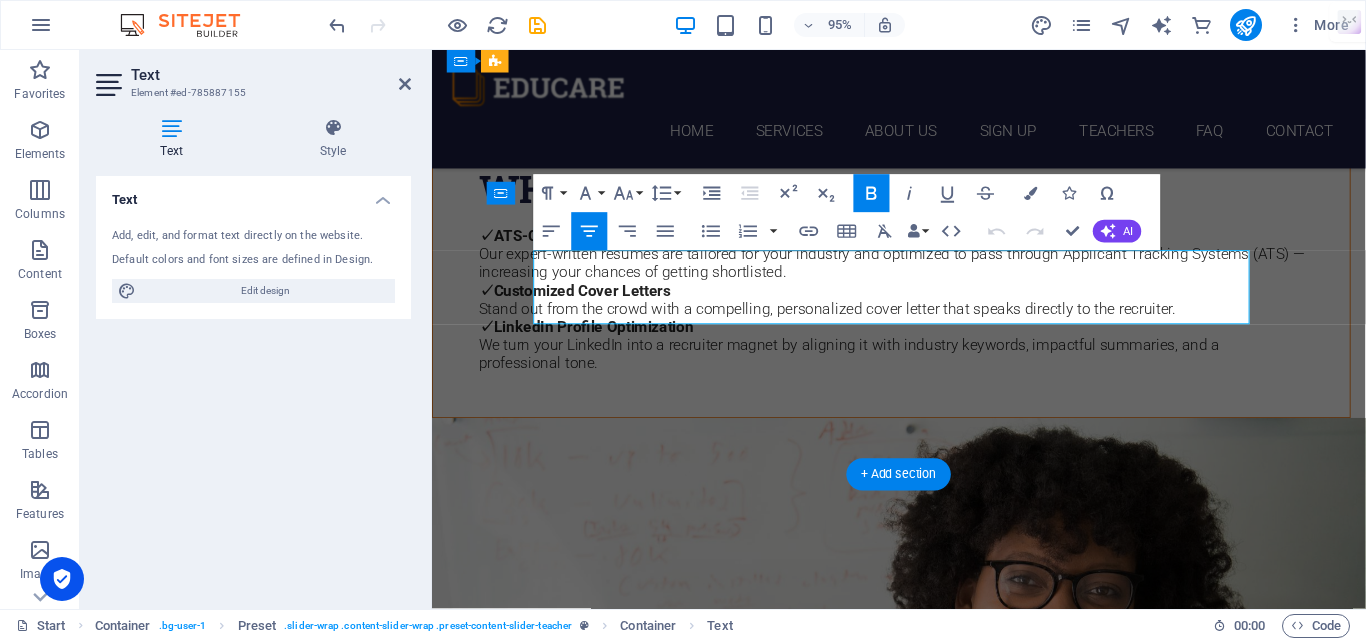 drag, startPoint x: 993, startPoint y: 280, endPoint x: 854, endPoint y: 280, distance: 139 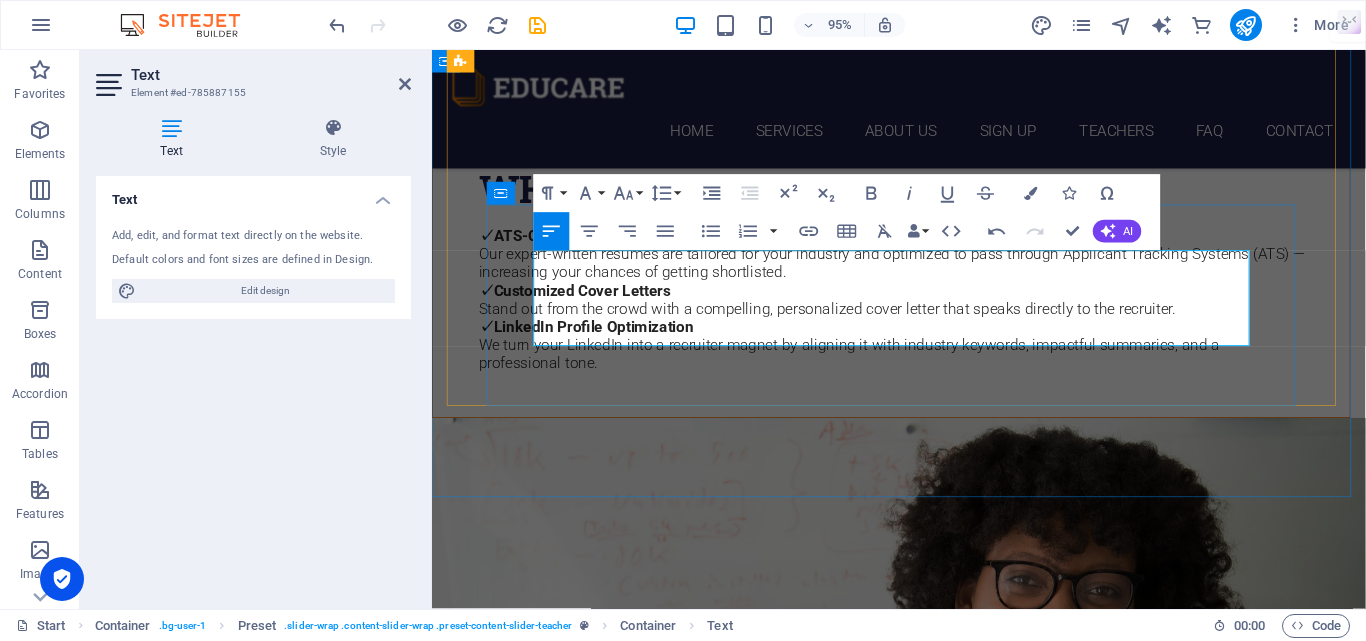 drag, startPoint x: 984, startPoint y: 313, endPoint x: 837, endPoint y: 316, distance: 147.03061 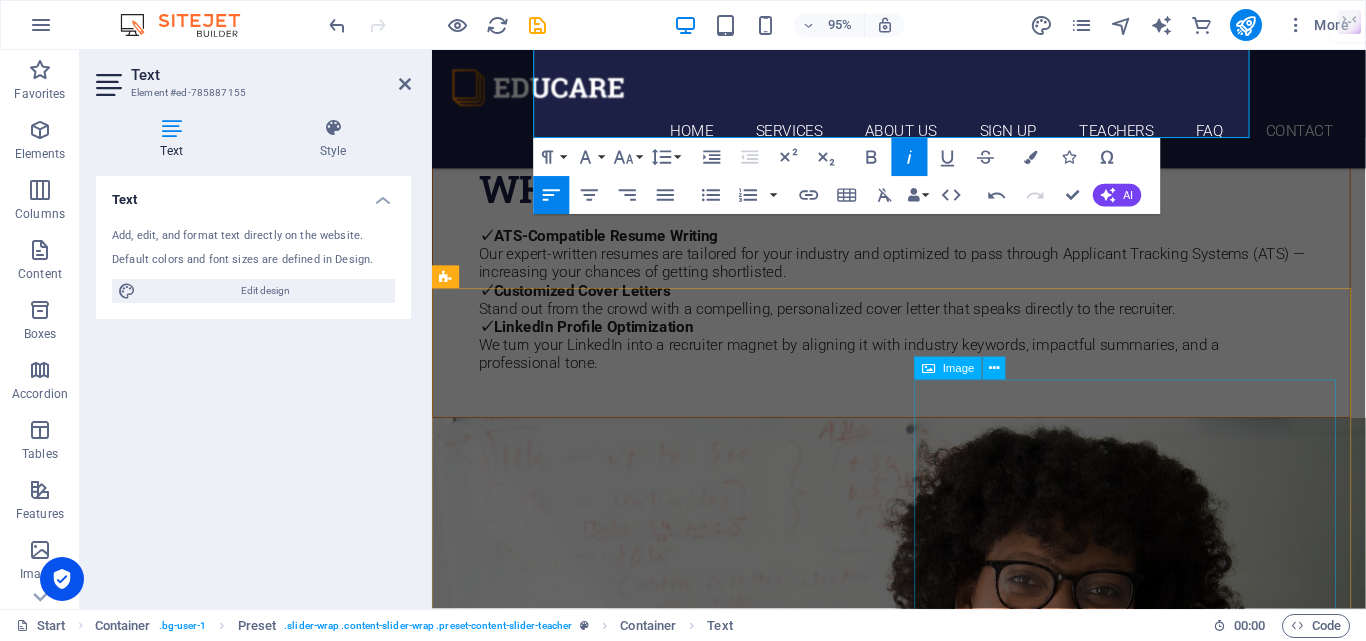 scroll, scrollTop: 6951, scrollLeft: 0, axis: vertical 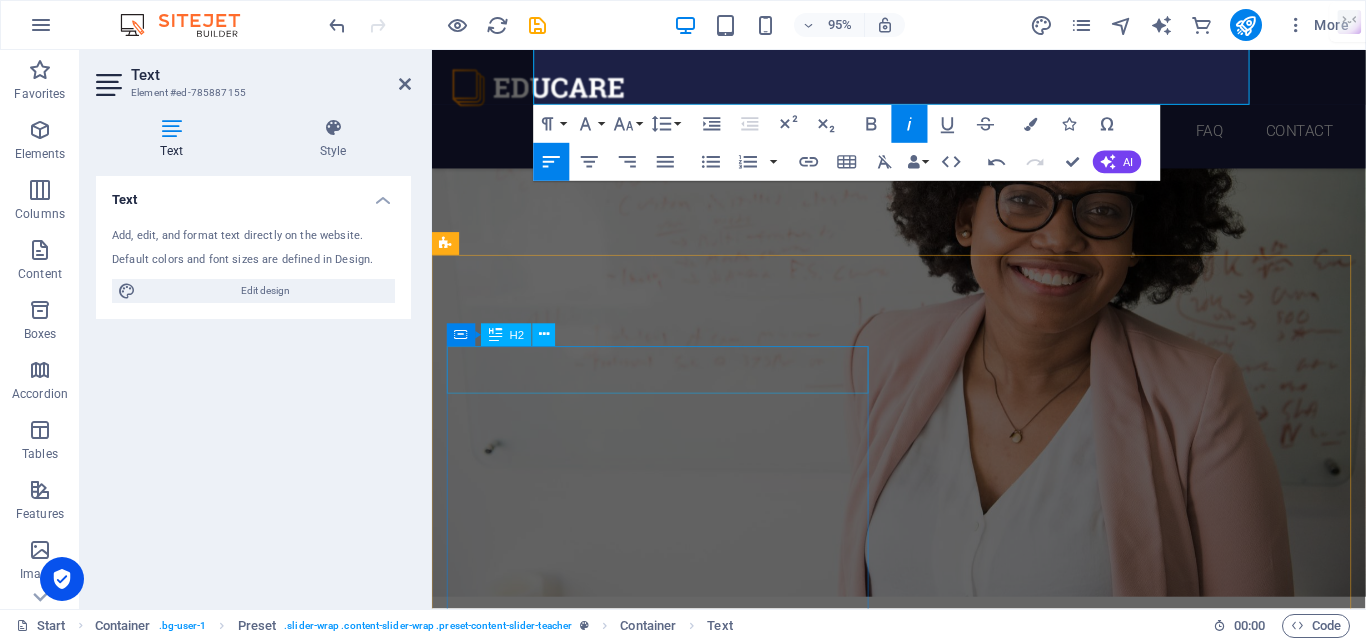 click on "FAQ" at bounding box center (920, 6513) 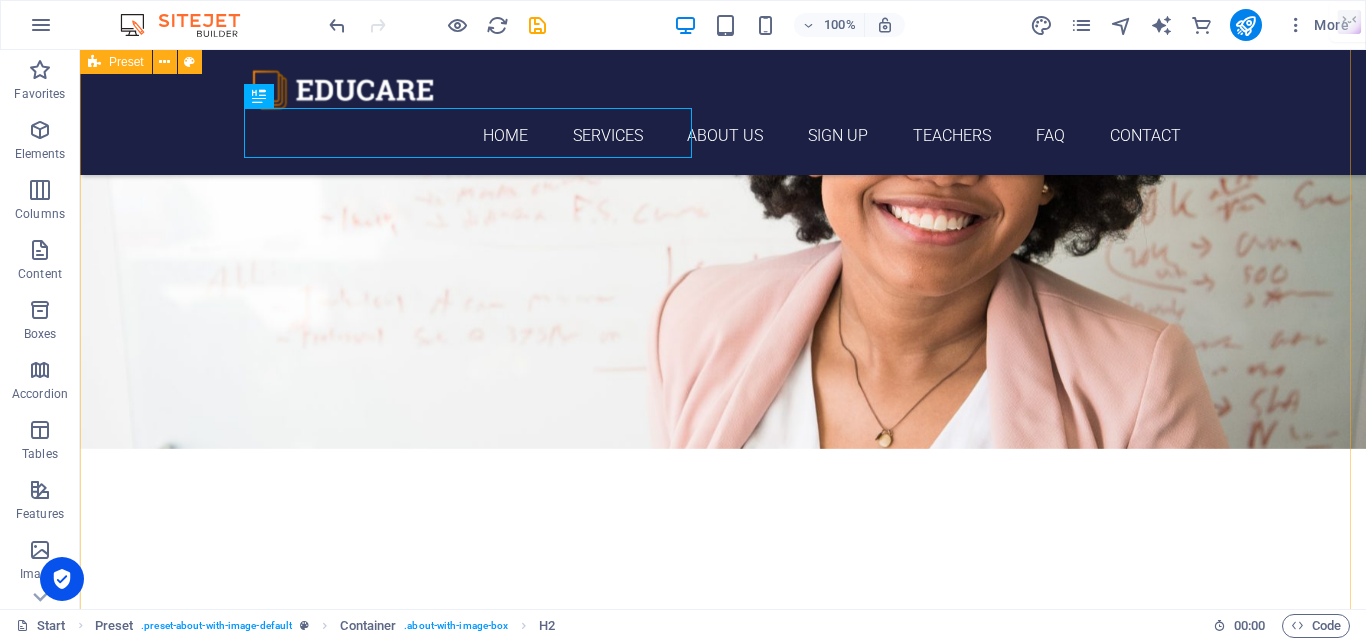 scroll, scrollTop: 7002, scrollLeft: 0, axis: vertical 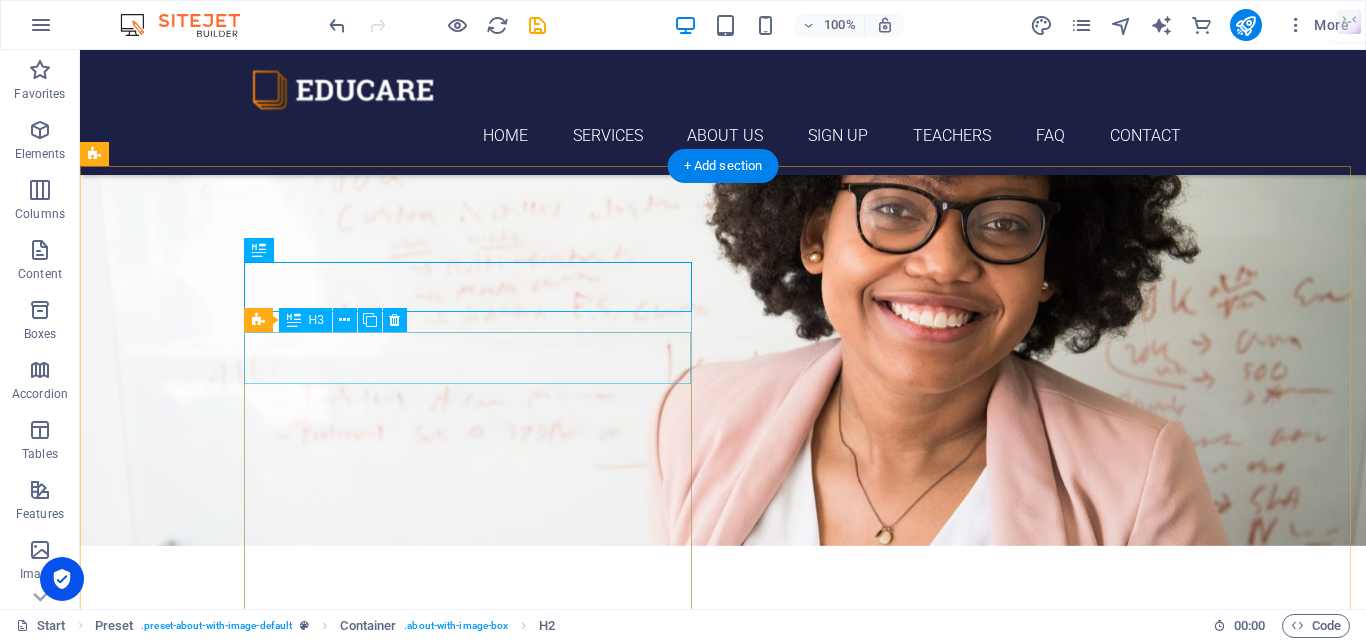 click on "Lorem ipsum dolor sit amet" at bounding box center [568, 6505] 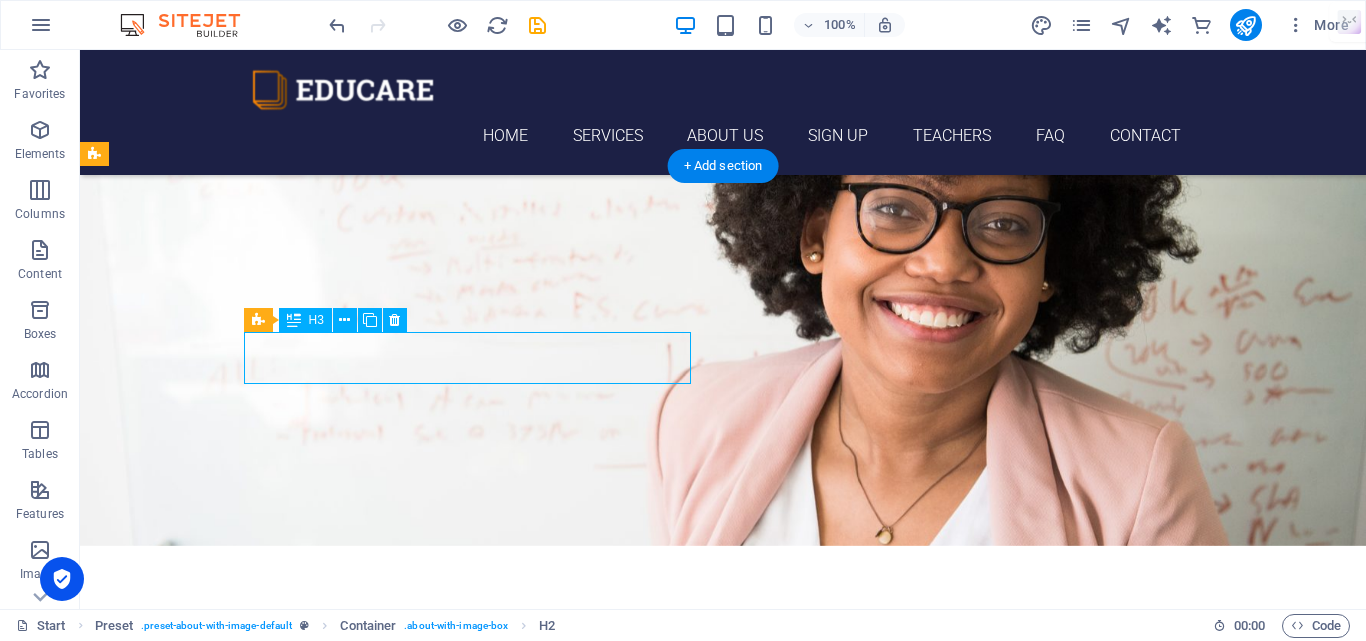 click on "Lorem ipsum dolor sit amet" at bounding box center [568, 6505] 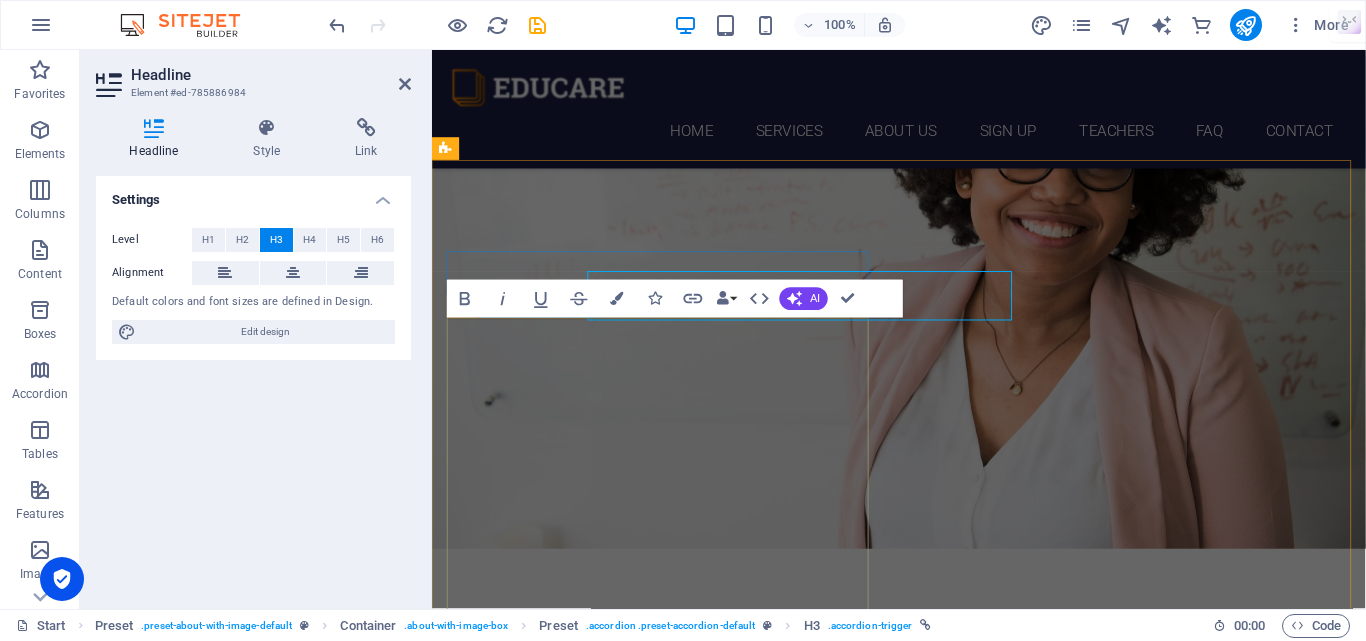 scroll, scrollTop: 7051, scrollLeft: 0, axis: vertical 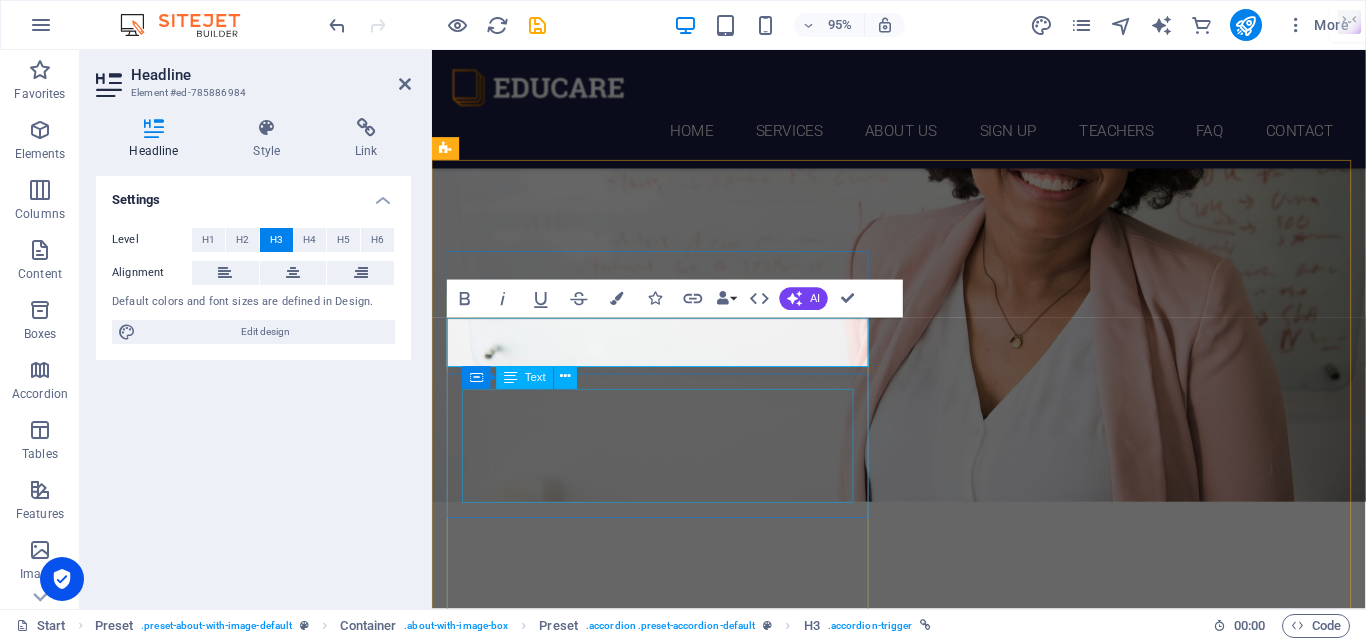 click on "Lorem ipsum dolor sit amet, consectetur adipisicing elit. Maiores ipsum repellat minus nihil. [PERSON_NAME], [PERSON_NAME], nam dignissimos ea repudiandae minima voluptatum magni pariatur possimus quia accusamus harum facilis corporis animi nisi. Enim, pariatur, impedit quia repellat harum." at bounding box center [920, 6569] 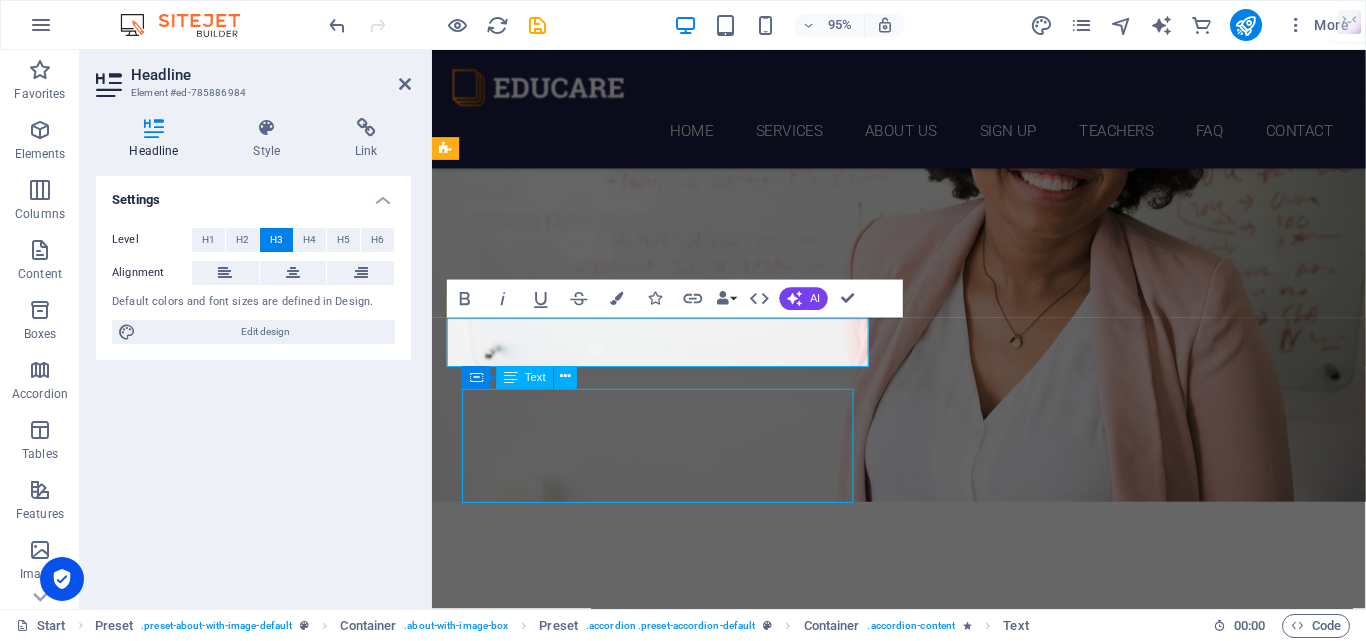 click on "Lorem ipsum dolor sit amet, consectetur adipisicing elit. Maiores ipsum repellat minus nihil. [PERSON_NAME], [PERSON_NAME], nam dignissimos ea repudiandae minima voluptatum magni pariatur possimus quia accusamus harum facilis corporis animi nisi. Enim, pariatur, impedit quia repellat harum." at bounding box center [920, 6569] 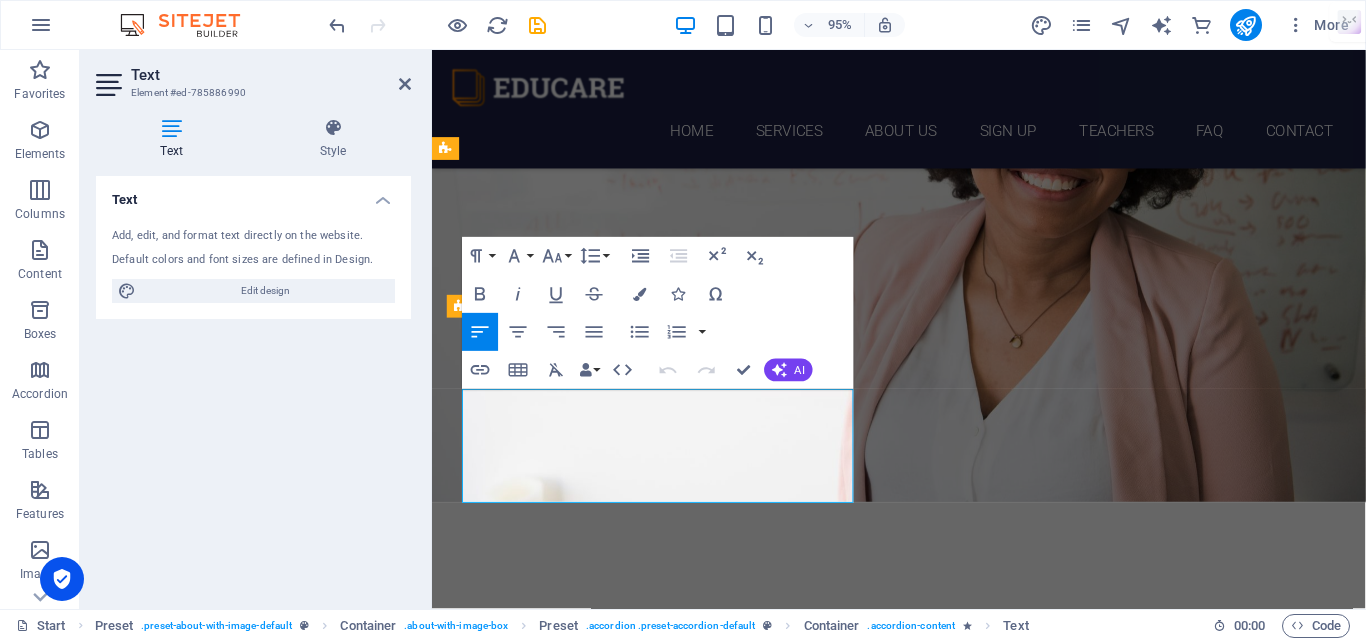 click on "Lorem ipsum dolor sit amet, consectetur adipisicing elit. Maiores ipsum repellat minus nihil. [PERSON_NAME], [PERSON_NAME], nam dignissimos ea repudiandae minima voluptatum magni pariatur possimus quia accusamus harum facilis corporis animi nisi. Enim, pariatur, impedit quia repellat harum." at bounding box center (920, 6541) 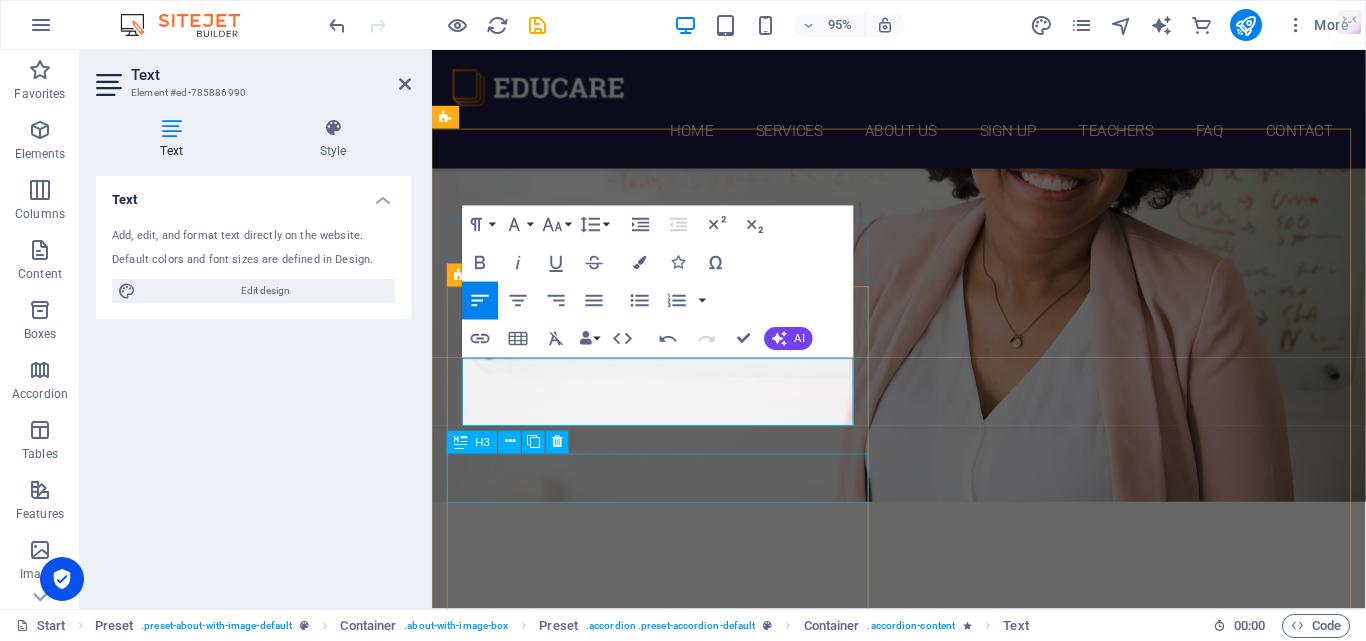 scroll, scrollTop: 7151, scrollLeft: 0, axis: vertical 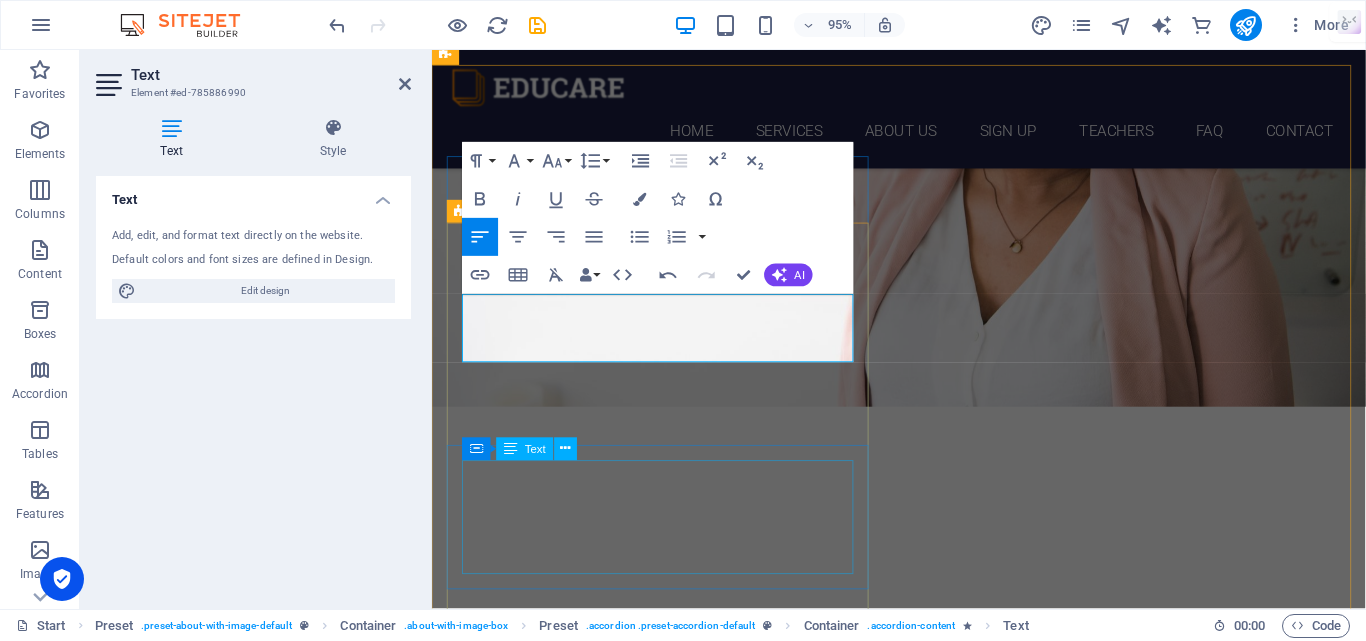 click on "Lorem ipsum dolor sit amet, consectetur adipisicing elit. Maiores ipsum repellat minus nihil. [PERSON_NAME], [PERSON_NAME], nam dignissimos ea repudiandae minima voluptatum magni pariatur possimus quia accusamus harum facilis corporis animi nisi. Enim, pariatur, impedit quia repellat harum." at bounding box center [920, 6614] 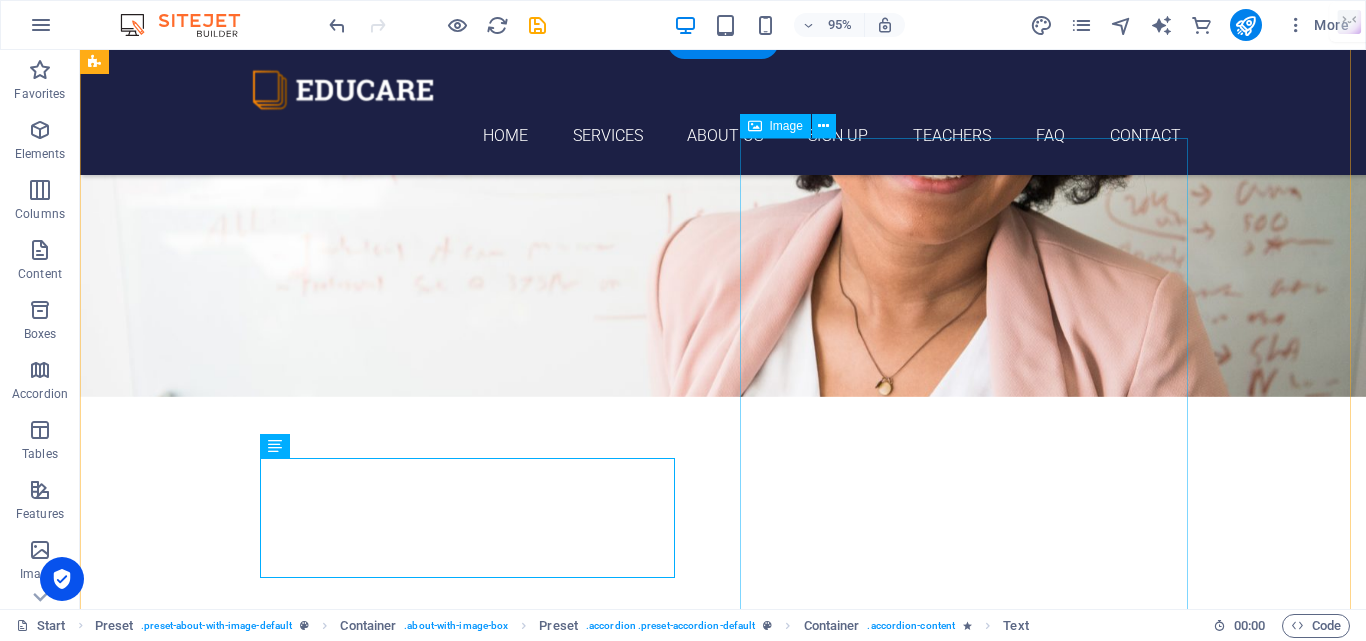 scroll, scrollTop: 7126, scrollLeft: 0, axis: vertical 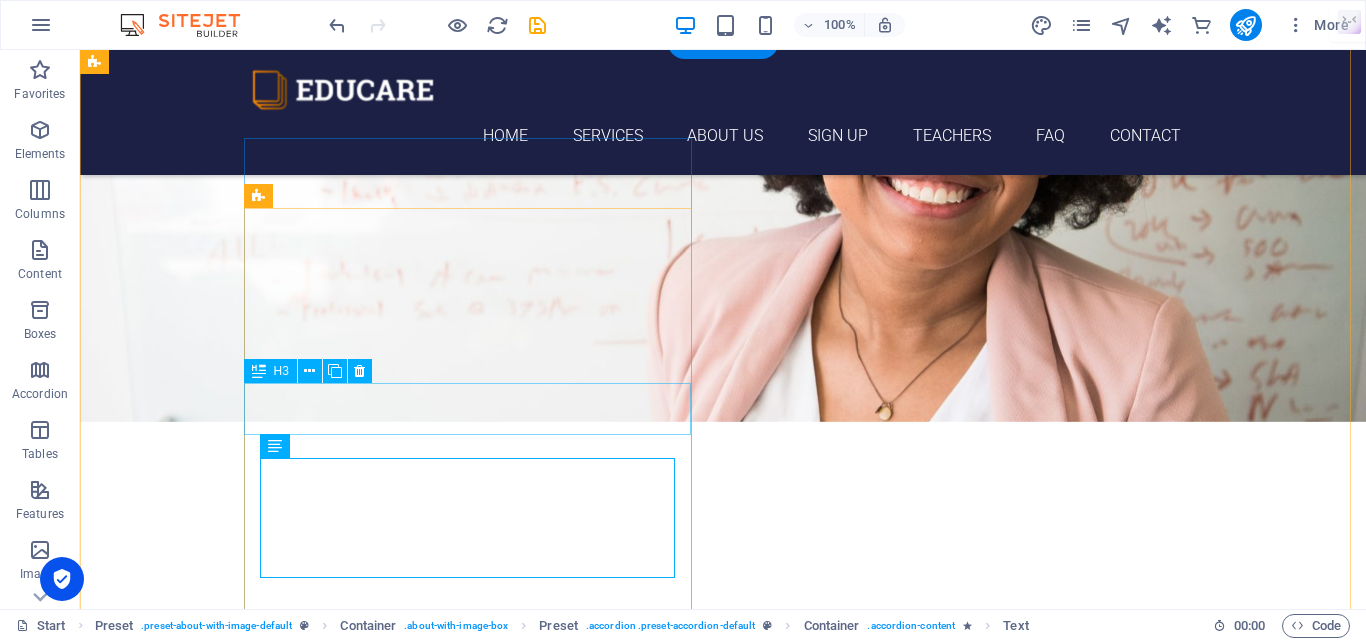 click on "Harum facilis corporis animi" at bounding box center (568, 6526) 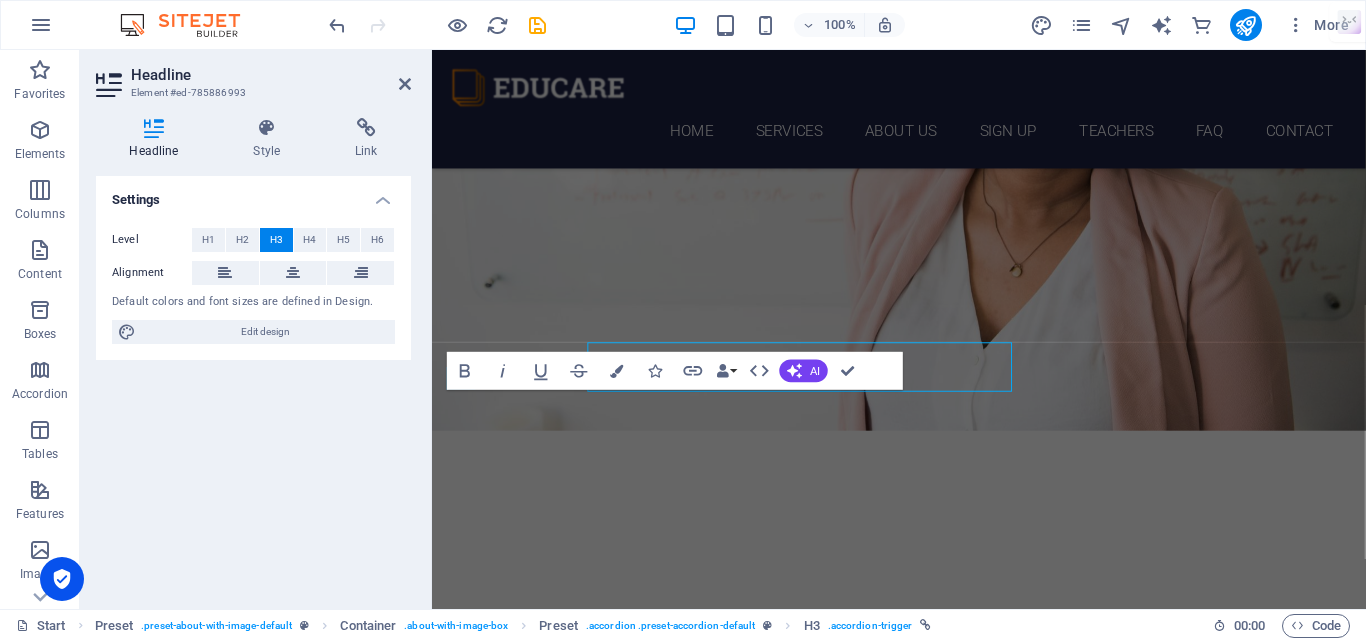 scroll, scrollTop: 7151, scrollLeft: 0, axis: vertical 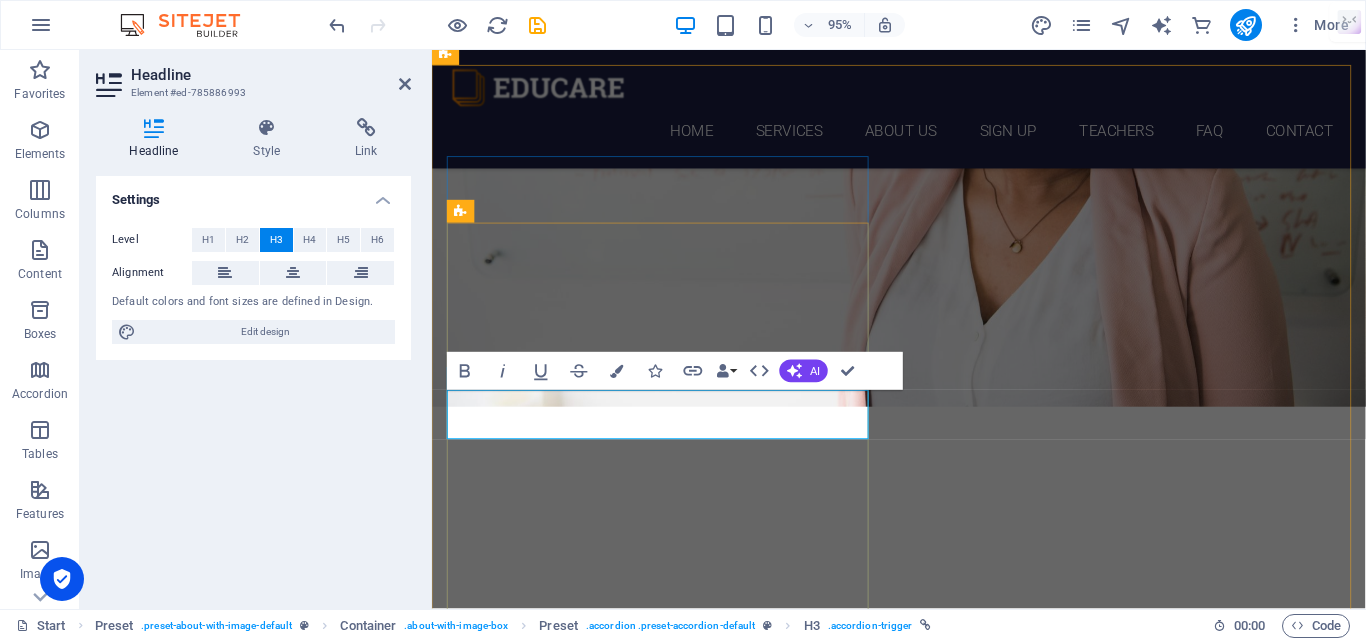 click on "Q2: Are your resumes ATS-compatible?" at bounding box center (920, 6529) 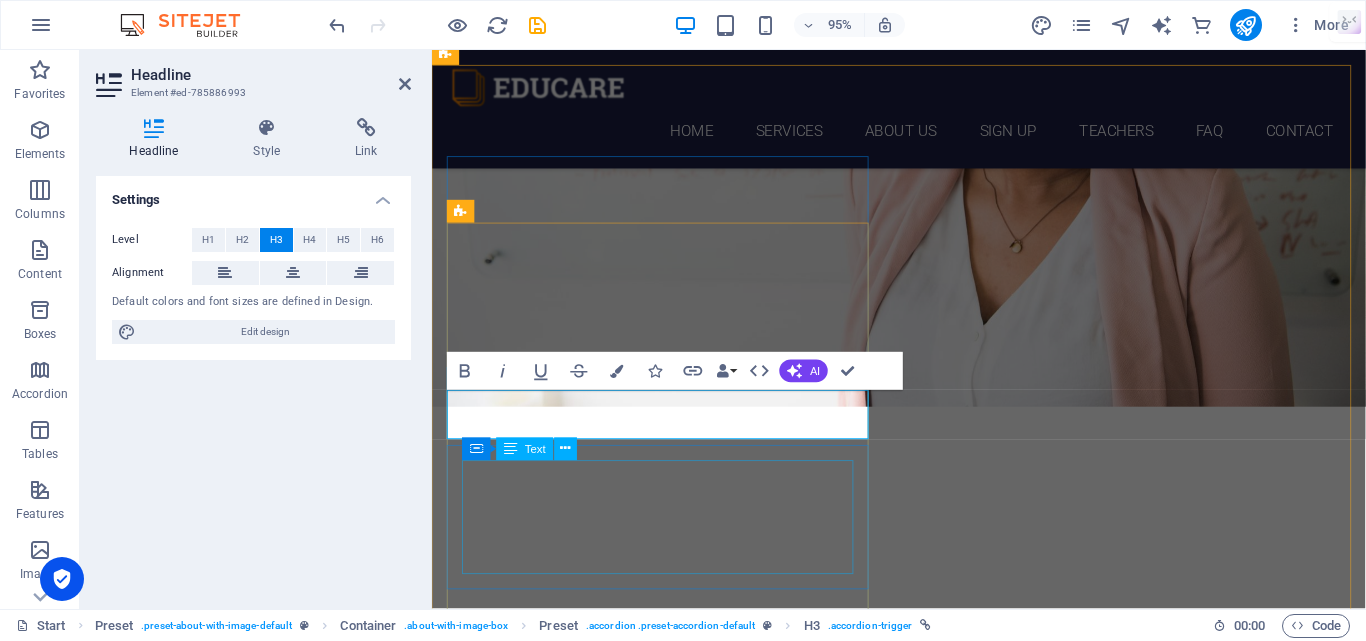 click on "Lorem ipsum dolor sit amet, consectetur adipisicing elit. Maiores ipsum repellat minus nihil. [PERSON_NAME], [PERSON_NAME], nam dignissimos ea repudiandae minima voluptatum magni pariatur possimus quia accusamus harum facilis corporis animi nisi. Enim, pariatur, impedit quia repellat harum." at bounding box center (920, 6614) 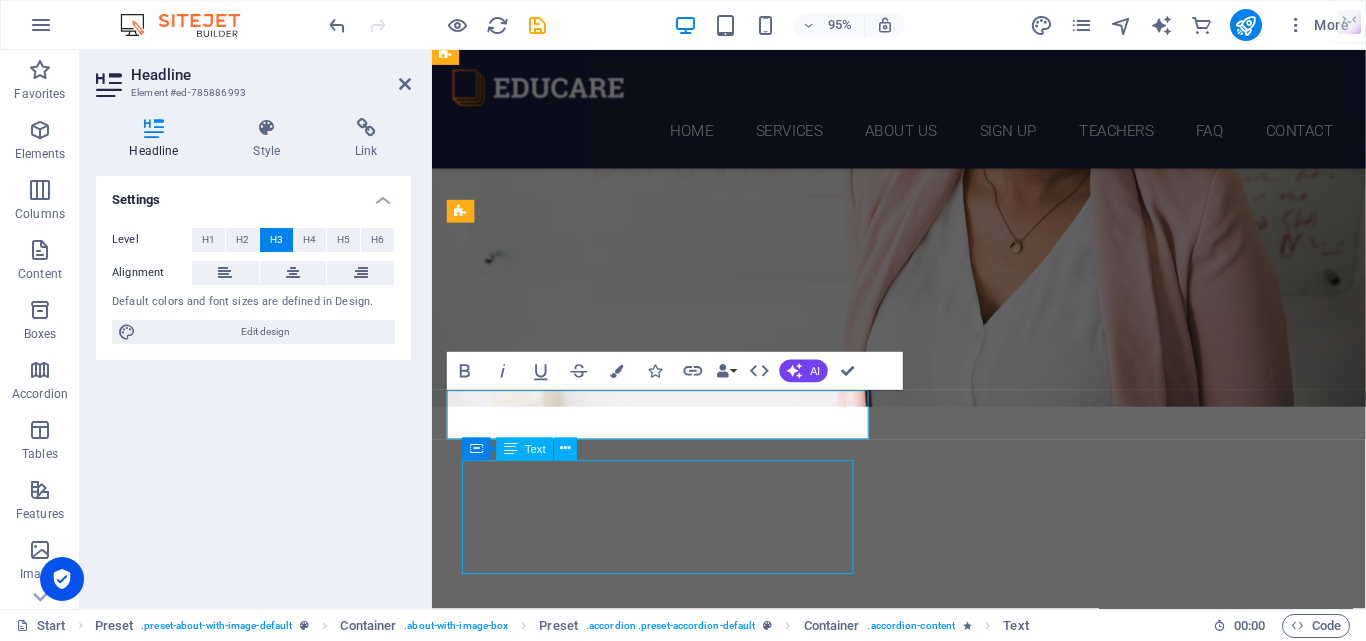 scroll, scrollTop: 7126, scrollLeft: 0, axis: vertical 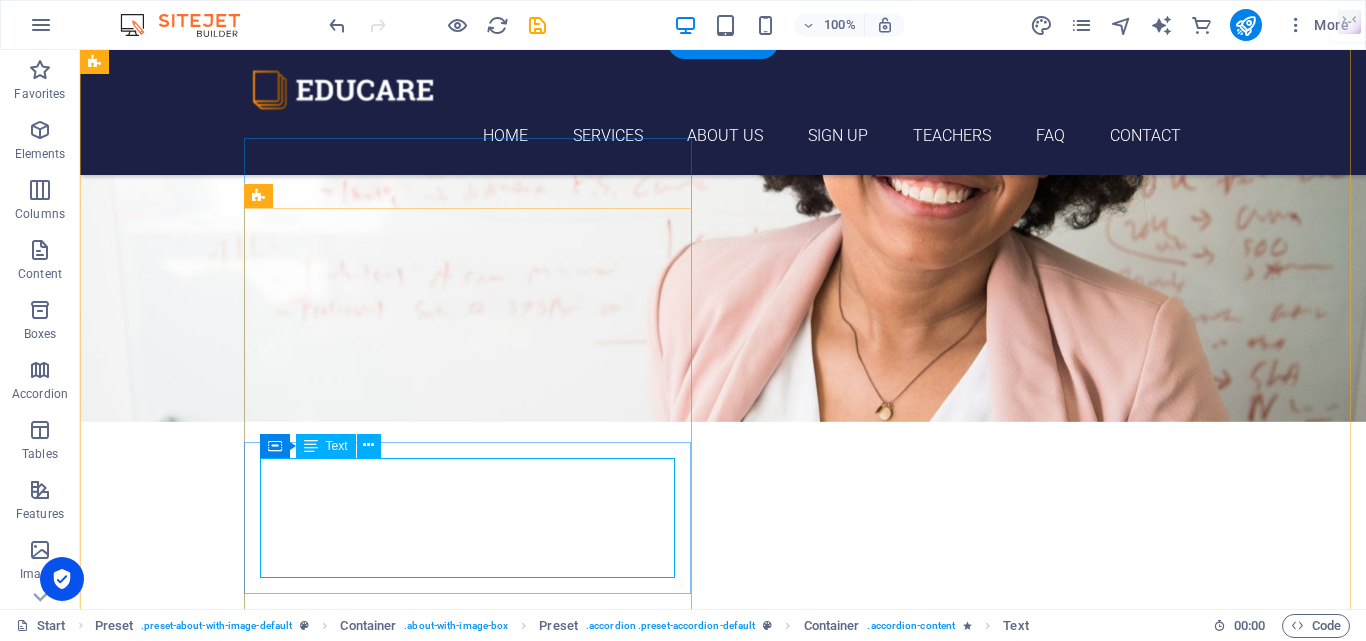 click on "Lorem ipsum dolor sit amet, consectetur adipisicing elit. Maiores ipsum repellat minus nihil. [PERSON_NAME], [PERSON_NAME], nam dignissimos ea repudiandae minima voluptatum magni pariatur possimus quia accusamus harum facilis corporis animi nisi. Enim, pariatur, impedit quia repellat harum." at bounding box center [568, 6611] 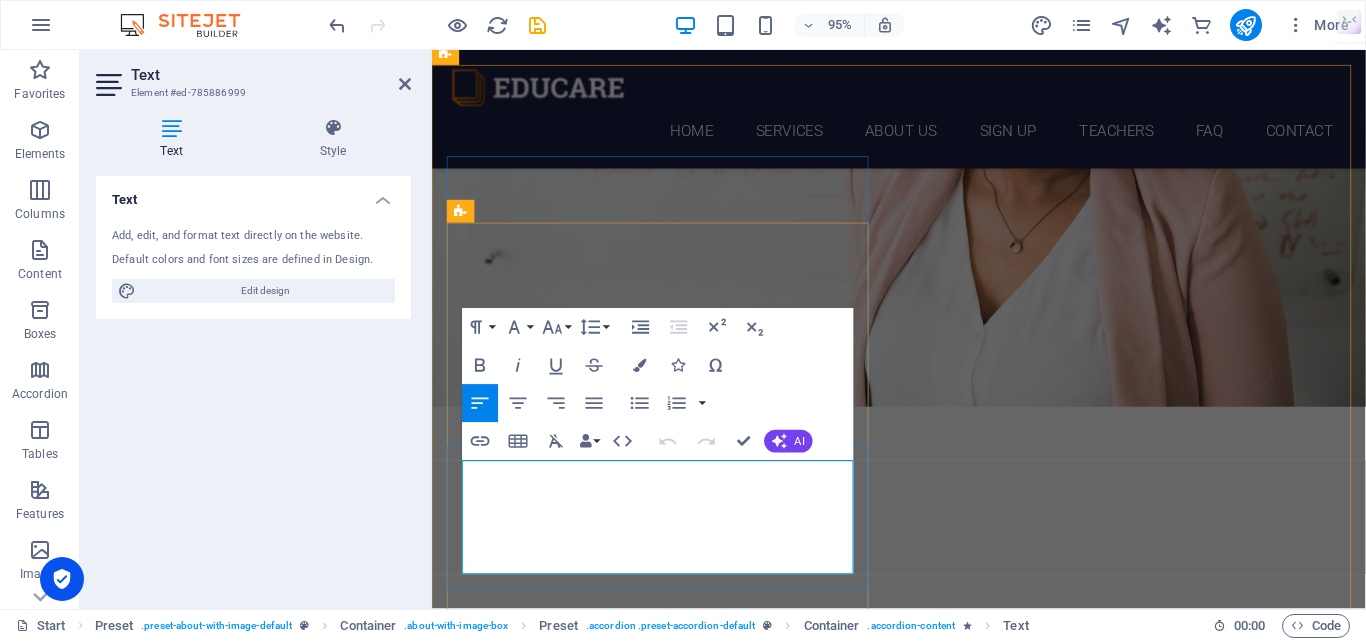 click on "Lorem ipsum dolor sit amet, consectetur adipisicing elit. Maiores ipsum repellat minus nihil. [PERSON_NAME], [PERSON_NAME], nam dignissimos ea repudiandae minima voluptatum magni pariatur possimus quia accusamus harum facilis corporis animi nisi. Enim, pariatur, impedit quia repellat harum." at bounding box center (920, 6614) 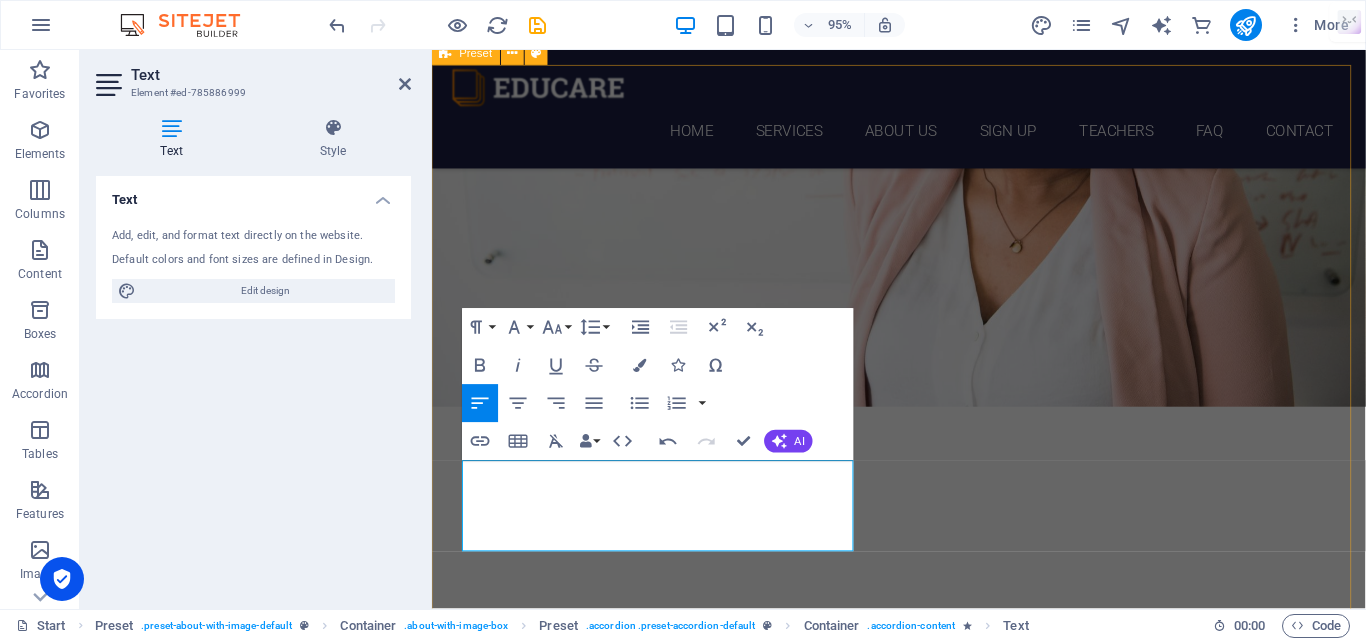 click on "FAQ How long does it take to get my resume? A:  We deliver your professionally written resume within  2 working days . In case of urgent requirements, we also offer  express delivery options .  Are your resumes ATS-compatible? Yes, all our resumes are  100% ATS-friendly , meaning they are optimized with industry-relevant keywords and formatted to pass Applicant Tracking Systems used by companies and job portals. Enim pariatur impedit quia Lorem ipsum dolor sit amet, consectetur adipisicing elit. Maiores ipsum repellat minus nihil. [PERSON_NAME], [PERSON_NAME], nam dignissimos ea repudiandae minima voluptatum magni pariatur possimus quia accusamus harum facilis corporis animi nisi. Enim, pariatur, impedit quia repellat harum. Labore delectus Kepudiandae" at bounding box center (923, 6695) 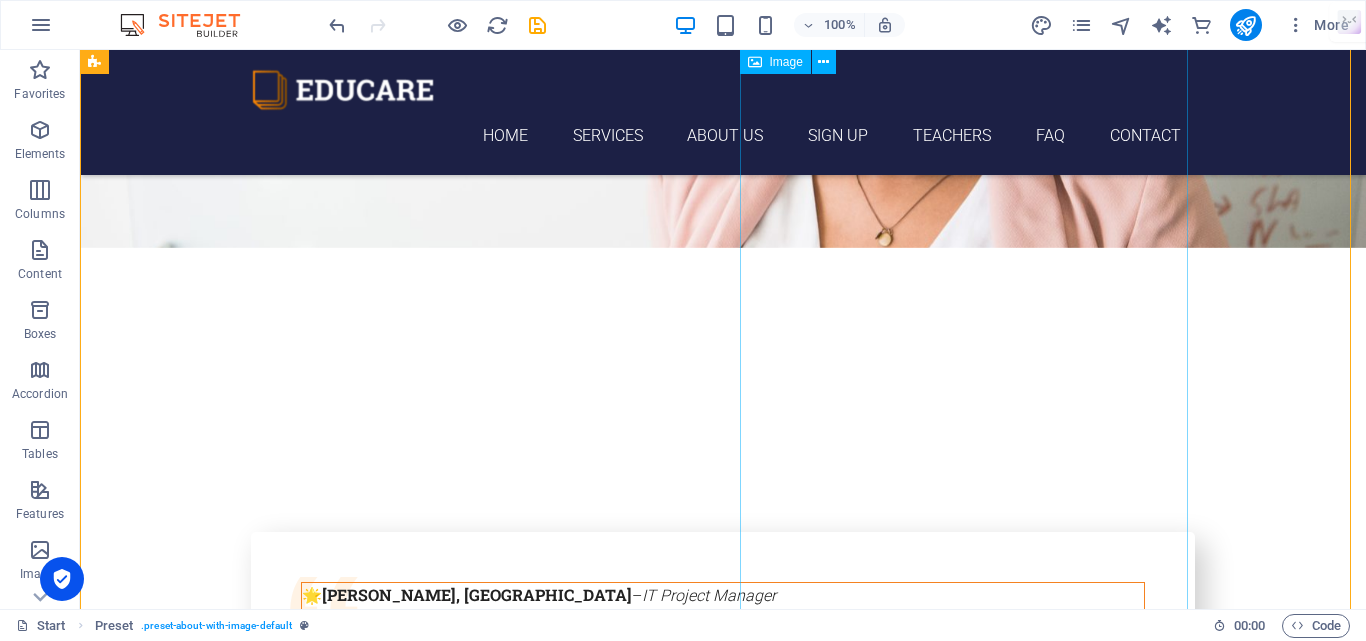scroll, scrollTop: 7302, scrollLeft: 0, axis: vertical 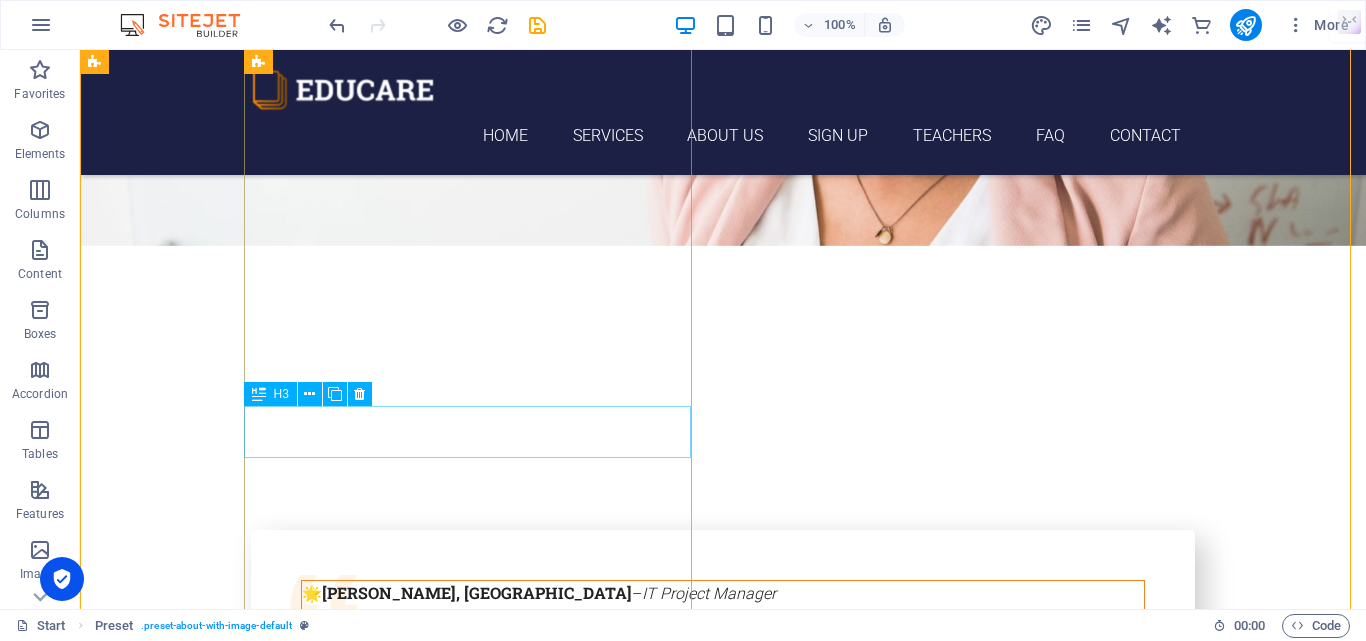 click on "Enim pariatur impedit quia" at bounding box center (568, 6495) 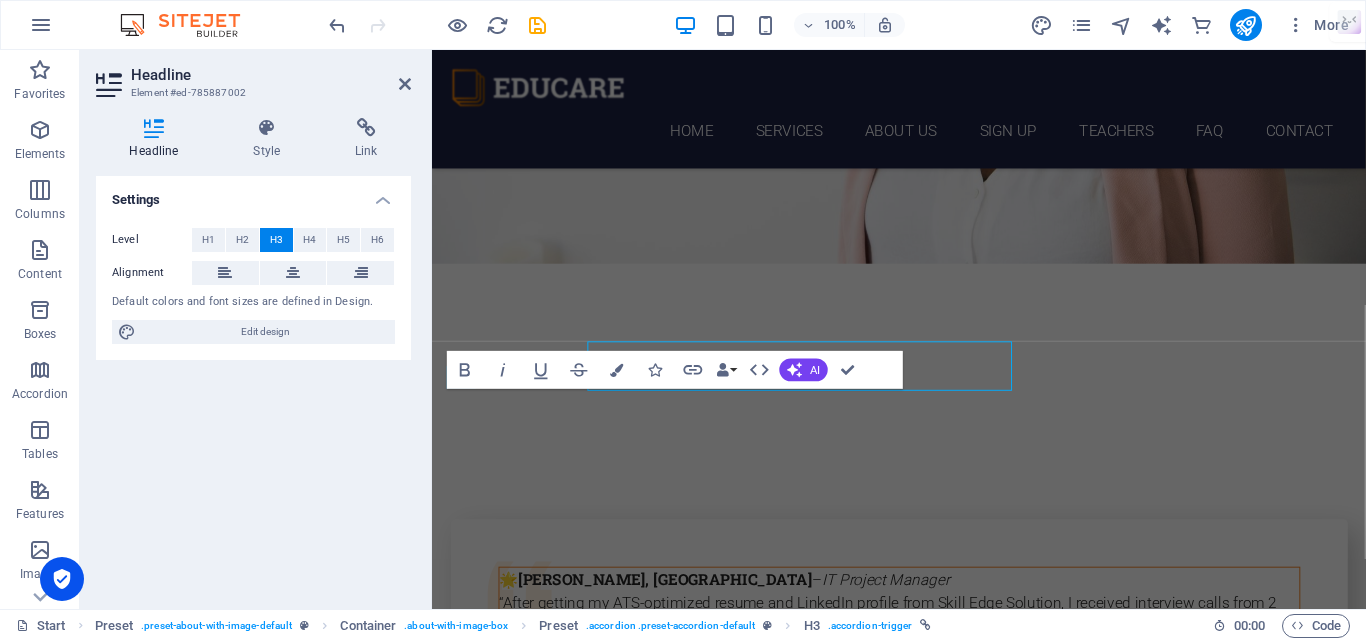 scroll, scrollTop: 7351, scrollLeft: 0, axis: vertical 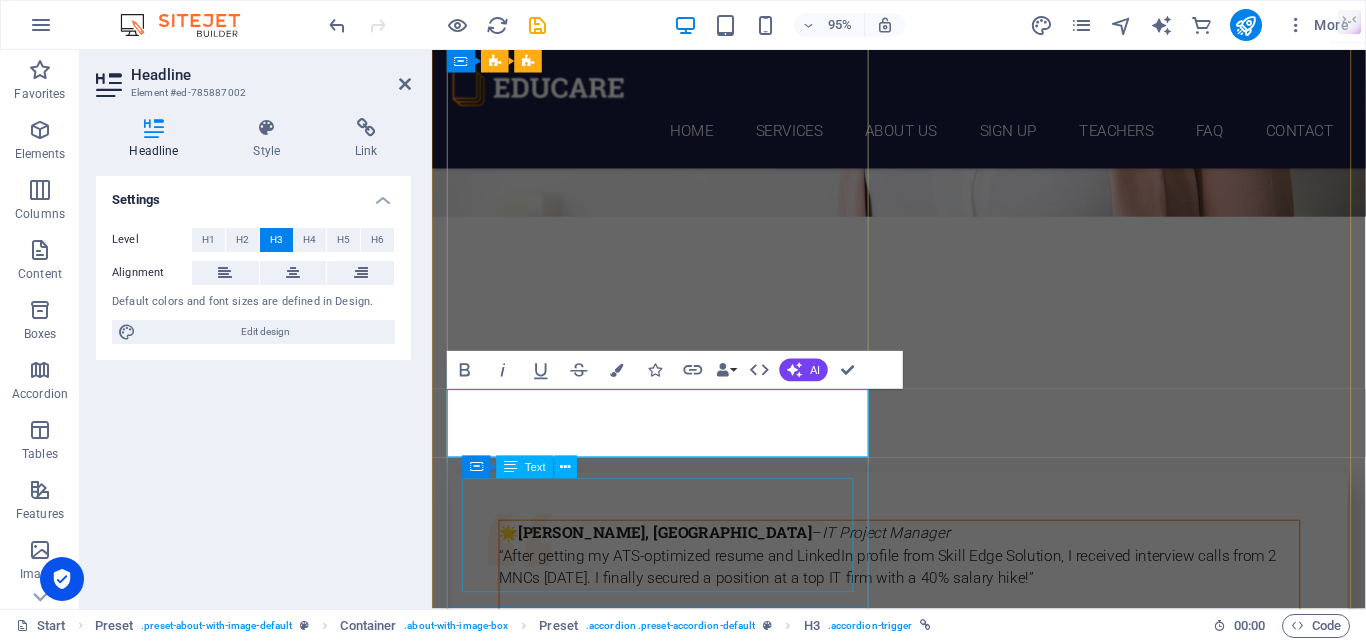 click on "Lorem ipsum dolor sit amet, consectetur adipisicing elit. Maiores ipsum repellat minus nihil. [PERSON_NAME], [PERSON_NAME], nam dignissimos ea repudiandae minima voluptatum magni pariatur possimus quia accusamus harum facilis corporis animi nisi. Enim, pariatur, impedit quia repellat harum." at bounding box center (920, 6558) 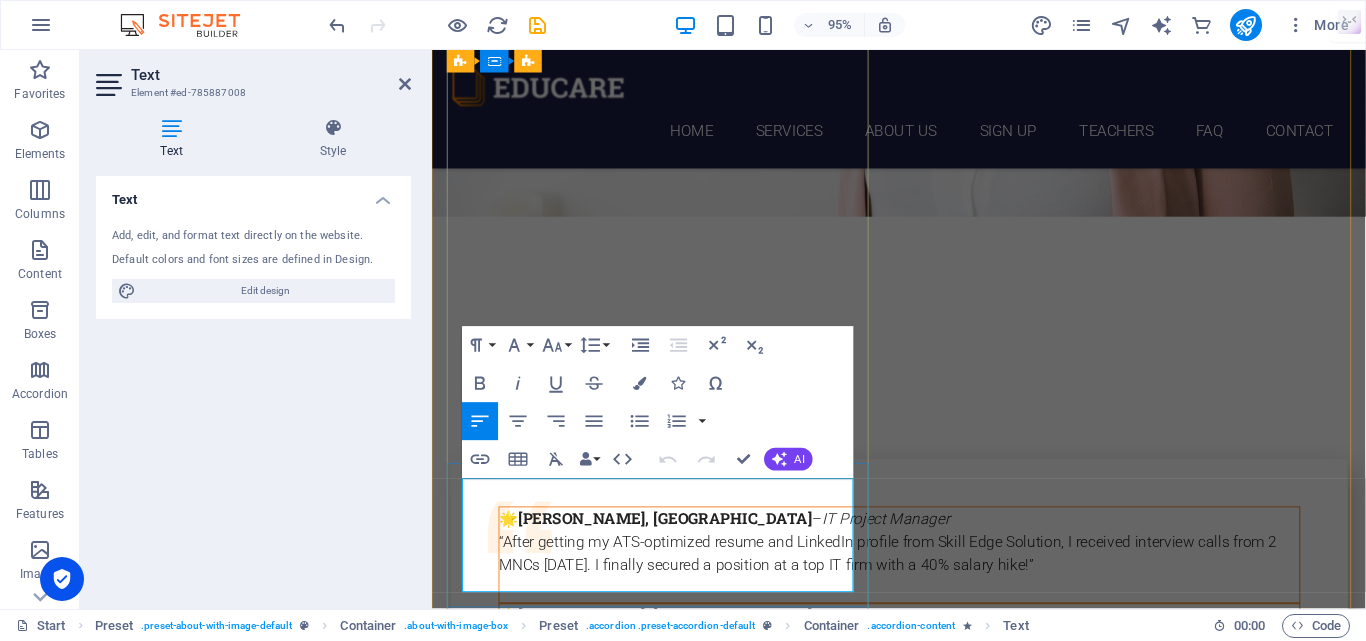 click on "Lorem ipsum dolor sit amet, consectetur adipisicing elit. Maiores ipsum repellat minus nihil. [PERSON_NAME], [PERSON_NAME], nam dignissimos ea repudiandae minima voluptatum magni pariatur possimus quia accusamus harum facilis corporis animi nisi. Enim, pariatur, impedit quia repellat harum." at bounding box center [920, 6530] 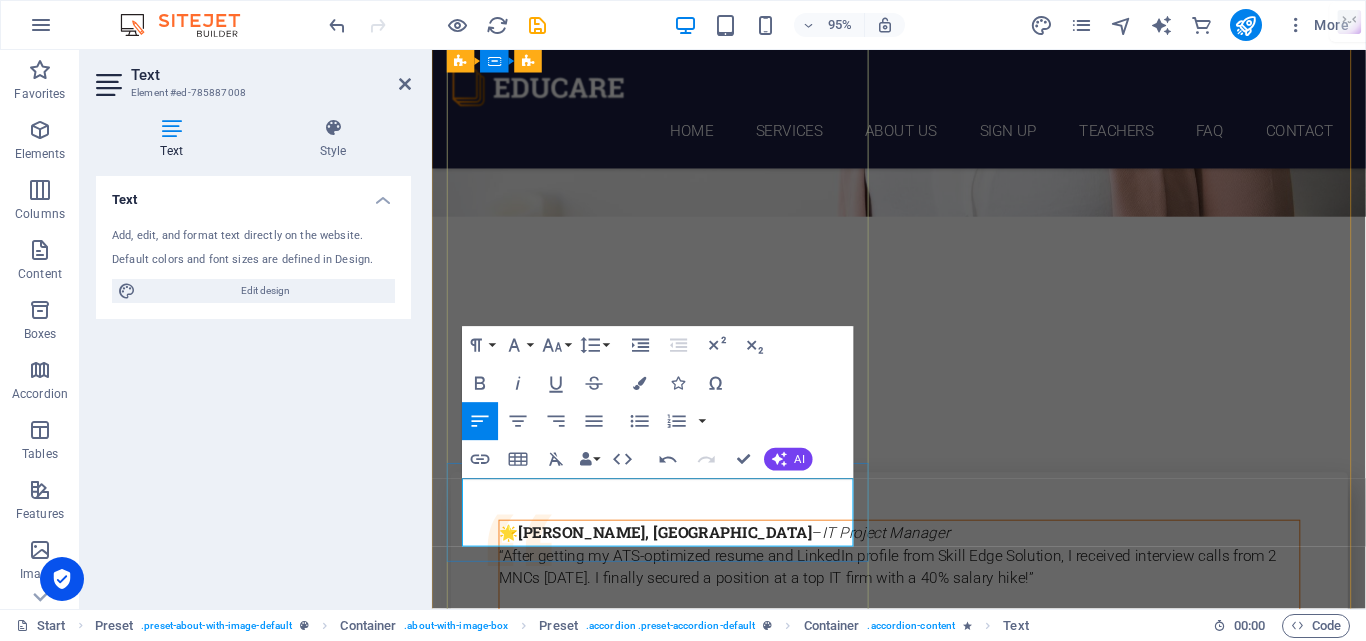 click on "Your satisfaction is our priority." at bounding box center [585, 6533] 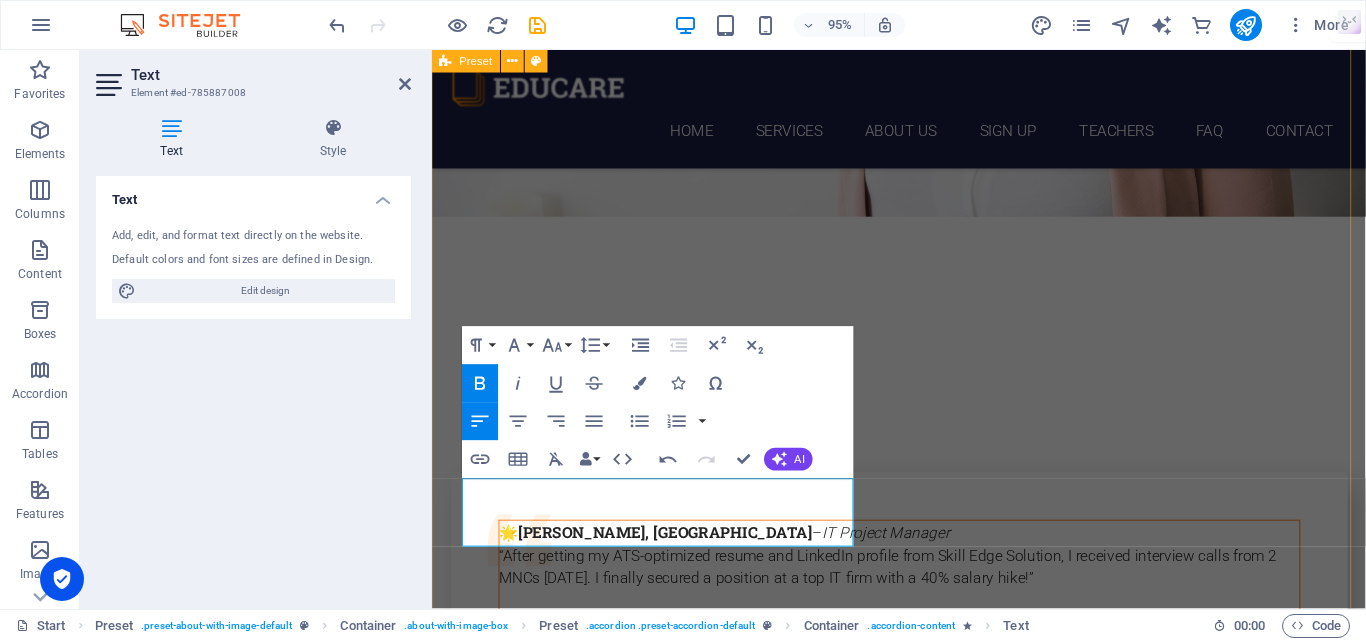 click on "FAQ How long does it take to get my resume? A:  We deliver your professionally written resume within  2 working days . In case of urgent requirements, we also offer  express delivery options .  Are your resumes ATS-compatible? Yes, all our resumes are  100% ATS-friendly , meaning they are optimized with industry-relevant keywords and formatted to pass Applicant Tracking Systems used by companies and job portals. What if I am not satisfied with the resume you provide? ​ Your satisfaction is our priority.  While we do not offer refunds, we promise  unlimited revisions  until you are fully satisfied with the final resume. Labore delectus Kepudiandae Lorem ipsum dolor sit amet, consectetur adipisicing elit. Maiores ipsum repellat minus nihil. [PERSON_NAME], [PERSON_NAME], nam dignissimos ea repudiandae minima voluptatum magni pariatur possimus quia accusamus harum facilis corporis animi nisi. Enim, pariatur, impedit quia repellat harum." at bounding box center [923, 6483] 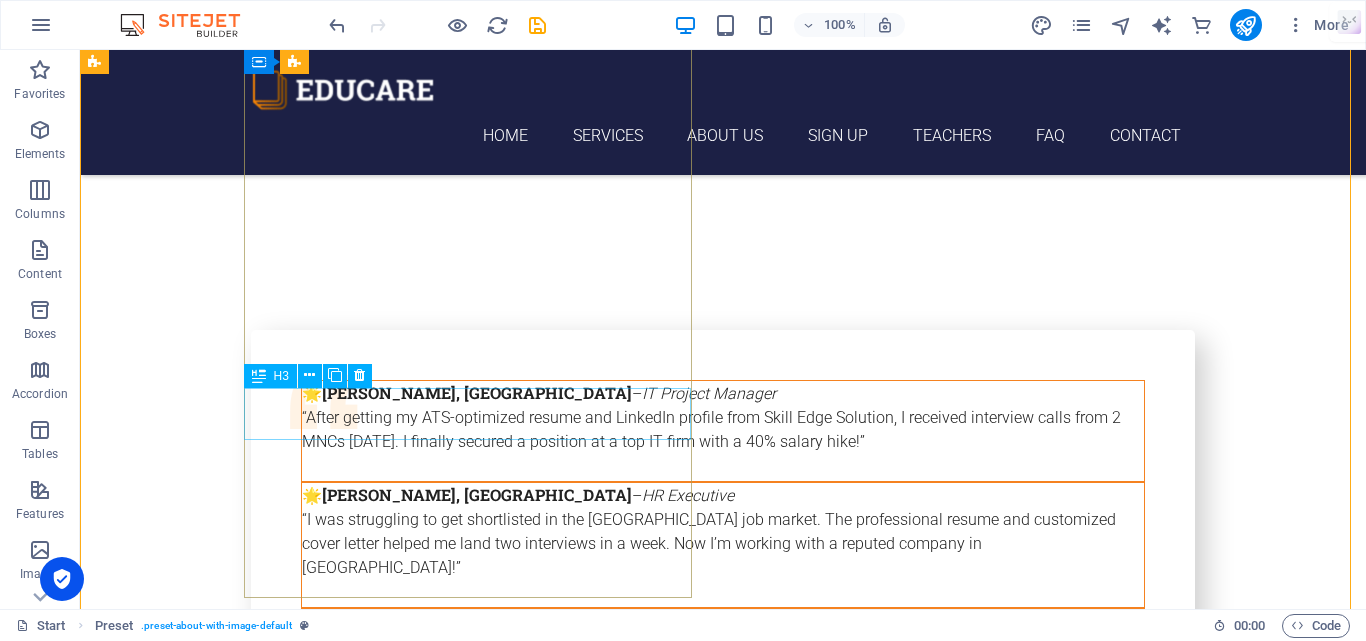 scroll, scrollTop: 7602, scrollLeft: 0, axis: vertical 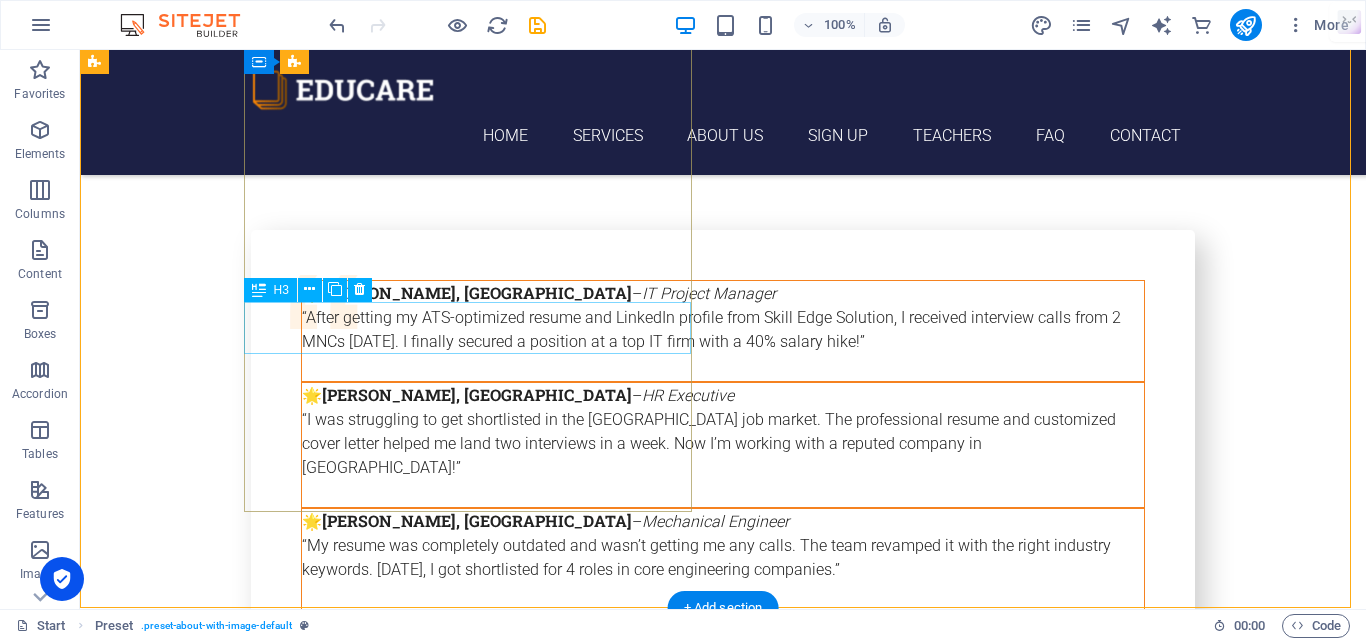 click on "Labore delectus Kepudiandae" at bounding box center [568, 6340] 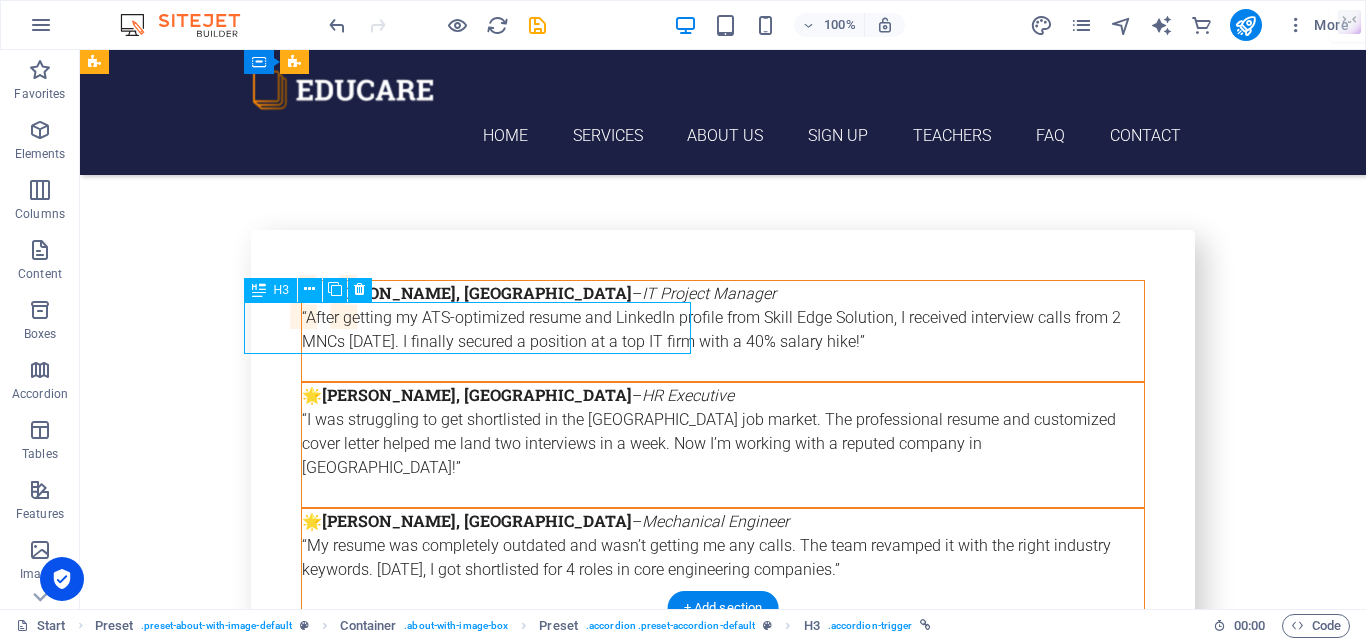 click on "Labore delectus Kepudiandae" at bounding box center [568, 6340] 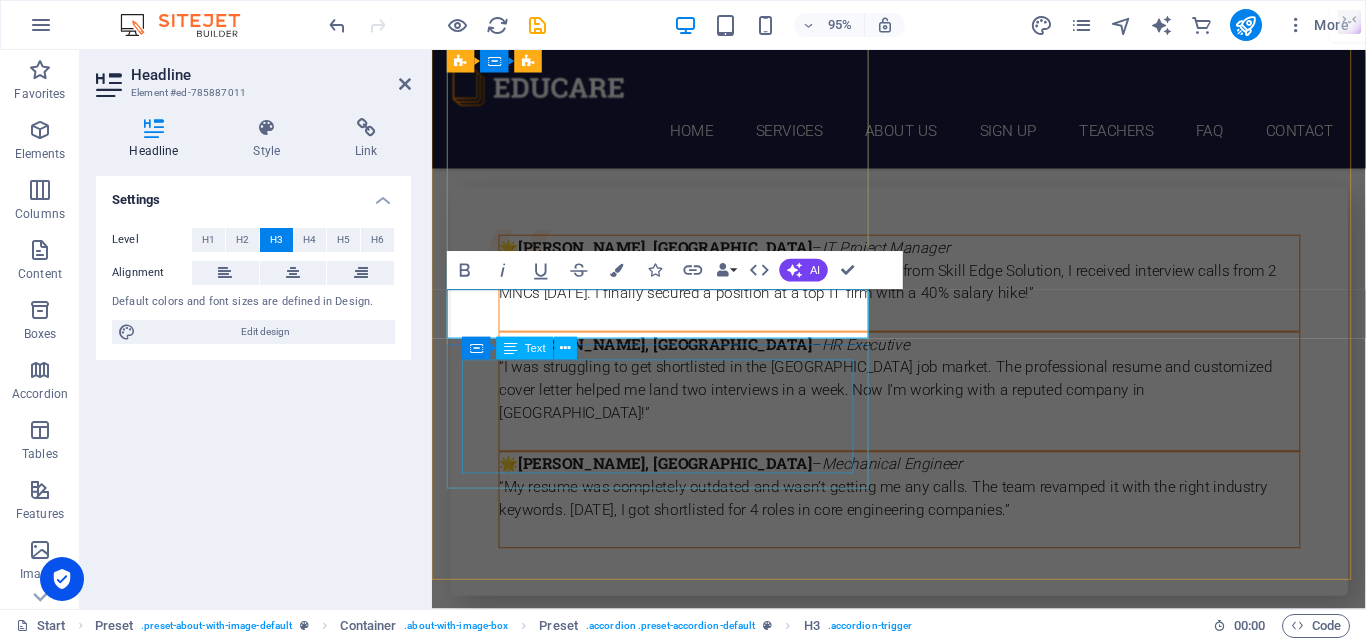 click on "Lorem ipsum dolor sit amet, consectetur adipisicing elit. Maiores ipsum repellat minus nihil. [PERSON_NAME], [PERSON_NAME], nam dignissimos ea repudiandae minima voluptatum magni pariatur possimus quia accusamus harum facilis corporis animi nisi. Enim, pariatur, impedit quia repellat harum." at bounding box center (920, 6403) 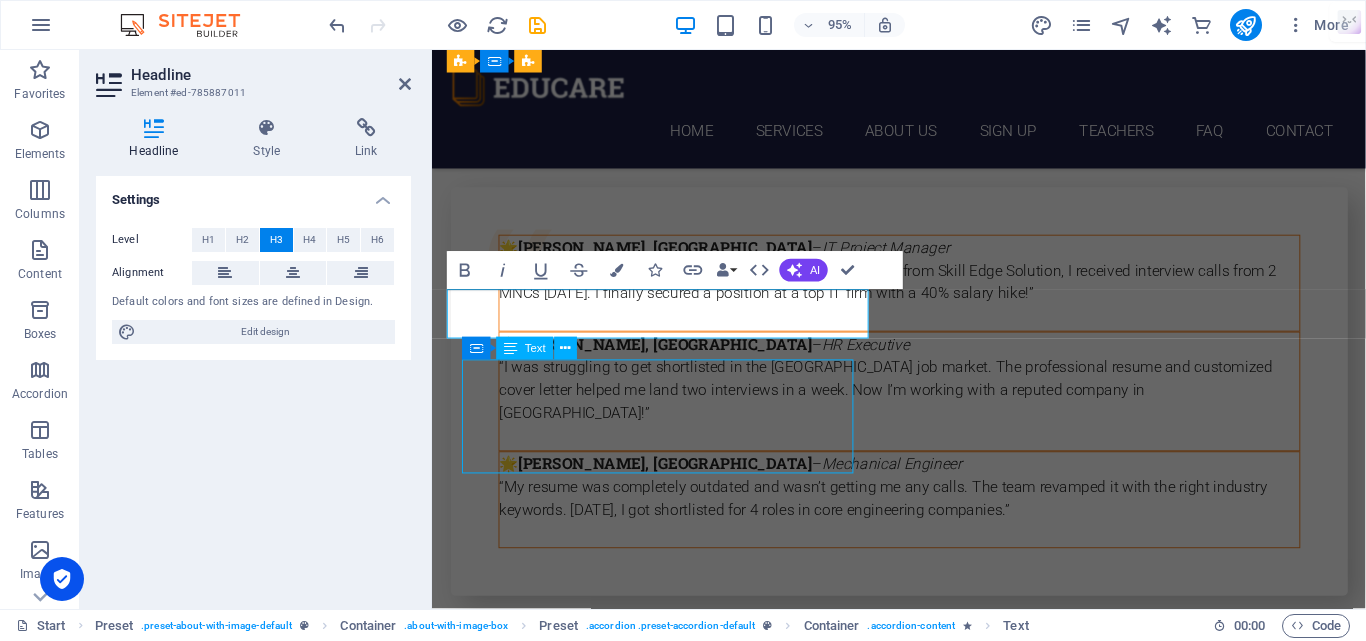 click on "Lorem ipsum dolor sit amet, consectetur adipisicing elit. Maiores ipsum repellat minus nihil. [PERSON_NAME], [PERSON_NAME], nam dignissimos ea repudiandae minima voluptatum magni pariatur possimus quia accusamus harum facilis corporis animi nisi. Enim, pariatur, impedit quia repellat harum." at bounding box center (920, 6403) 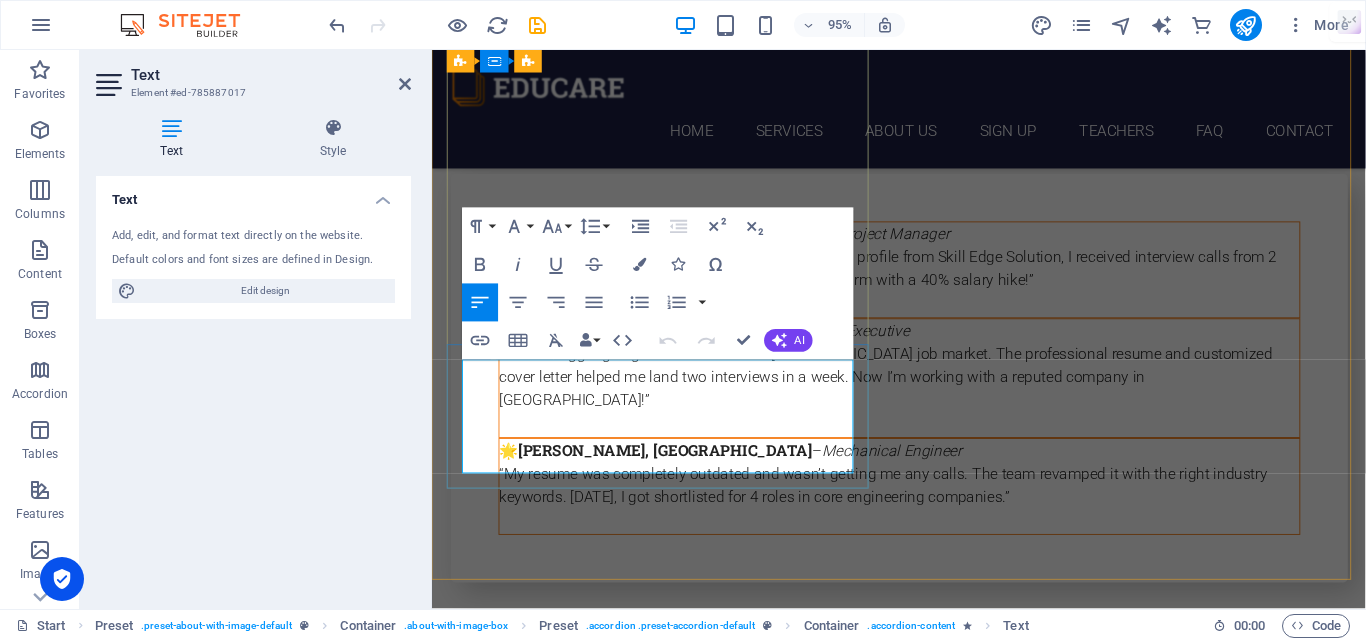 click on "Lorem ipsum dolor sit amet, consectetur adipisicing elit. Maiores ipsum repellat minus nihil. [PERSON_NAME], [PERSON_NAME], nam dignissimos ea repudiandae minima voluptatum magni pariatur possimus quia accusamus harum facilis corporis animi nisi. Enim, pariatur, impedit quia repellat harum." at bounding box center [920, 6375] 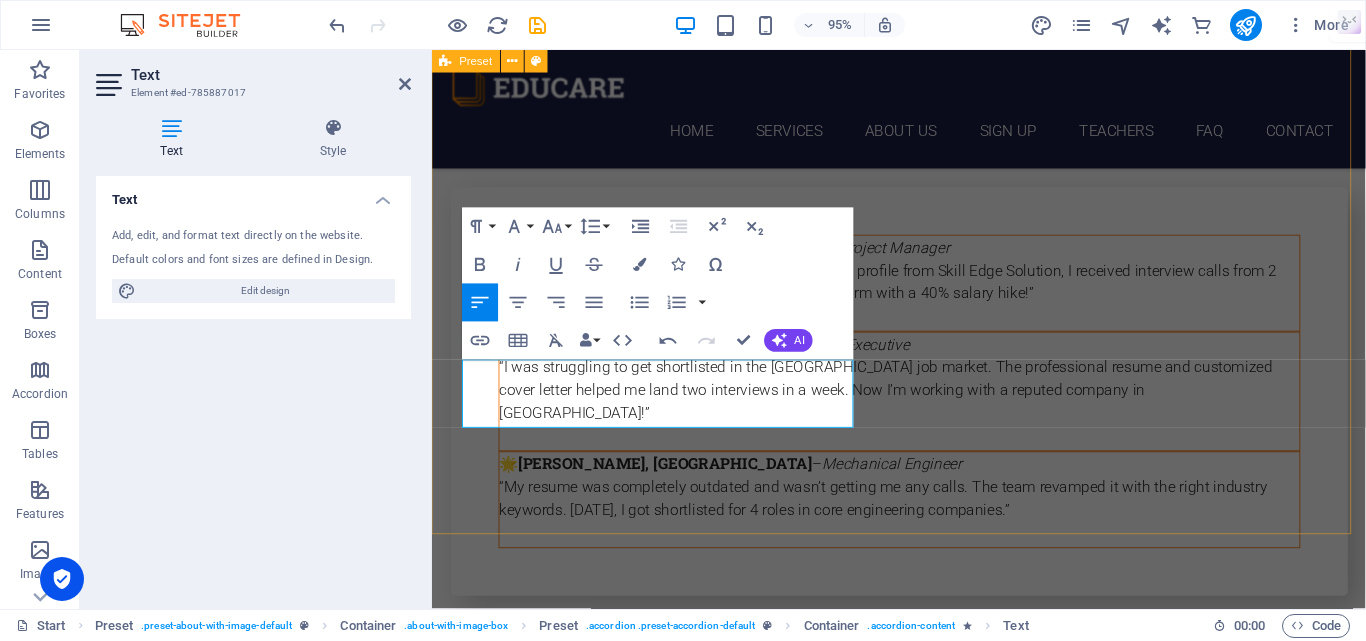 click on "FAQ How long does it take to get my resume? A:  We deliver your professionally written resume within  2 working days . In case of urgent requirements, we also offer  express delivery options .  Are your resumes ATS-compatible? Yes, all our resumes are  100% ATS-friendly , meaning they are optimized with industry-relevant keywords and formatted to pass Applicant Tracking Systems used by companies and job portals. What if I am not satisfied with the resume you provide? Your satisfaction is our priority.  While we do not offer refunds, we promise  unlimited revisions  until you are fully satisfied with the final resume. Who will write my resume? Your resume will be crafted by  expert resume writers  with over  10+ years of experience  in creating industry-specific, impactful, and customized resumes." at bounding box center (923, 6171) 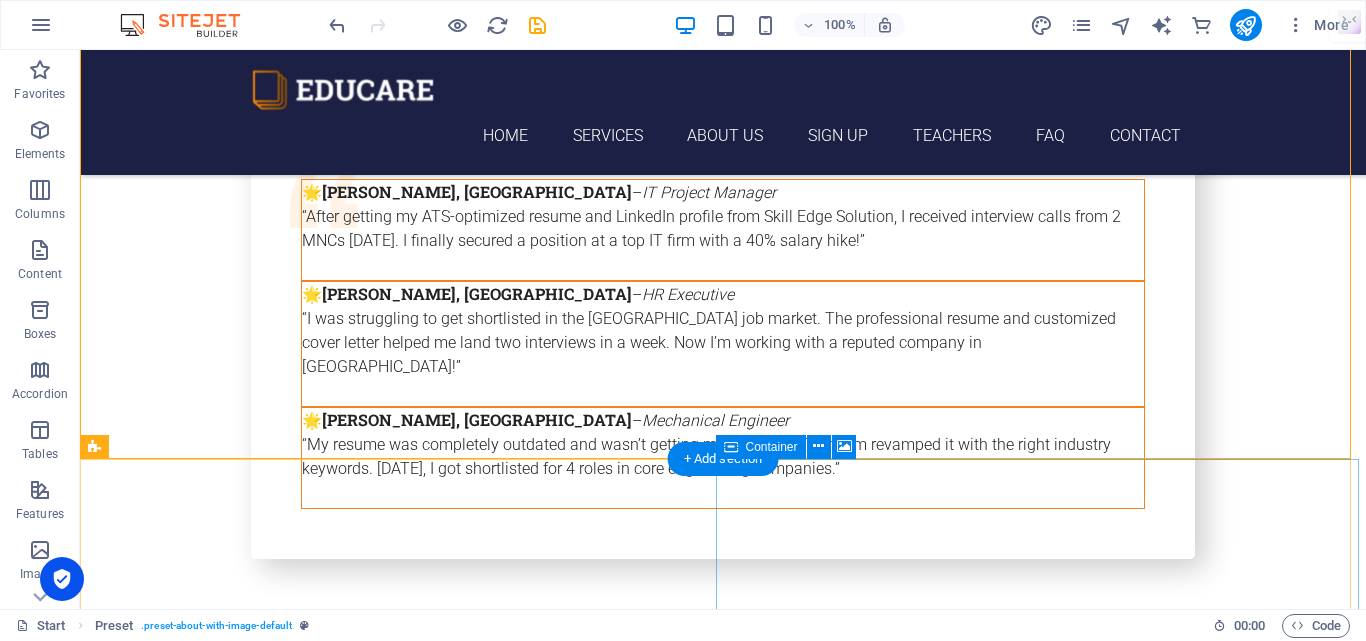 scroll, scrollTop: 7954, scrollLeft: 0, axis: vertical 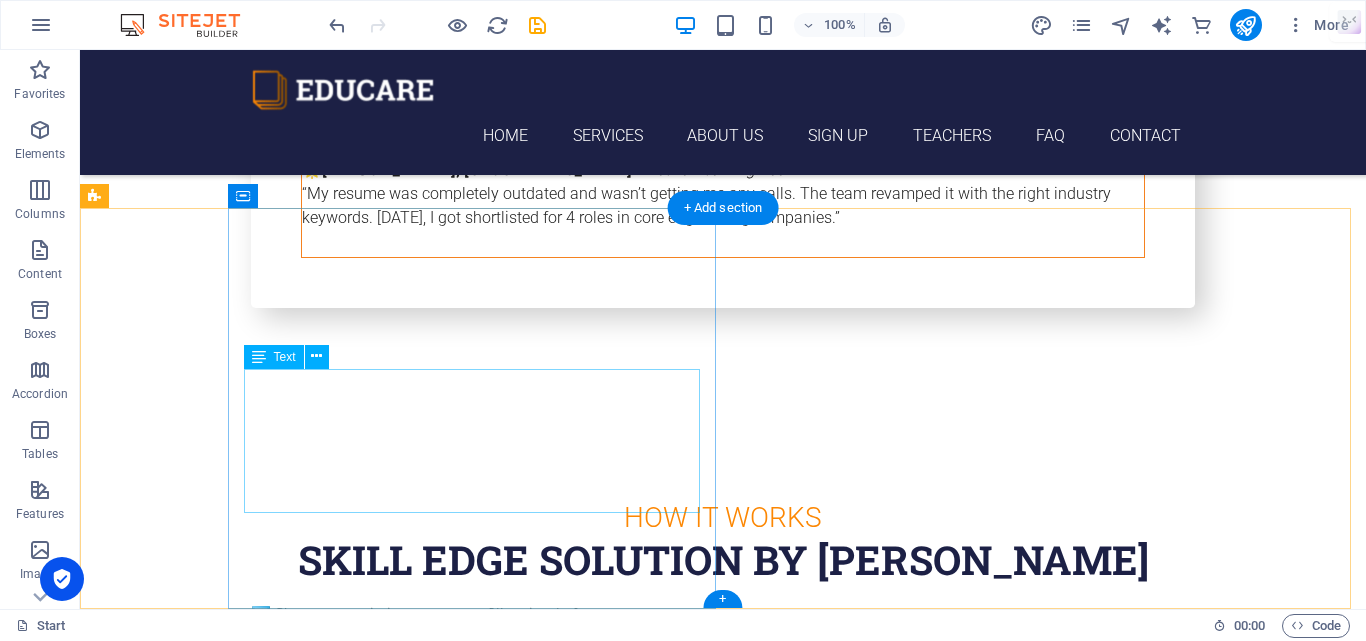 click on "Individual [STREET_ADDRESS] +1-123-456-7890 [EMAIL_ADDRESS] Legal Notice  |  Privacy" at bounding box center [479, 6565] 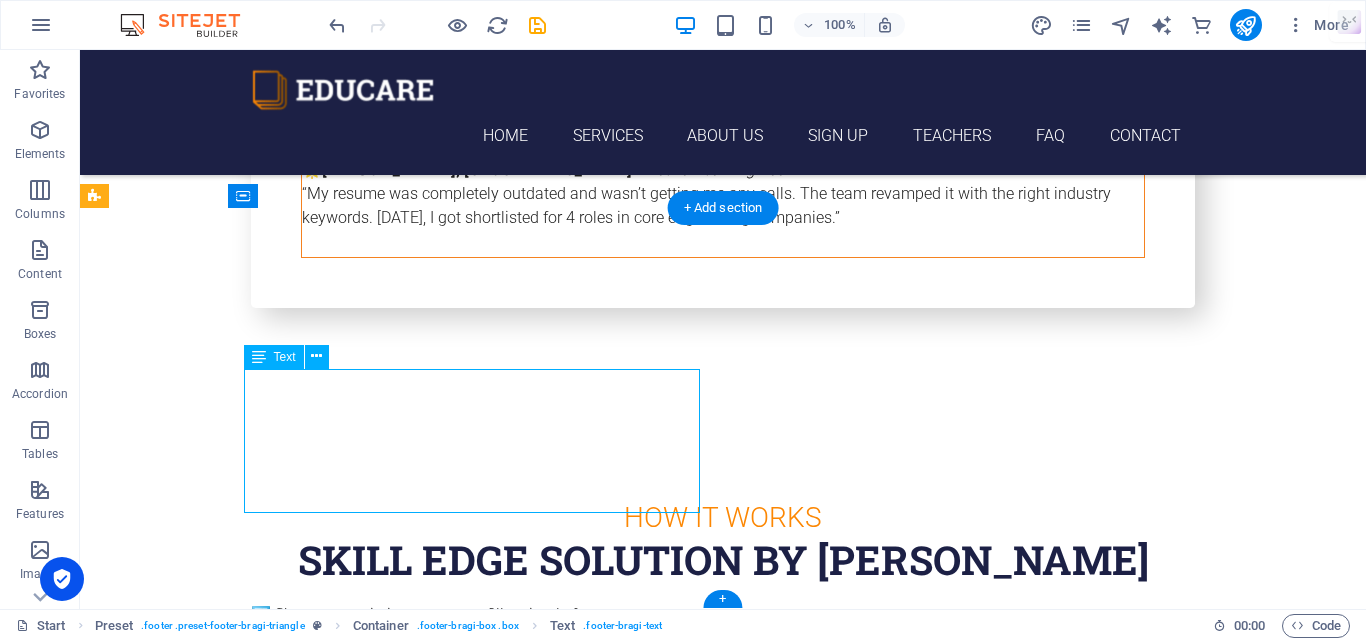 click on "Individual [STREET_ADDRESS] +1-123-456-7890 [EMAIL_ADDRESS] Legal Notice  |  Privacy" at bounding box center [479, 6565] 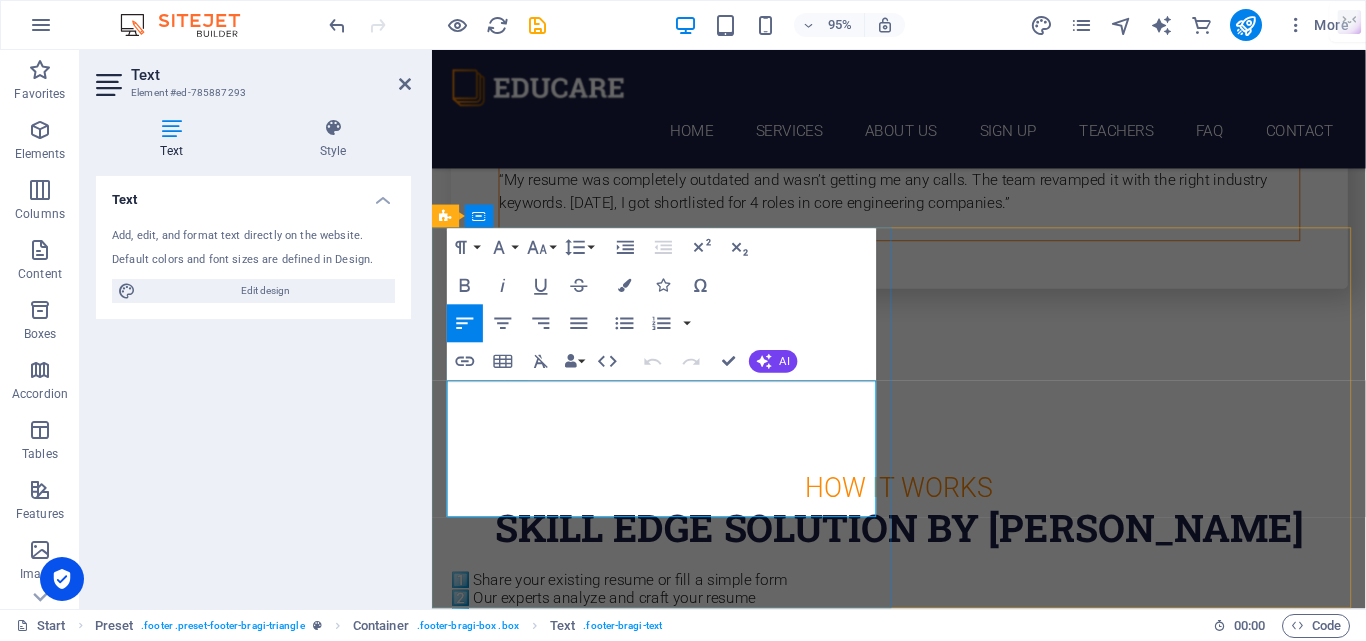 click on "+1-123-456-7890" at bounding box center [692, 6573] 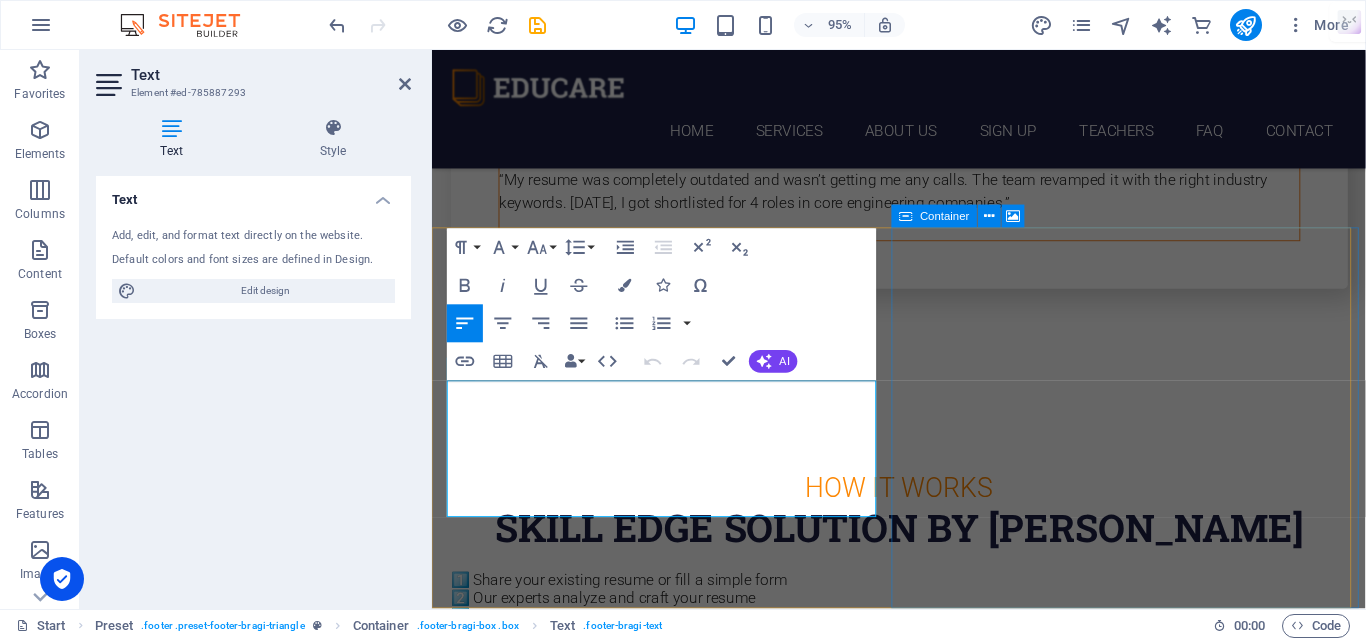 type 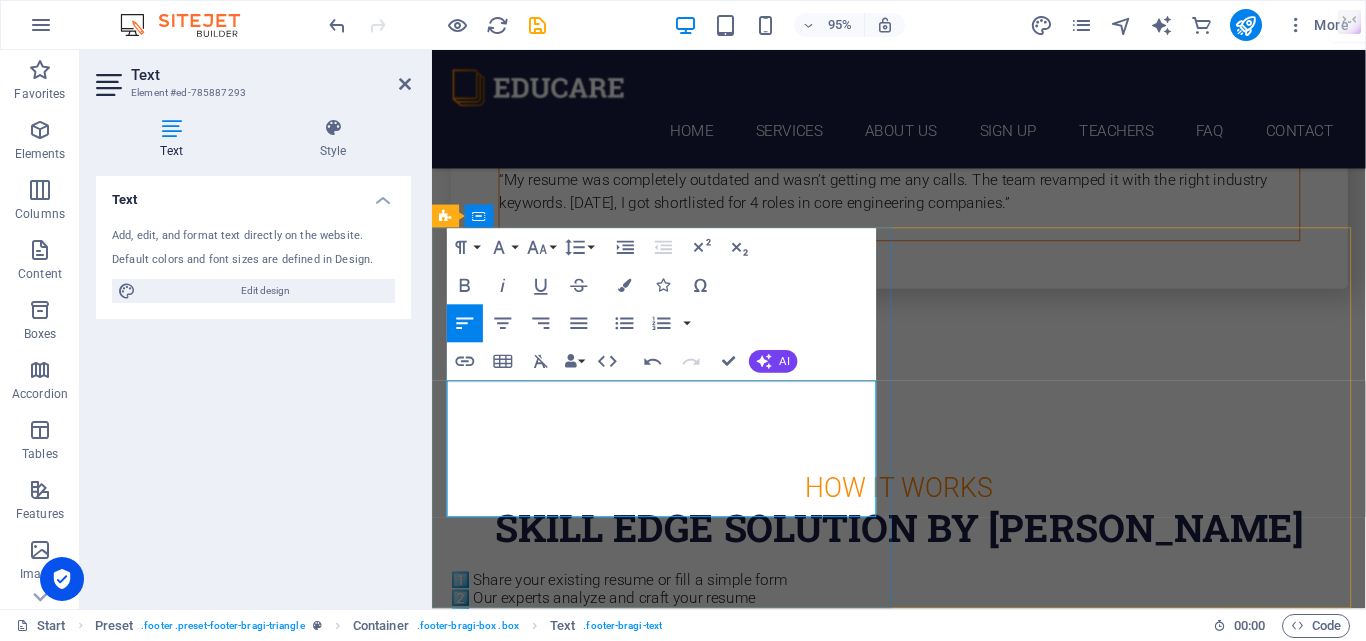click on "[STREET_ADDRESS]" at bounding box center [521, 6524] 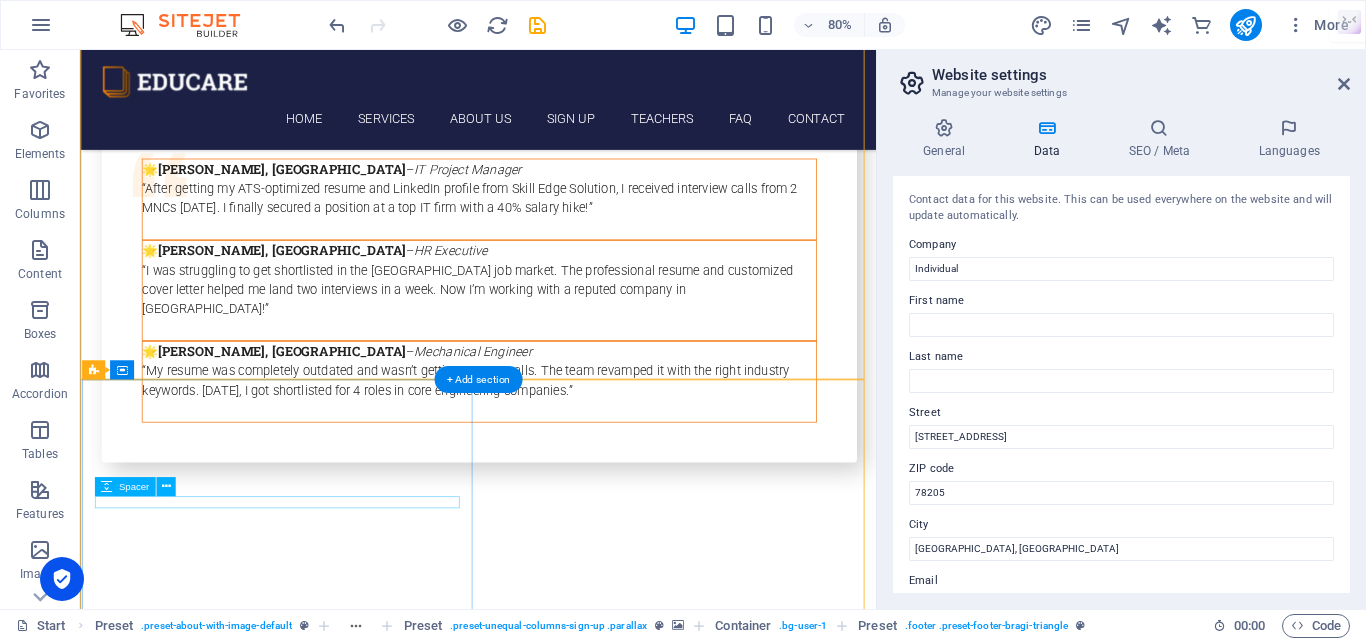 scroll, scrollTop: 7954, scrollLeft: 0, axis: vertical 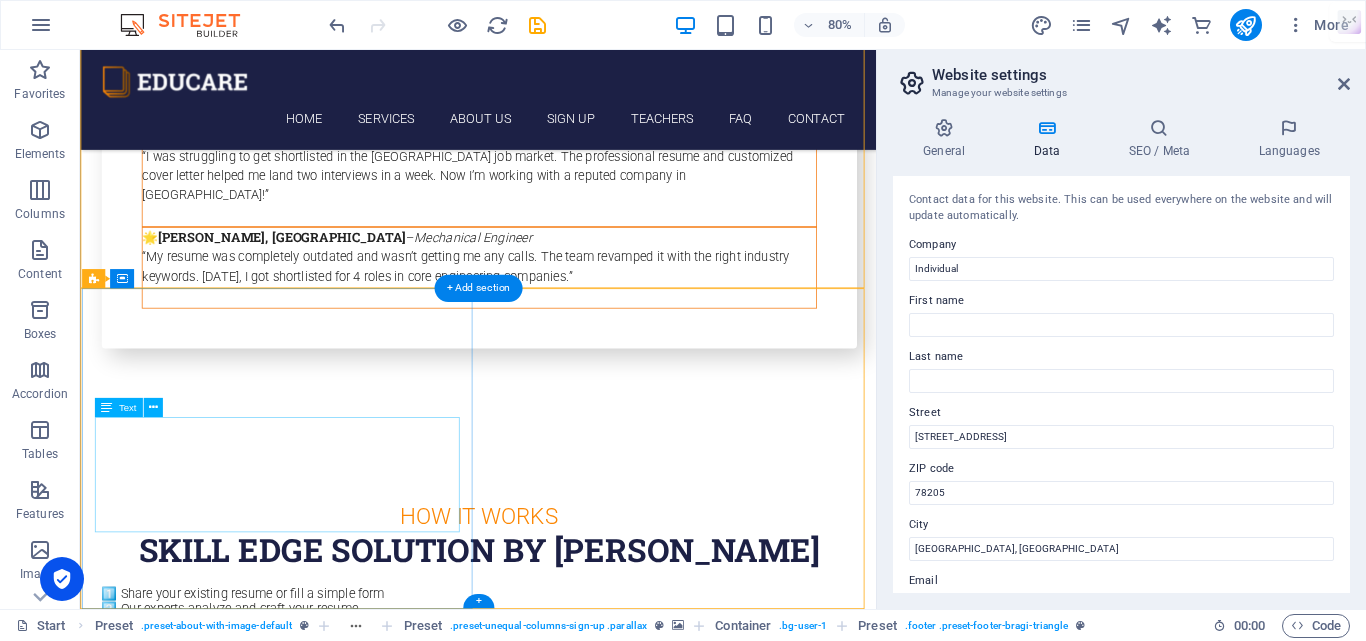 click on "Individual [STREET_ADDRESS] [PHONE_NUMBER] [EMAIL_ADDRESS] Legal Notice  |  Privacy" at bounding box center (334, 6750) 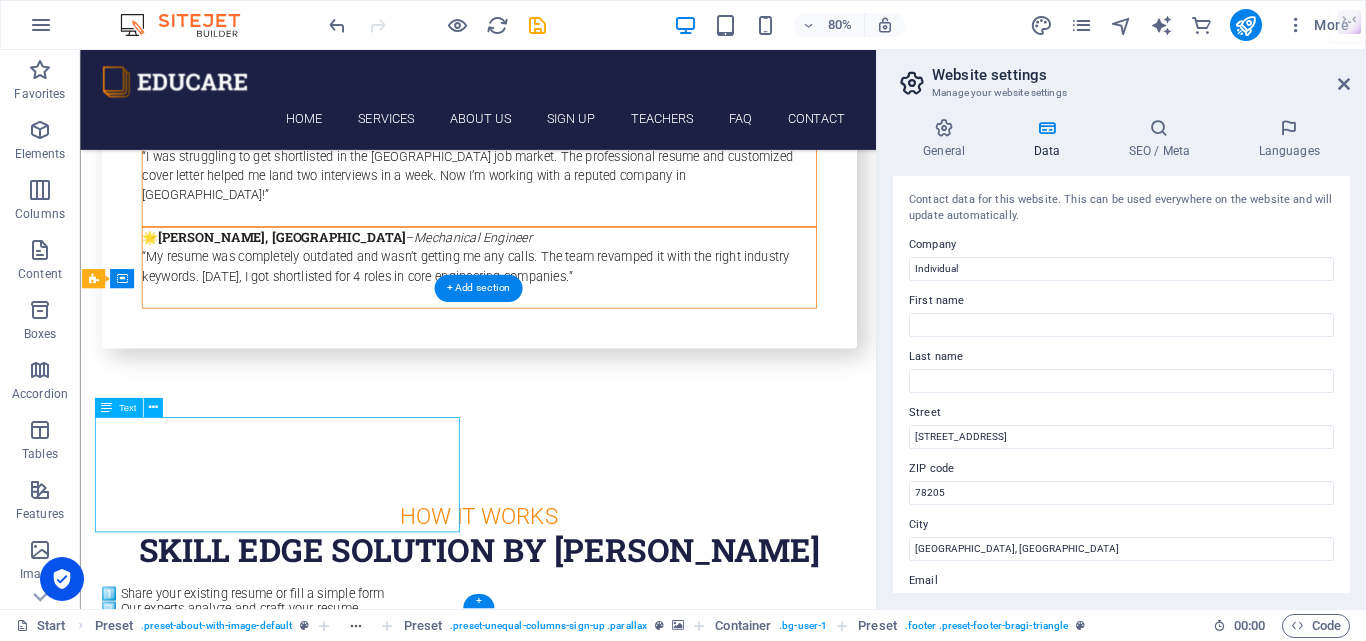 click on "Individual [STREET_ADDRESS] [PHONE_NUMBER] [EMAIL_ADDRESS] Legal Notice  |  Privacy" at bounding box center [334, 6750] 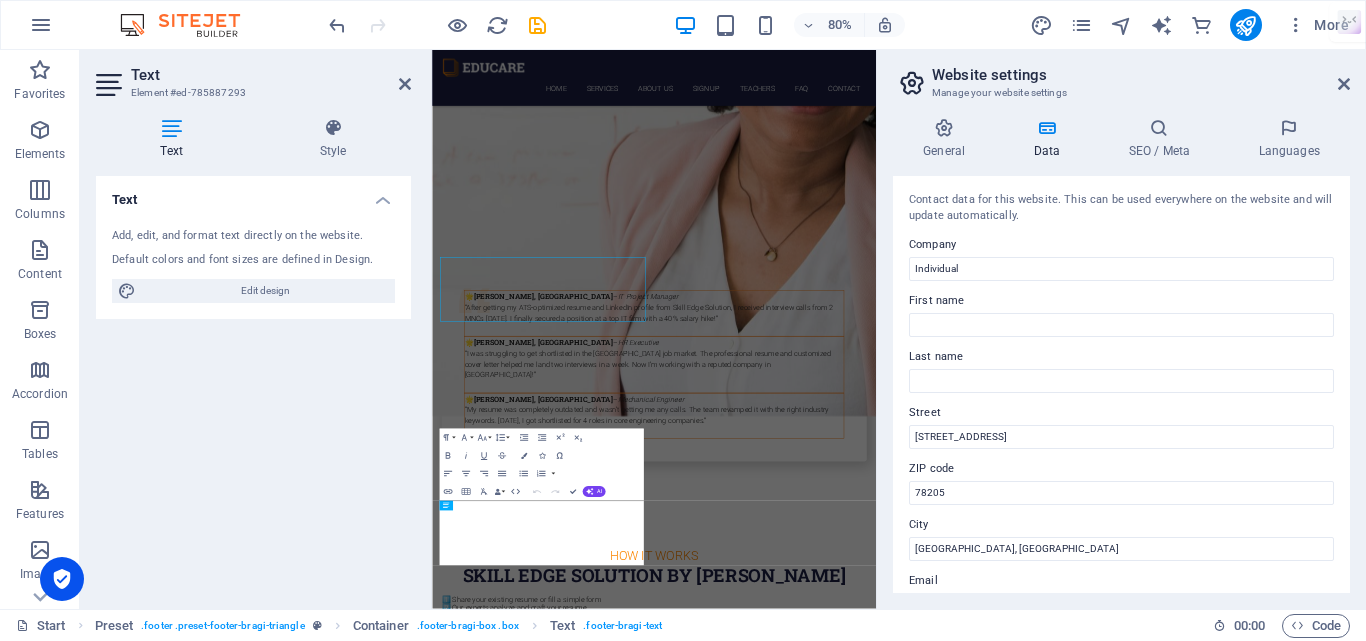 scroll, scrollTop: 7952, scrollLeft: 0, axis: vertical 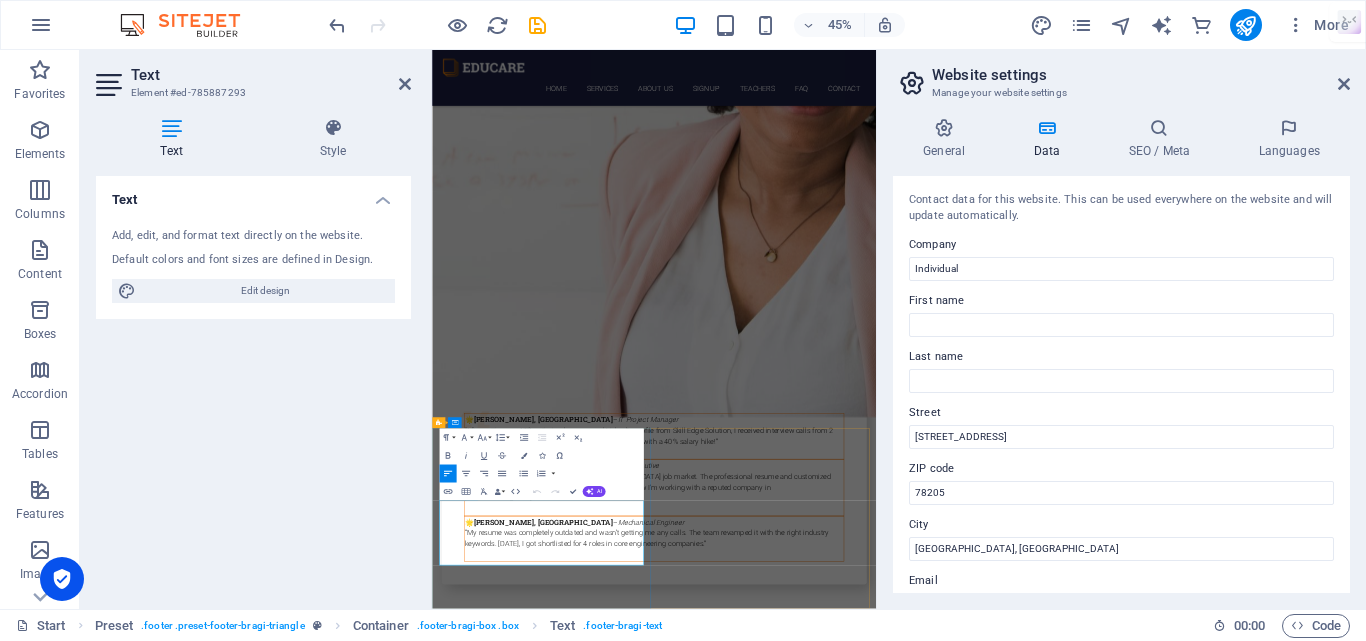 click on "[GEOGRAPHIC_DATA], [GEOGRAPHIC_DATA]" at bounding box center (749, 7788) 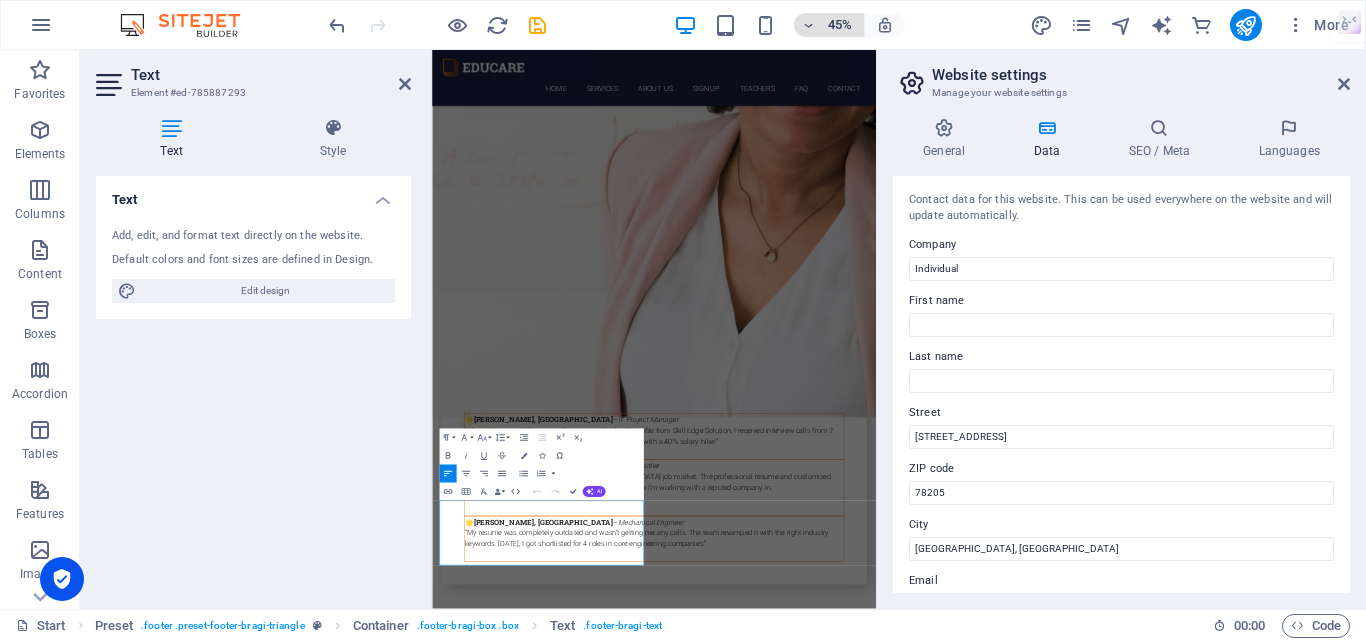 click on "45%" at bounding box center [840, 25] 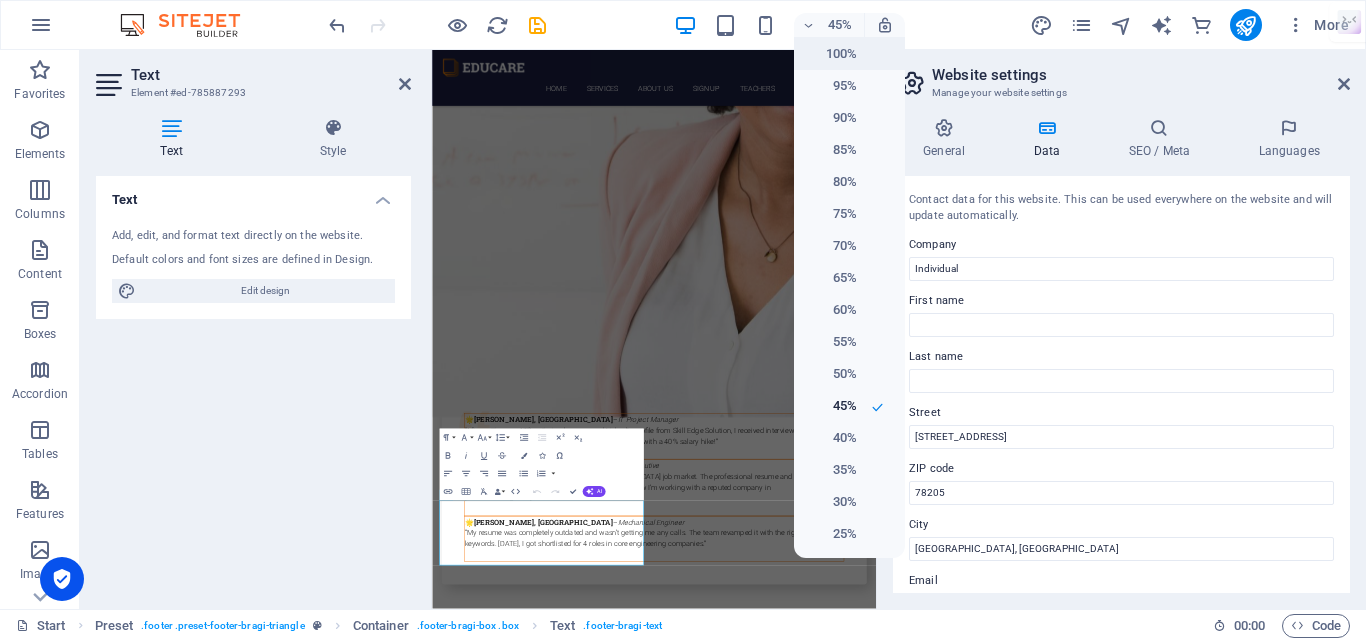 click on "100%" at bounding box center [831, 54] 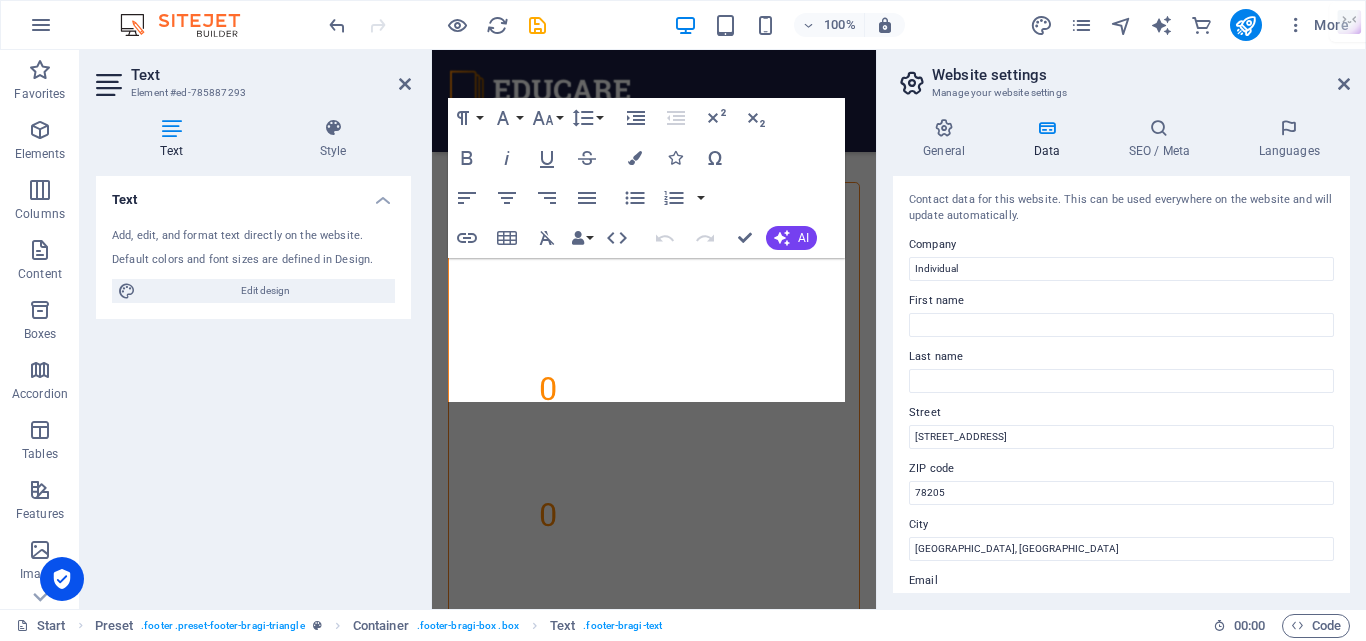 scroll, scrollTop: 12185, scrollLeft: 0, axis: vertical 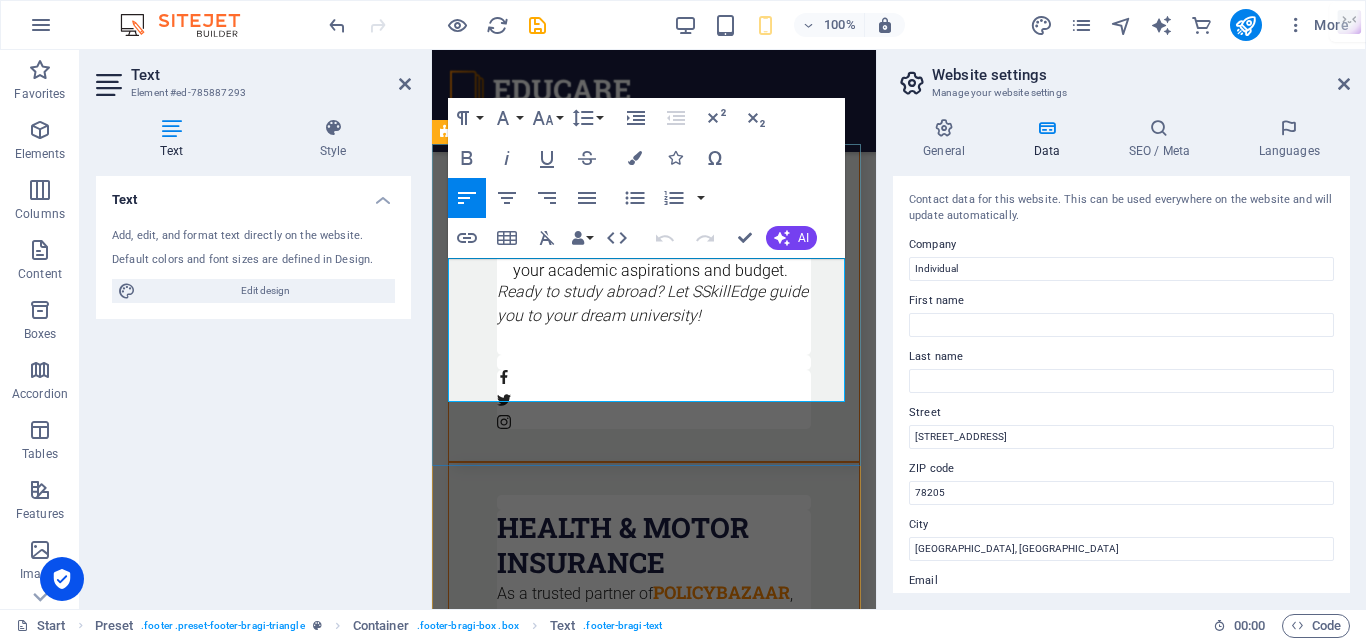 click on "[STREET_ADDRESS]" at bounding box center (517, 2291) 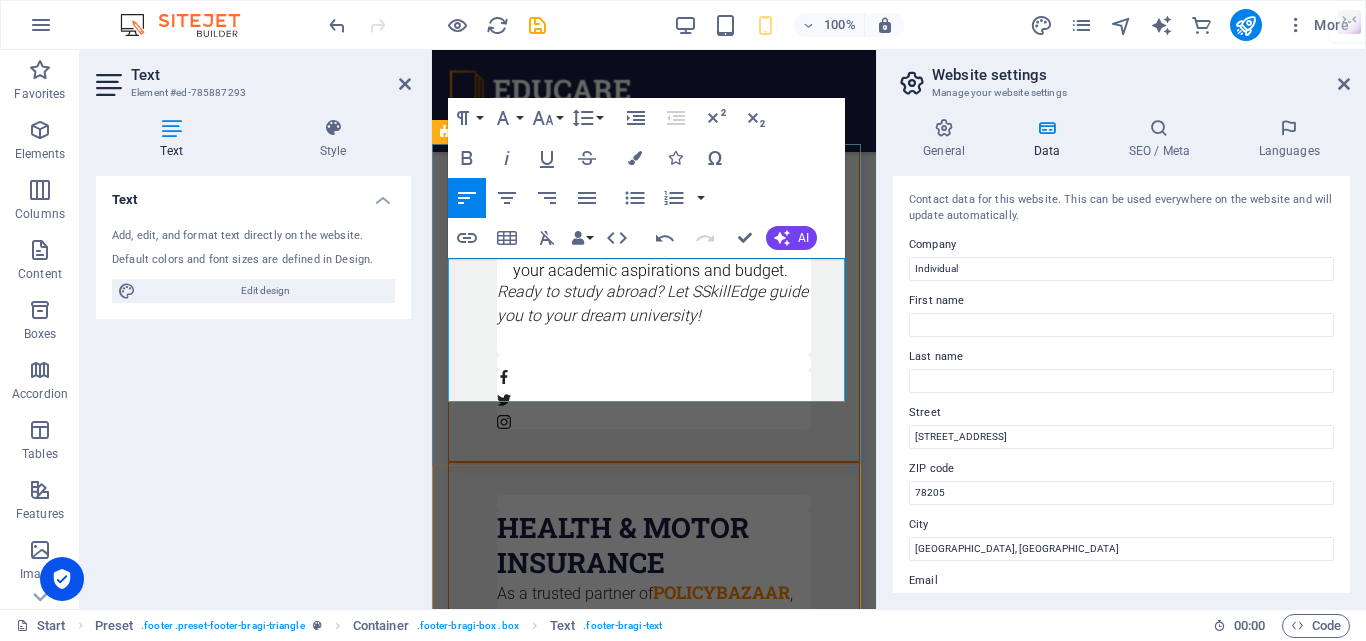 click on "Individual" at bounding box center (482, 2267) 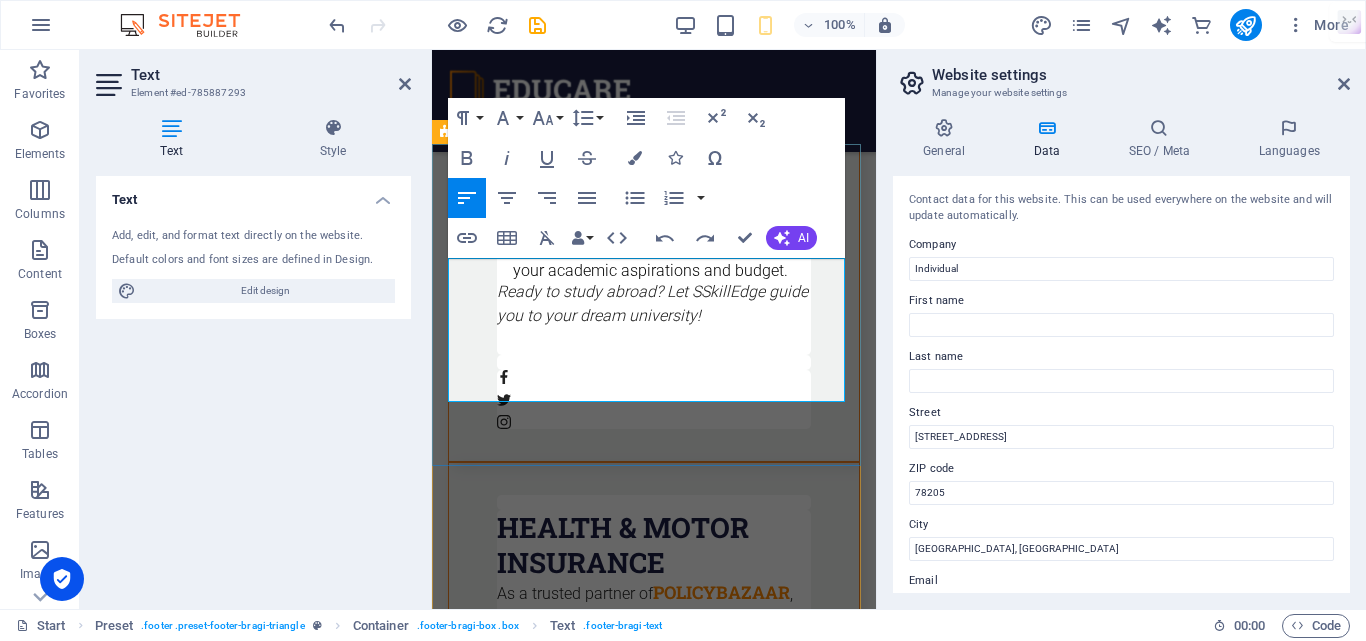 click on "[PHONE_NUMBER]" at bounding box center (666, 2340) 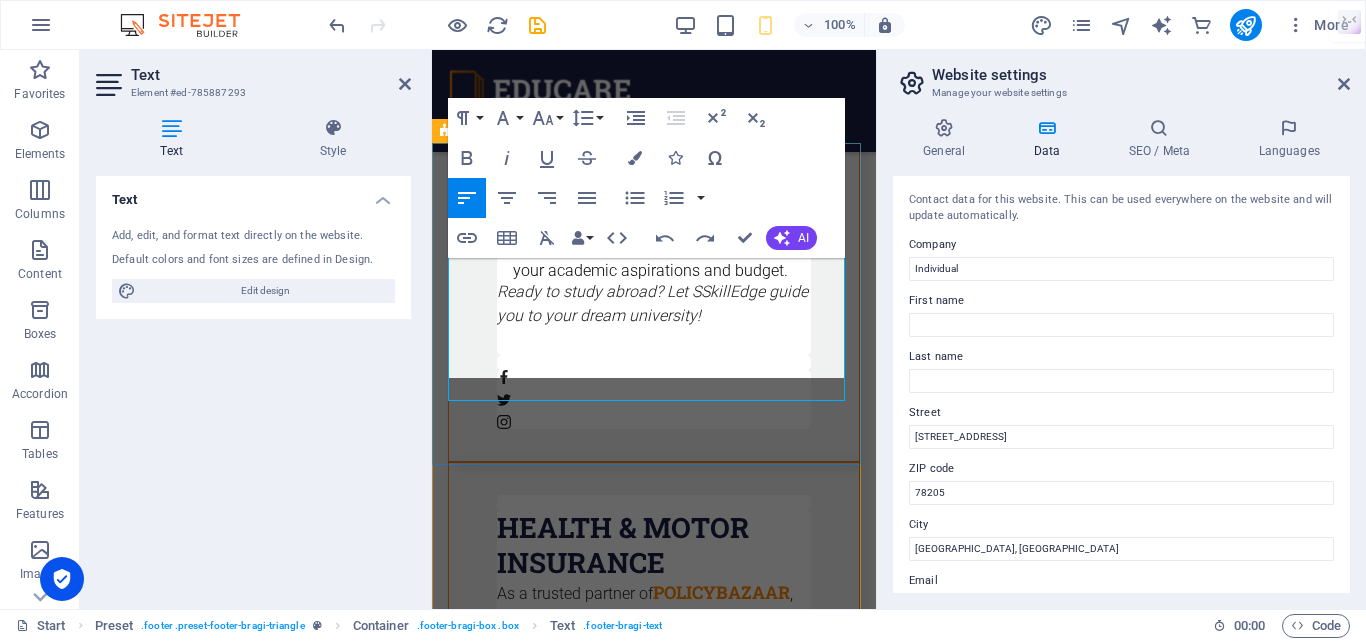 scroll, scrollTop: 12186, scrollLeft: 0, axis: vertical 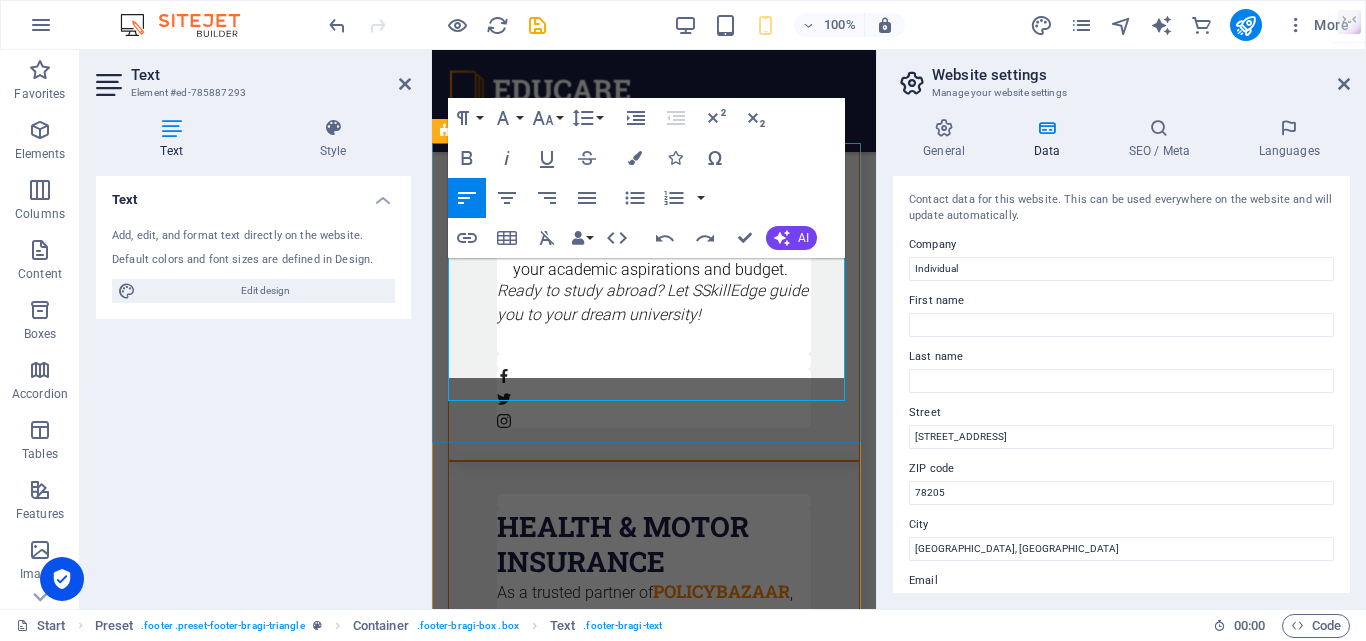 click on "Get in [GEOGRAPHIC_DATA] [PHONE_NUMBER] [EMAIL_ADDRESS] Legal Notice  |  Privacy" at bounding box center (654, 2302) 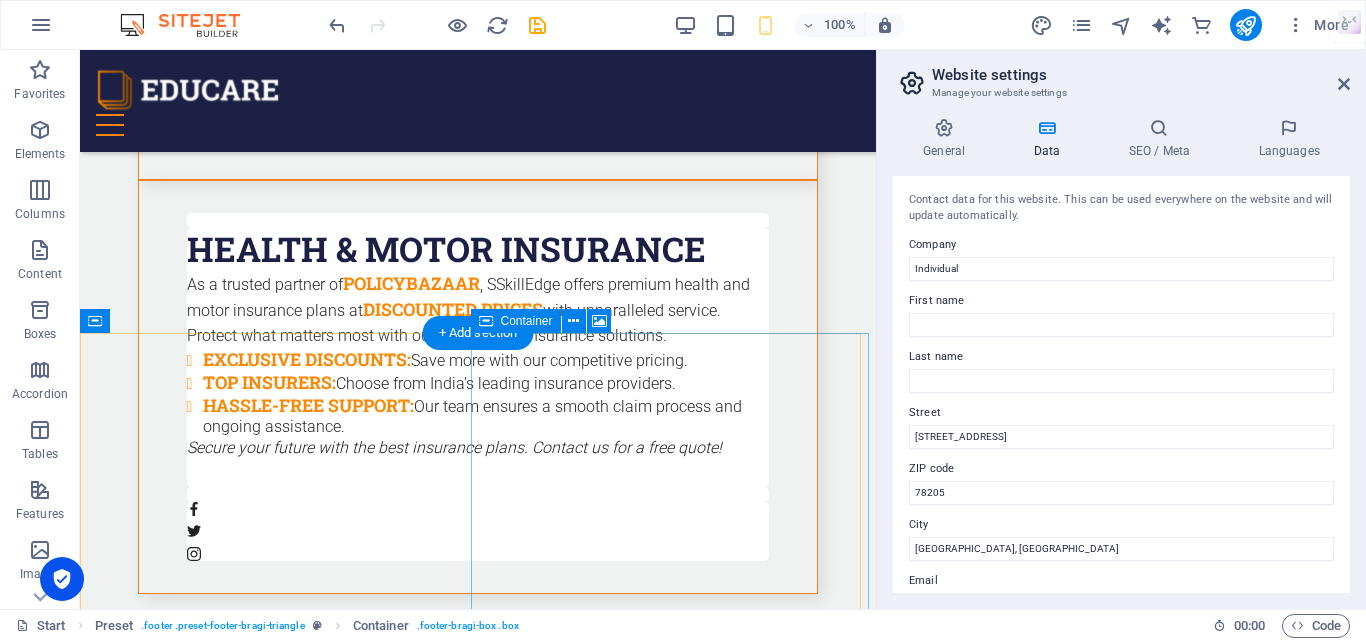 scroll, scrollTop: 8414, scrollLeft: 0, axis: vertical 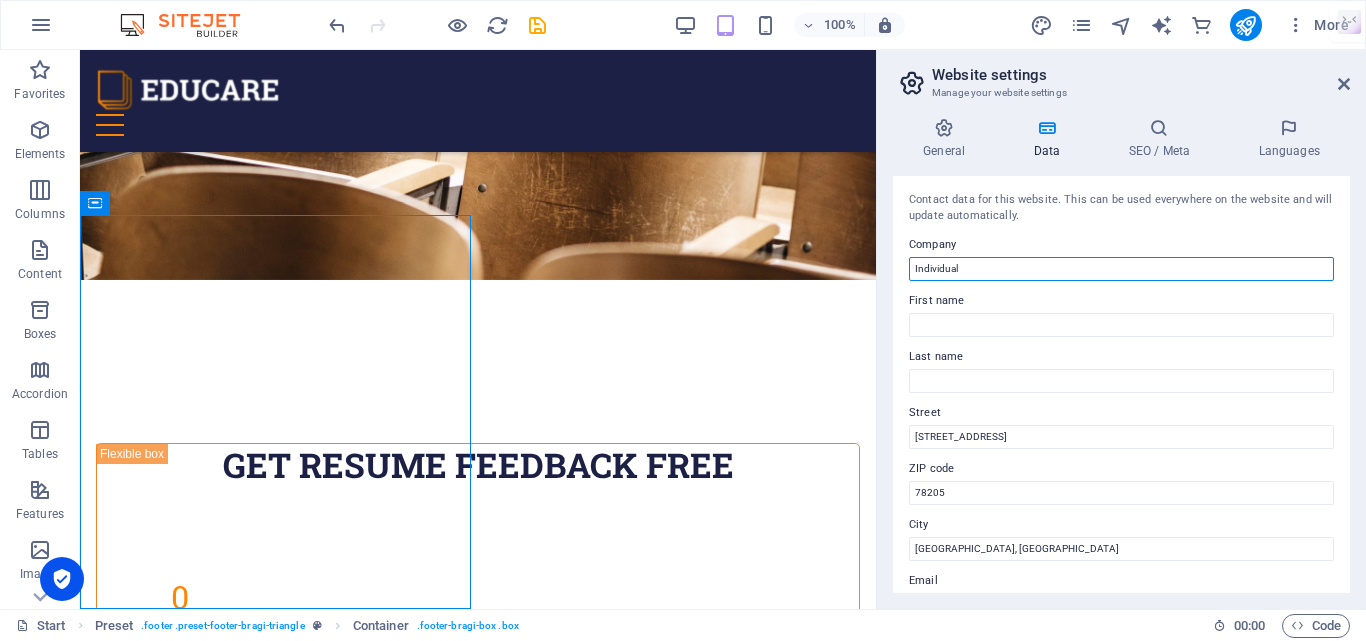 click on "Individual" at bounding box center [1121, 269] 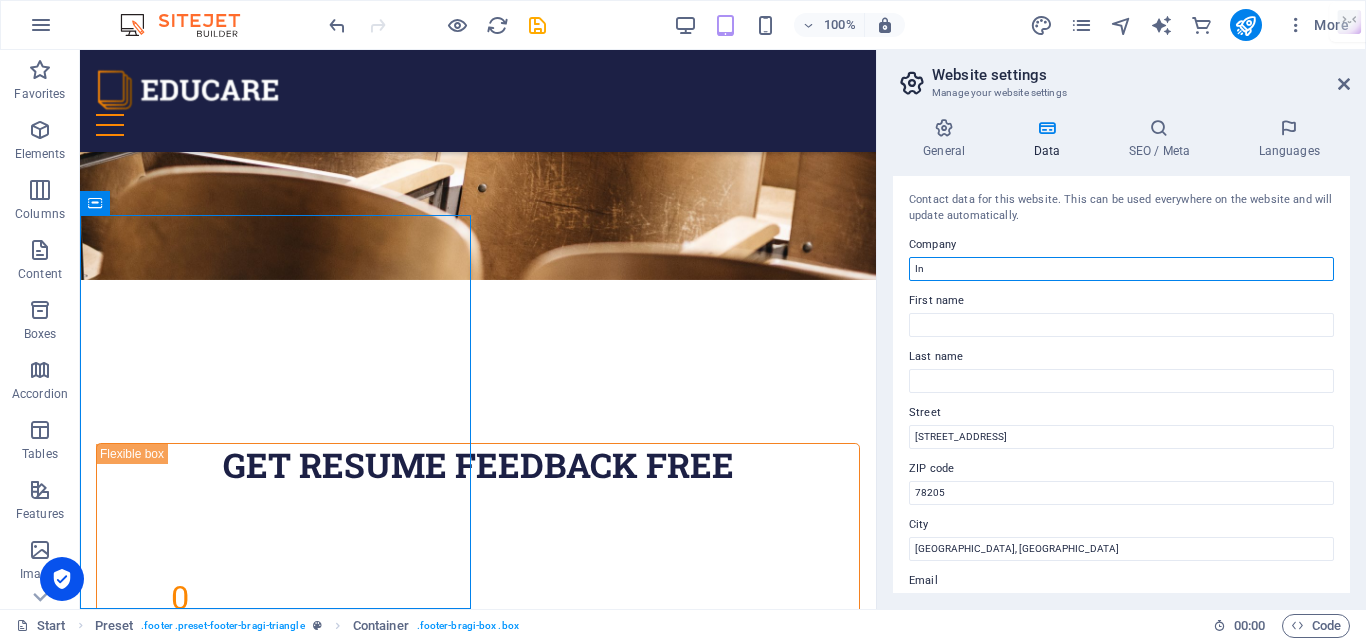 type on "I" 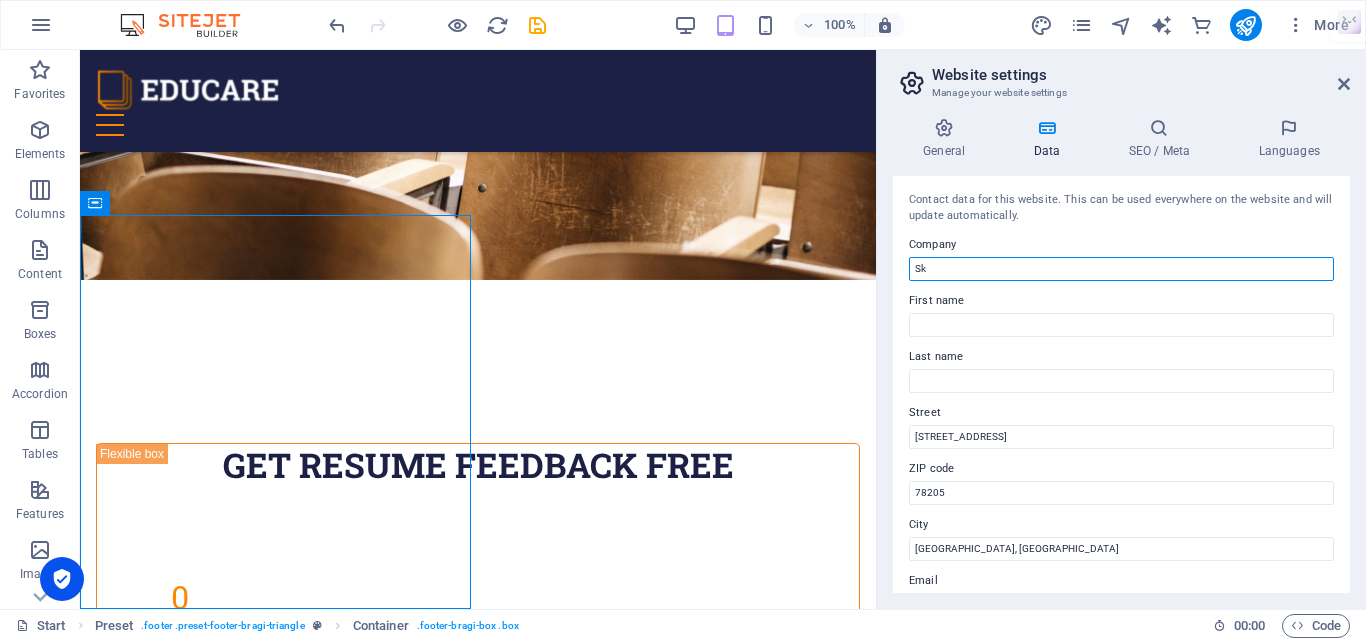 type on "S" 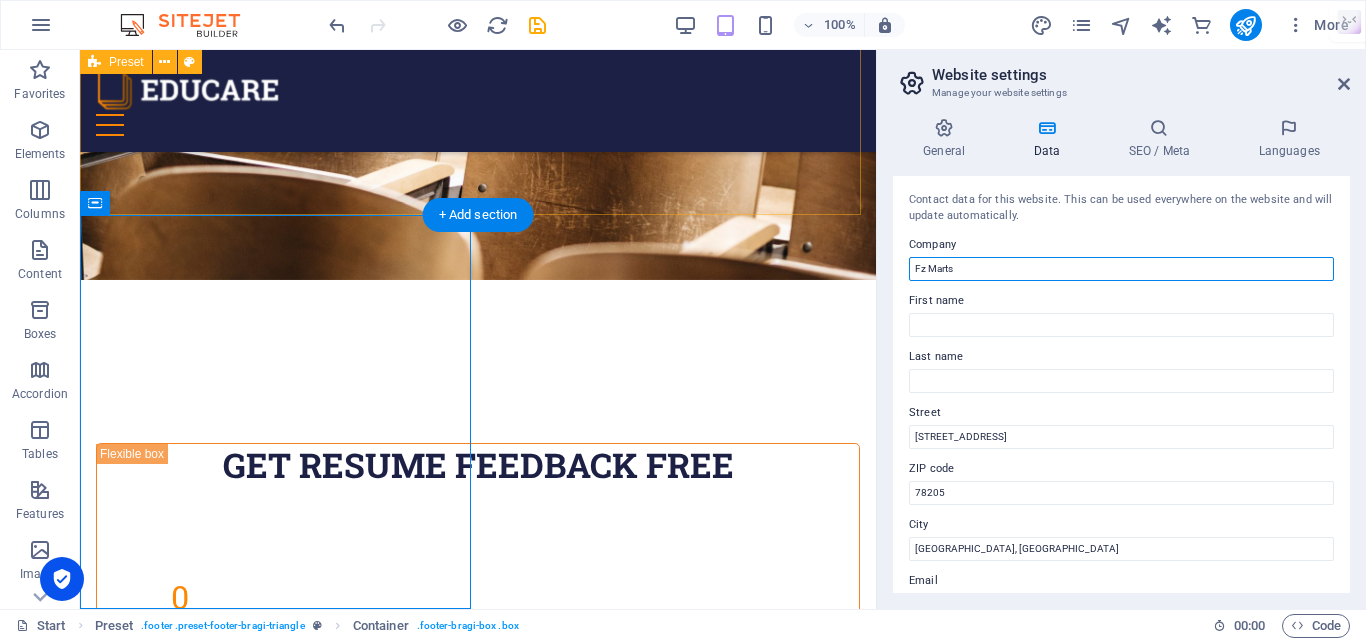 type on "Fz Marts" 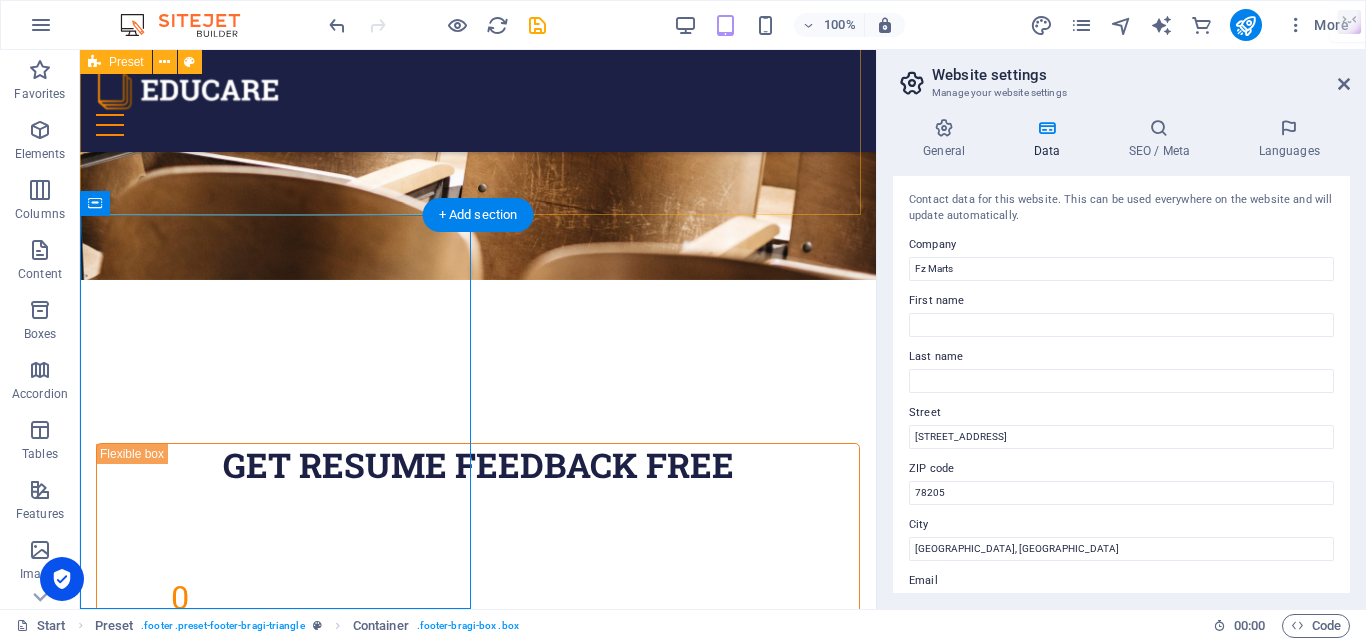 click on "FAQ How long does it take to get my resume? A:  We deliver your professionally written resume within  2 working days . In case of urgent requirements, we also offer  express delivery options .  Are your resumes ATS-compatible? Yes, all our resumes are  100% ATS-friendly , meaning they are optimized with industry-relevant keywords and formatted to pass Applicant Tracking Systems used by companies and job portals. What if I am not satisfied with the resume you provide? Your satisfaction is our priority.  While we do not offer refunds, we promise  unlimited revisions  until you are fully satisfied with the final resume. Who will write my resume? Your resume will be crafted by  expert resume writers  with over  10+ years of experience  in creating industry-specific, impactful, and customized resumes." at bounding box center [478, 4937] 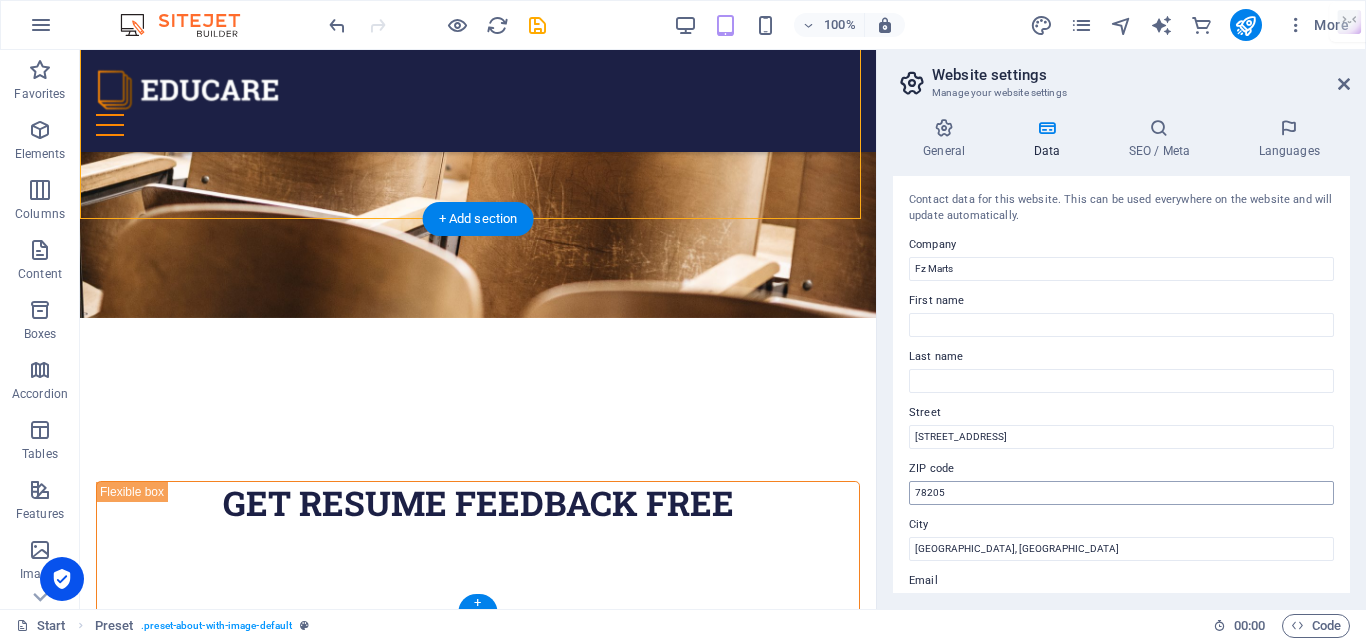 scroll, scrollTop: 8414, scrollLeft: 0, axis: vertical 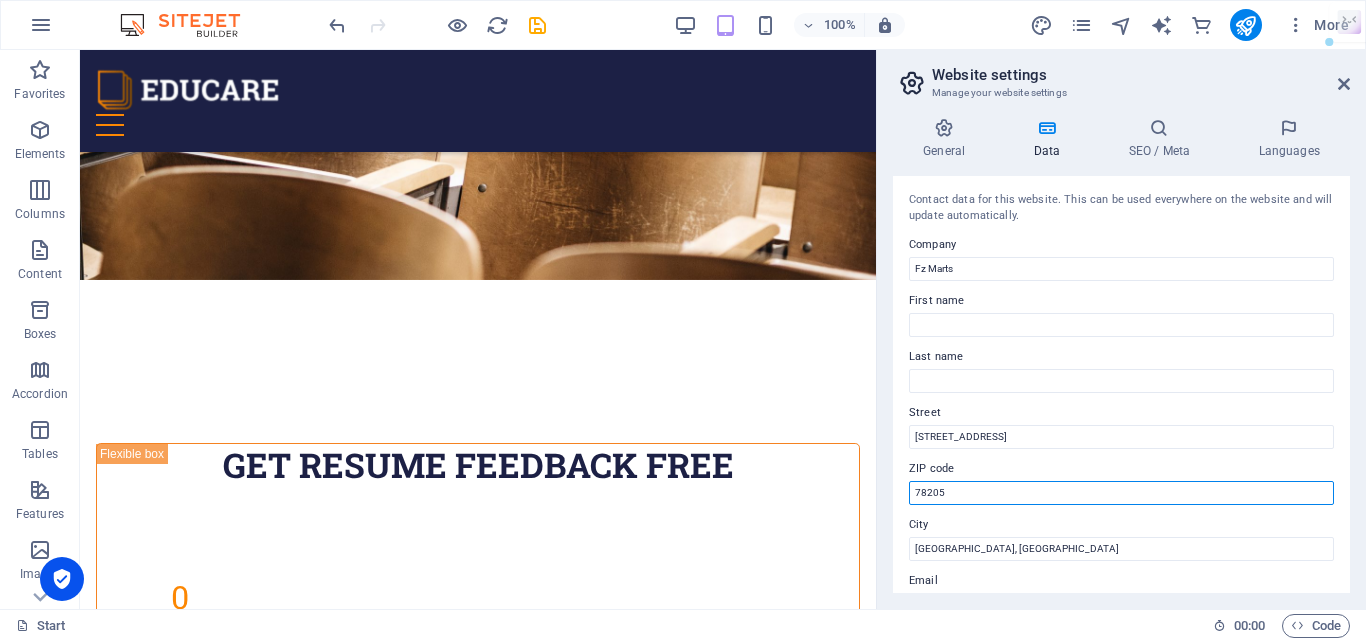 drag, startPoint x: 974, startPoint y: 491, endPoint x: 877, endPoint y: 480, distance: 97.62172 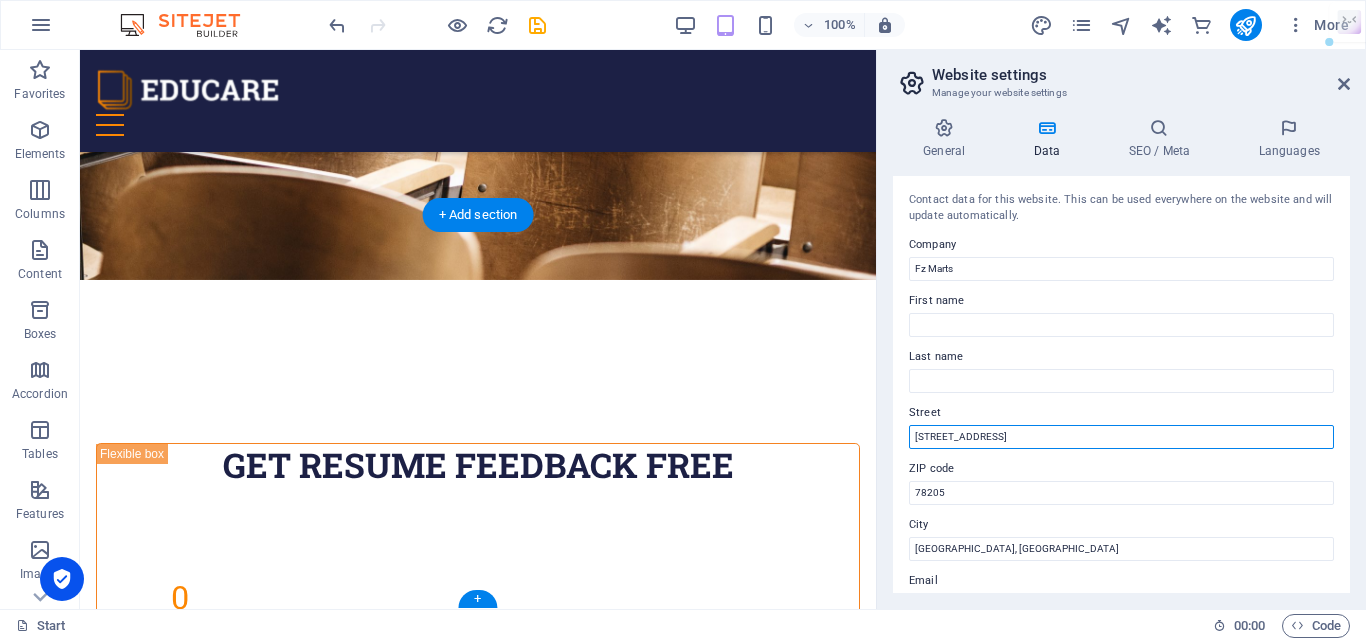 drag, startPoint x: 1103, startPoint y: 494, endPoint x: 963, endPoint y: 494, distance: 140 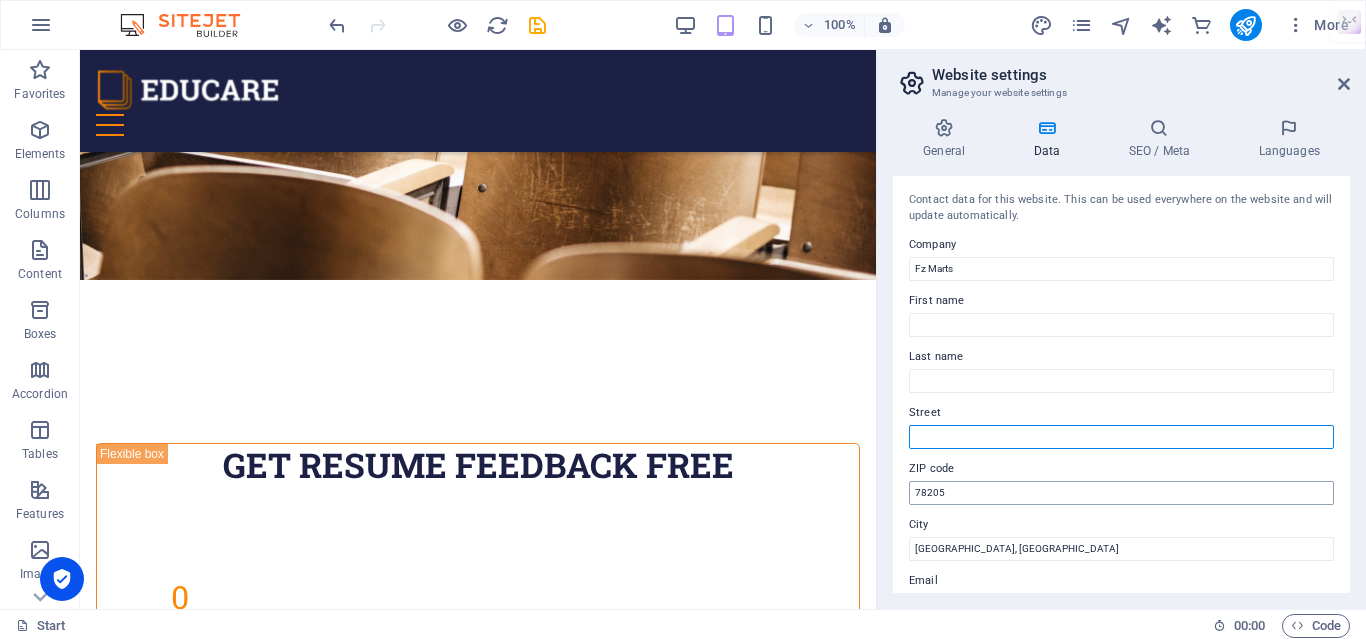 type 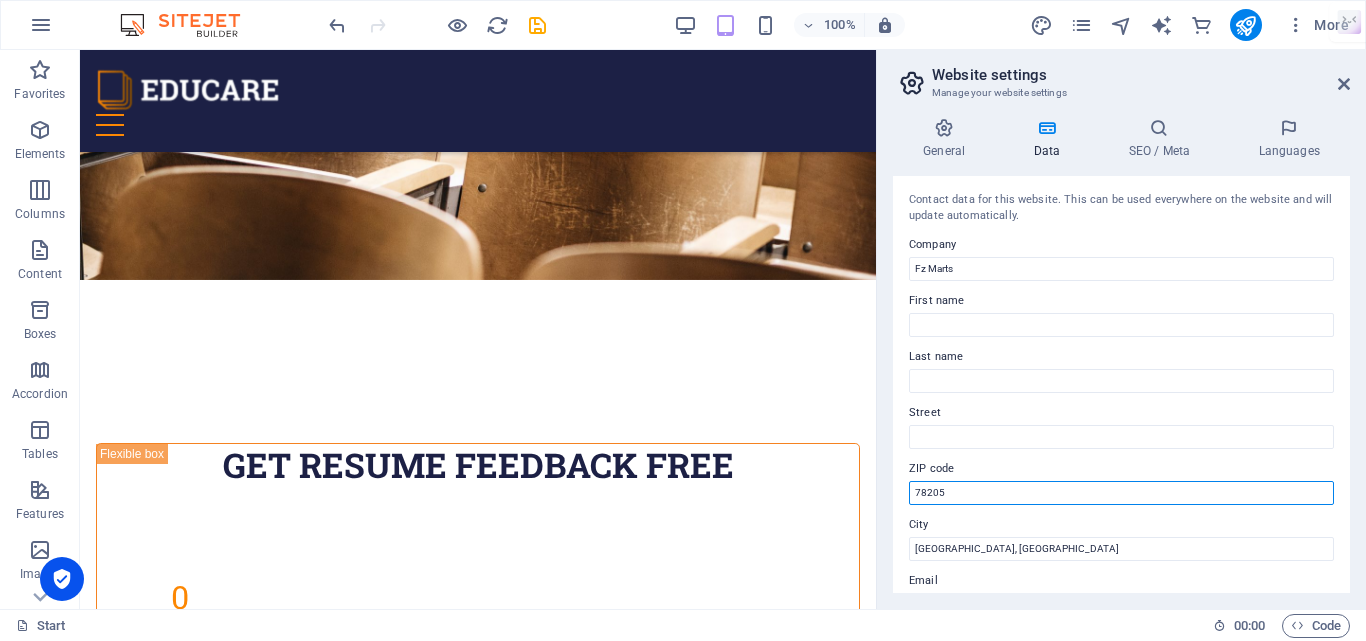 drag, startPoint x: 1086, startPoint y: 543, endPoint x: 741, endPoint y: 506, distance: 346.9784 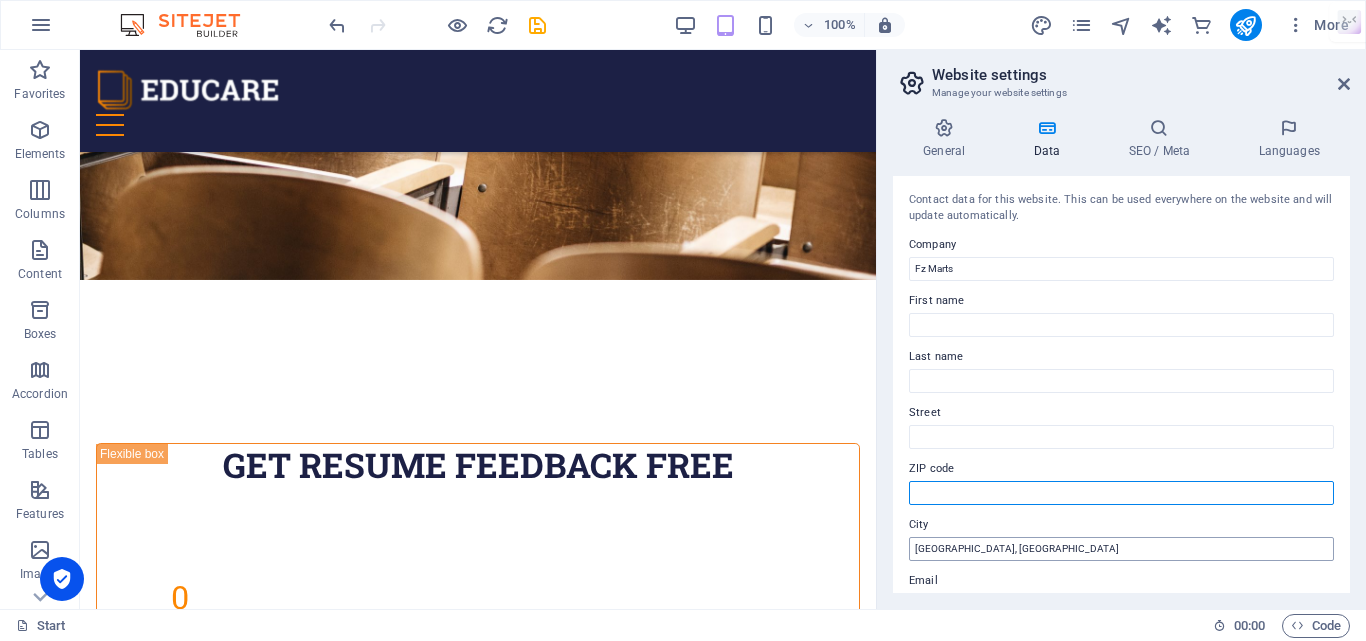 type 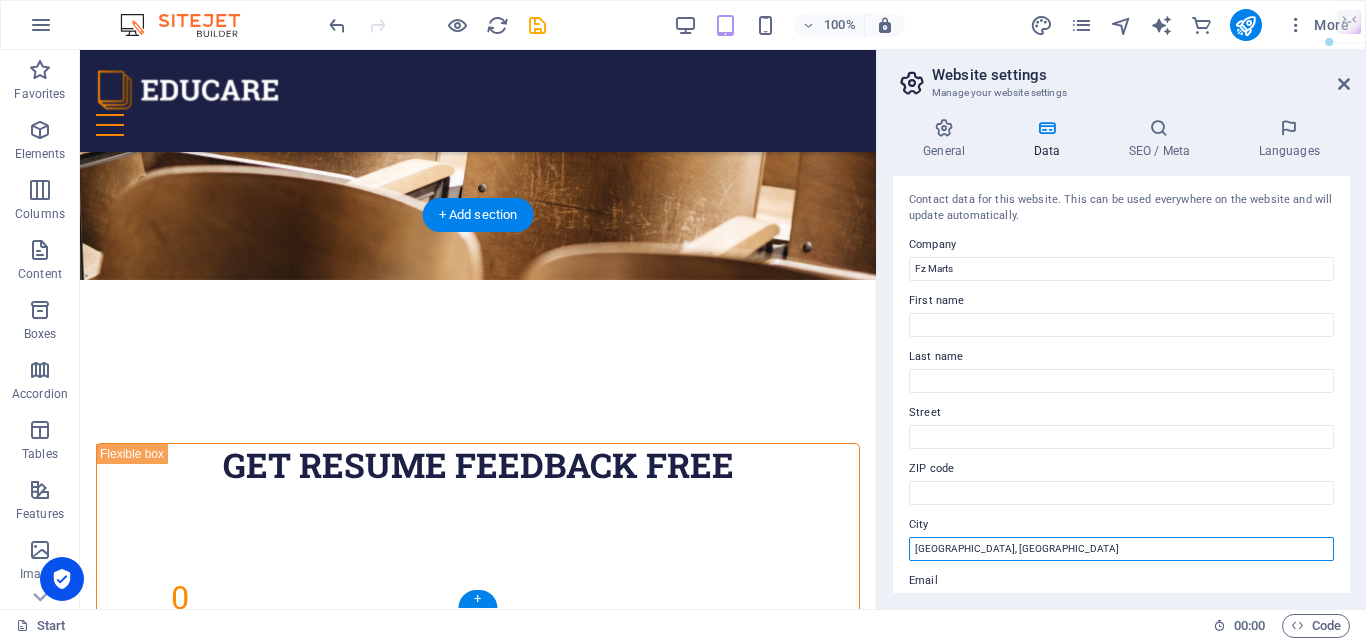 drag, startPoint x: 1084, startPoint y: 594, endPoint x: 769, endPoint y: 553, distance: 317.65704 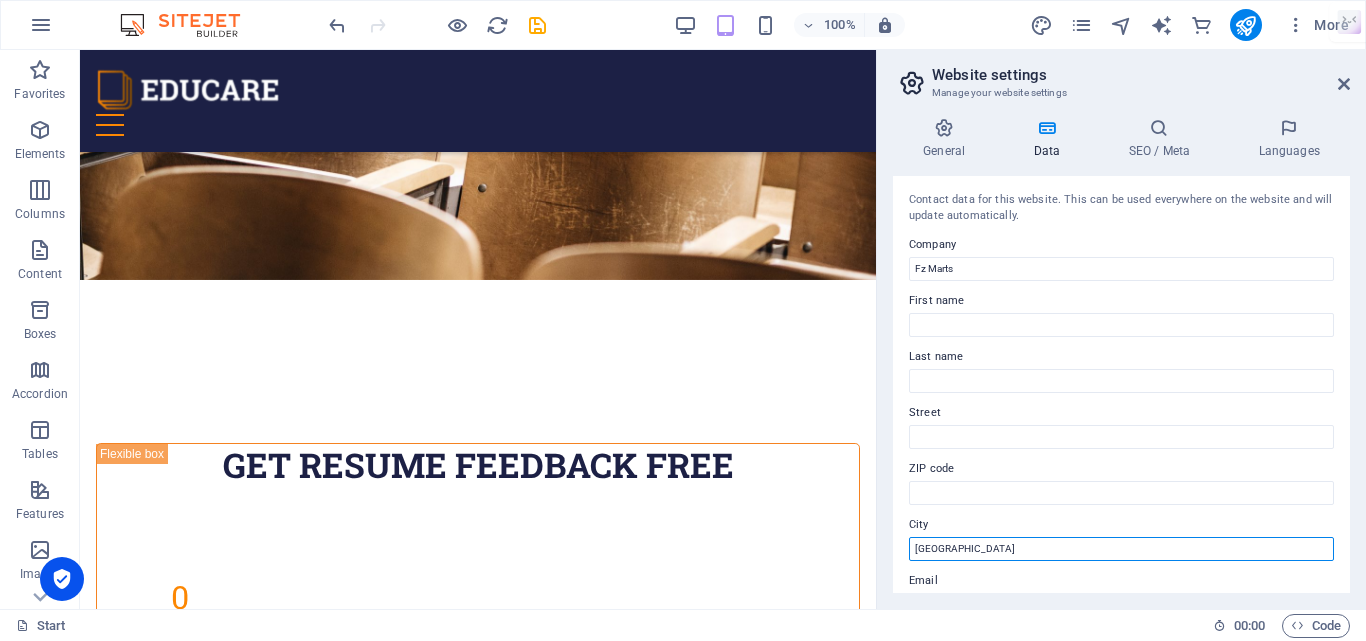 scroll, scrollTop: 300, scrollLeft: 0, axis: vertical 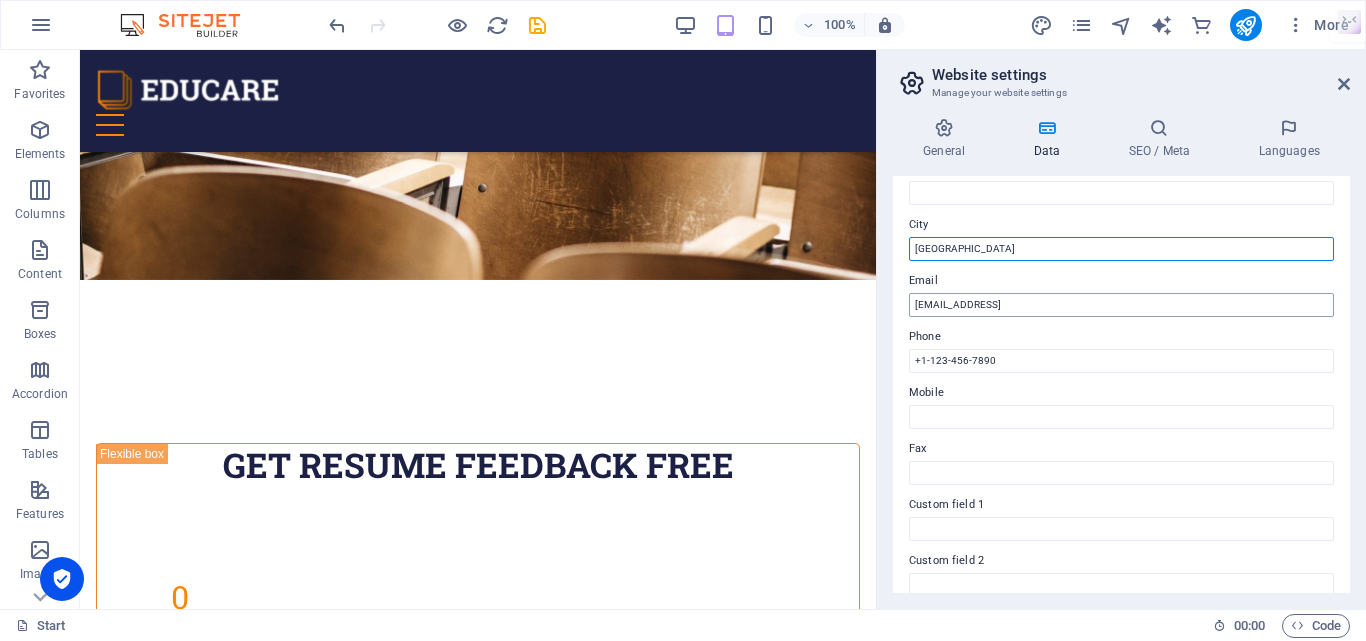 type on "[GEOGRAPHIC_DATA]" 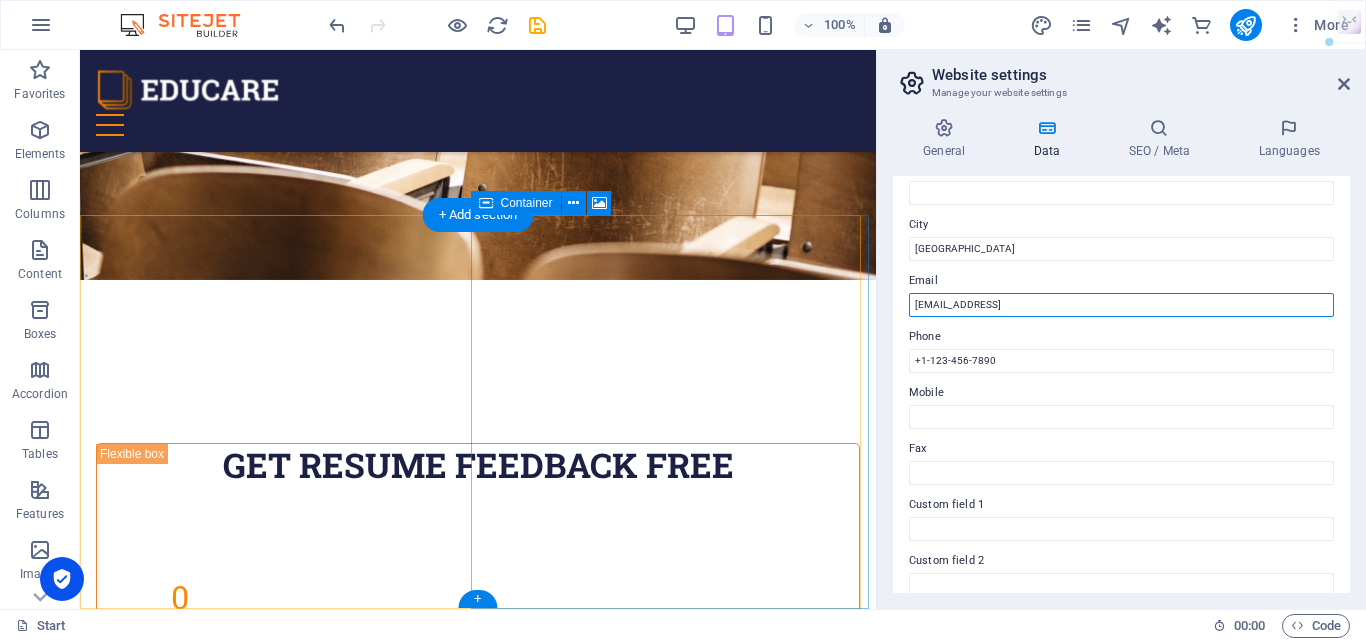 drag, startPoint x: 1224, startPoint y: 356, endPoint x: 698, endPoint y: 352, distance: 526.0152 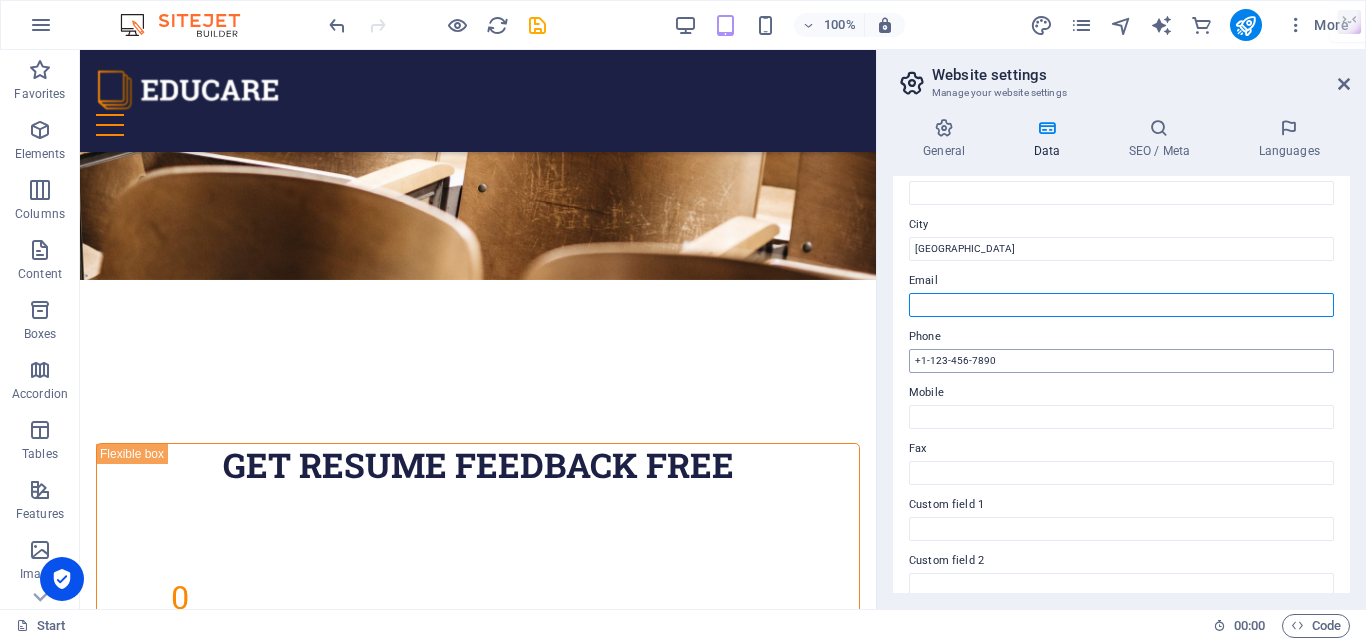 scroll, scrollTop: 8390, scrollLeft: 0, axis: vertical 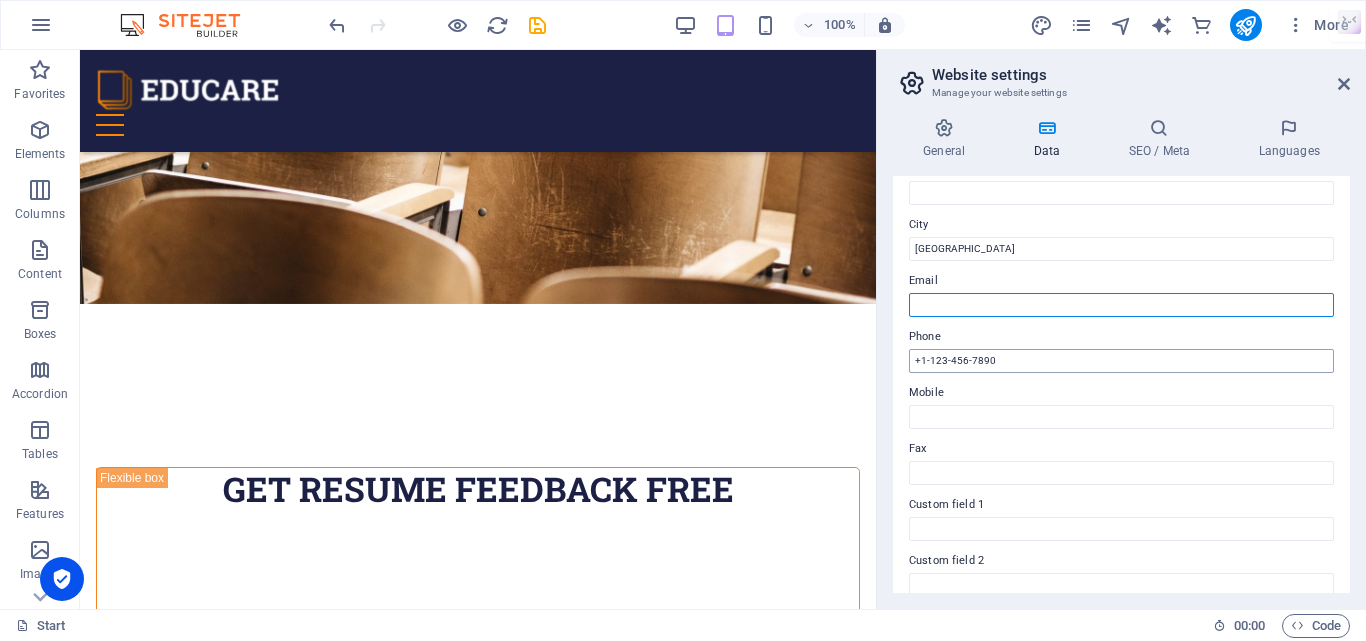 type 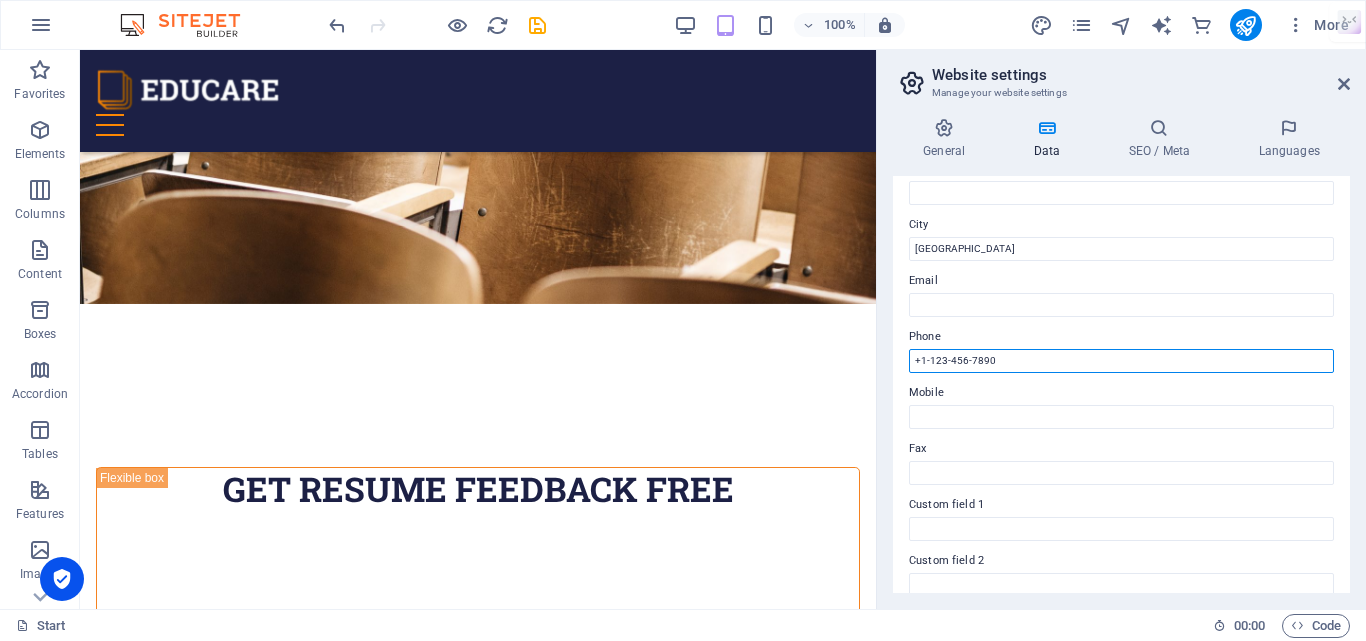 drag, startPoint x: 1103, startPoint y: 403, endPoint x: 777, endPoint y: 406, distance: 326.0138 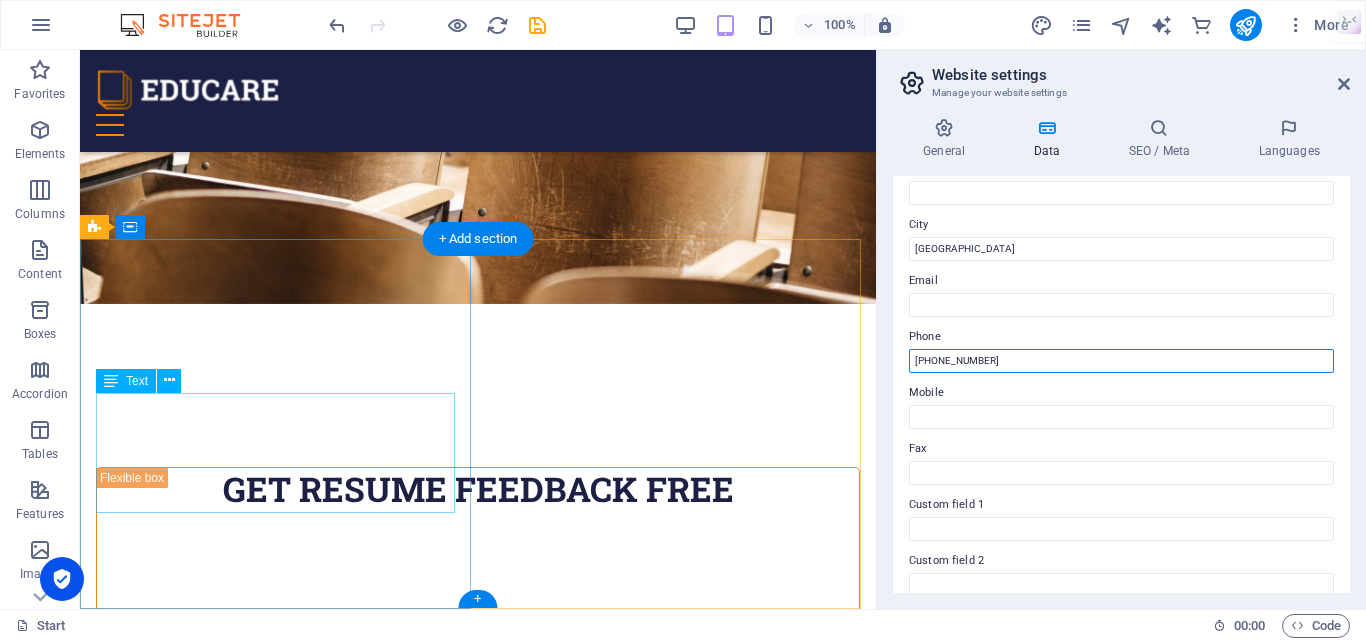 type on "[PHONE_NUMBER]" 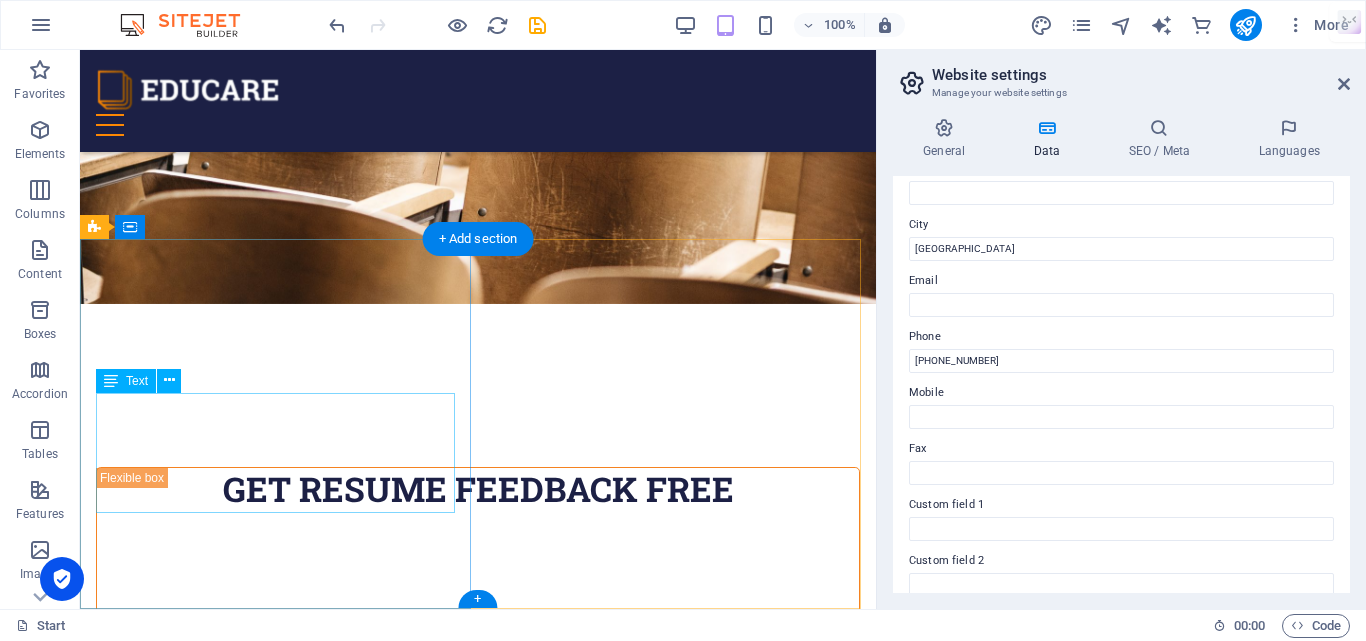 click on "[GEOGRAPHIC_DATA], [GEOGRAPHIC_DATA] [GEOGRAPHIC_DATA] [PHONE_NUMBER] Legal Notice  |  Privacy" at bounding box center [279, 5663] 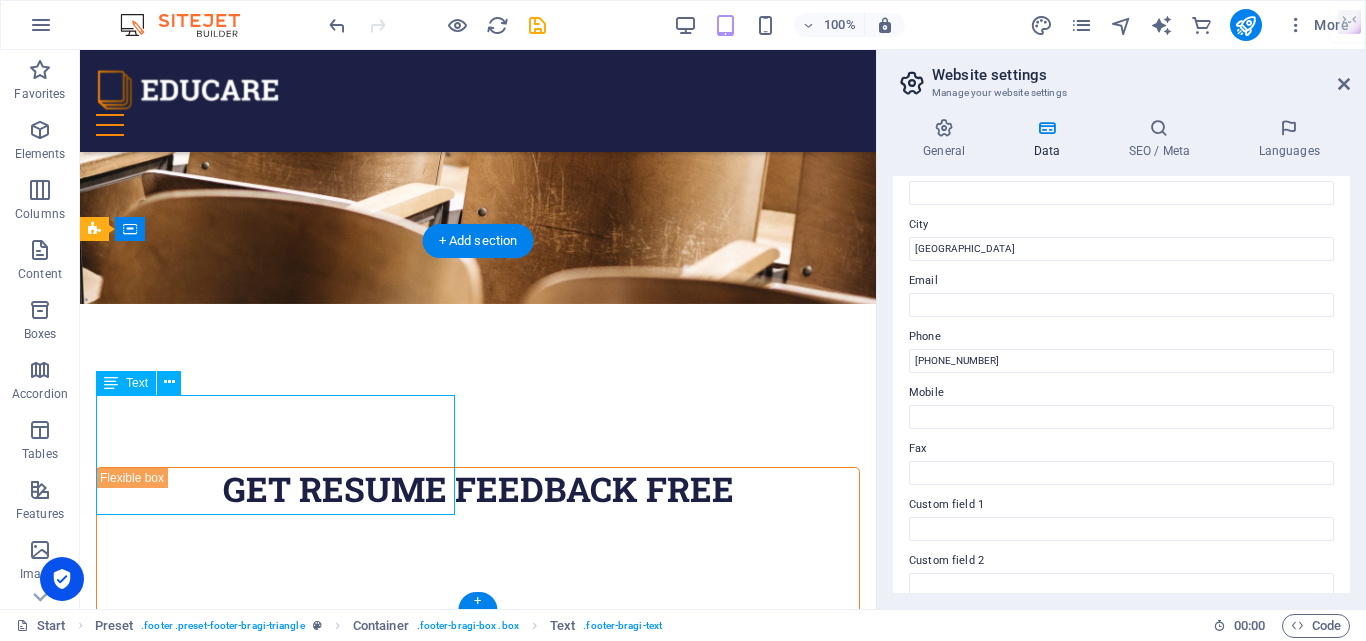scroll, scrollTop: 8290, scrollLeft: 0, axis: vertical 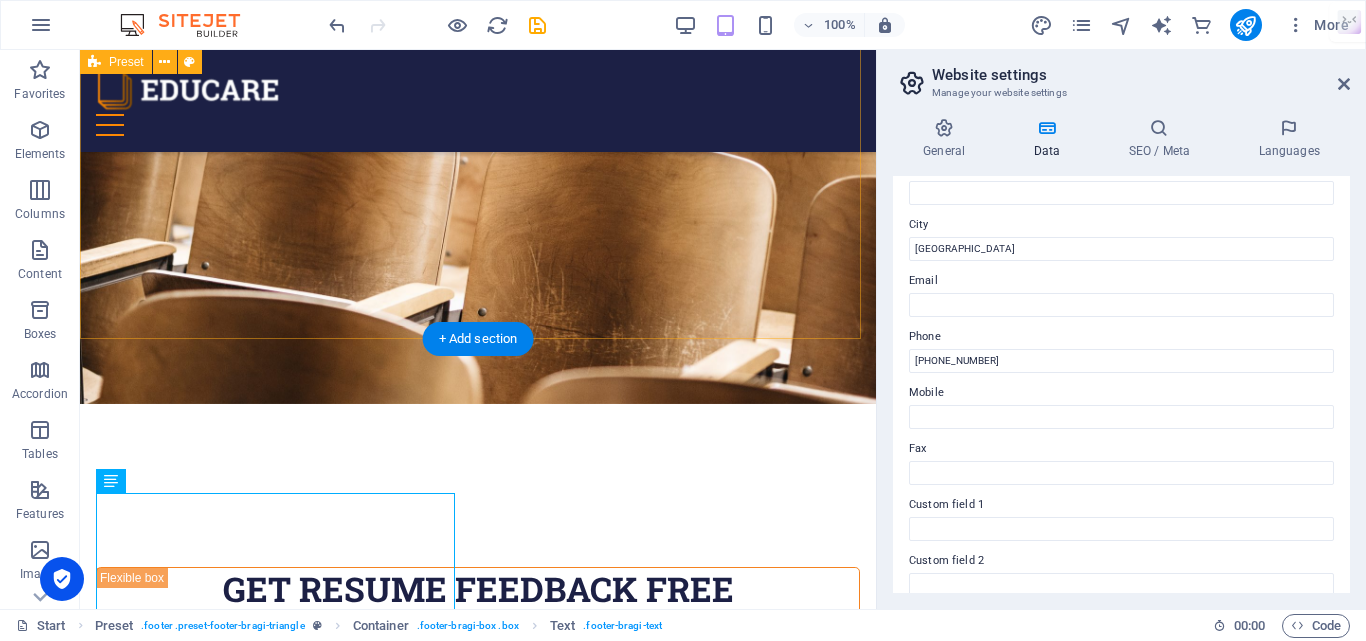 click on "FAQ How long does it take to get my resume? A:  We deliver your professionally written resume within  2 working days . In case of urgent requirements, we also offer  express delivery options .  Are your resumes ATS-compatible? Yes, all our resumes are  100% ATS-friendly , meaning they are optimized with industry-relevant keywords and formatted to pass Applicant Tracking Systems used by companies and job portals. What if I am not satisfied with the resume you provide? Your satisfaction is our priority.  While we do not offer refunds, we promise  unlimited revisions  until you are fully satisfied with the final resume. Who will write my resume? Your resume will be crafted by  expert resume writers  with over  10+ years of experience  in creating industry-specific, impactful, and customized resumes." at bounding box center (478, 5061) 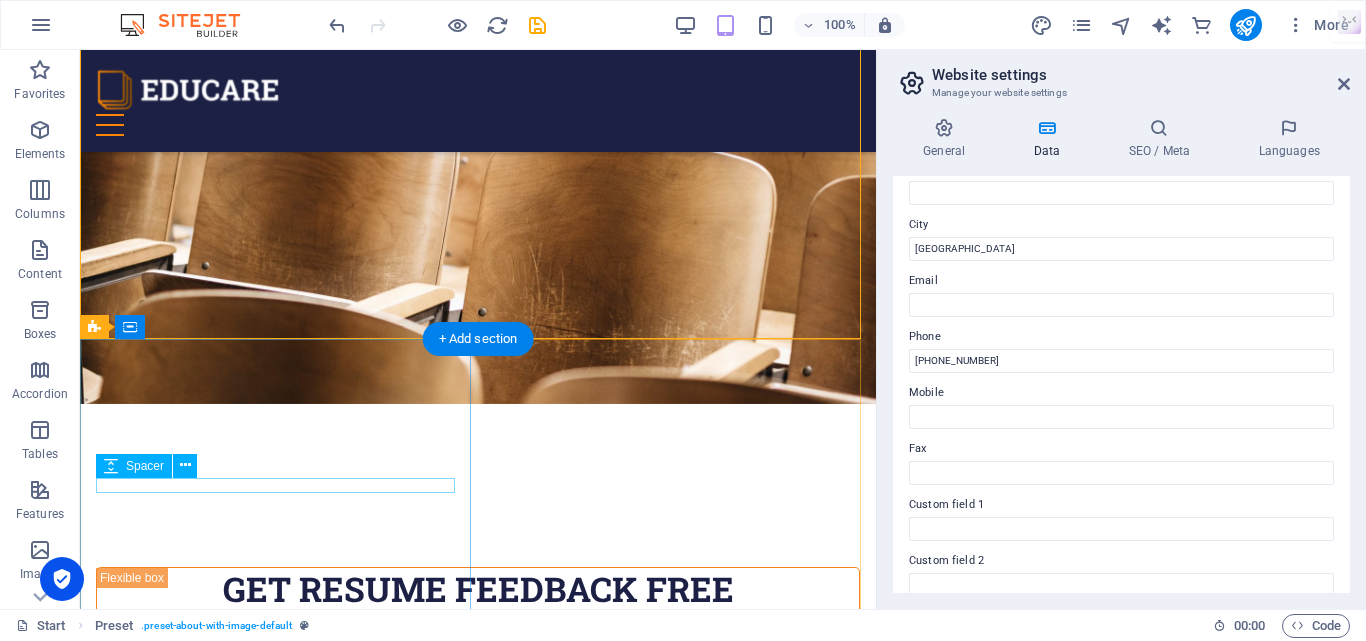 click at bounding box center (279, 5683) 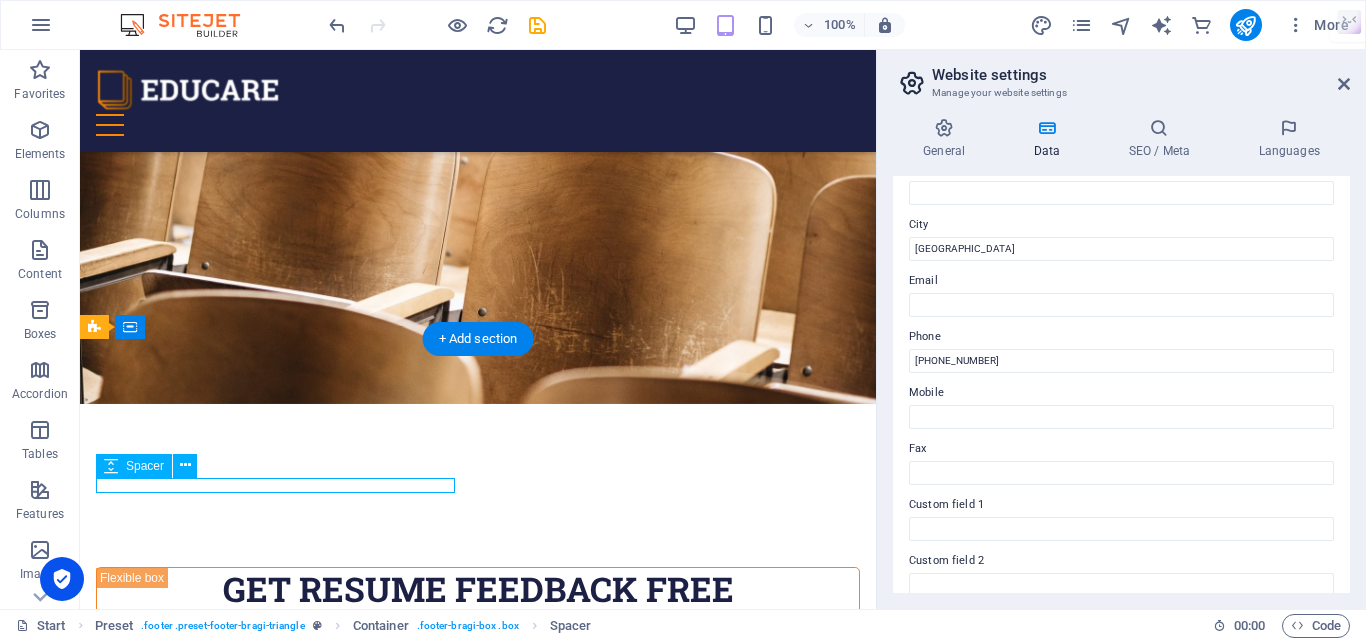 click at bounding box center (279, 5683) 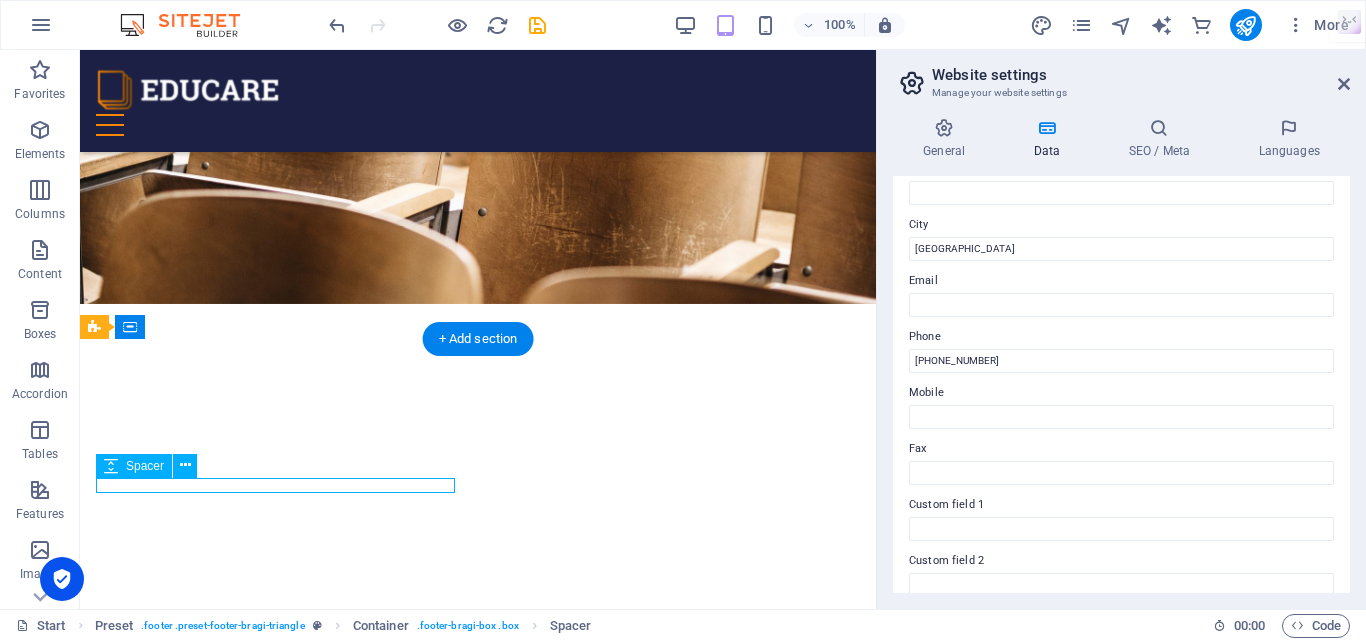 select on "px" 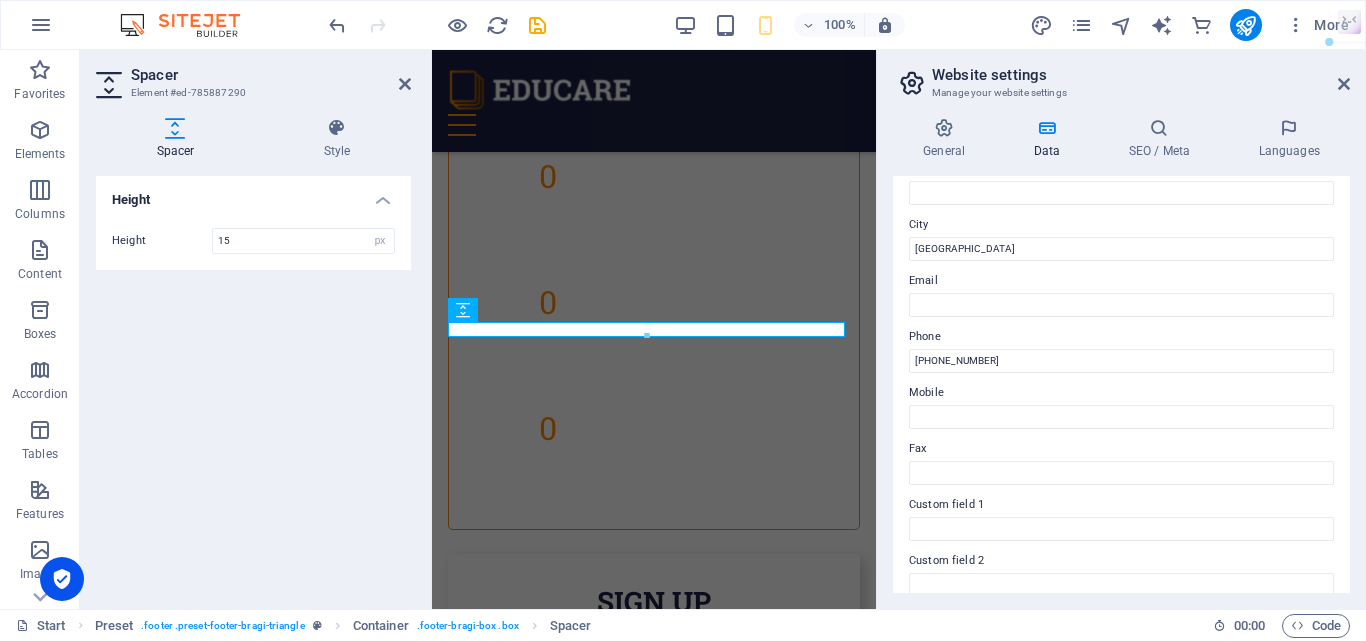 scroll, scrollTop: 12107, scrollLeft: 0, axis: vertical 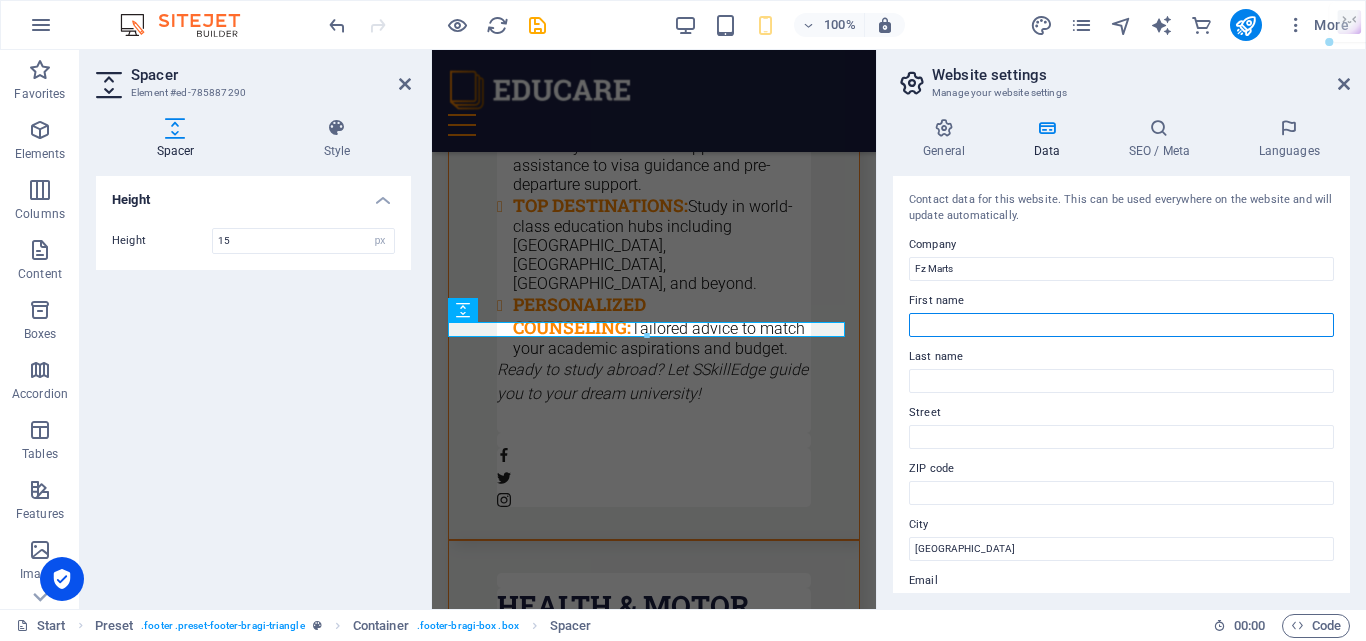 click on "First name" at bounding box center [1121, 325] 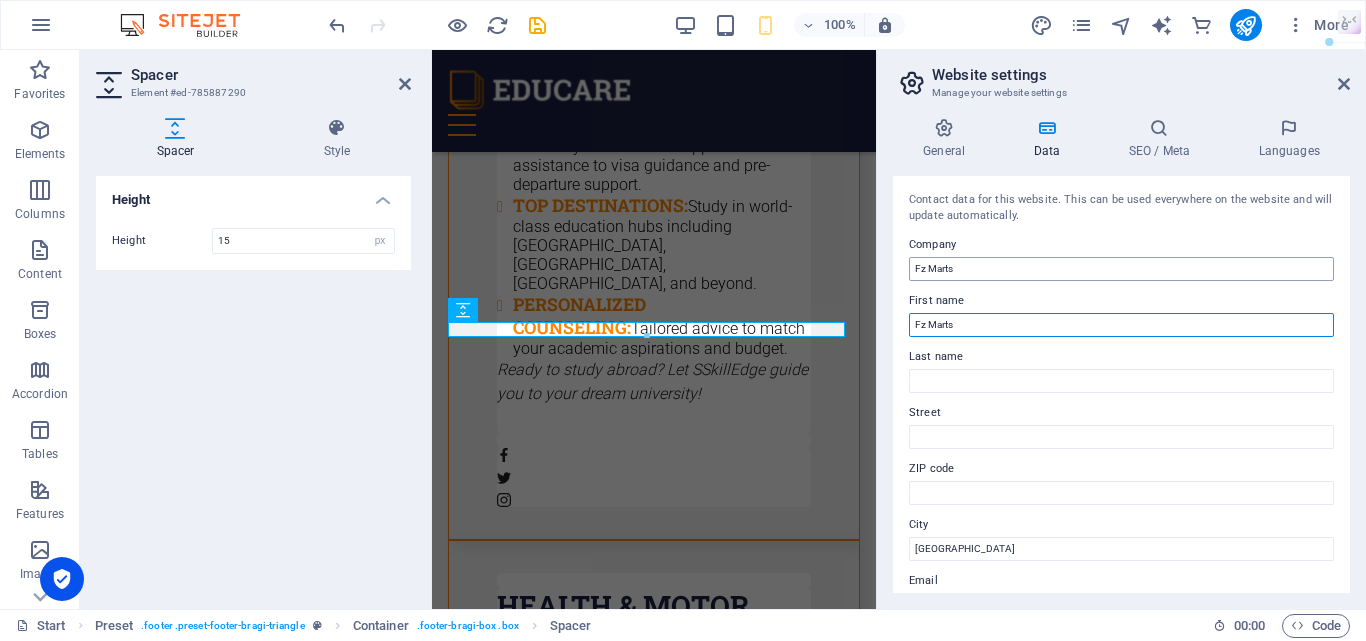 type on "Fz Marts" 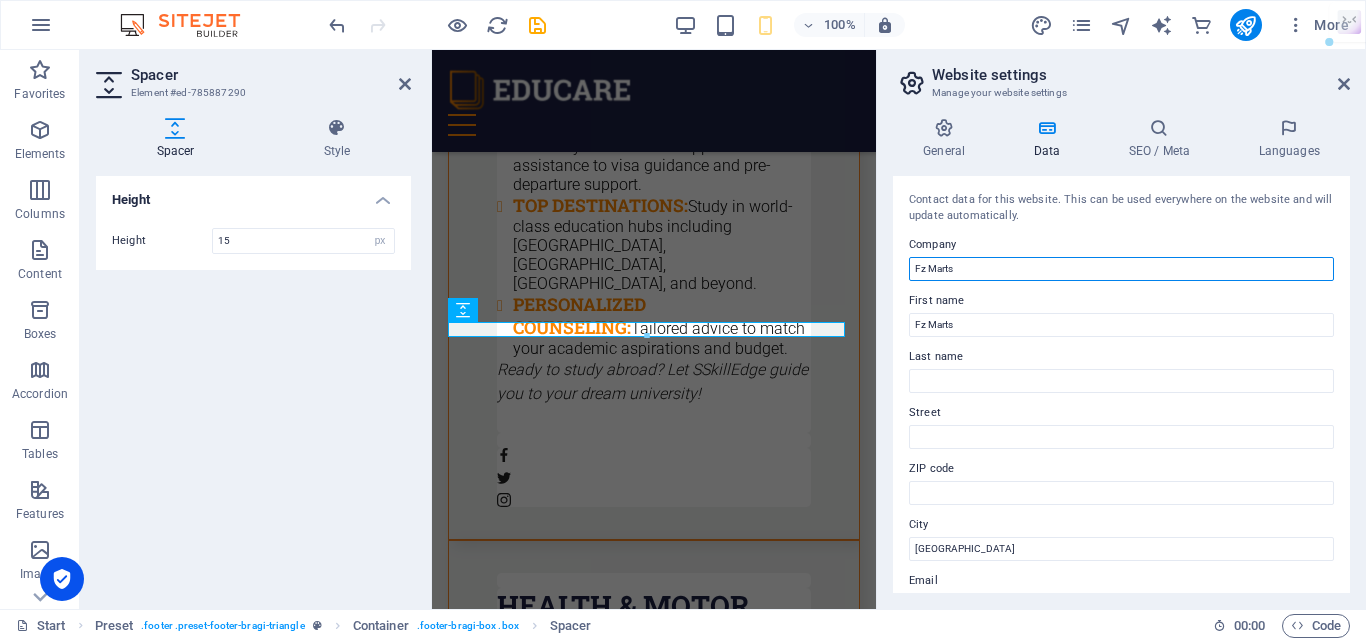 click on "Fz Marts" at bounding box center [1121, 269] 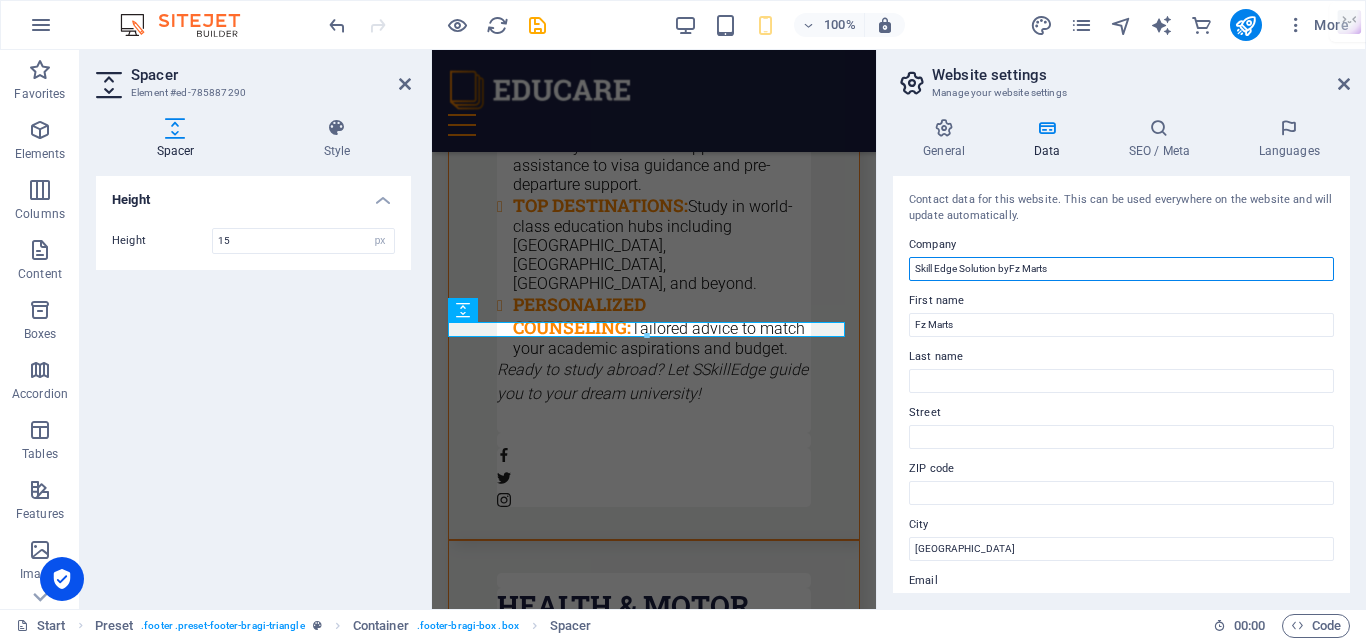 type on "Skill Edge Solution byFz Marts" 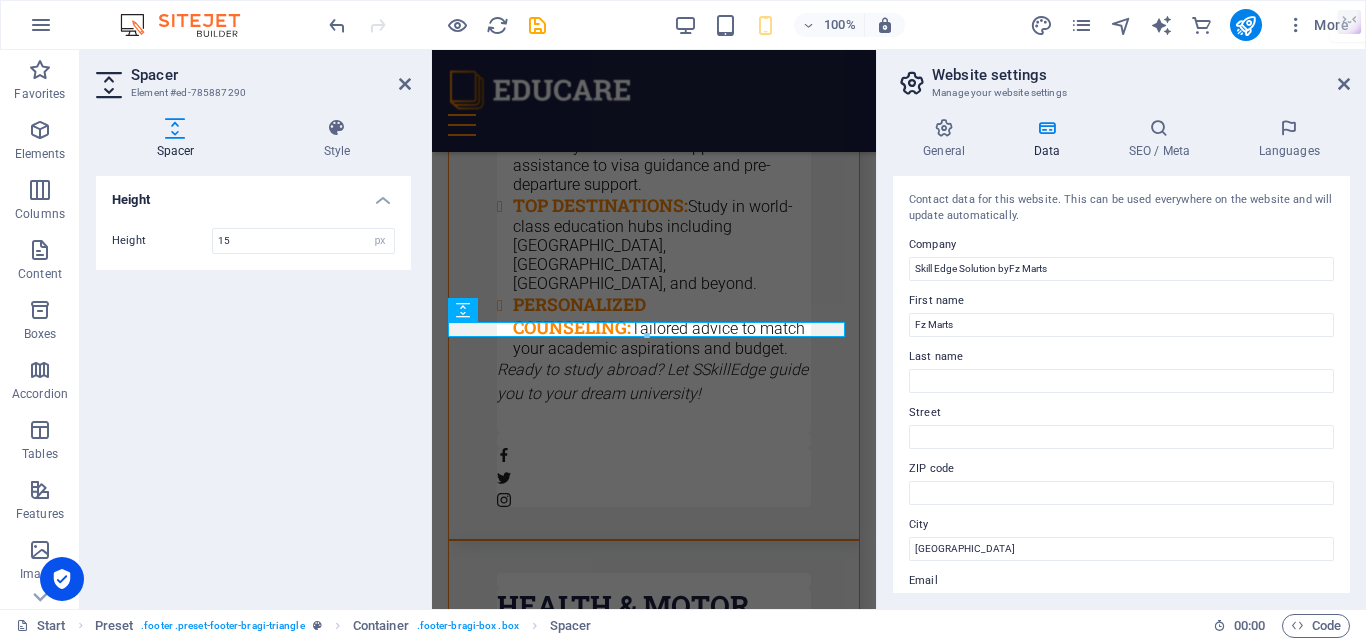click on "Height Height 15 px rem vh vw" at bounding box center [253, 384] 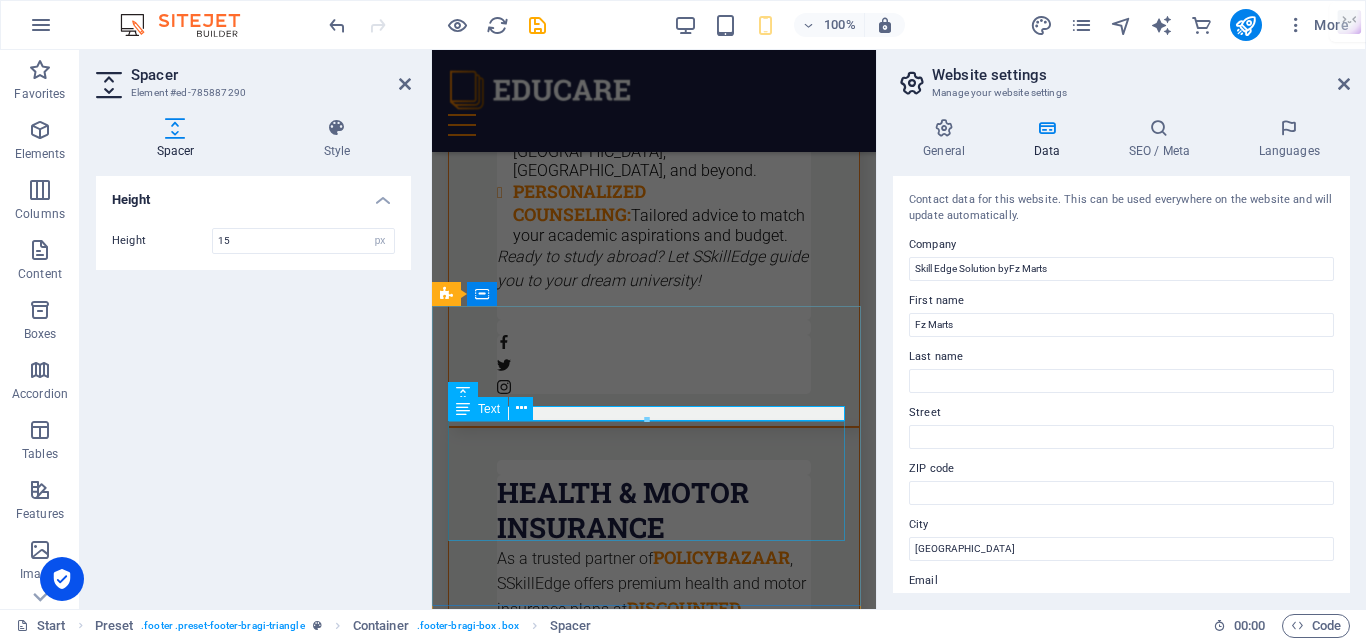 scroll, scrollTop: 12020, scrollLeft: 0, axis: vertical 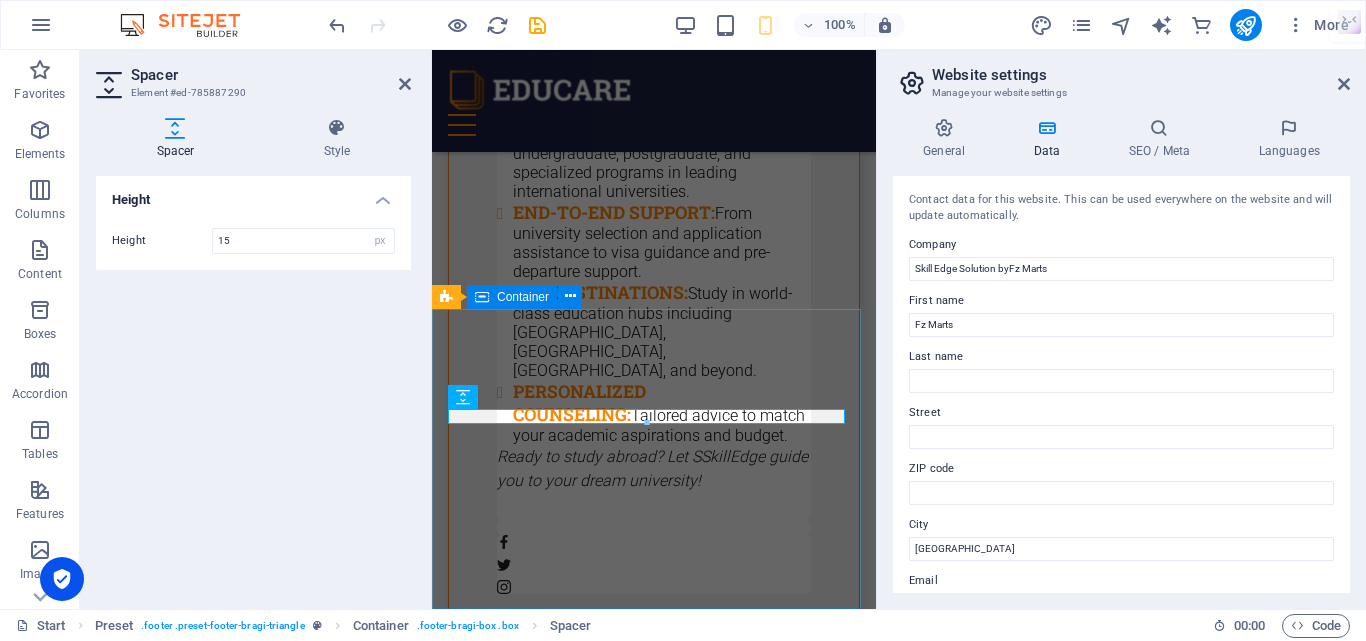 click on "Get in touch [GEOGRAPHIC_DATA], [GEOGRAPHIC_DATA] [GEOGRAPHIC_DATA] [PHONE_NUMBER] Legal Notice  |  Privacy" at bounding box center (654, 2468) 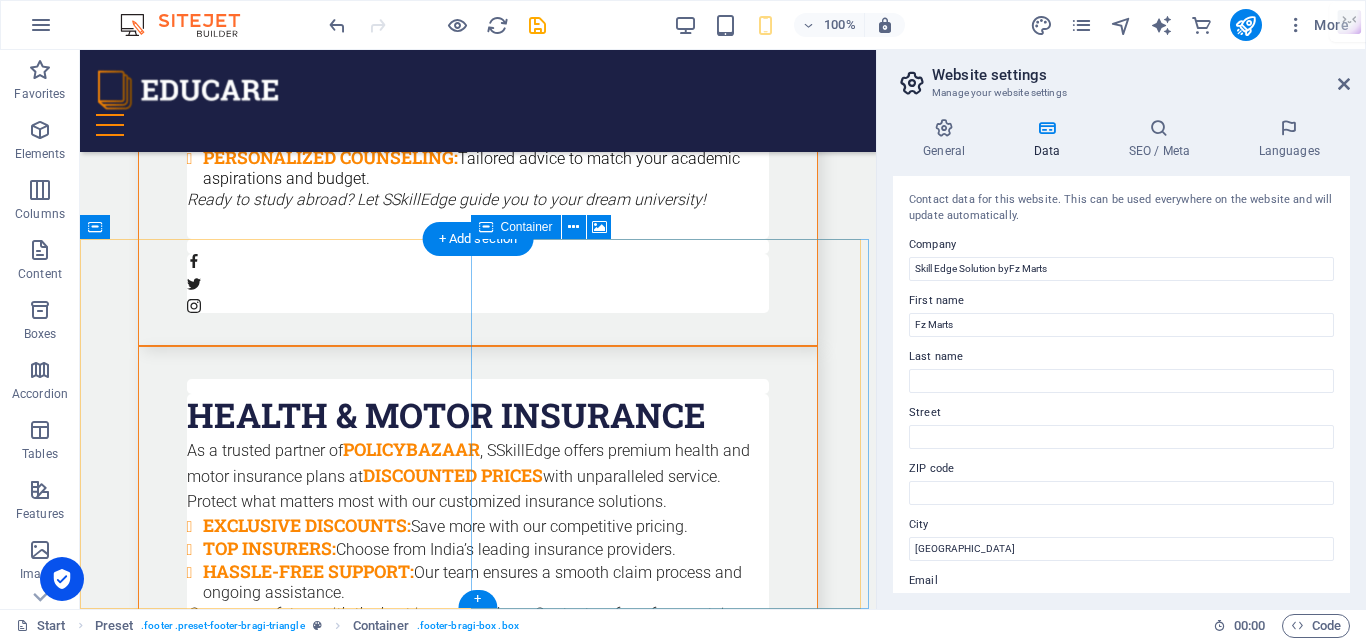 scroll, scrollTop: 8390, scrollLeft: 0, axis: vertical 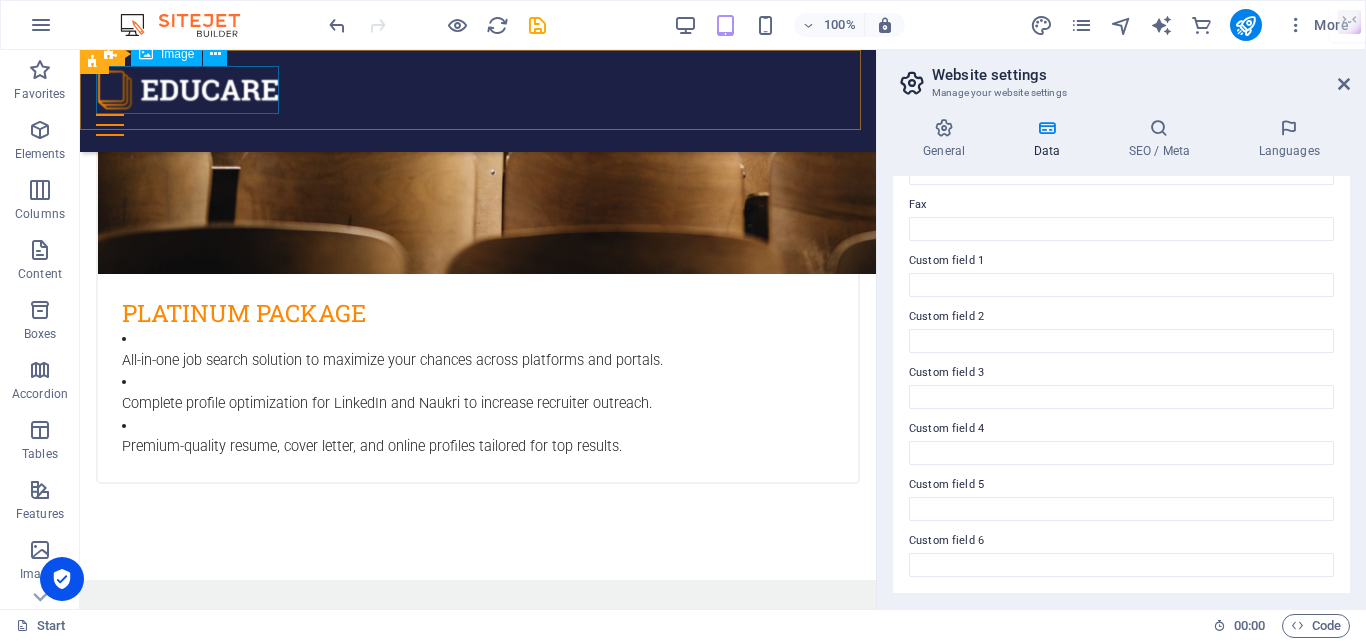 click at bounding box center (478, 90) 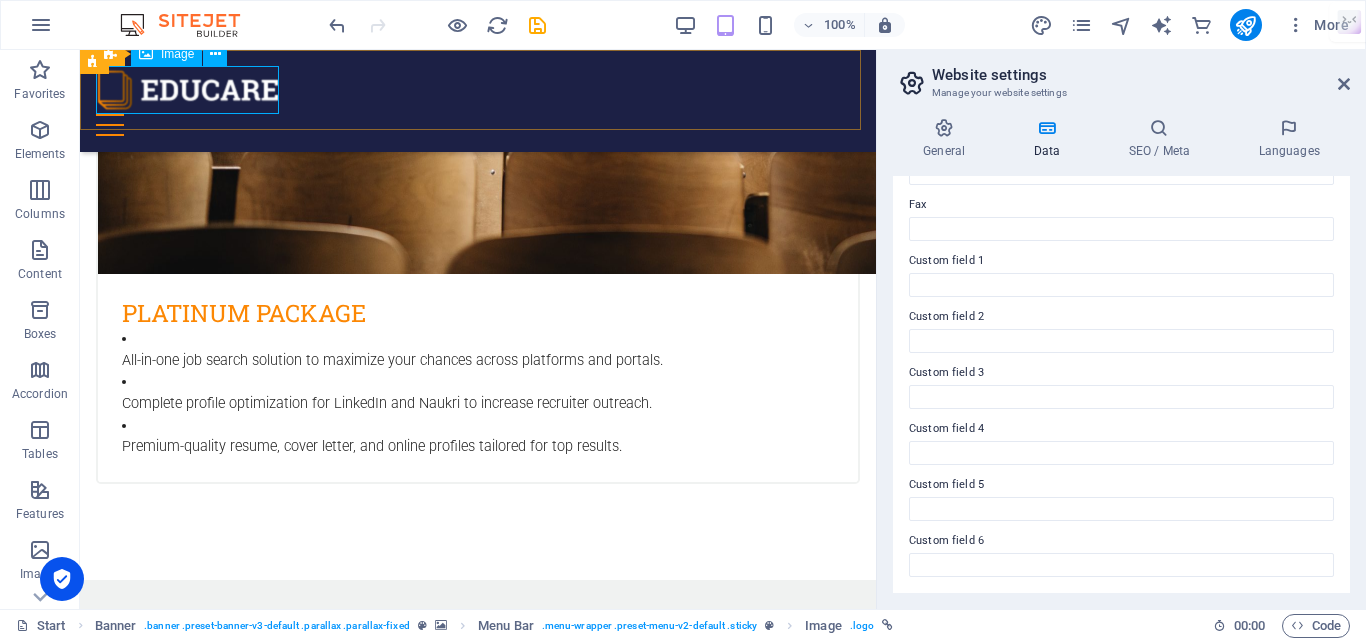 click on "Image" at bounding box center (166, 54) 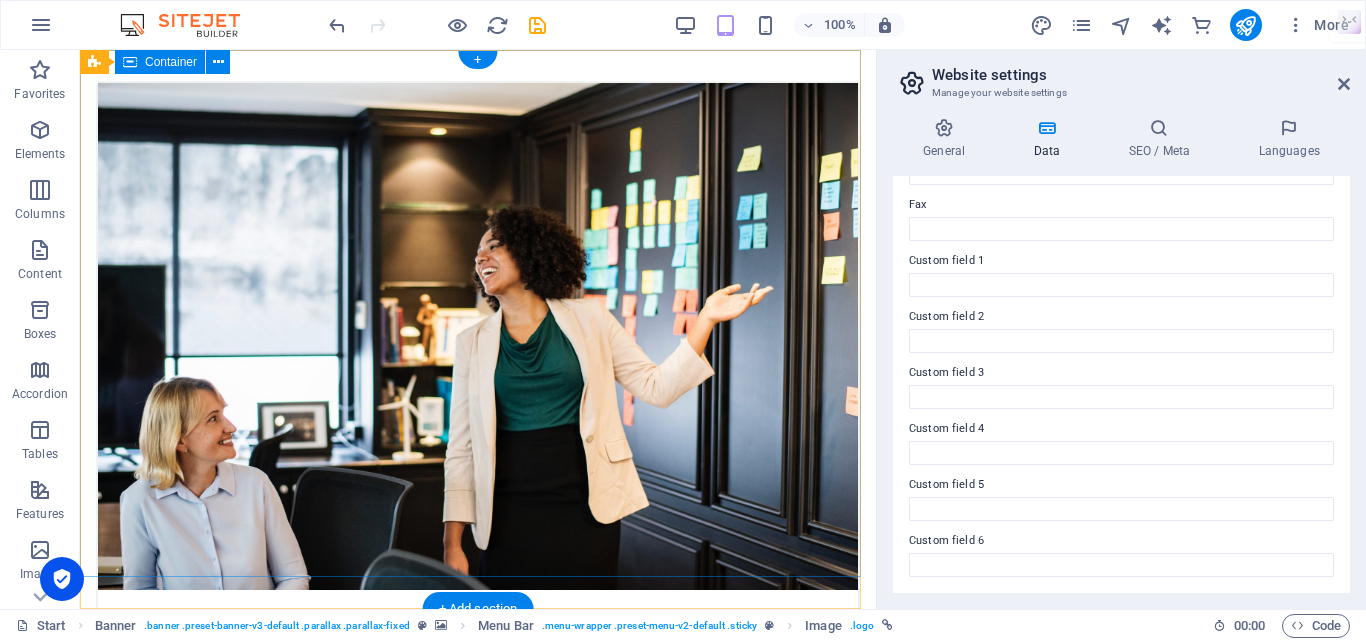 scroll, scrollTop: 0, scrollLeft: 0, axis: both 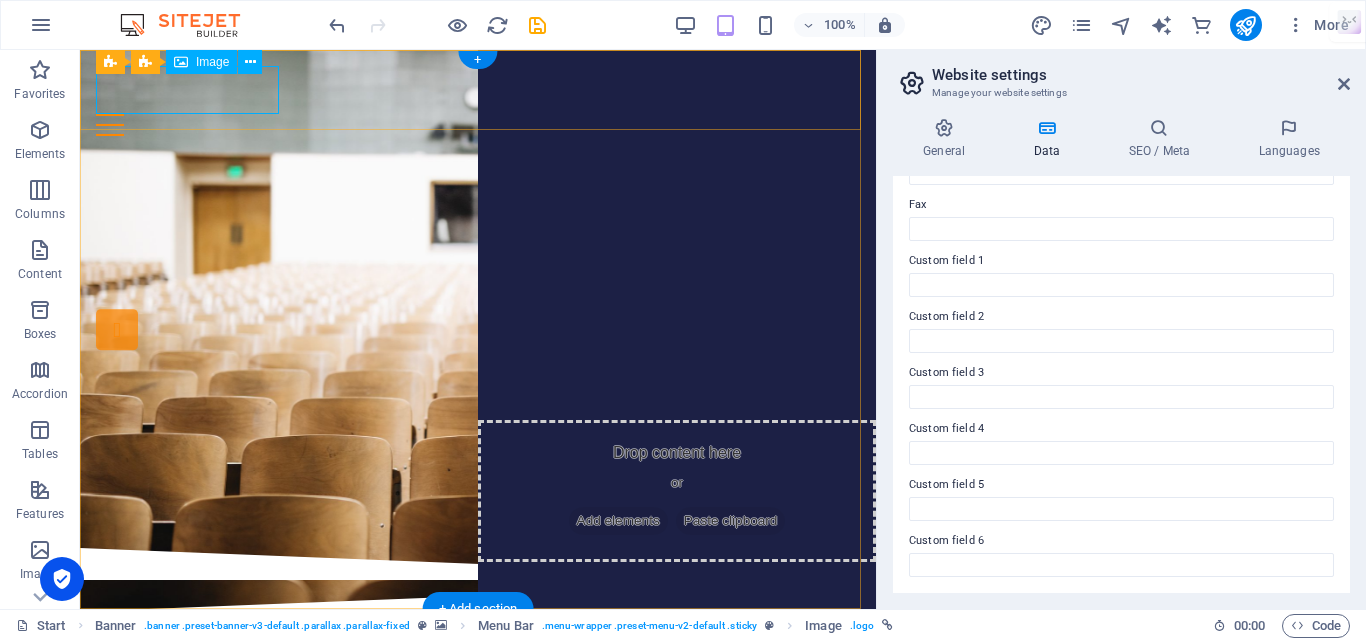 click at bounding box center [478, 90] 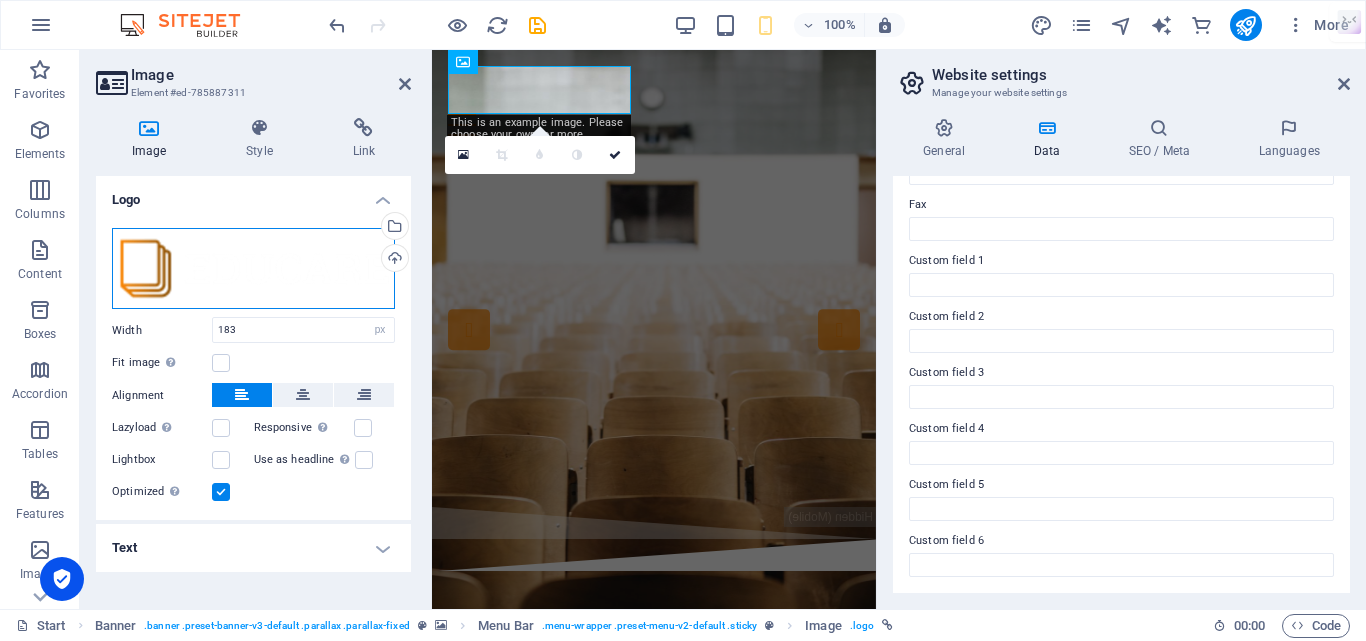 click on "Drag files here, click to choose files or select files from Files or our free stock photos & videos" at bounding box center (253, 269) 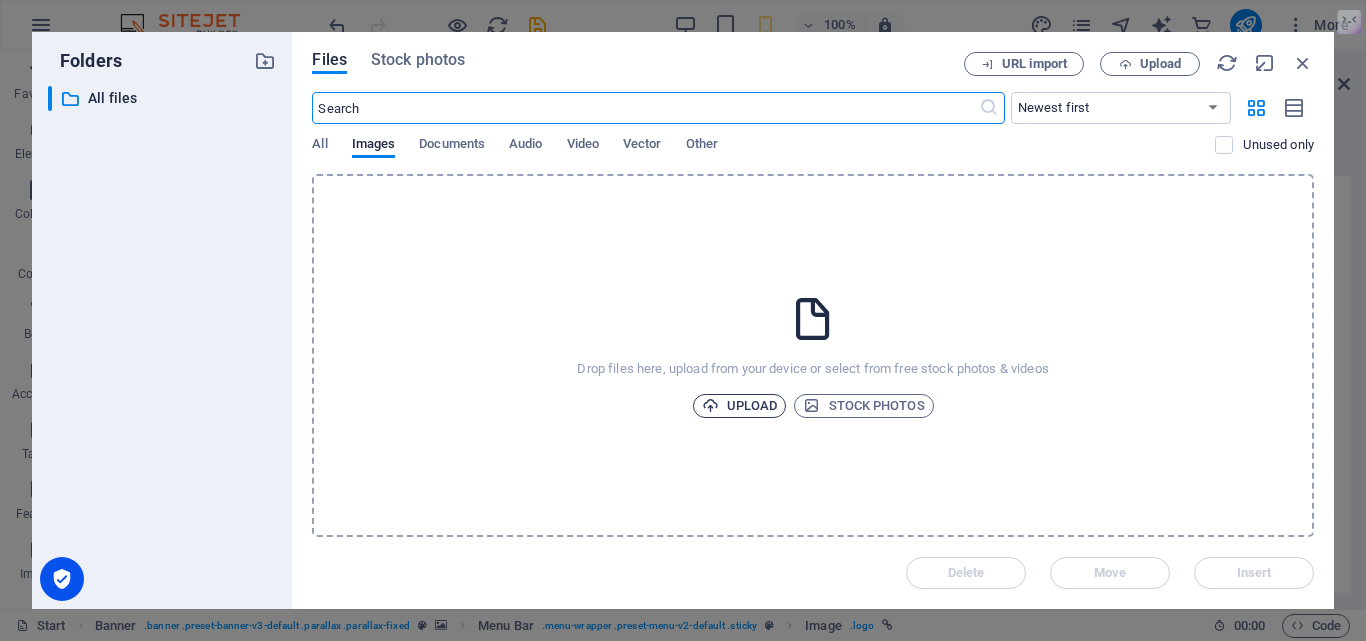 click on "Upload" at bounding box center [740, 406] 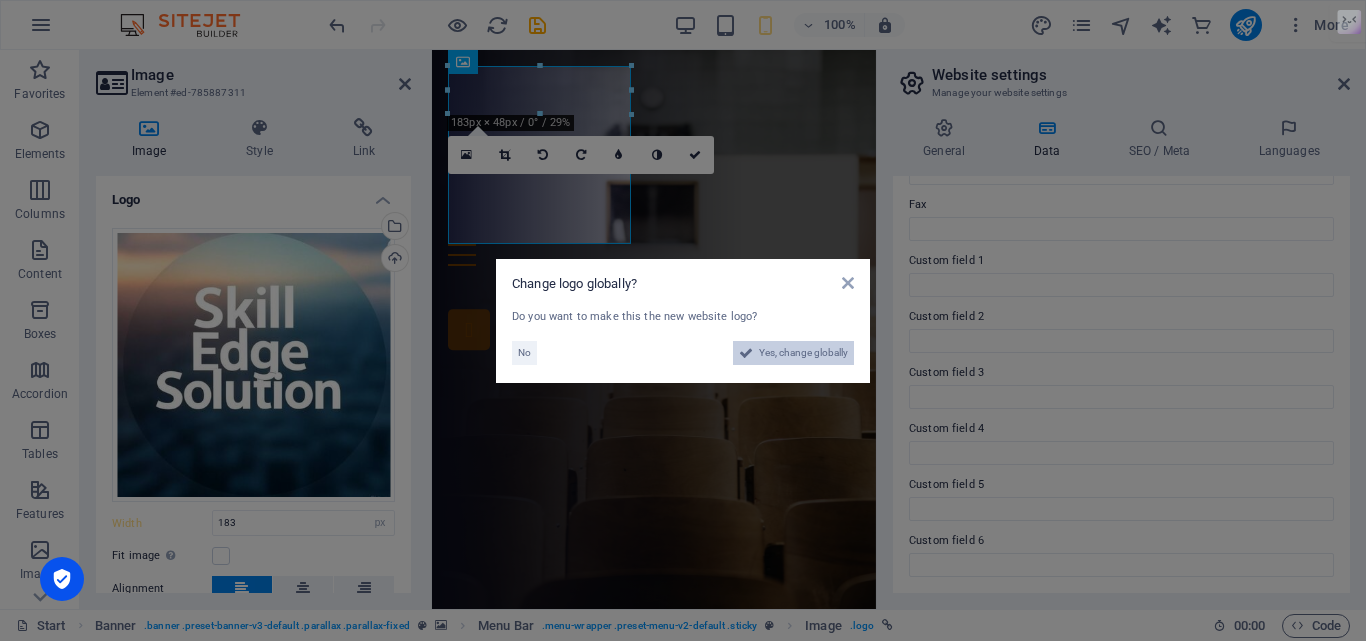 click on "Yes, change globally" at bounding box center (803, 353) 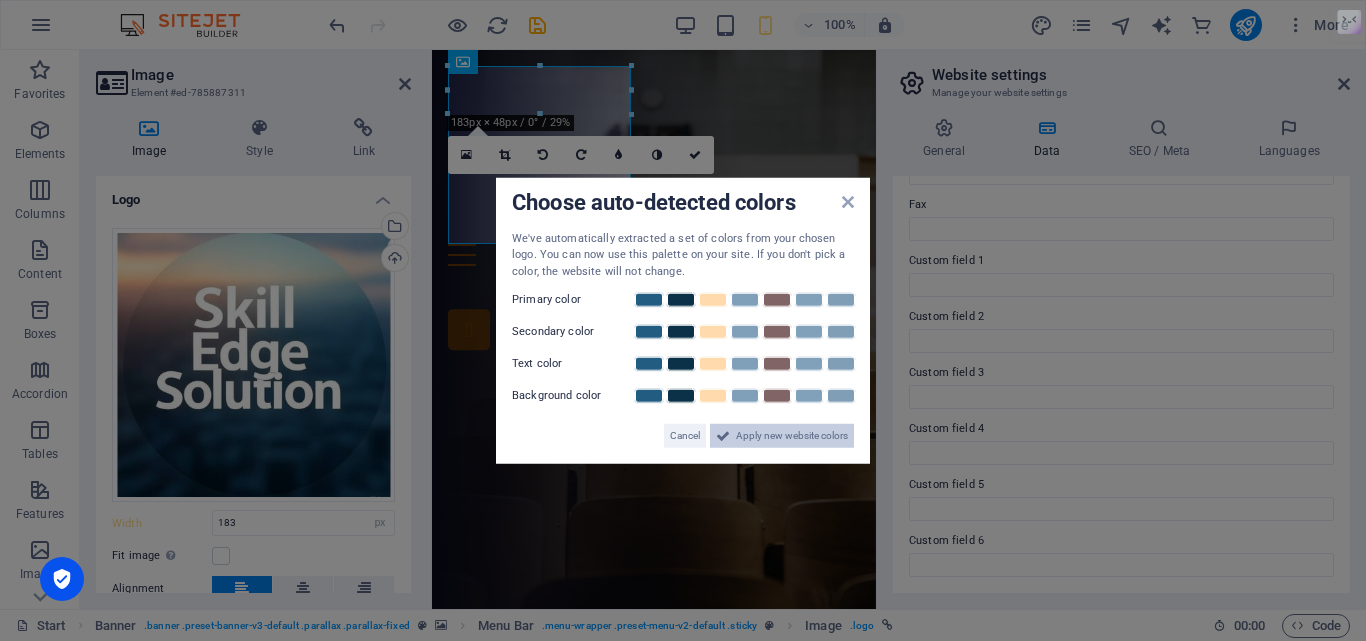 click on "Apply new website colors" at bounding box center (792, 436) 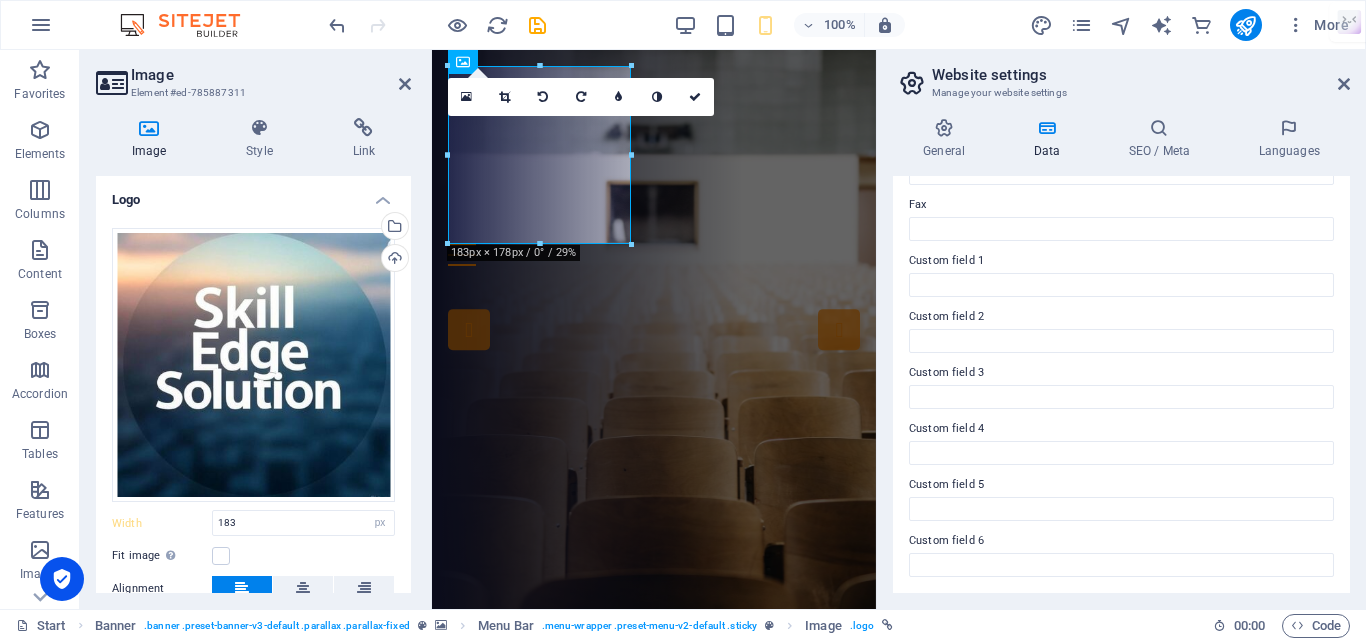 click on "General  Data  SEO / Meta  Languages Website name Individual Logo Drag files here, click to choose files or select files from Files or our free stock photos & videos Select files from the file manager, stock photos, or upload file(s) Upload Favicon Set the favicon of your website here. A favicon is a small icon shown in the browser tab next to your website title. It helps visitors identify your website. Drag files here, click to choose files or select files from Files or our free stock photos & videos Select files from the file manager, stock photos, or upload file(s) Upload Preview Image (Open Graph) This image will be shown when the website is shared on social networks Drag files here, click to choose files or select files from Files or our free stock photos & videos Select files from the file manager, stock photos, or upload file(s) Upload Contact data for this website. This can be used everywhere on the website and will update automatically. Company Skill Edge Solution byFz [PERSON_NAME] First name Fz Marts City" at bounding box center [1121, 355] 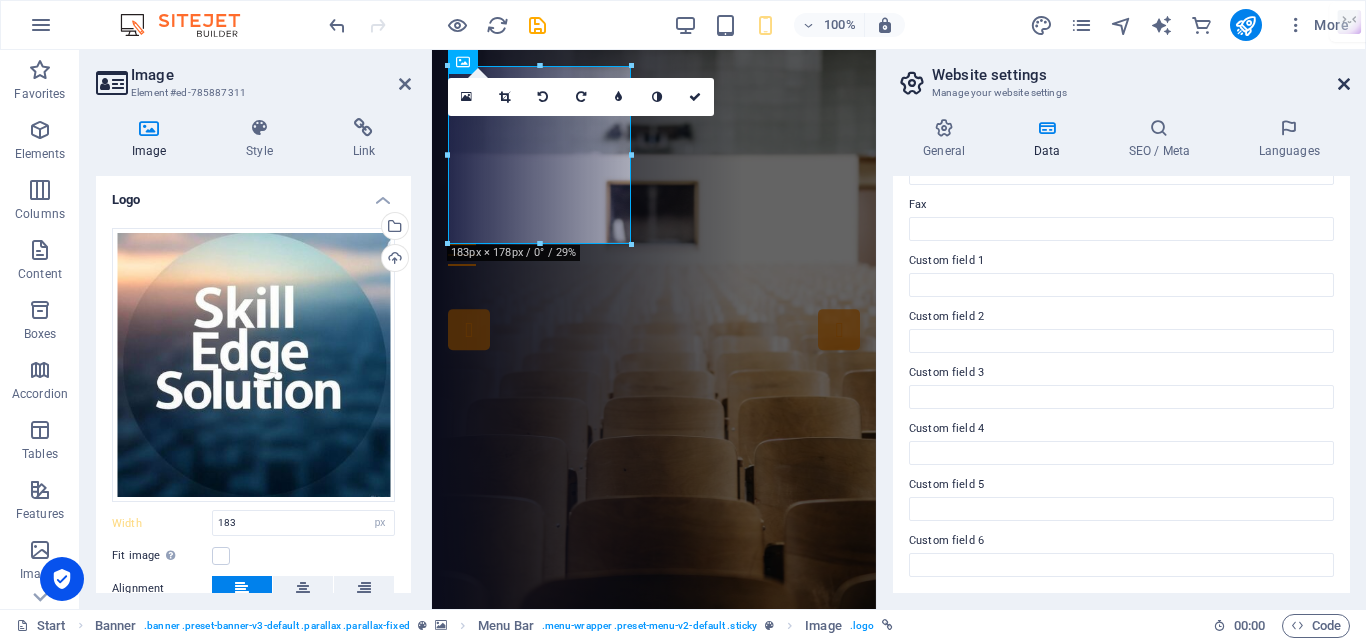 click at bounding box center [1344, 84] 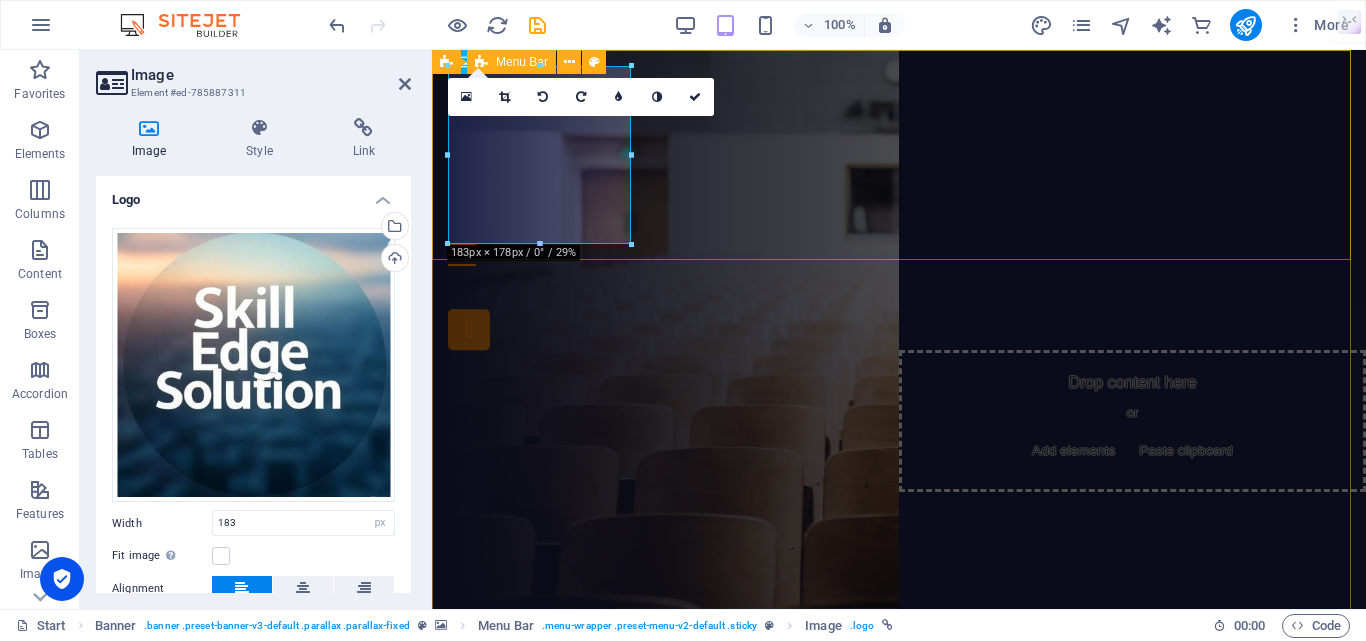 click on "Home Services About US Sign up Teachers FAQ Contact" at bounding box center [899, 166] 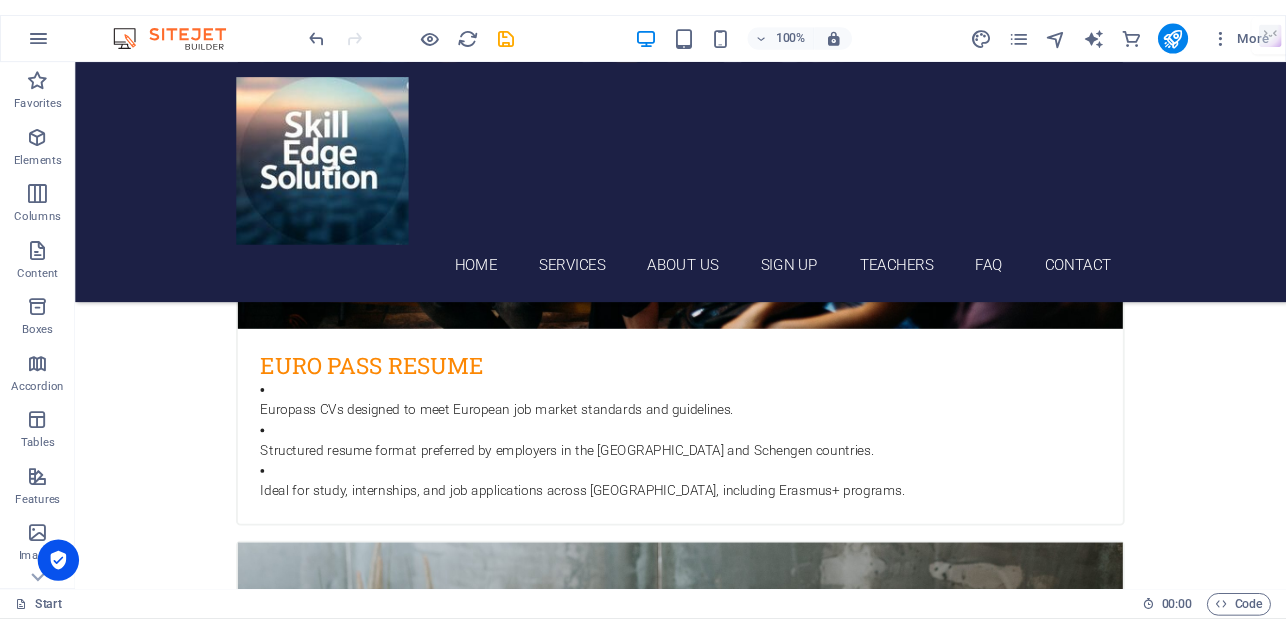 scroll, scrollTop: 3200, scrollLeft: 0, axis: vertical 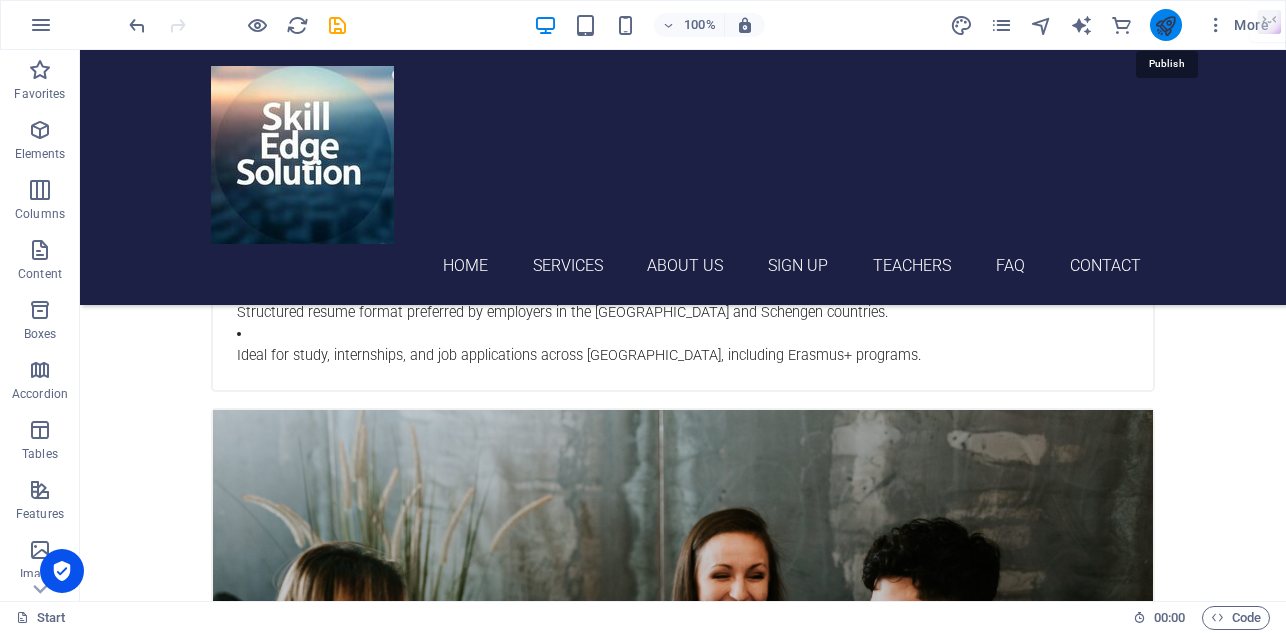 click at bounding box center [1165, 25] 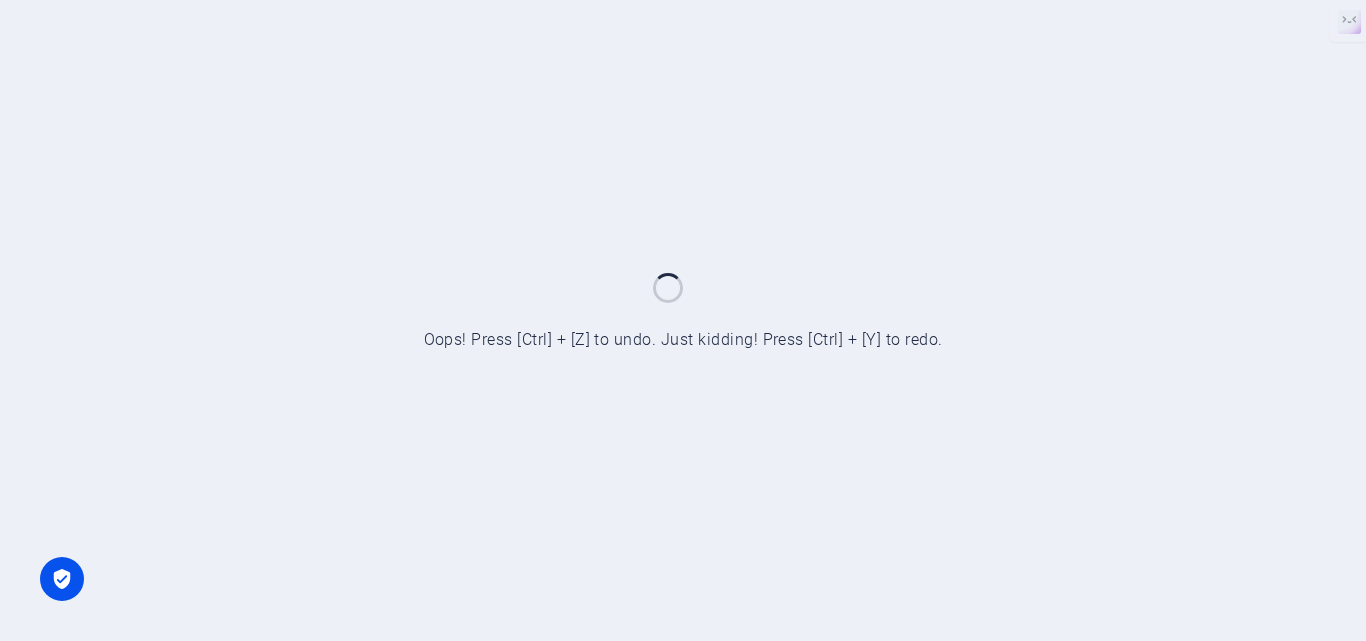 scroll, scrollTop: 0, scrollLeft: 0, axis: both 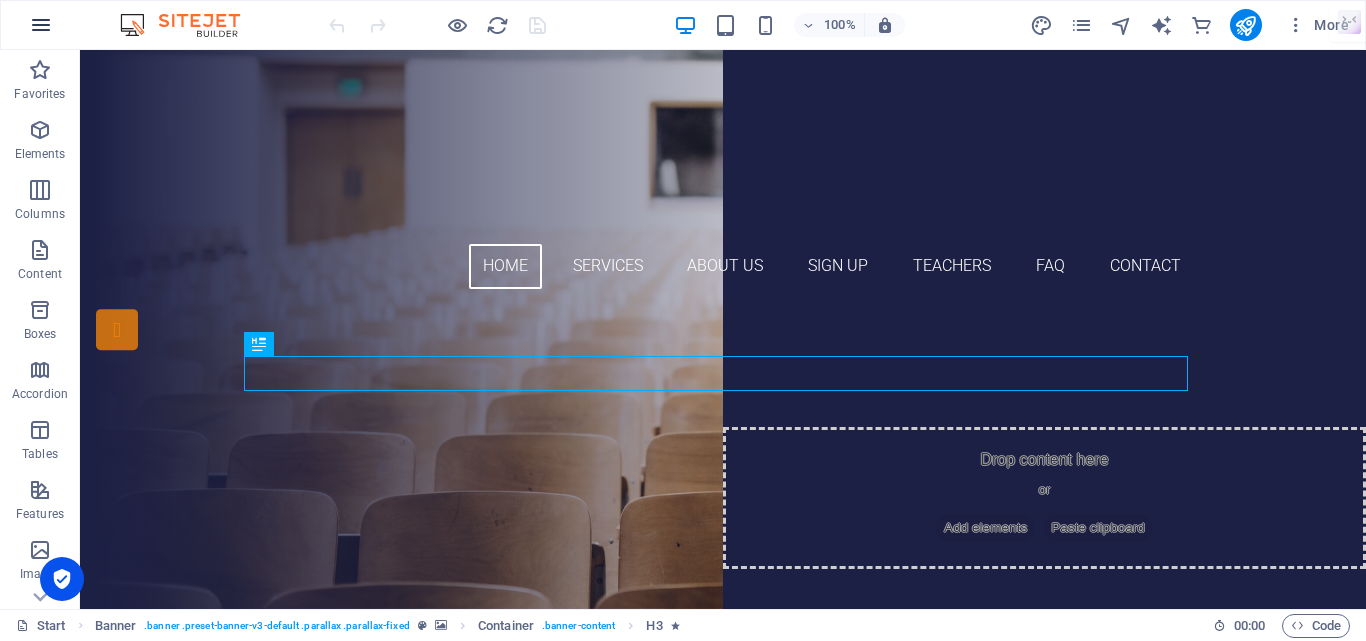 click at bounding box center [41, 25] 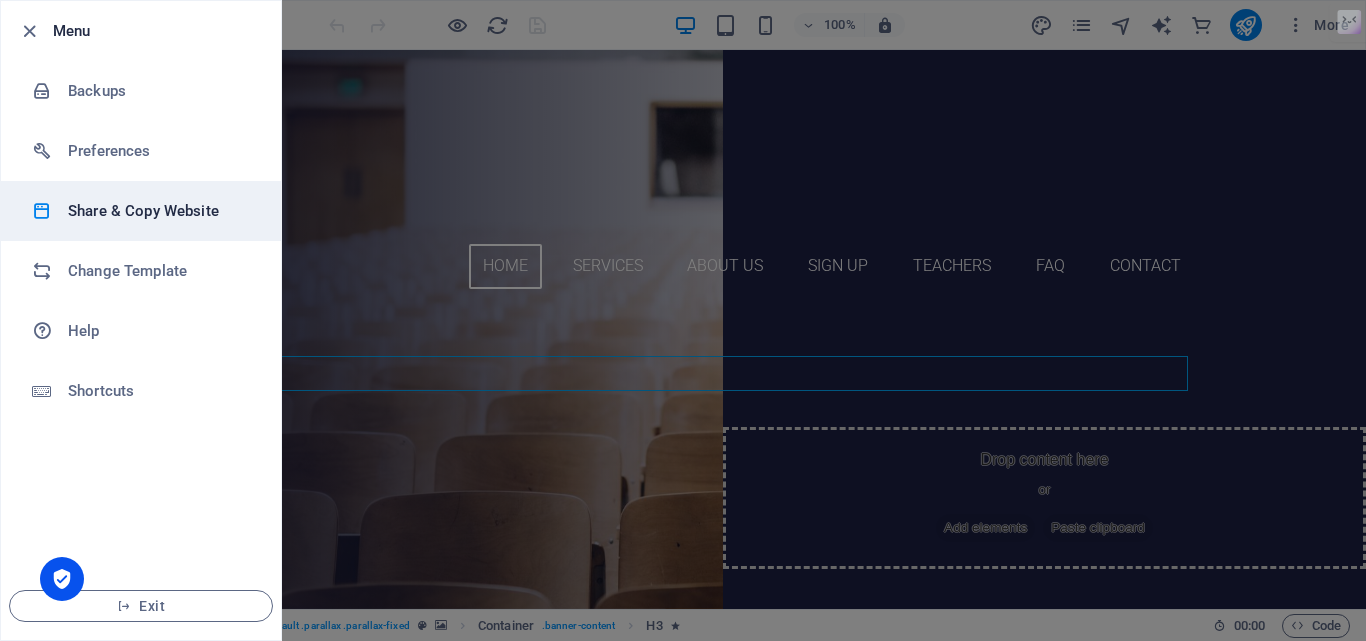 click on "Share & Copy Website" at bounding box center (160, 211) 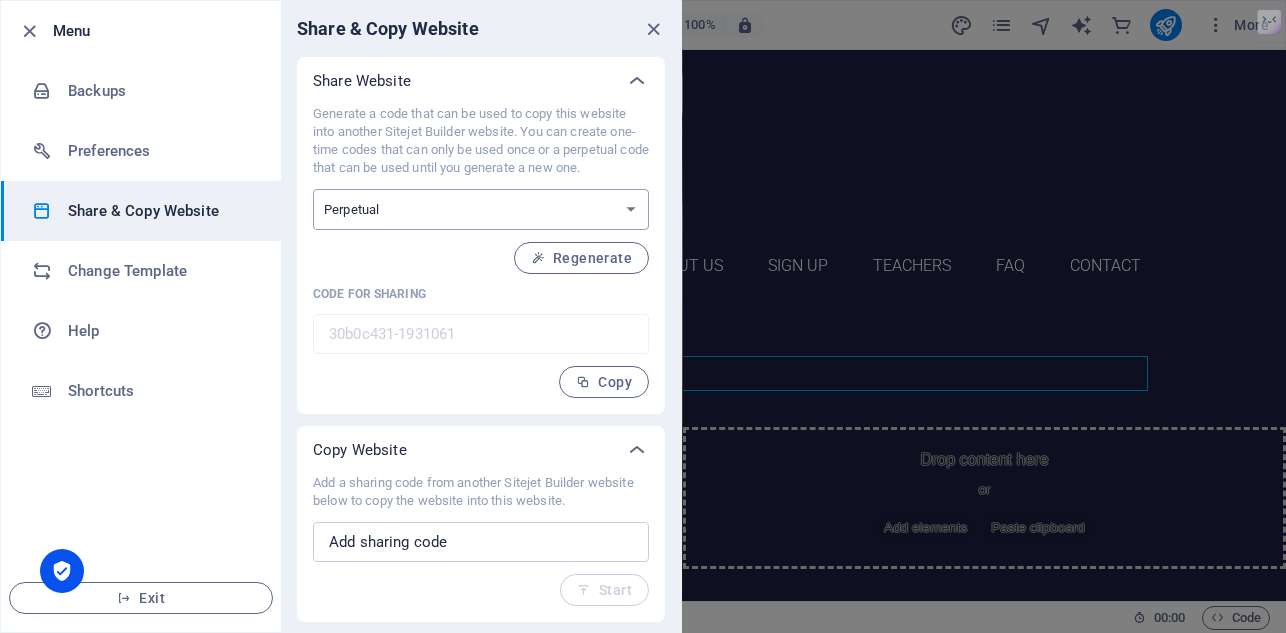 click on "One-time Perpetual" at bounding box center (481, 209) 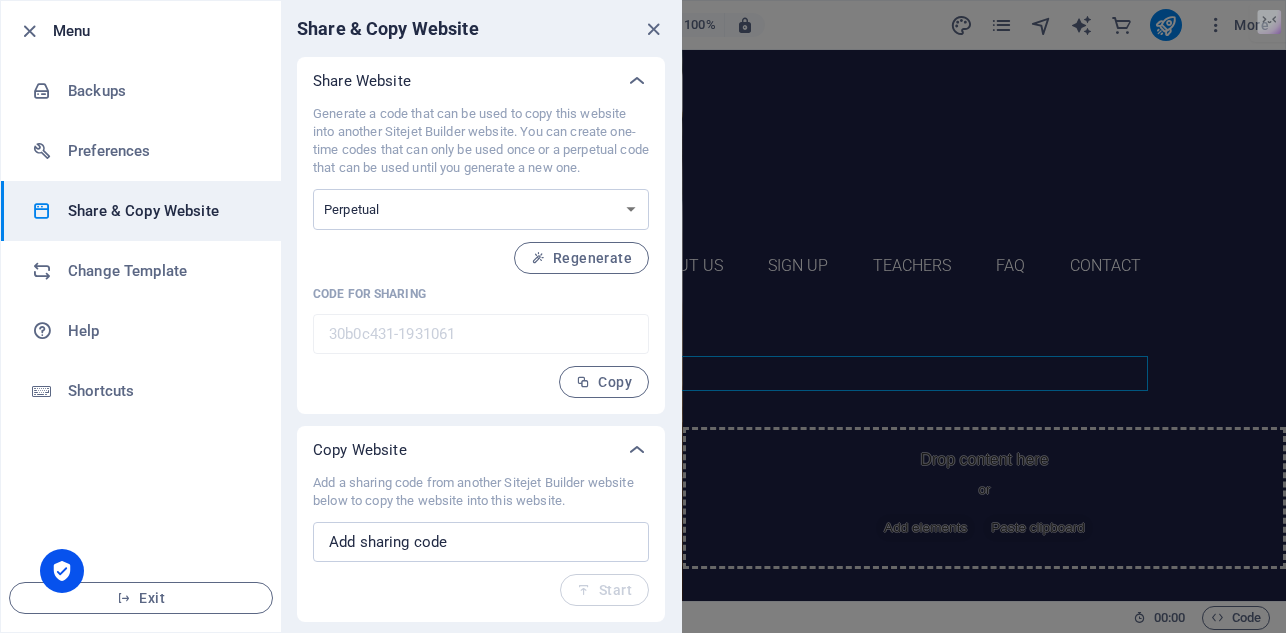 click on "Share Website Generate a code that can be used to copy this website into another Sitejet Builder website. You can create one-time codes that can only be used once or a perpetual code that can be used until you generate a new one. One-time Perpetual Regenerate Code for sharing 30b0c431-1931061 ​ Copy Copy Website Add a sharing code from another Sitejet Builder website below to copy the website into this website. ​ Start" at bounding box center [481, 339] 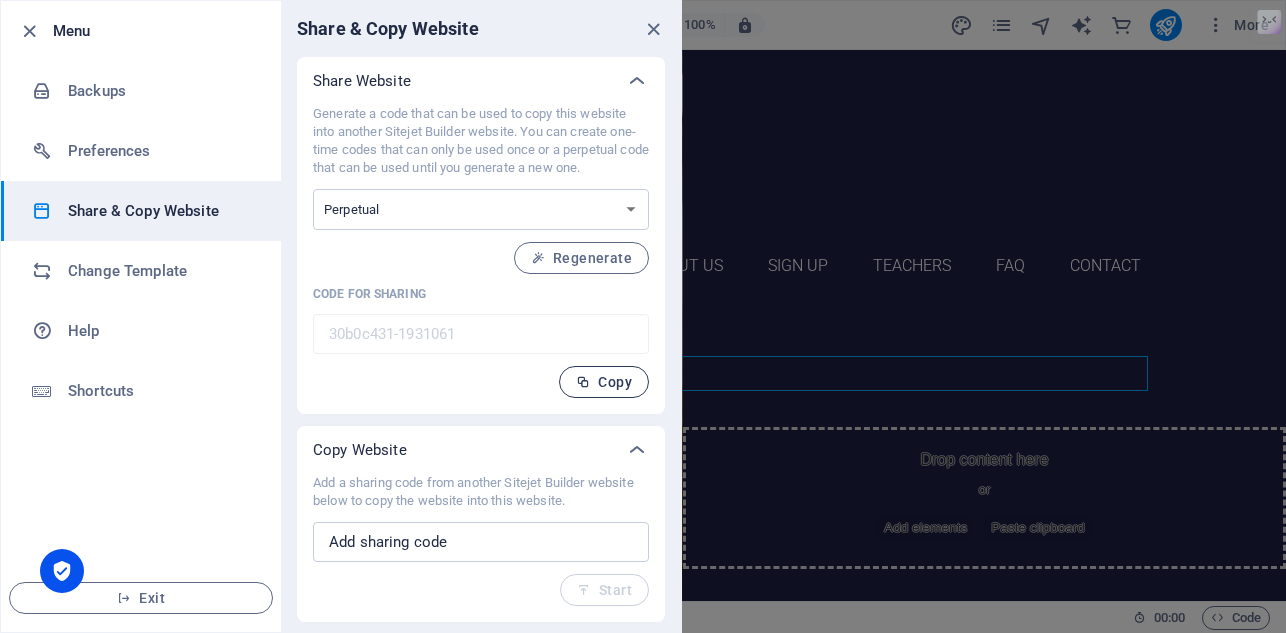 click on "Copy" at bounding box center [604, 382] 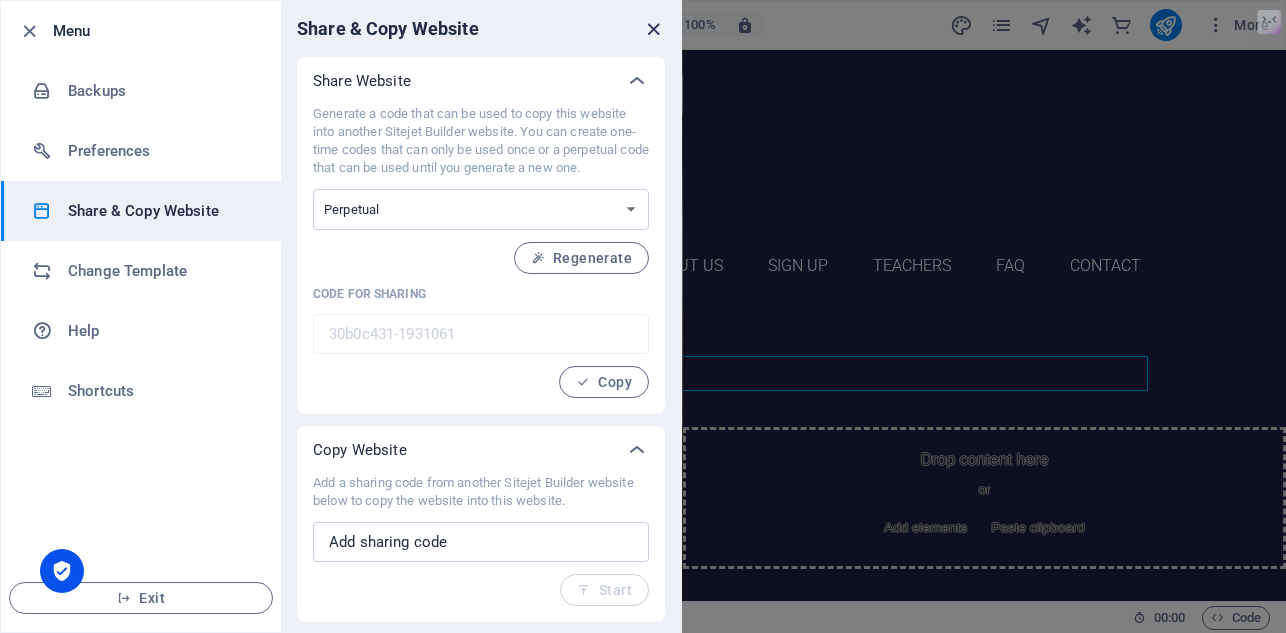 click at bounding box center (653, 29) 